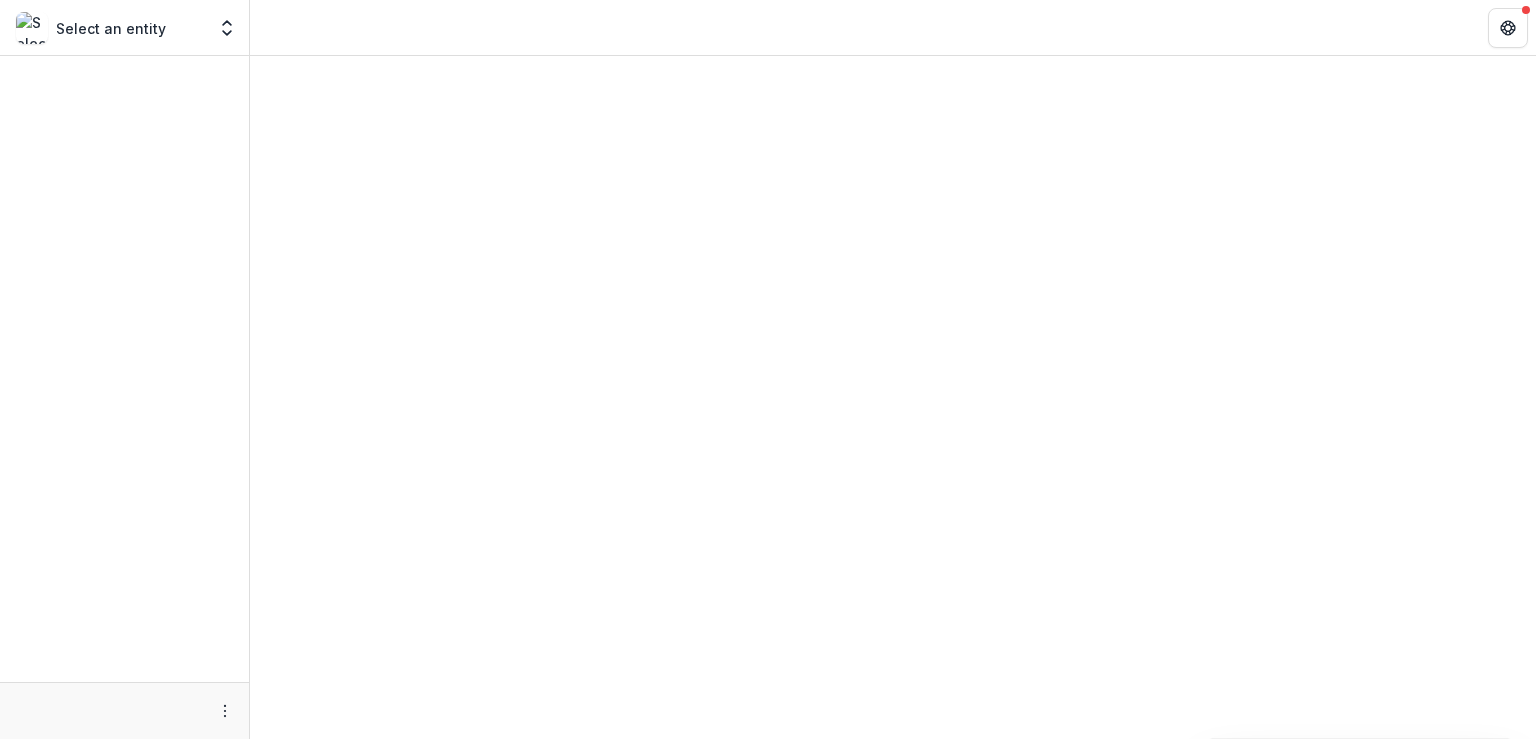 scroll, scrollTop: 0, scrollLeft: 0, axis: both 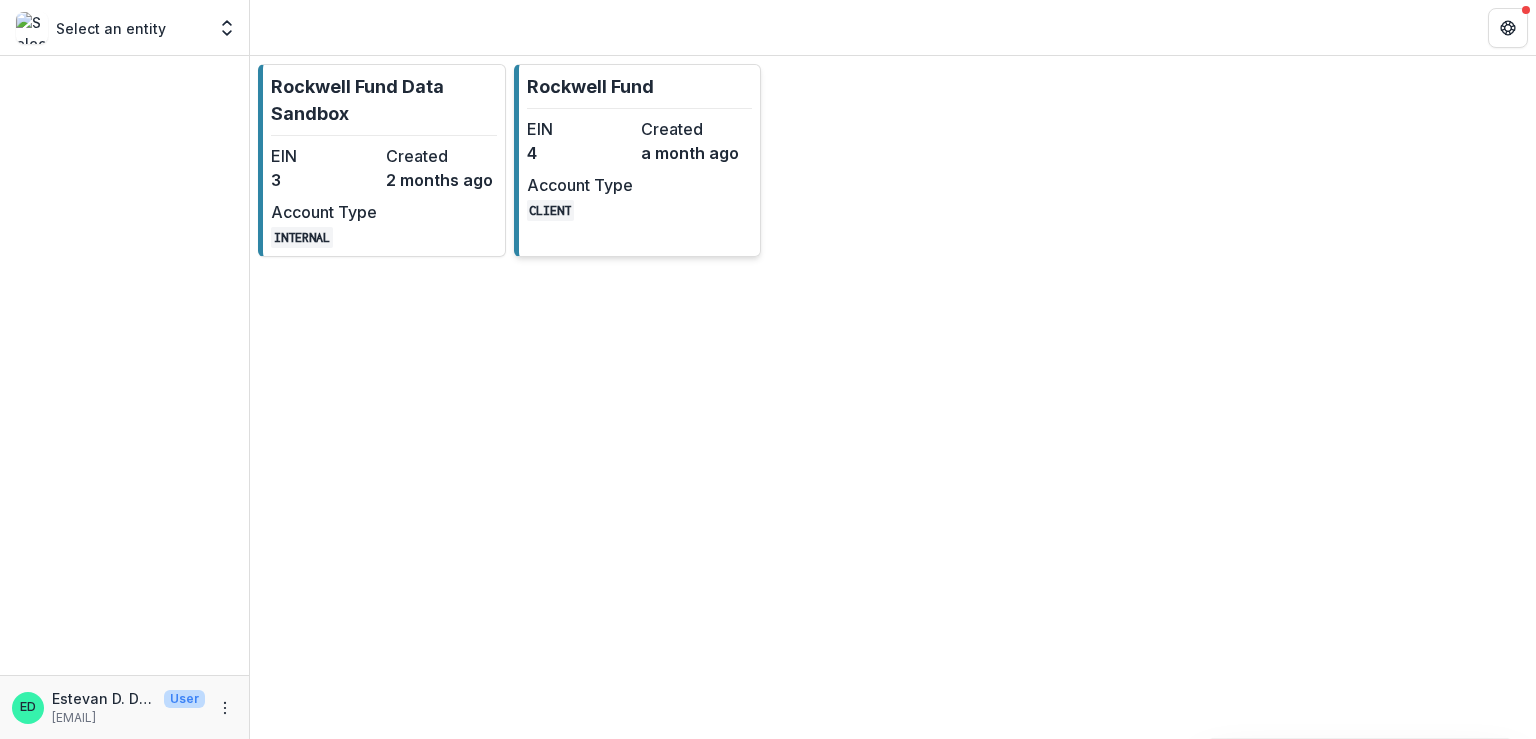 click on "Rockwell Fund EIN 4 Created a month ago Account Type CLIENT" at bounding box center (638, 160) 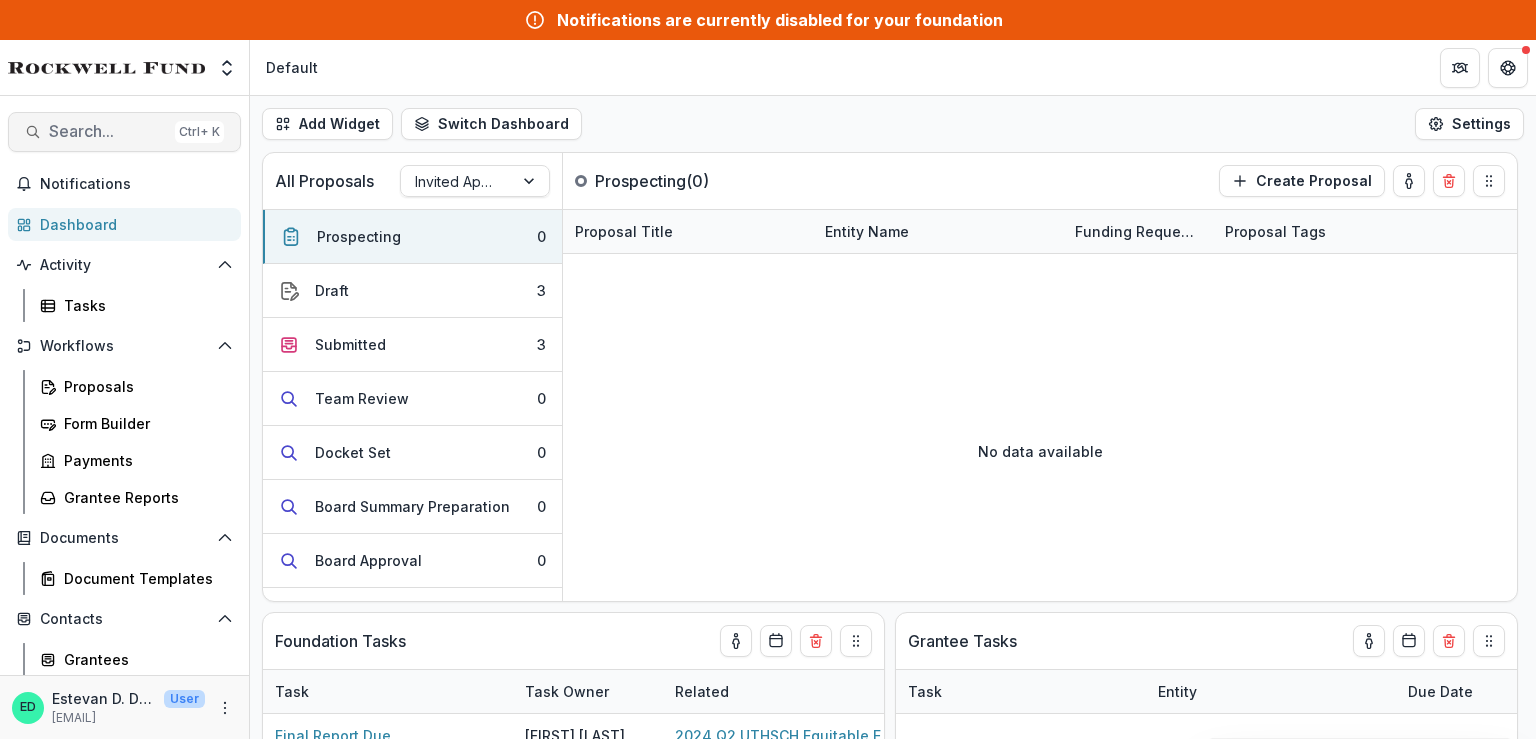 click on "Search..." at bounding box center [108, 131] 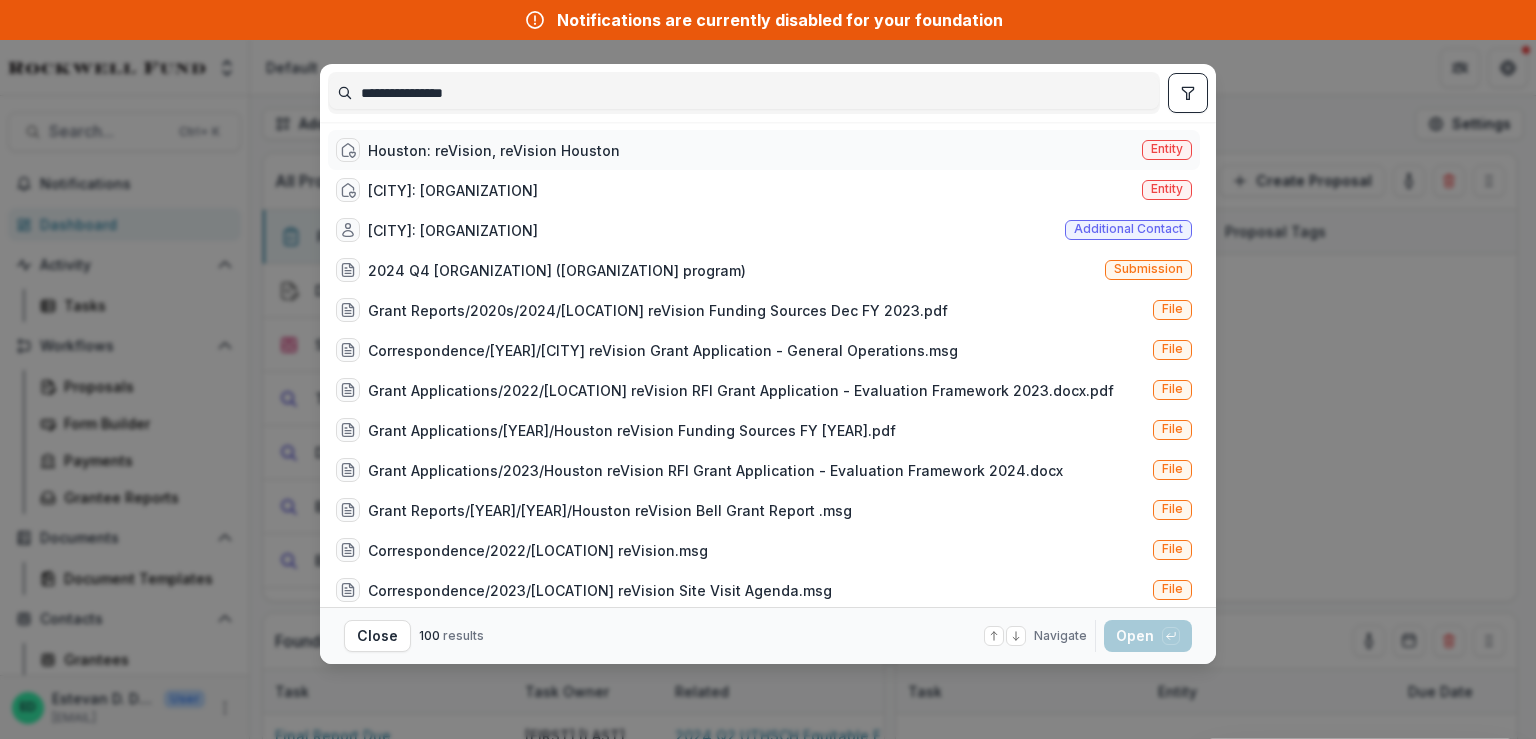 type on "**********" 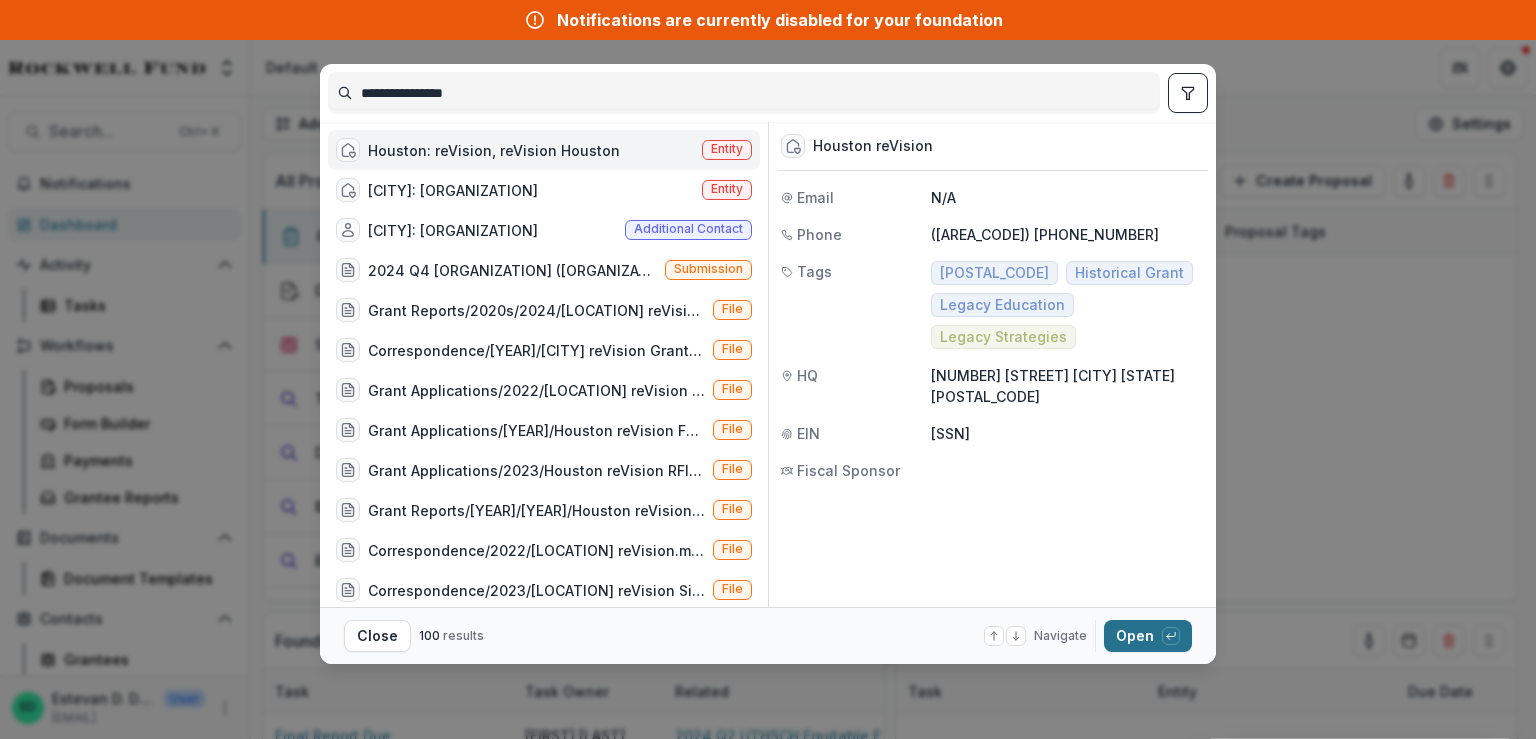 click on "Open with enter key" at bounding box center [1148, 636] 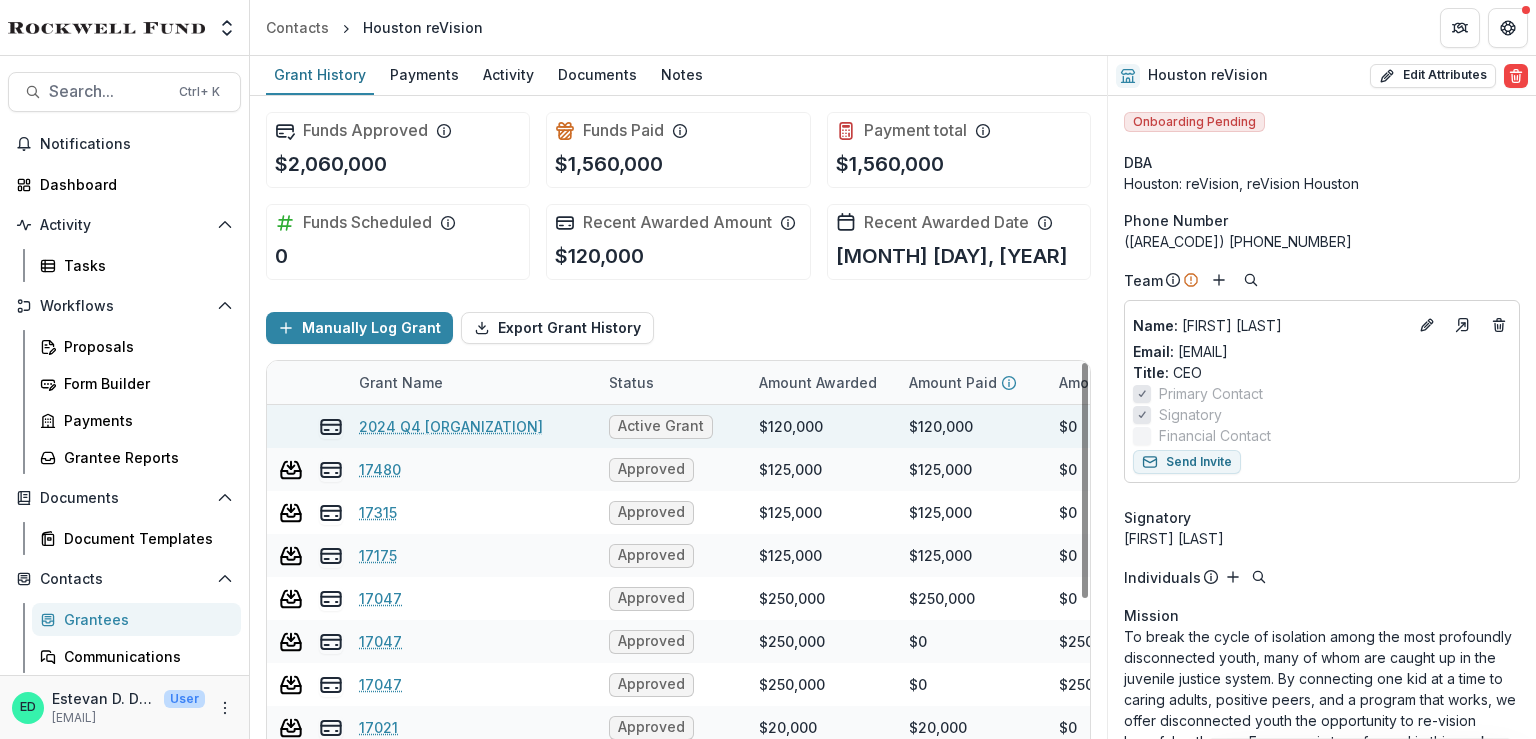 click on "2024 Q4 [ORGANIZATION]" at bounding box center [451, 426] 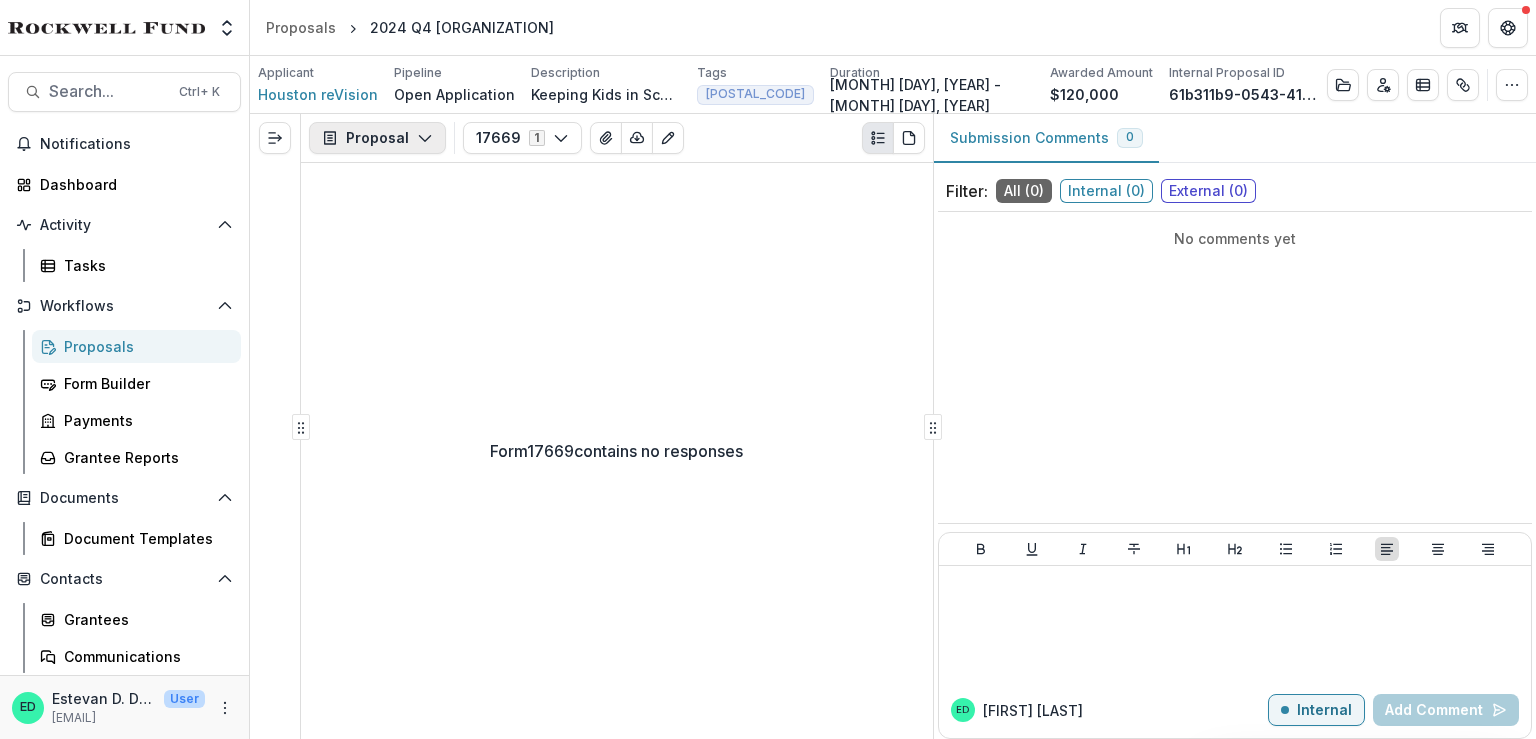 click on "Proposal" at bounding box center [377, 138] 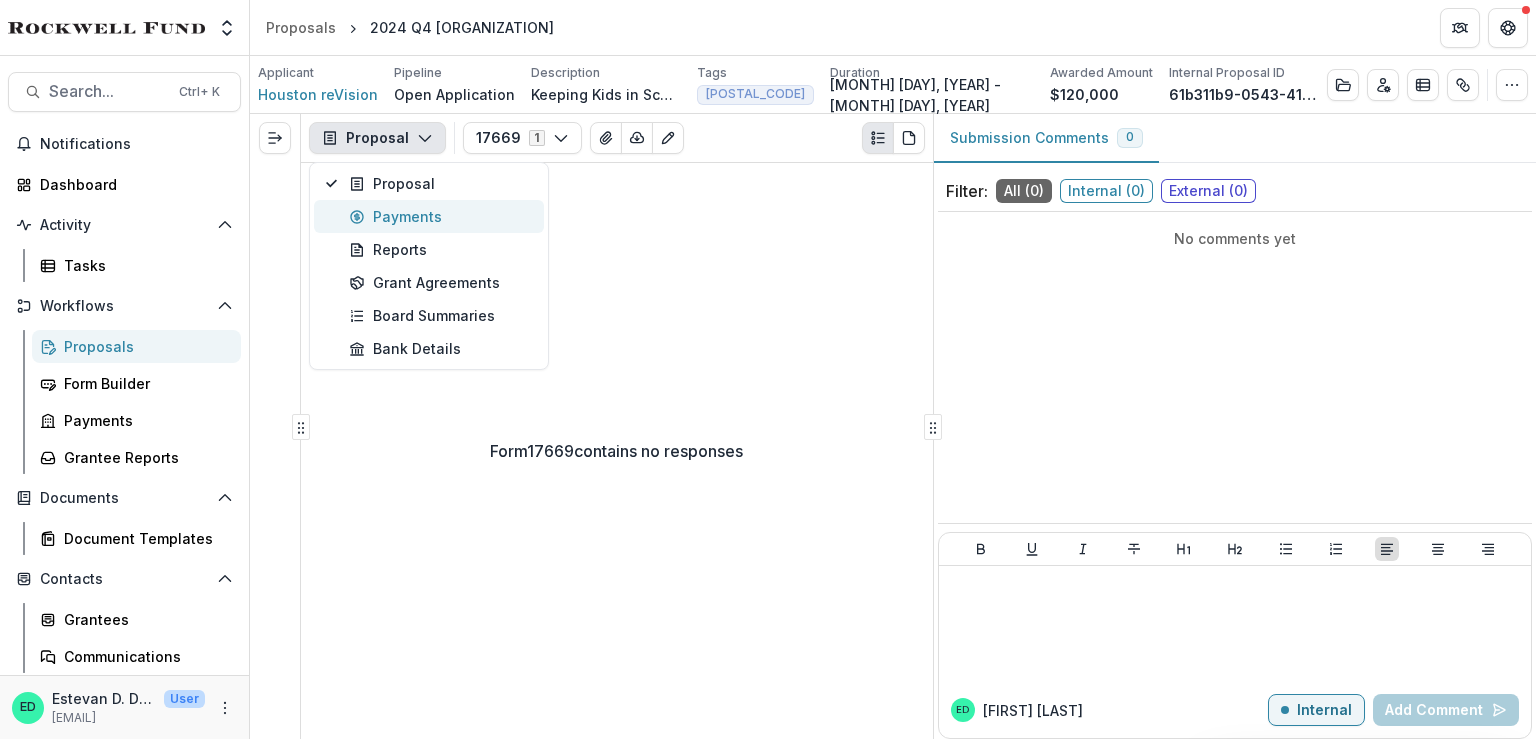 click on "Payments" at bounding box center (440, 216) 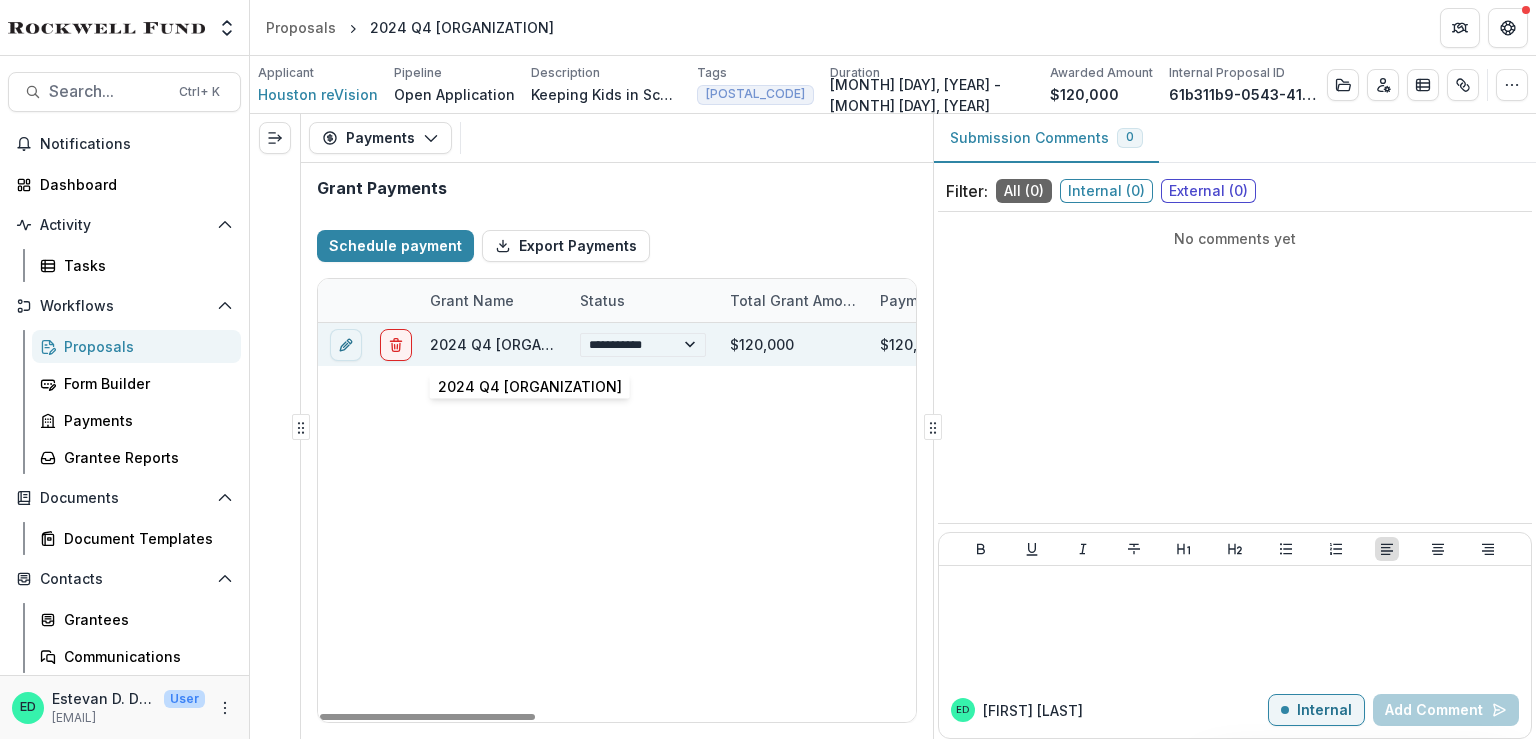 click on "2024 Q4 [ORGANIZATION]" at bounding box center [493, 344] 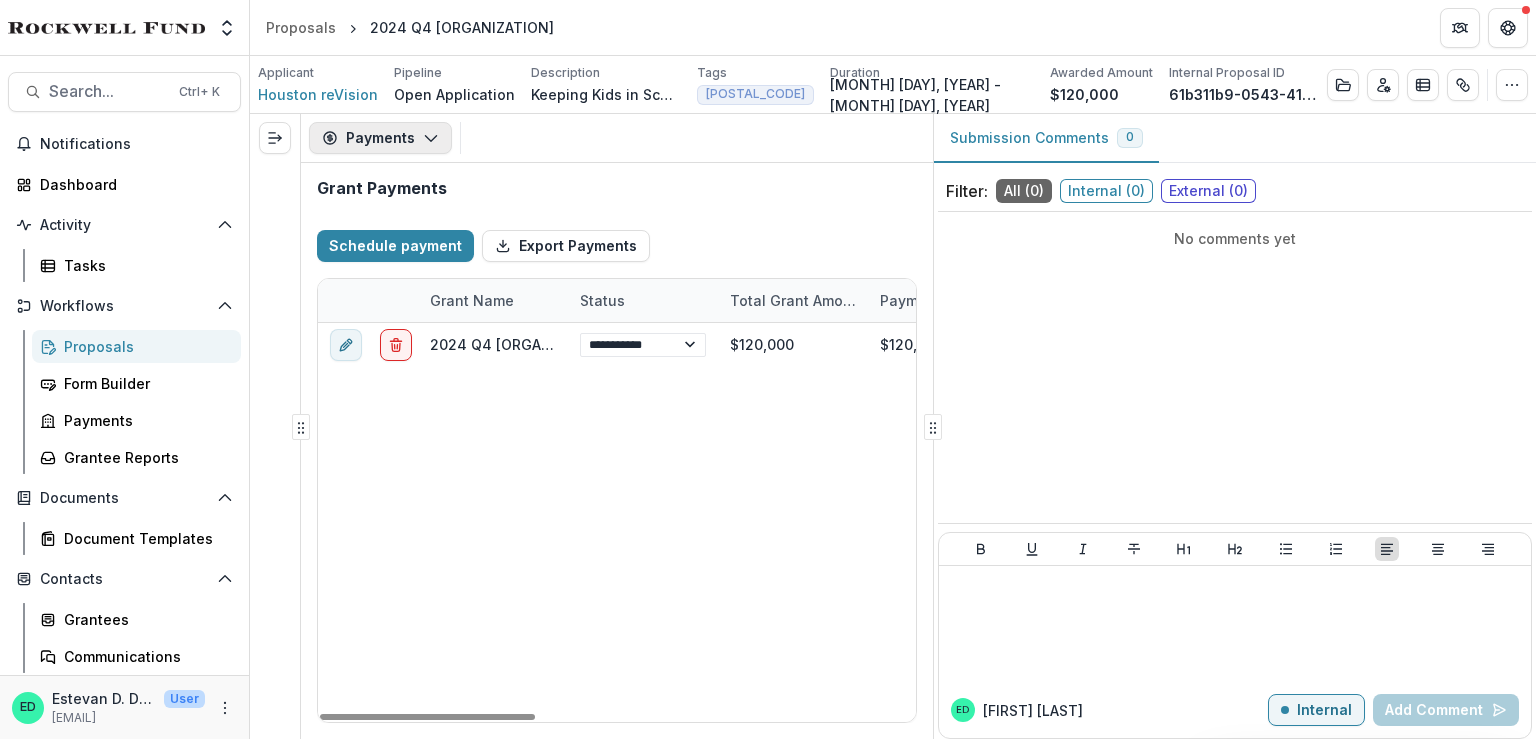 click on "Payments" at bounding box center (380, 138) 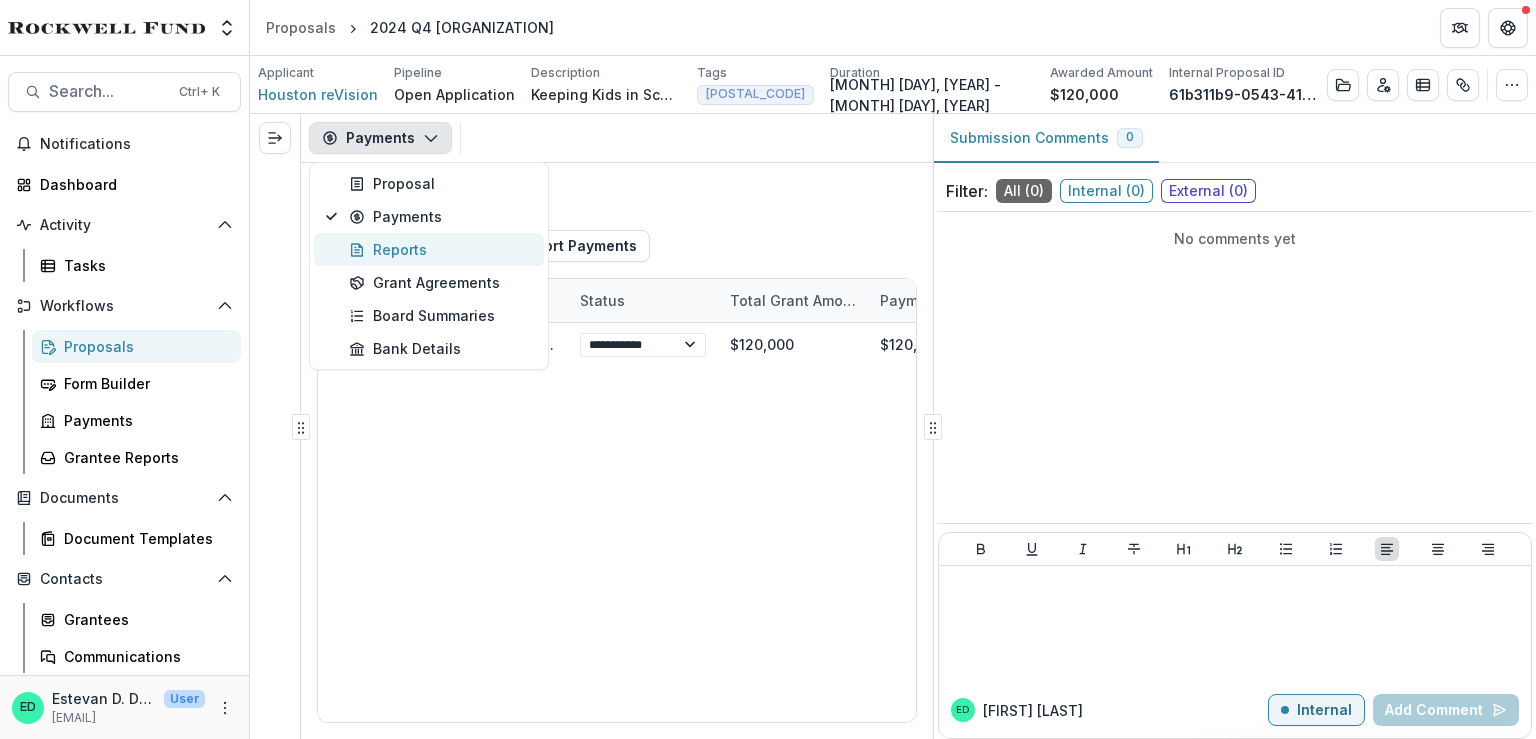 click on "Reports" at bounding box center [440, 249] 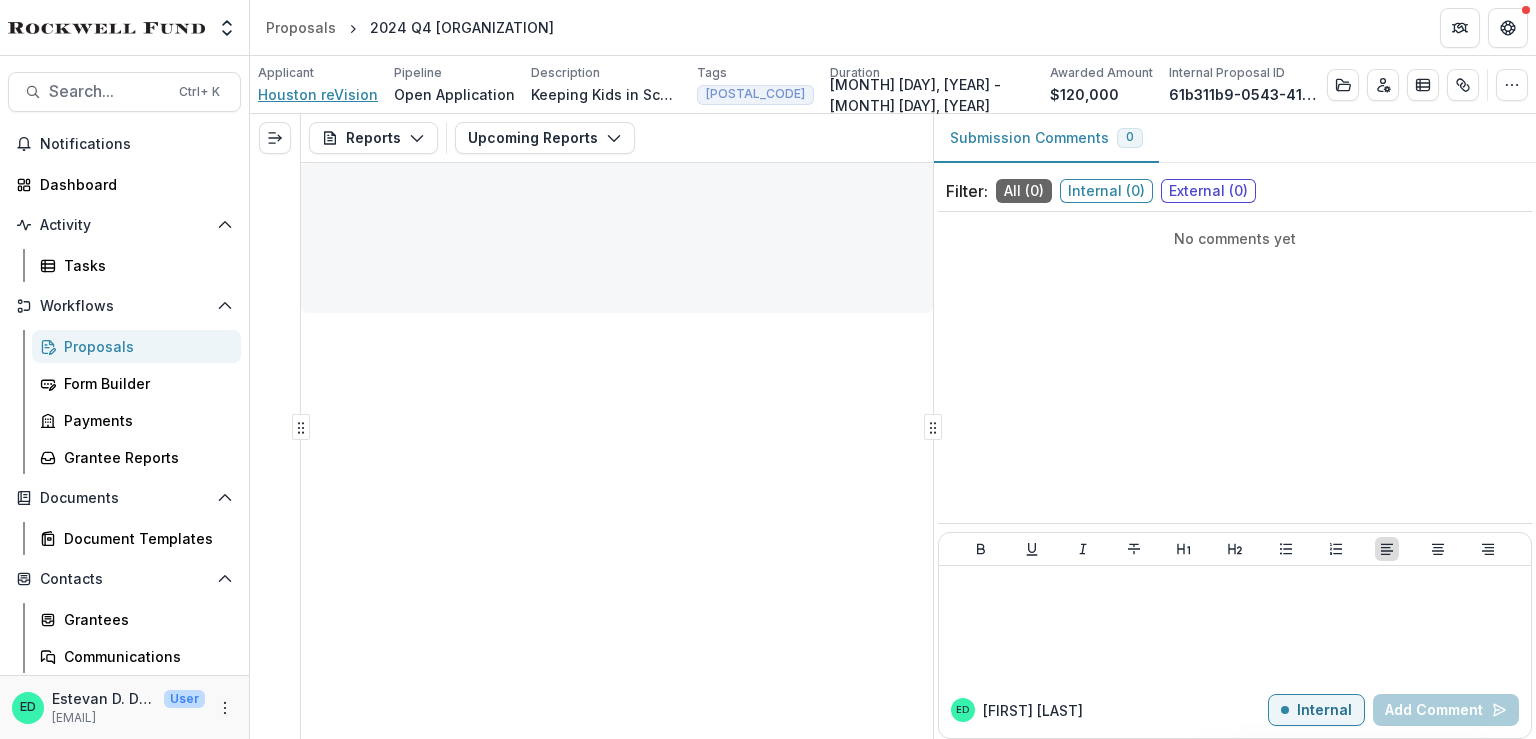 click on "Houston reVision" at bounding box center (318, 94) 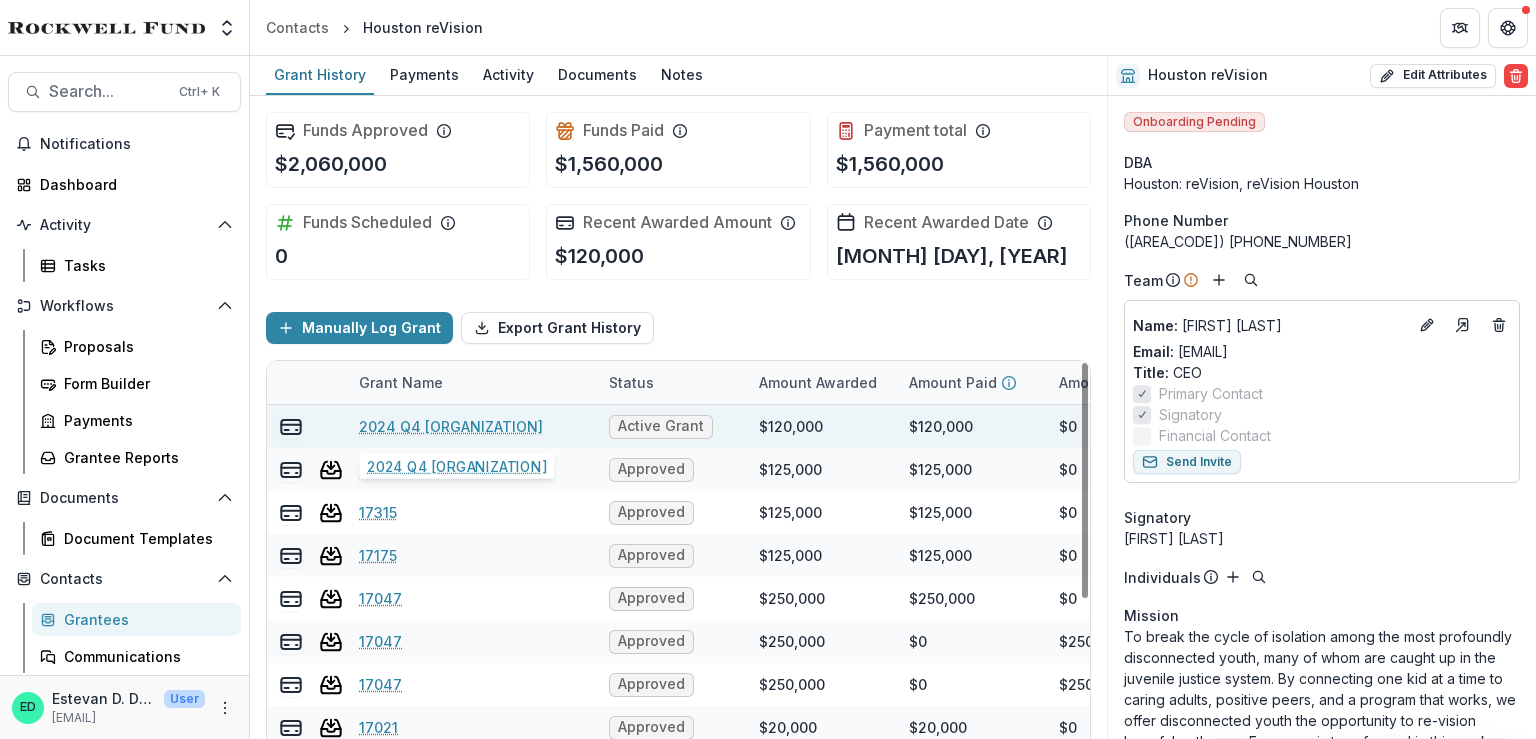 click on "2024 Q4 [ORGANIZATION]" at bounding box center (451, 426) 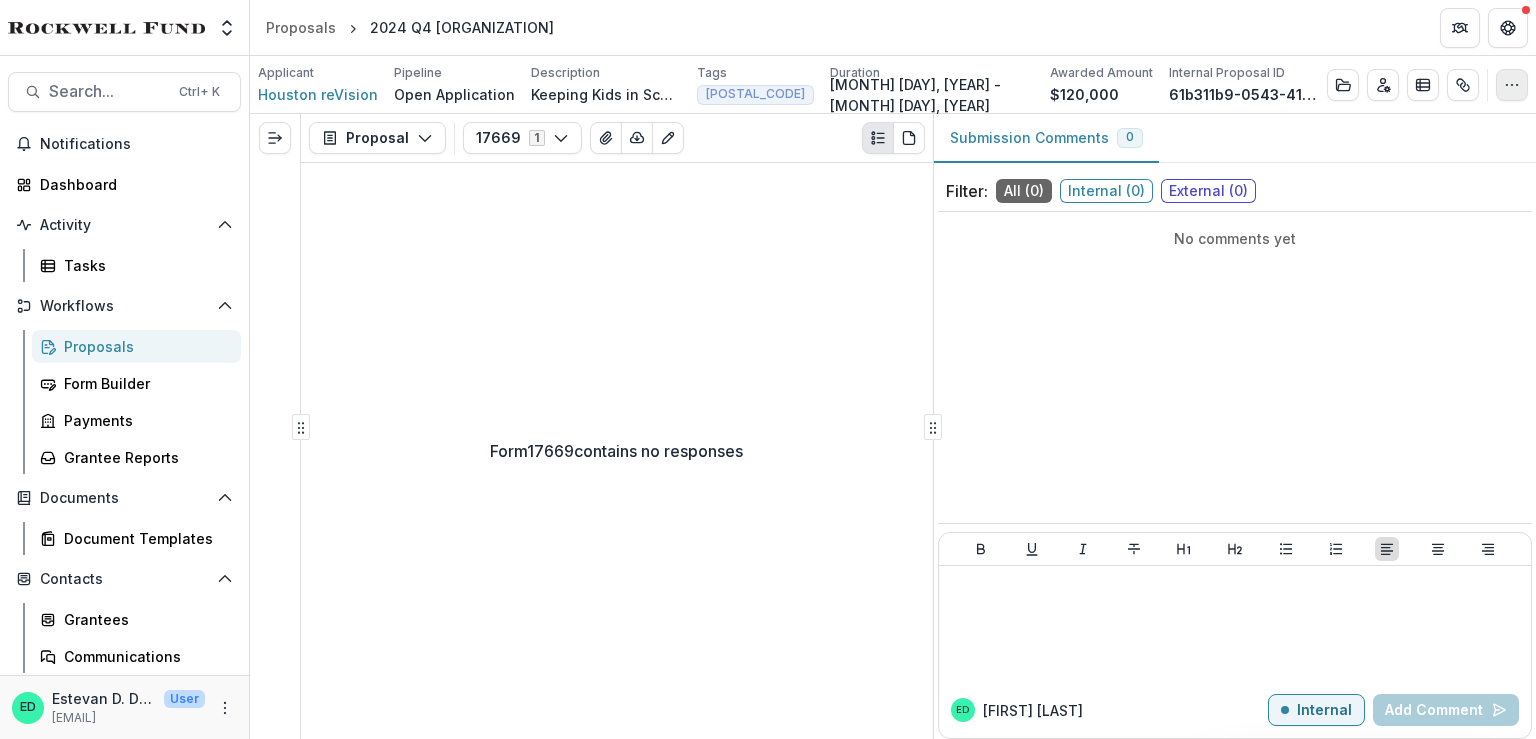 click at bounding box center (1512, 85) 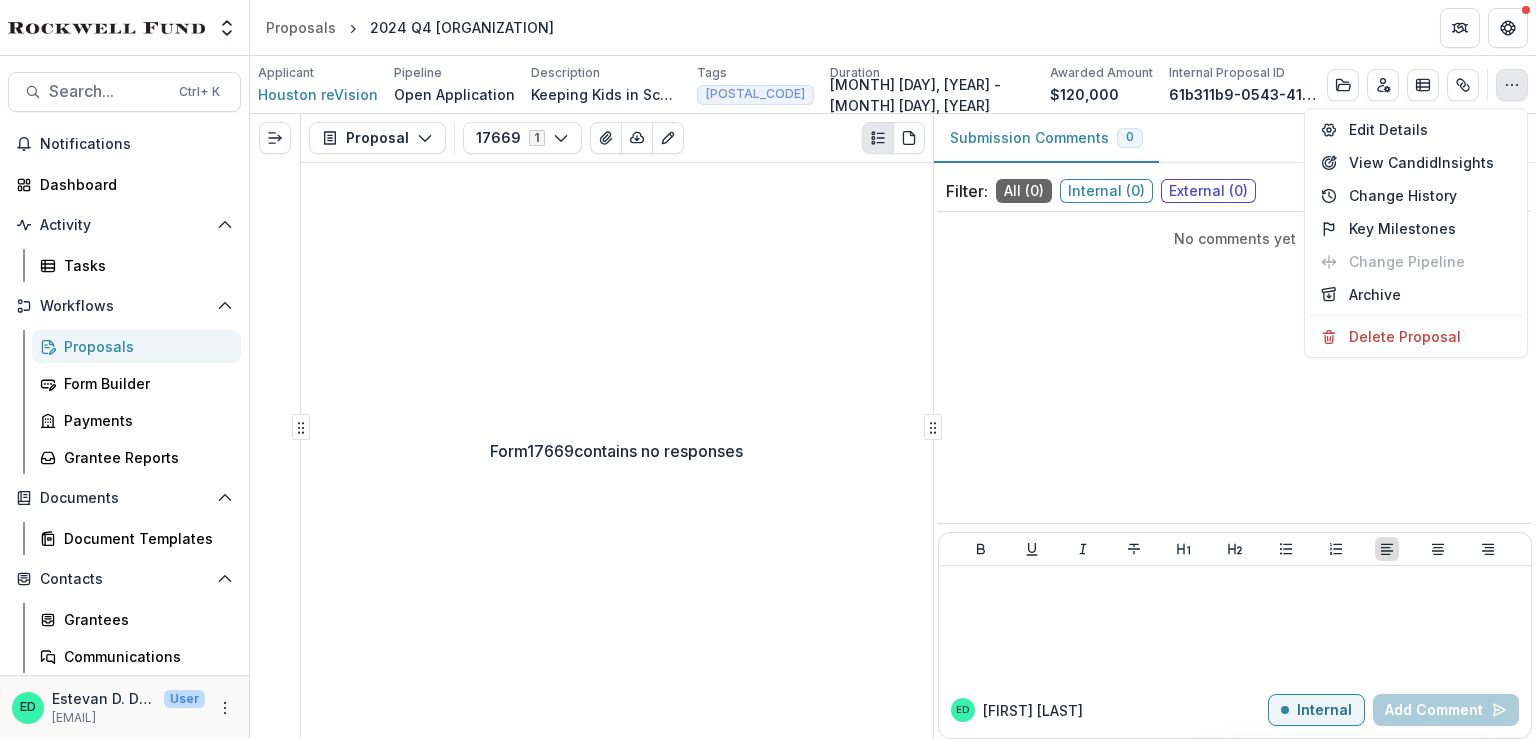 click on "Proposals 2024 Q4 [LOCATION] reVision" at bounding box center (893, 27) 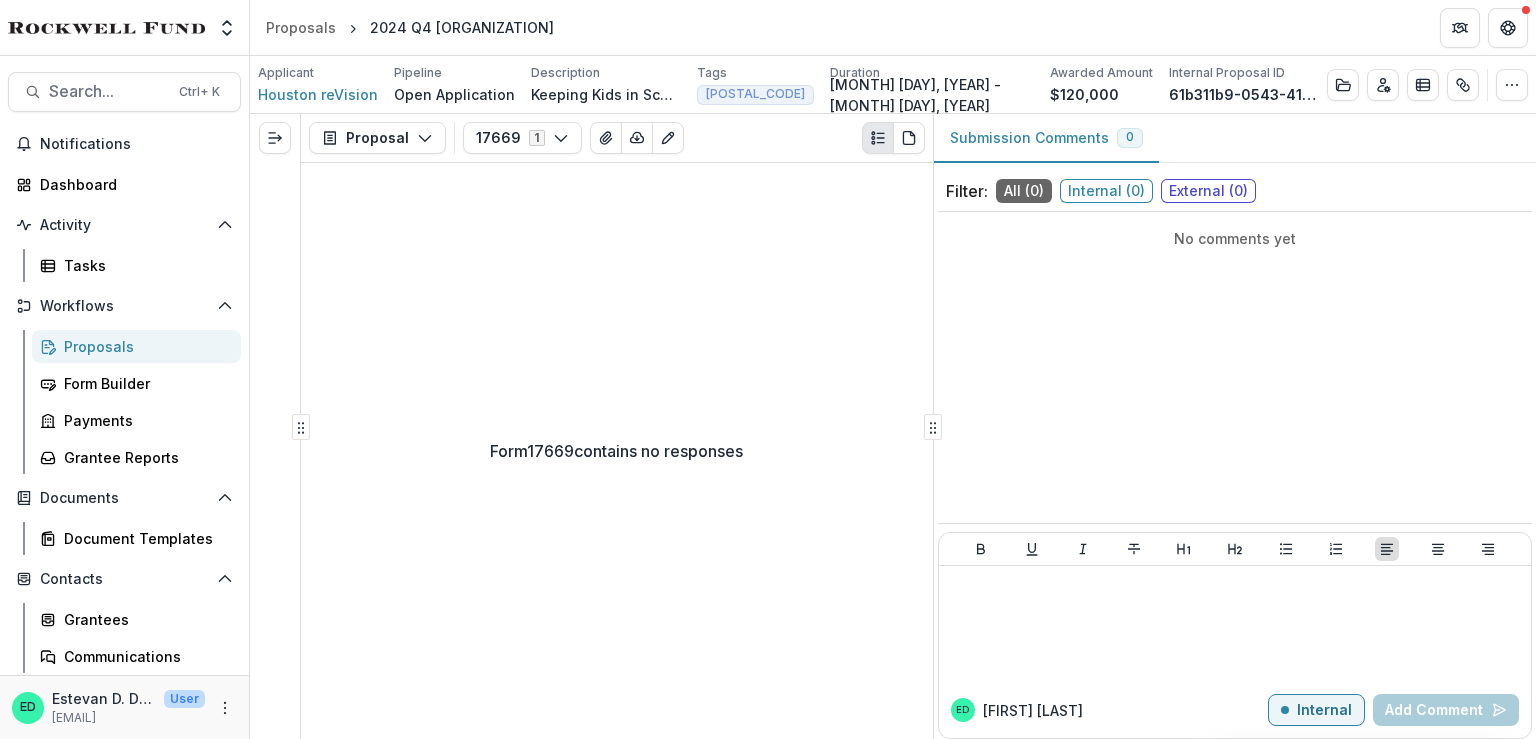 click at bounding box center (275, 138) 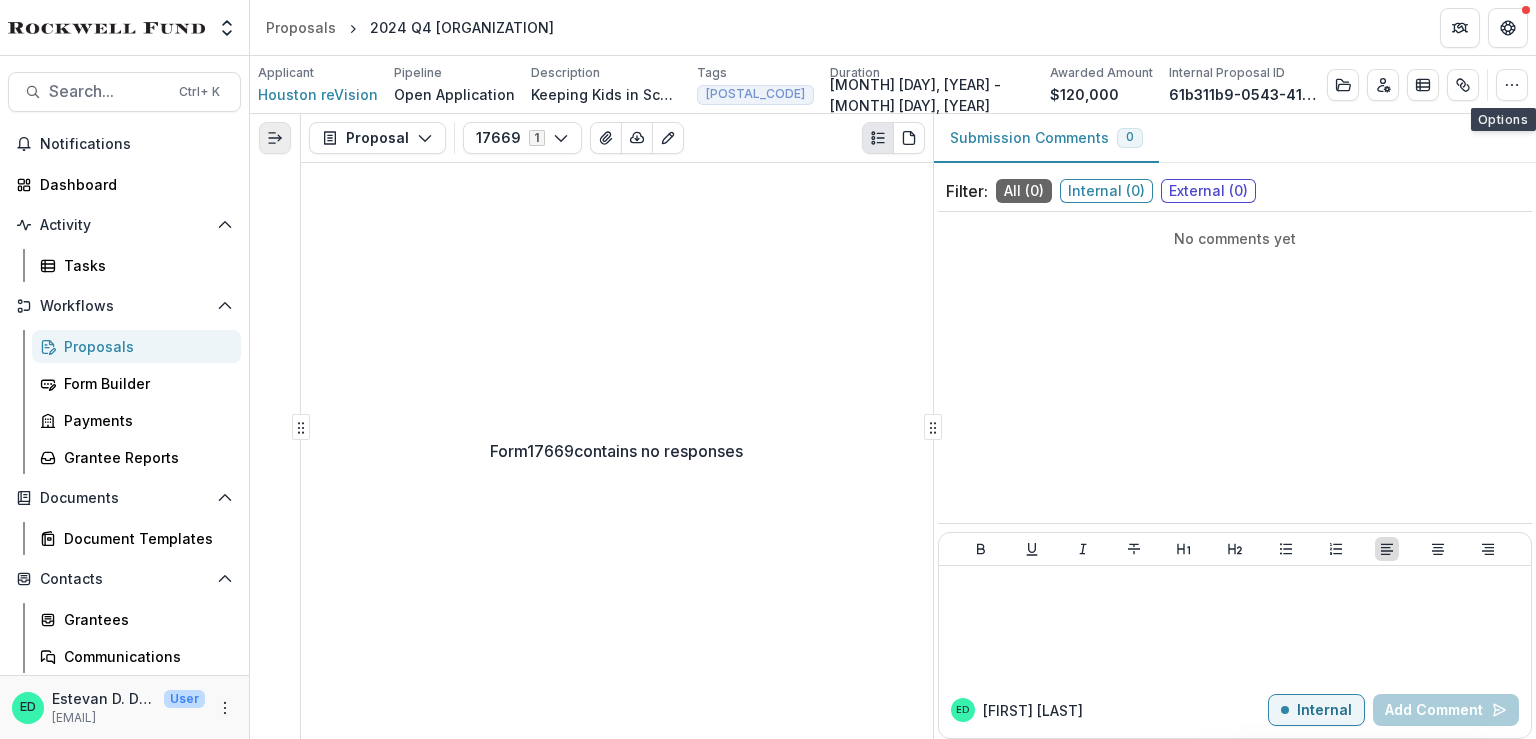 click 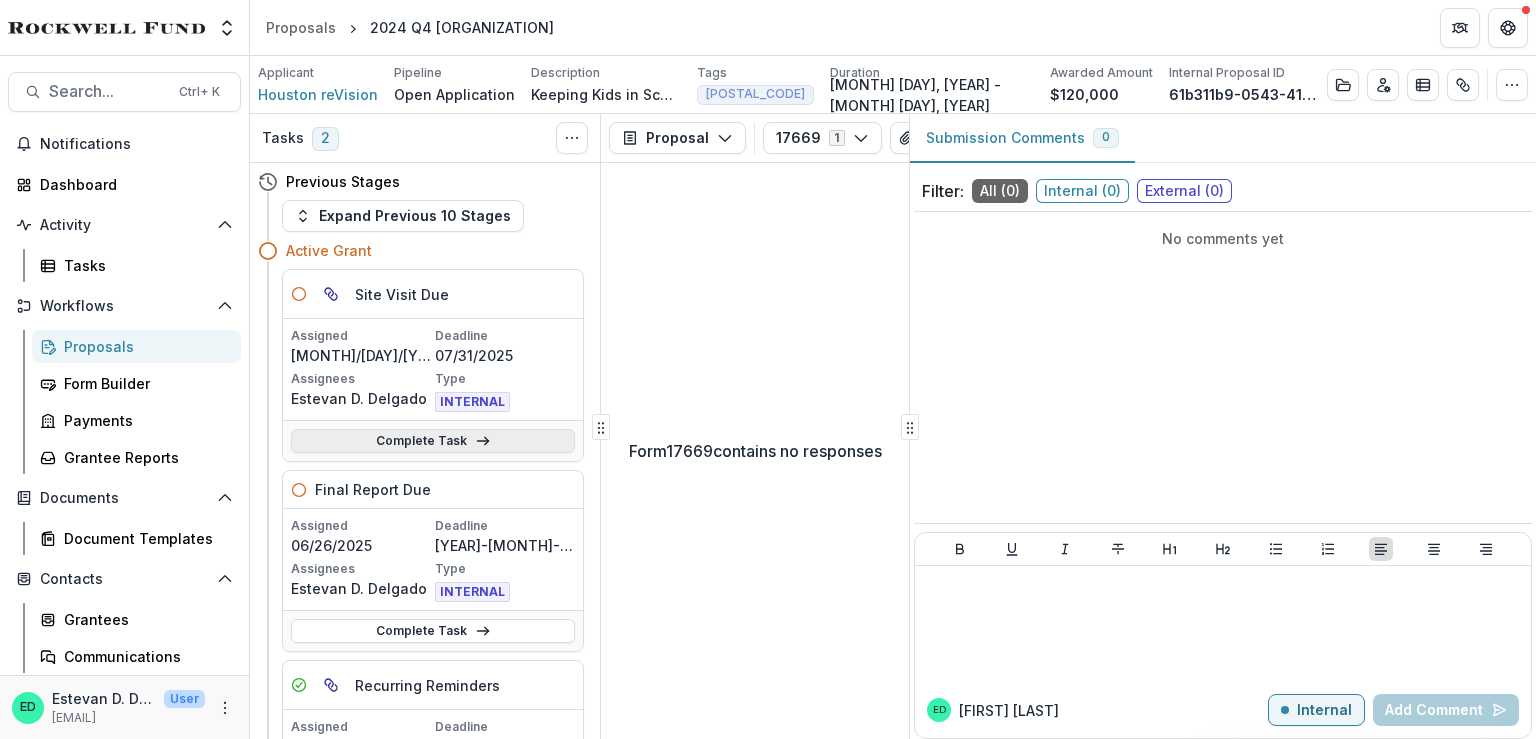 click on "Complete Task" at bounding box center (433, 441) 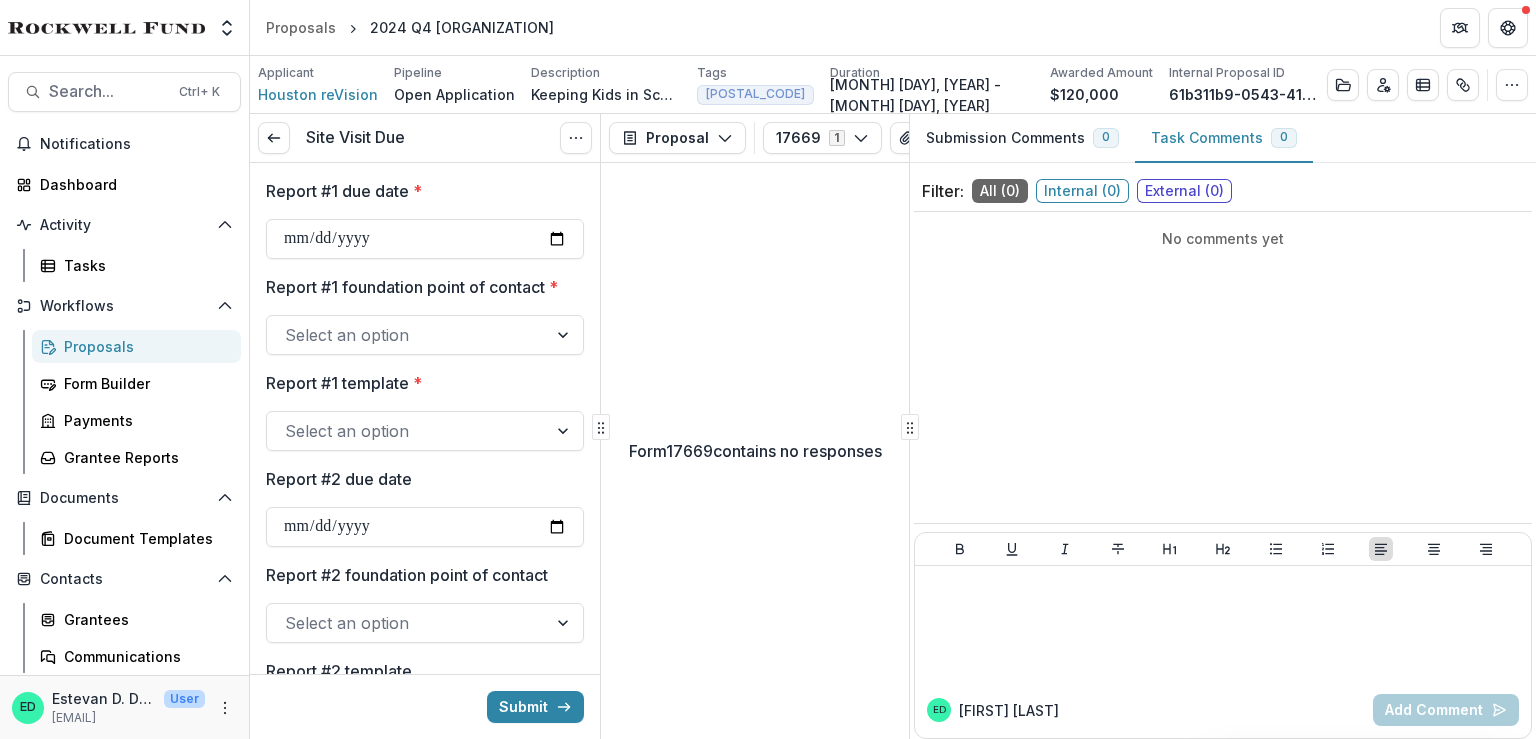 scroll, scrollTop: 0, scrollLeft: 0, axis: both 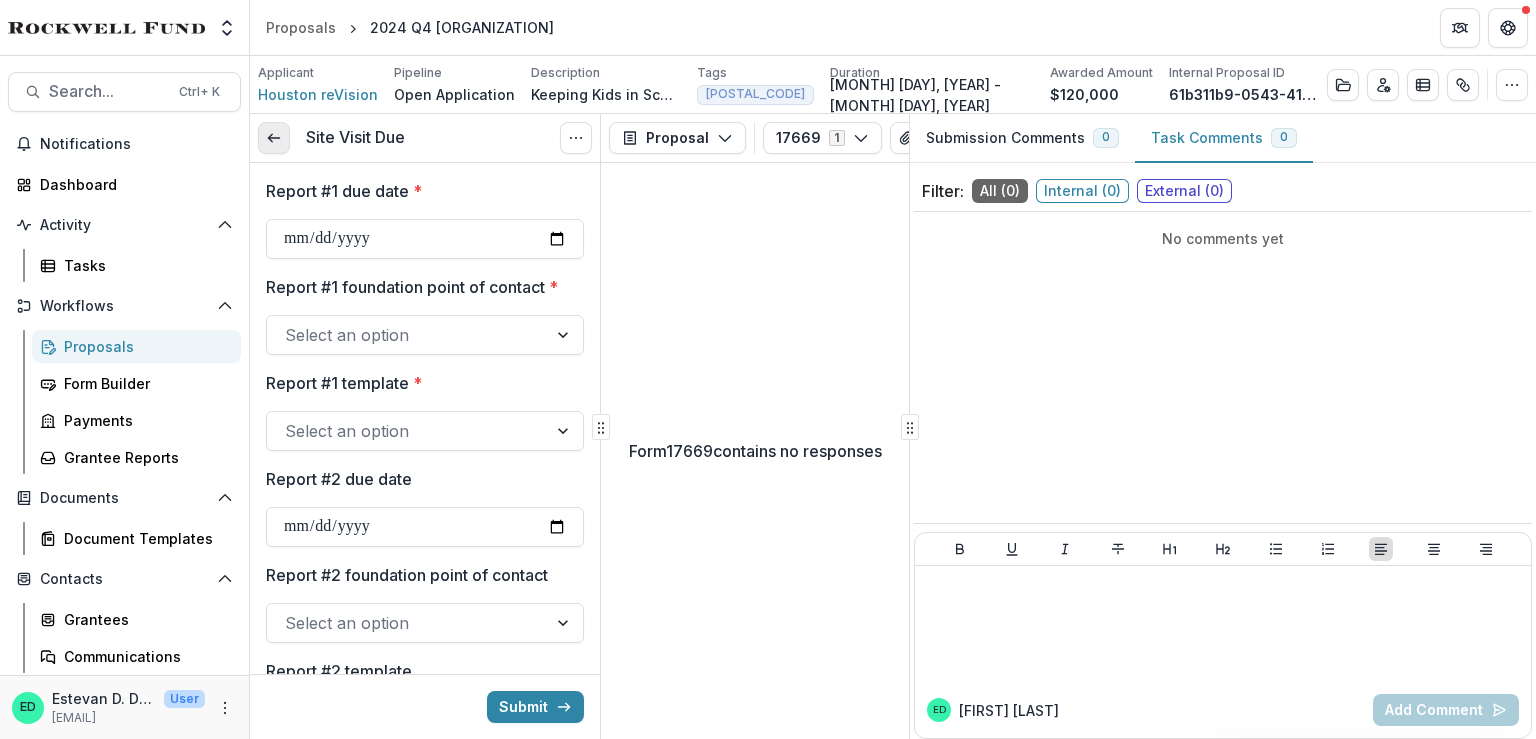 click 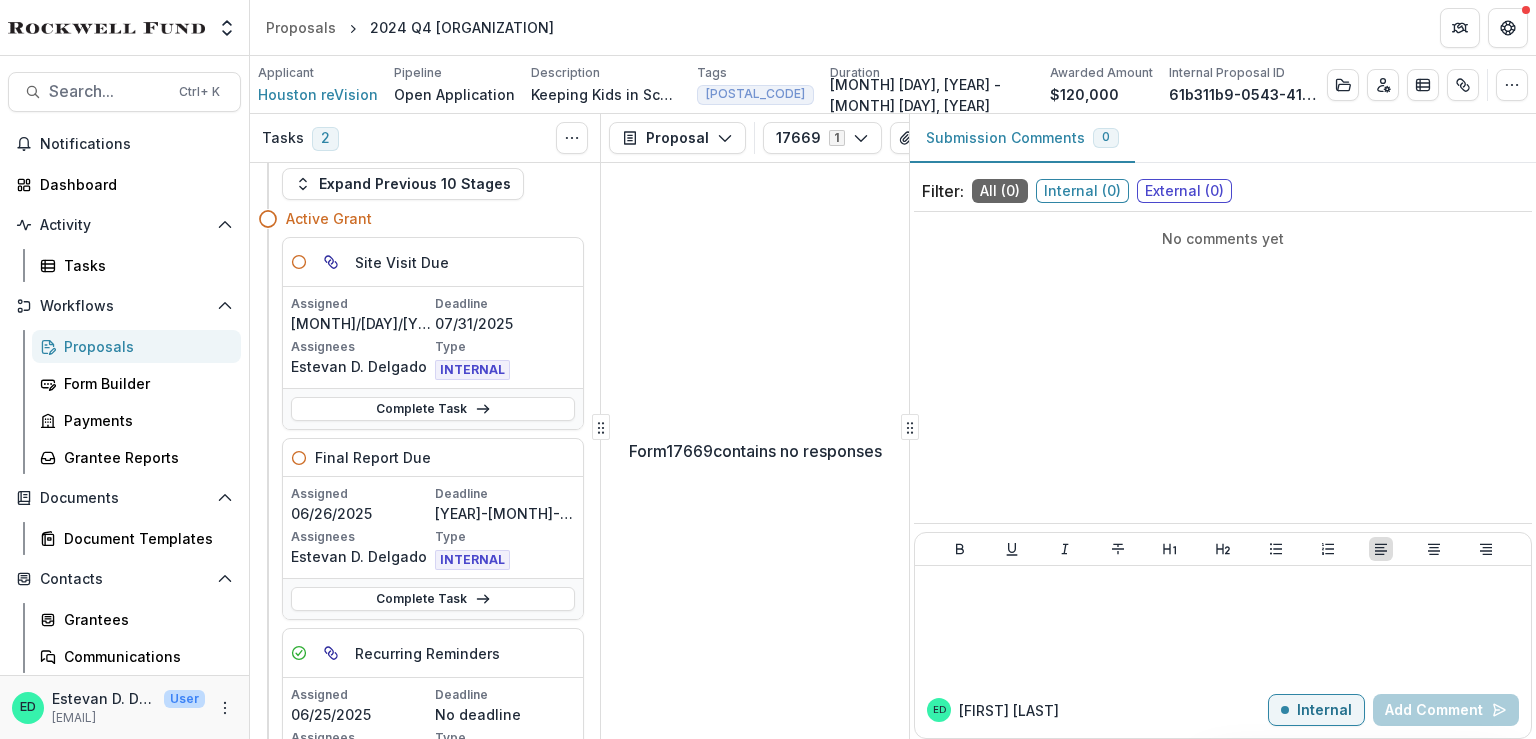 scroll, scrollTop: 0, scrollLeft: 0, axis: both 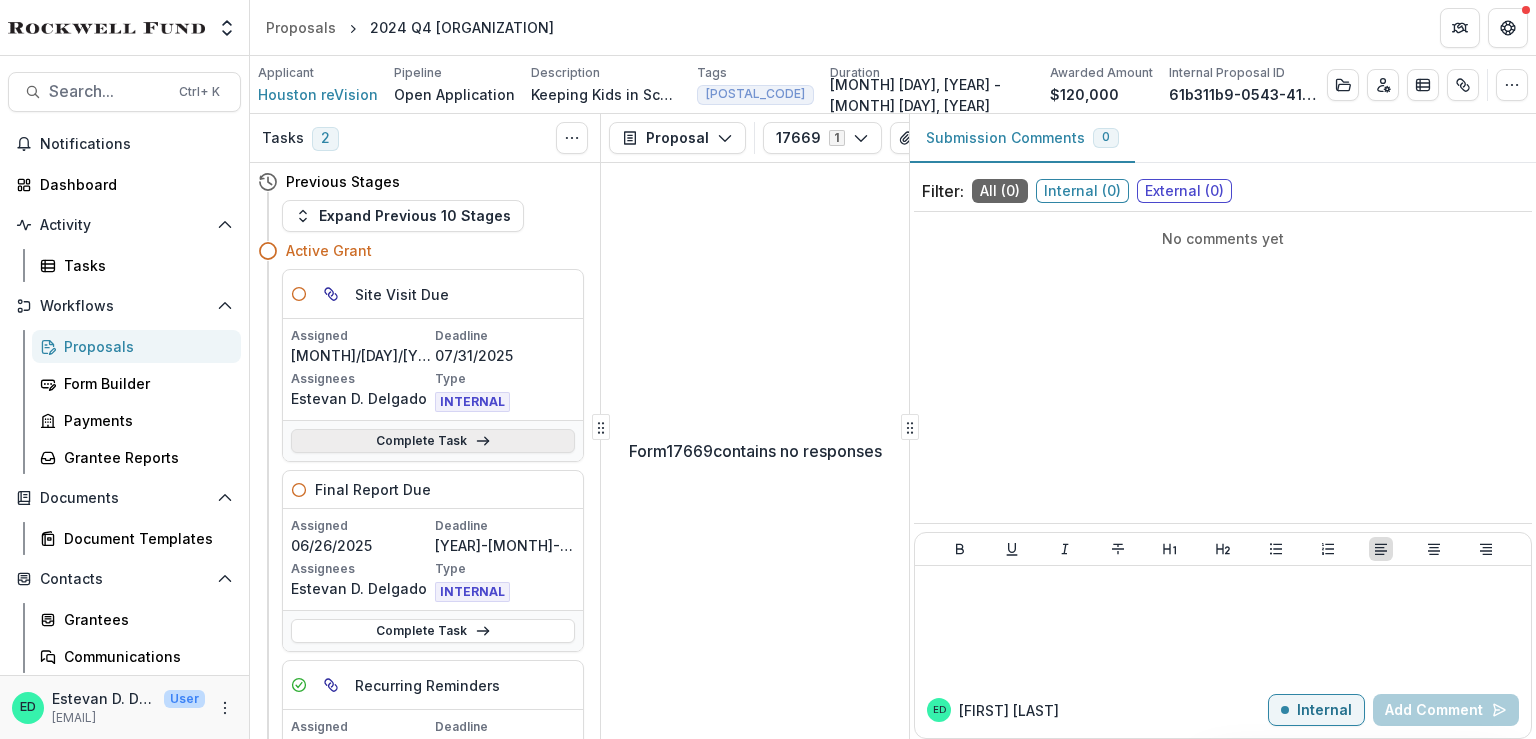 click 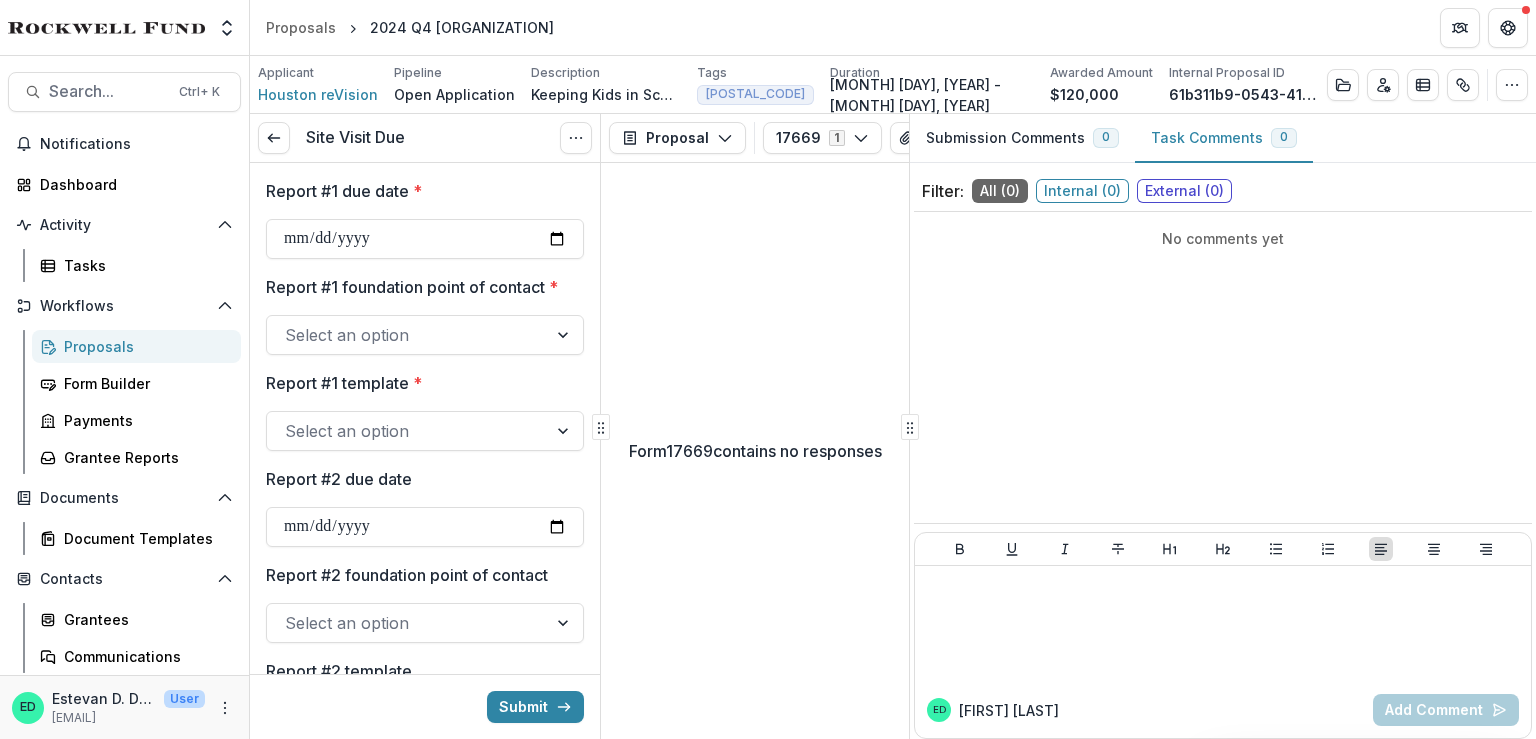 click at bounding box center (407, 335) 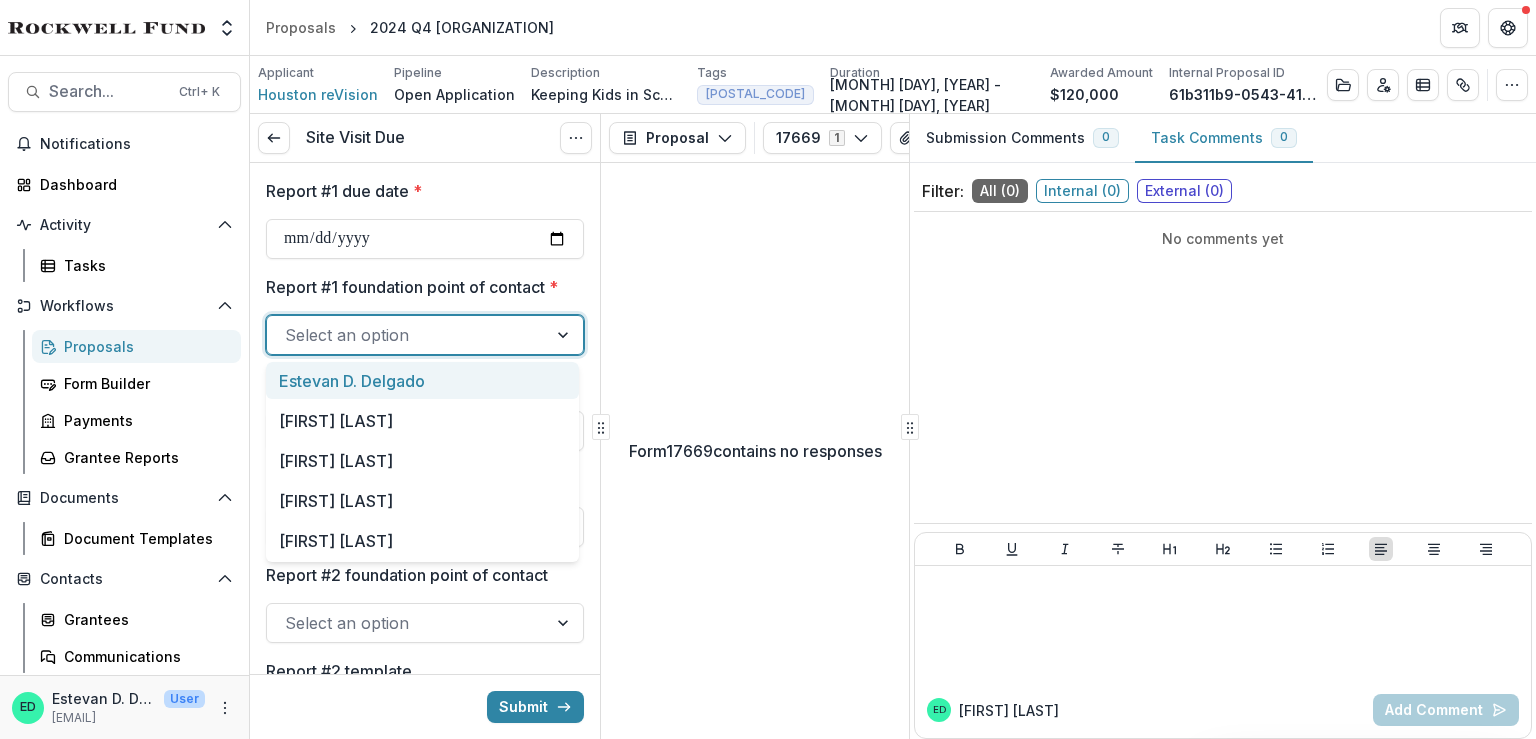 click on "Estevan D. Delgado" at bounding box center [422, 380] 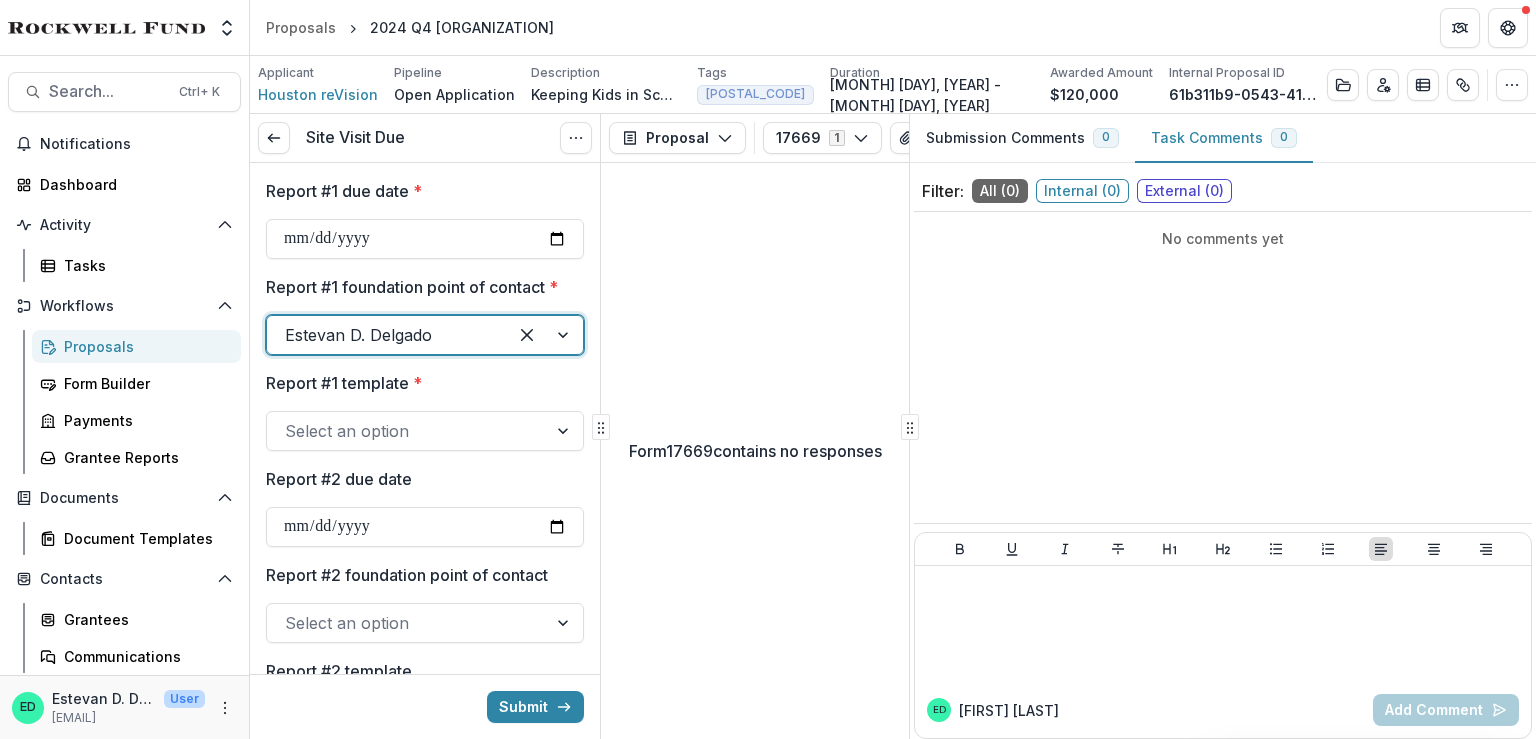 click at bounding box center [407, 431] 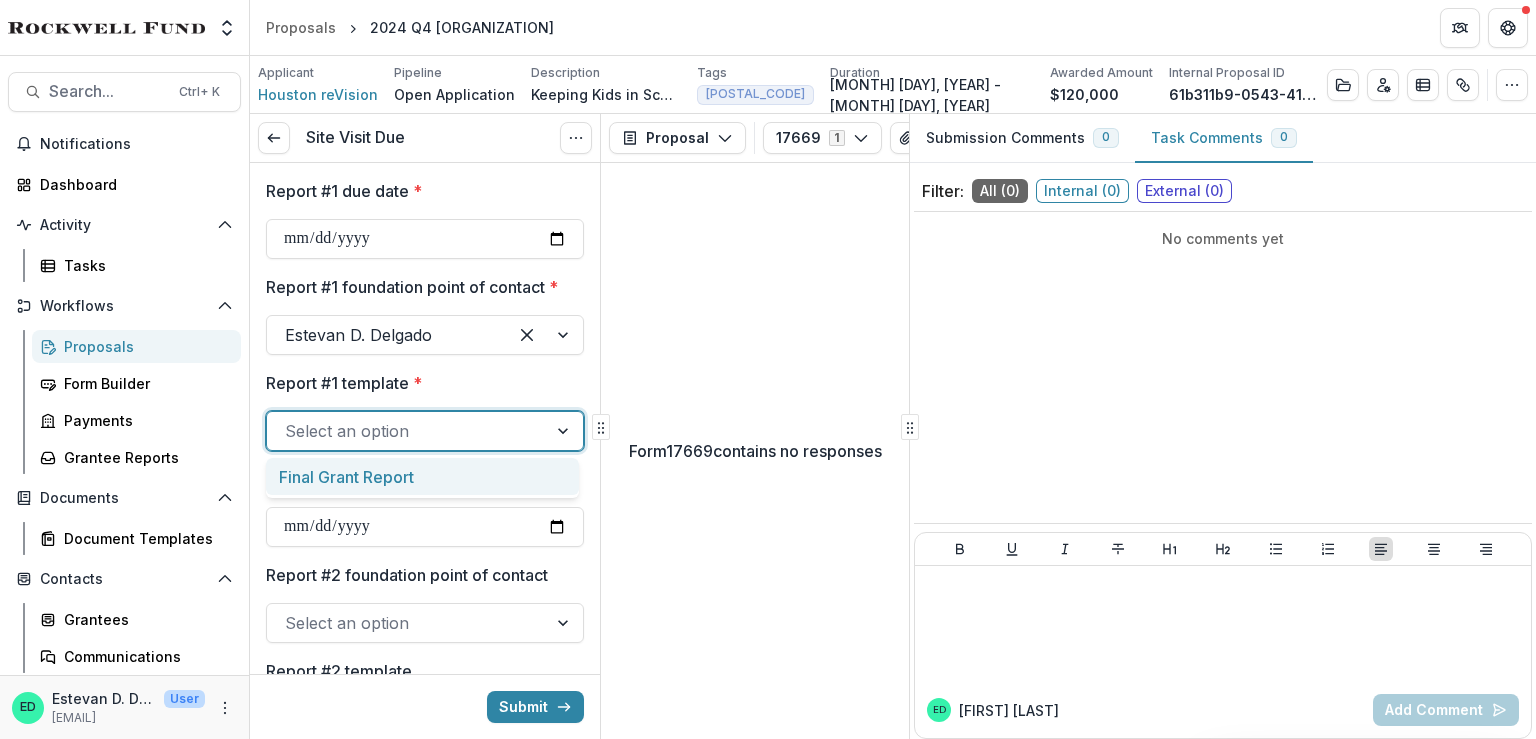 click on "Report #1 template *" at bounding box center (419, 383) 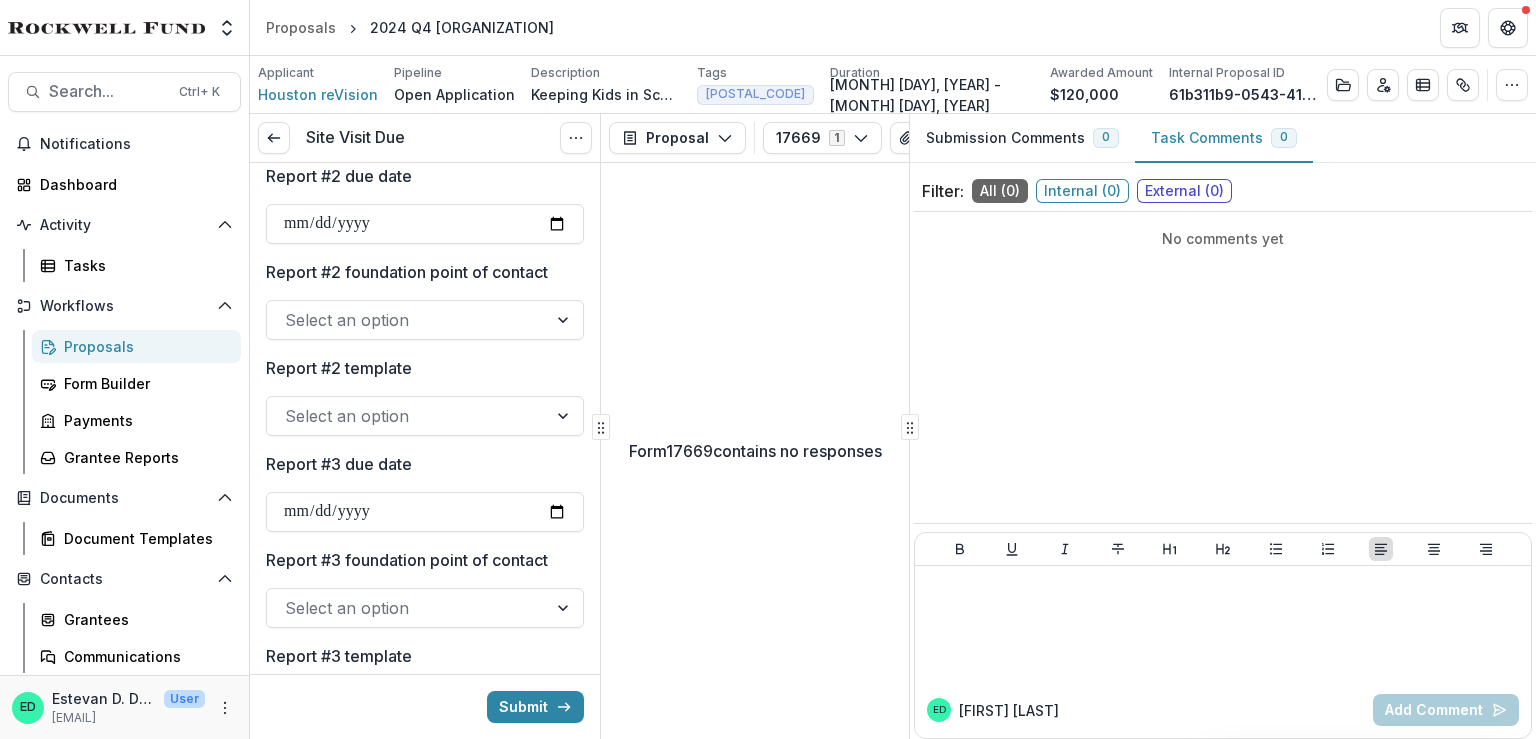 scroll, scrollTop: 0, scrollLeft: 0, axis: both 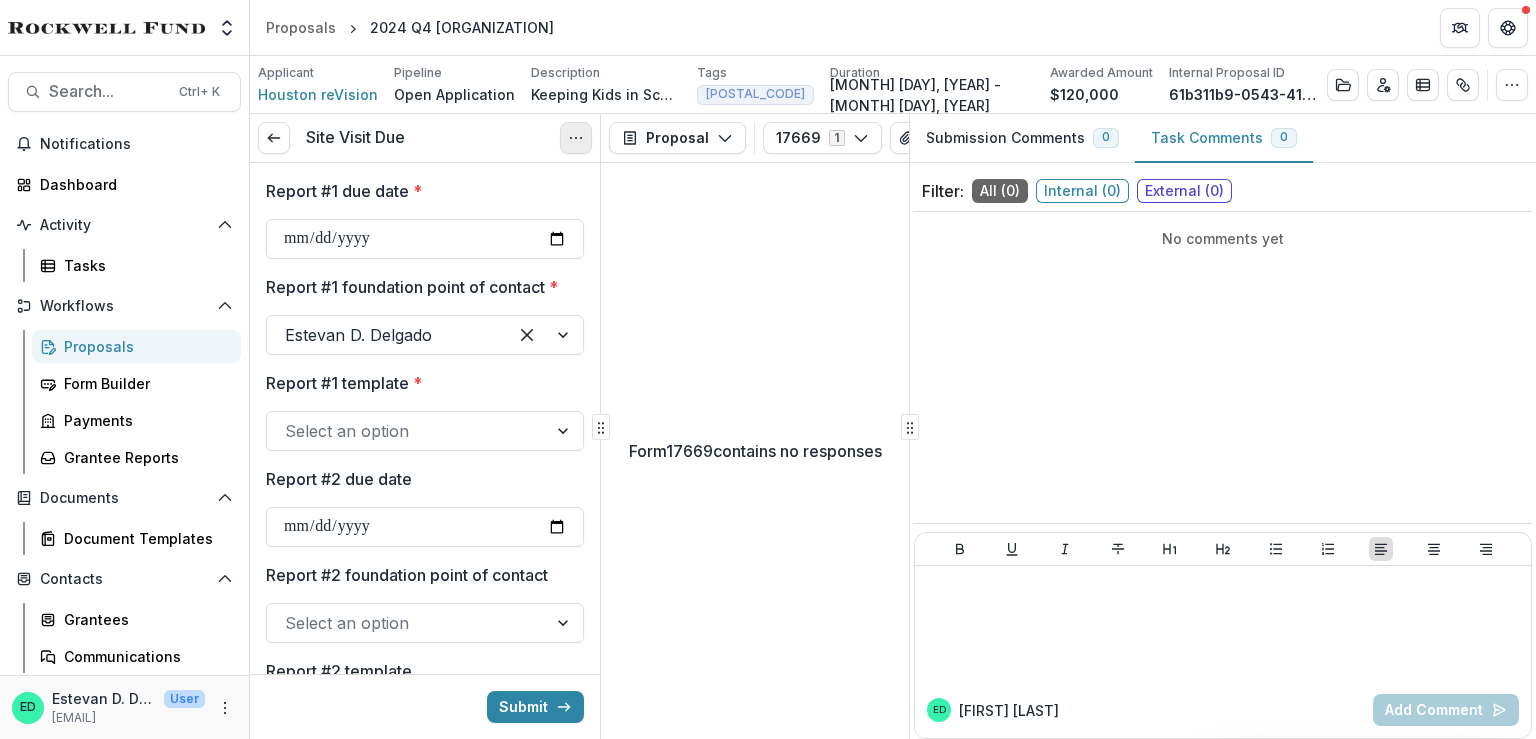 click 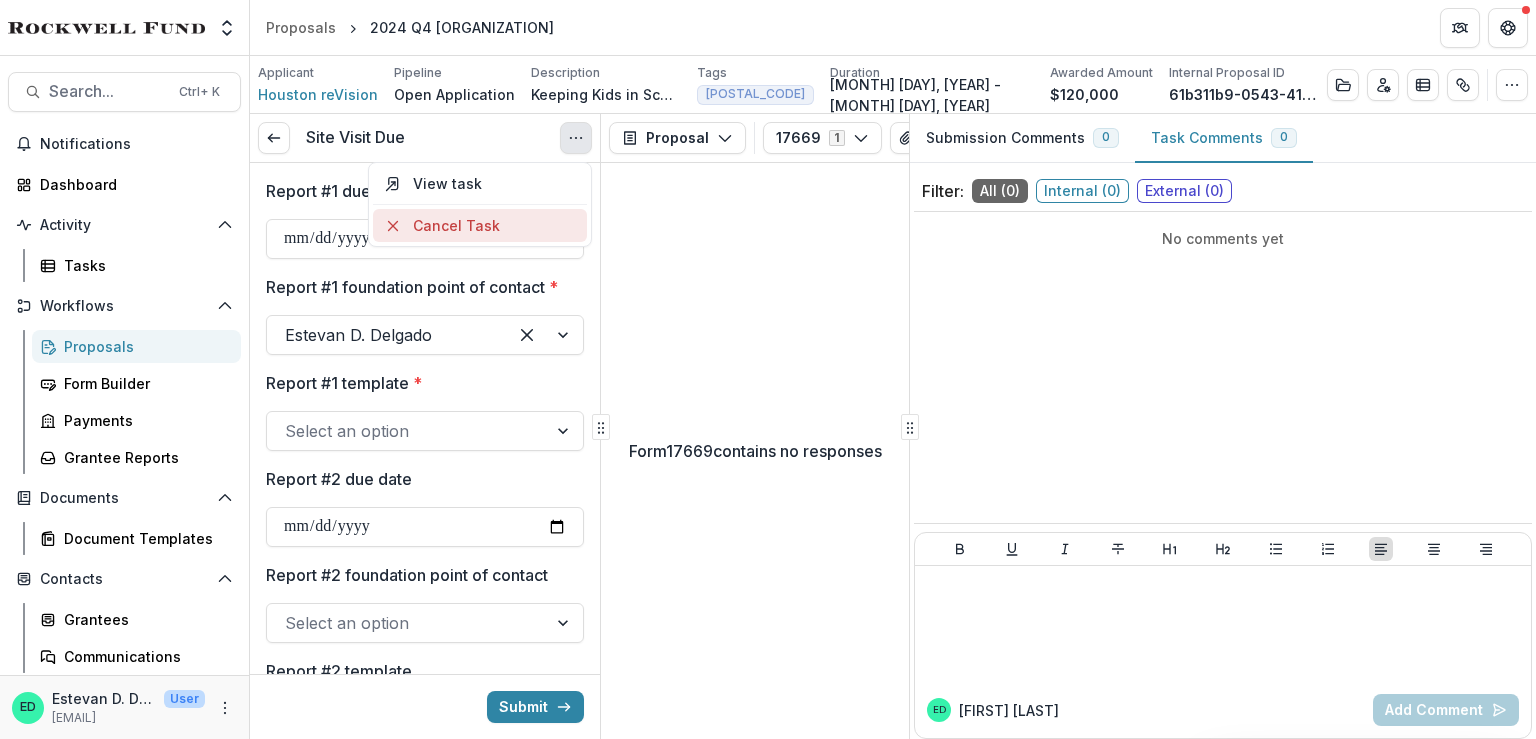 click on "Cancel Task" at bounding box center [480, 225] 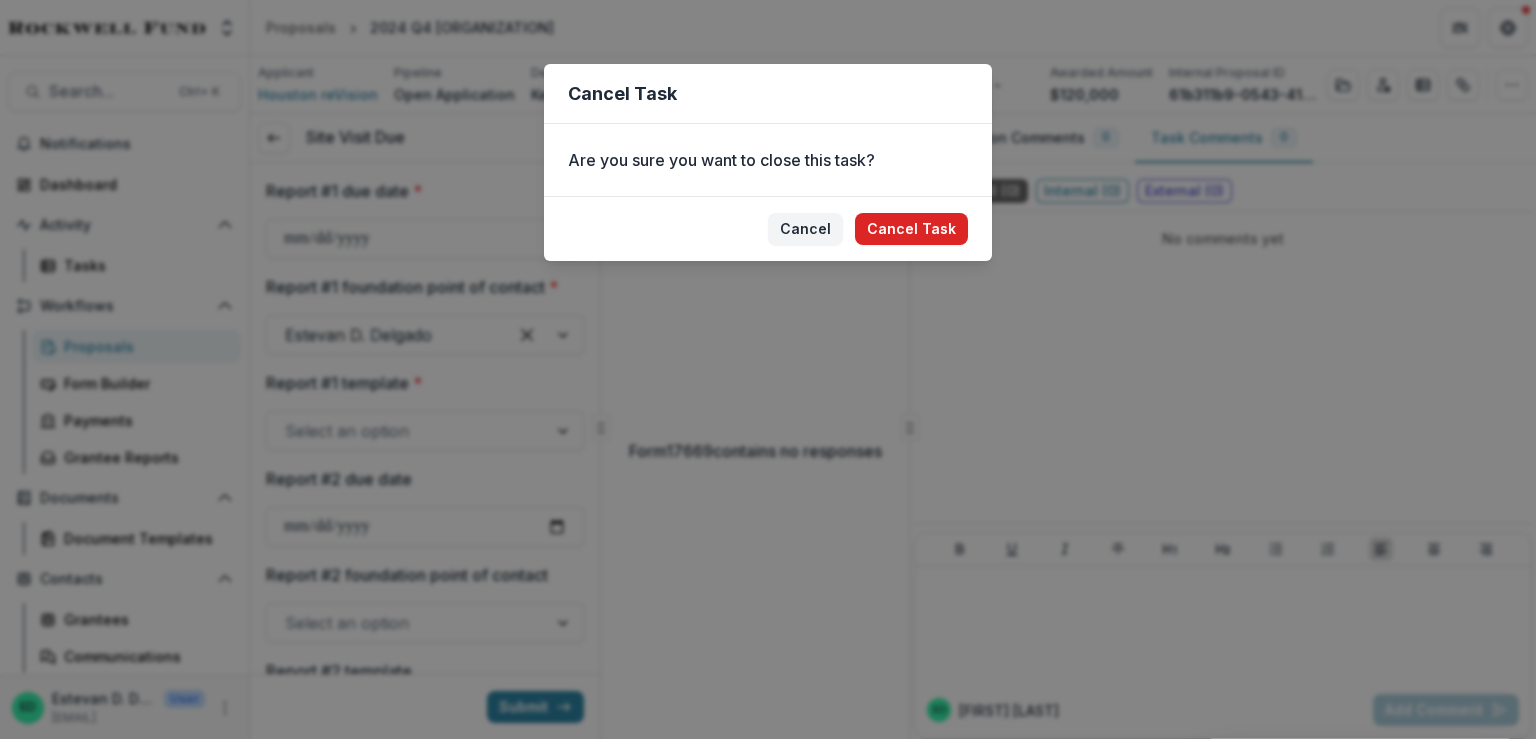 click on "Cancel Task" at bounding box center [911, 229] 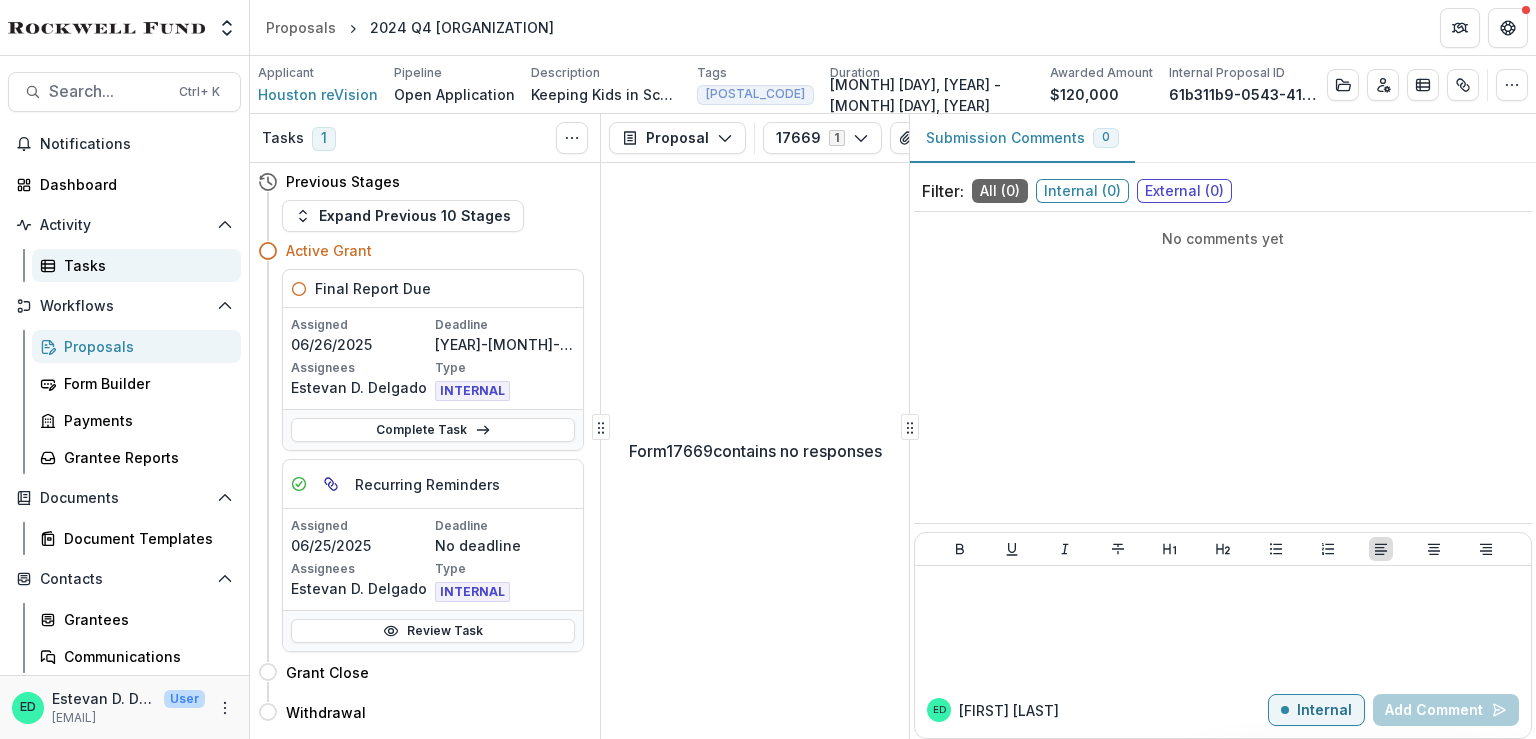 click on "Tasks" at bounding box center (144, 265) 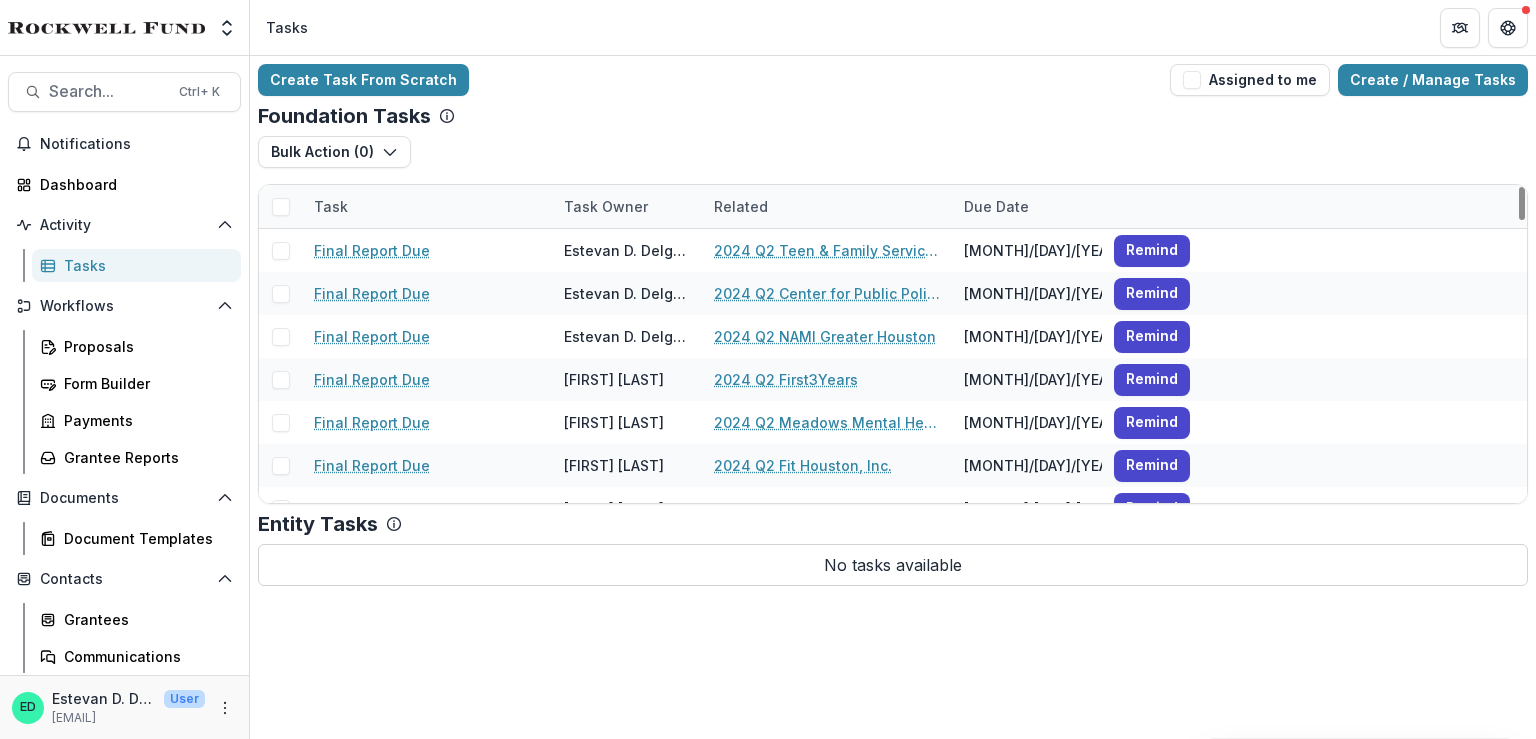click on "Related" at bounding box center [741, 206] 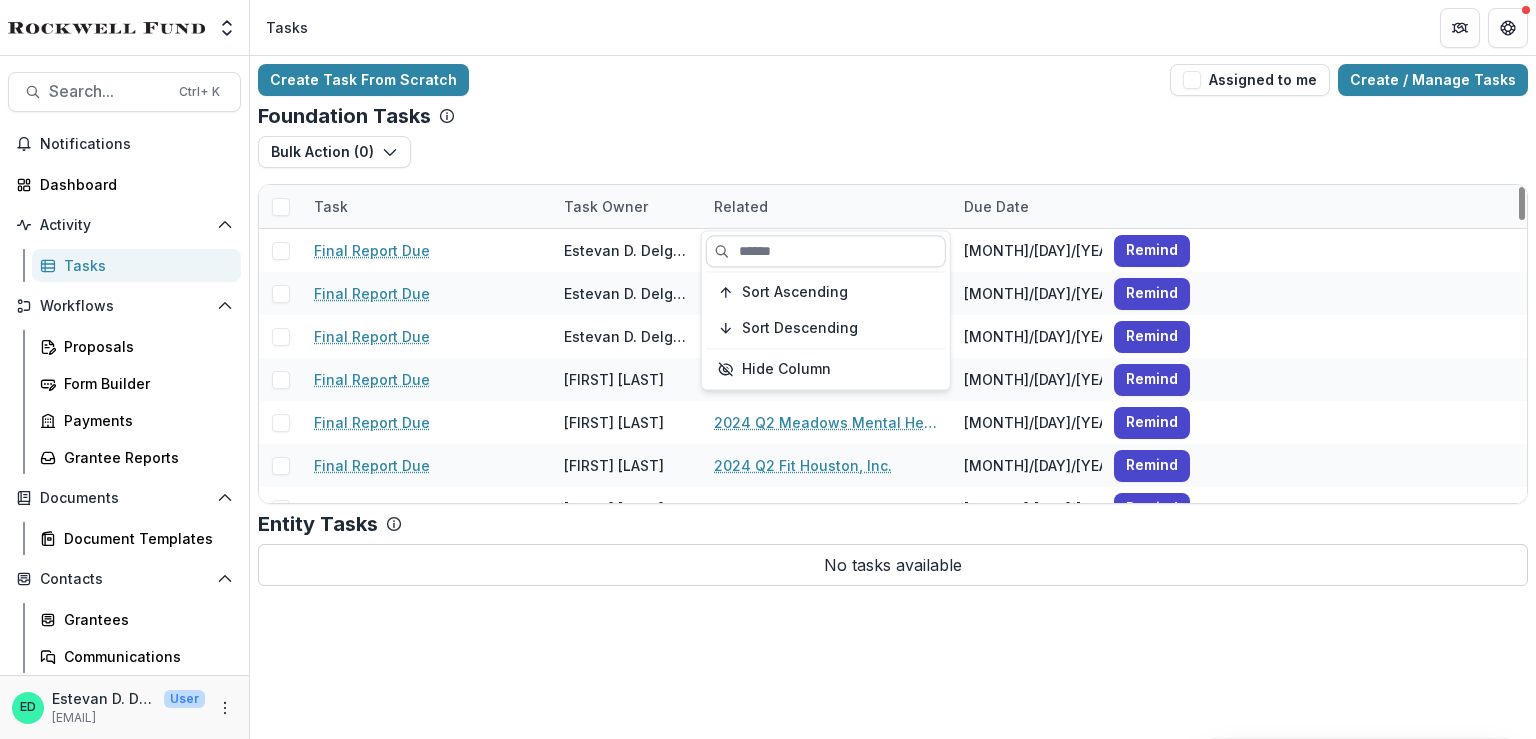 click at bounding box center (826, 251) 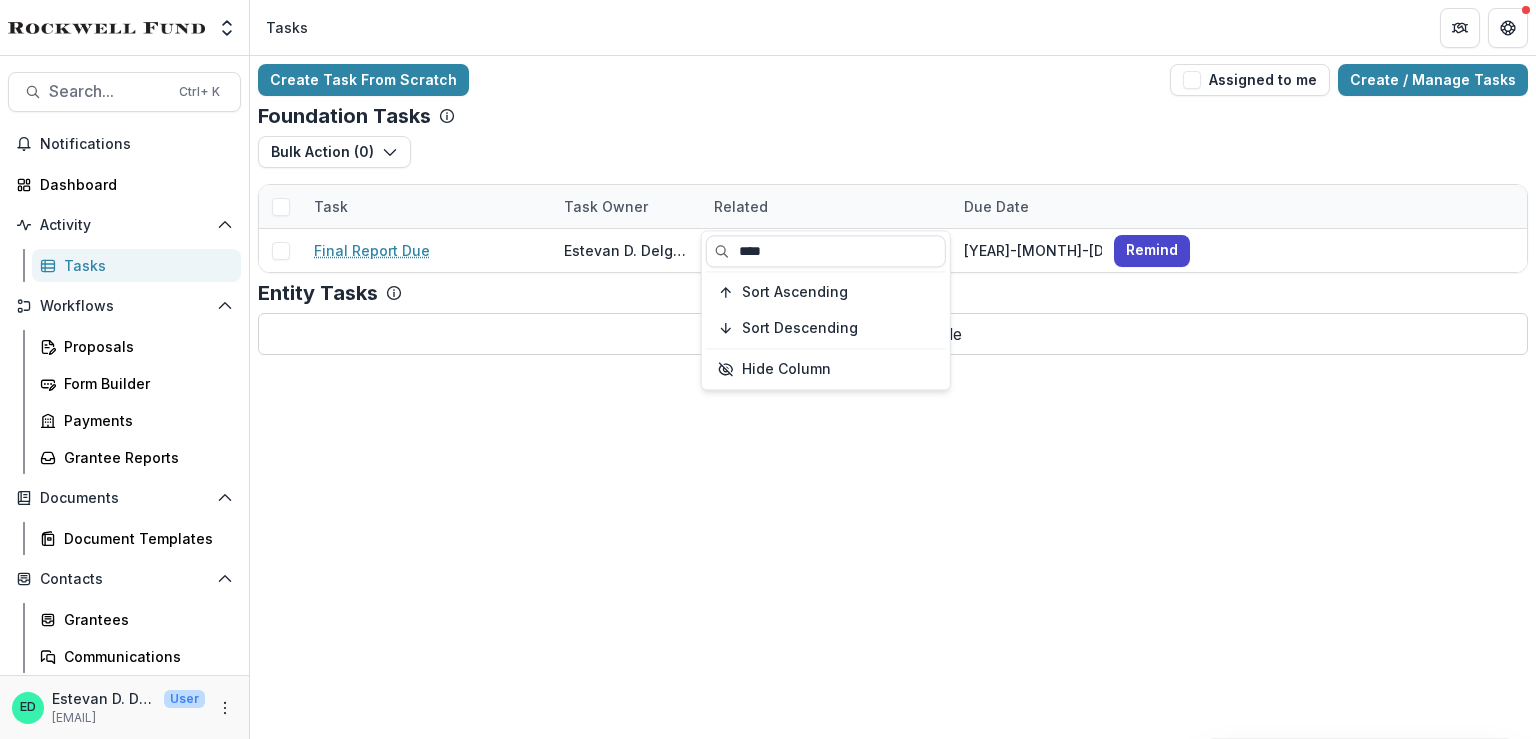 type on "****" 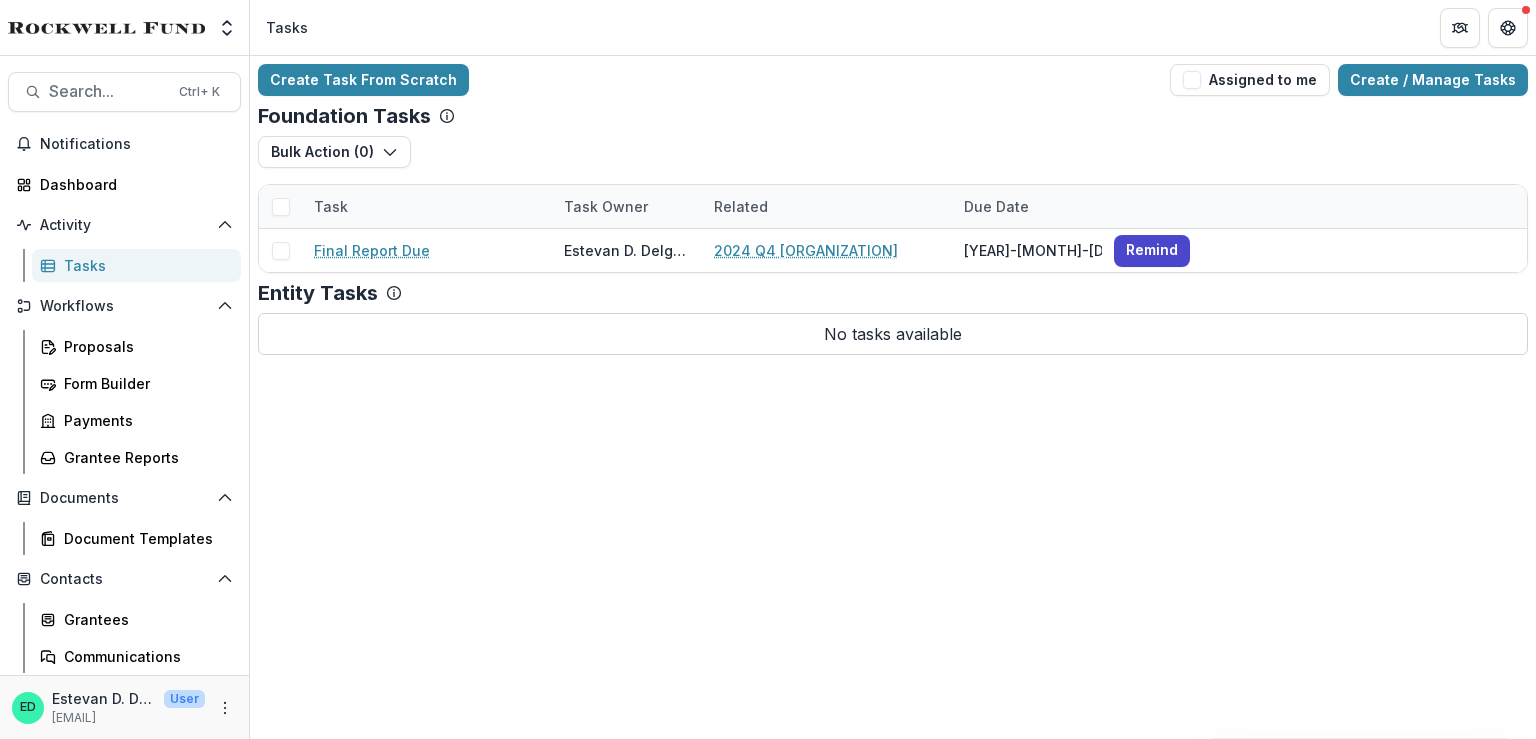 click on "Create Task From Scratch Assigned to me Create / Manage Tasks Foundation Tasks Bulk Action ( 0 ) Reporting Schedule Tasks Task Task Owner Related Due Date Final Report Due [FIRST] [LAST] 2024 Q4 [LOCATION] reVision 01/12/2026 Remind Entity Tasks No tasks available" at bounding box center (893, 397) 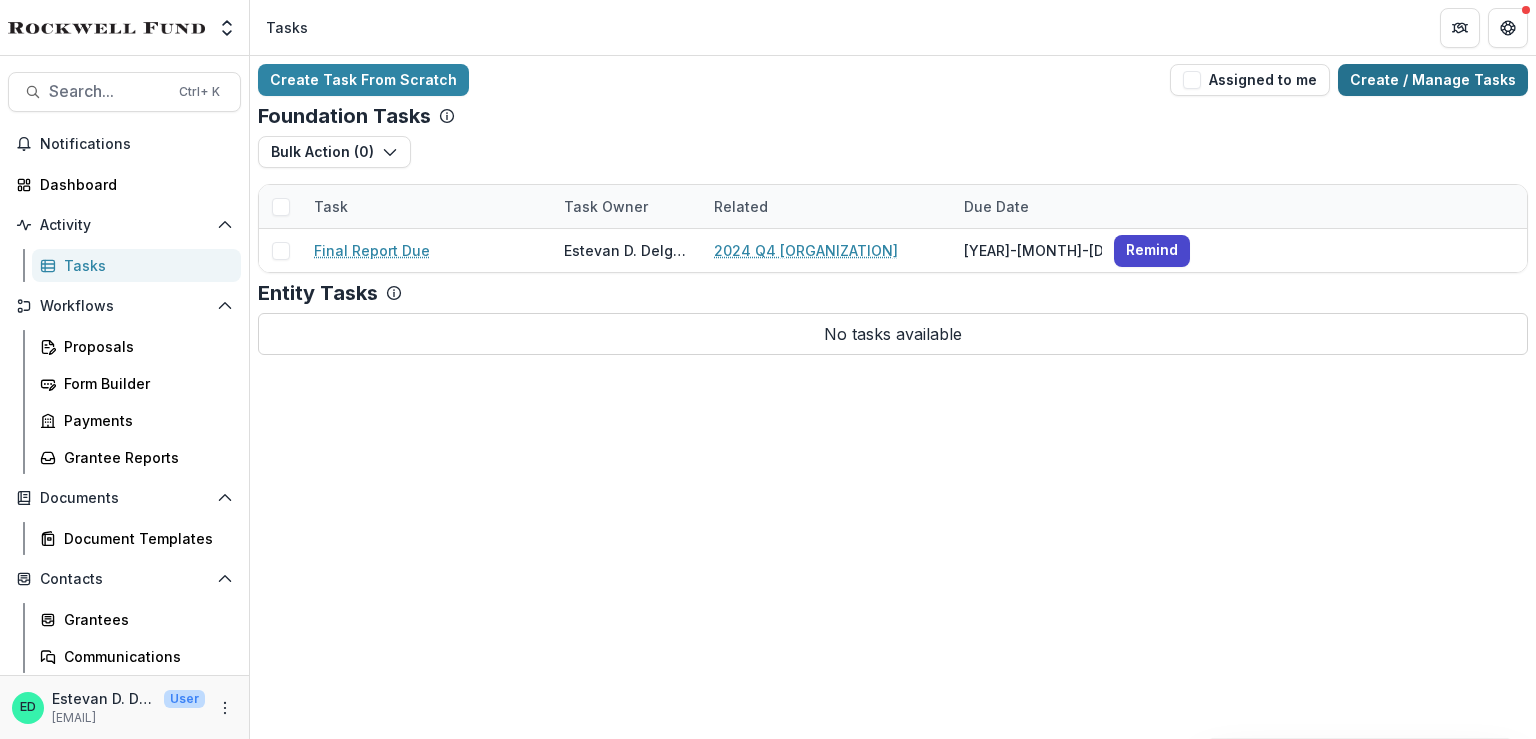 click on "Create / Manage Tasks" at bounding box center [1433, 80] 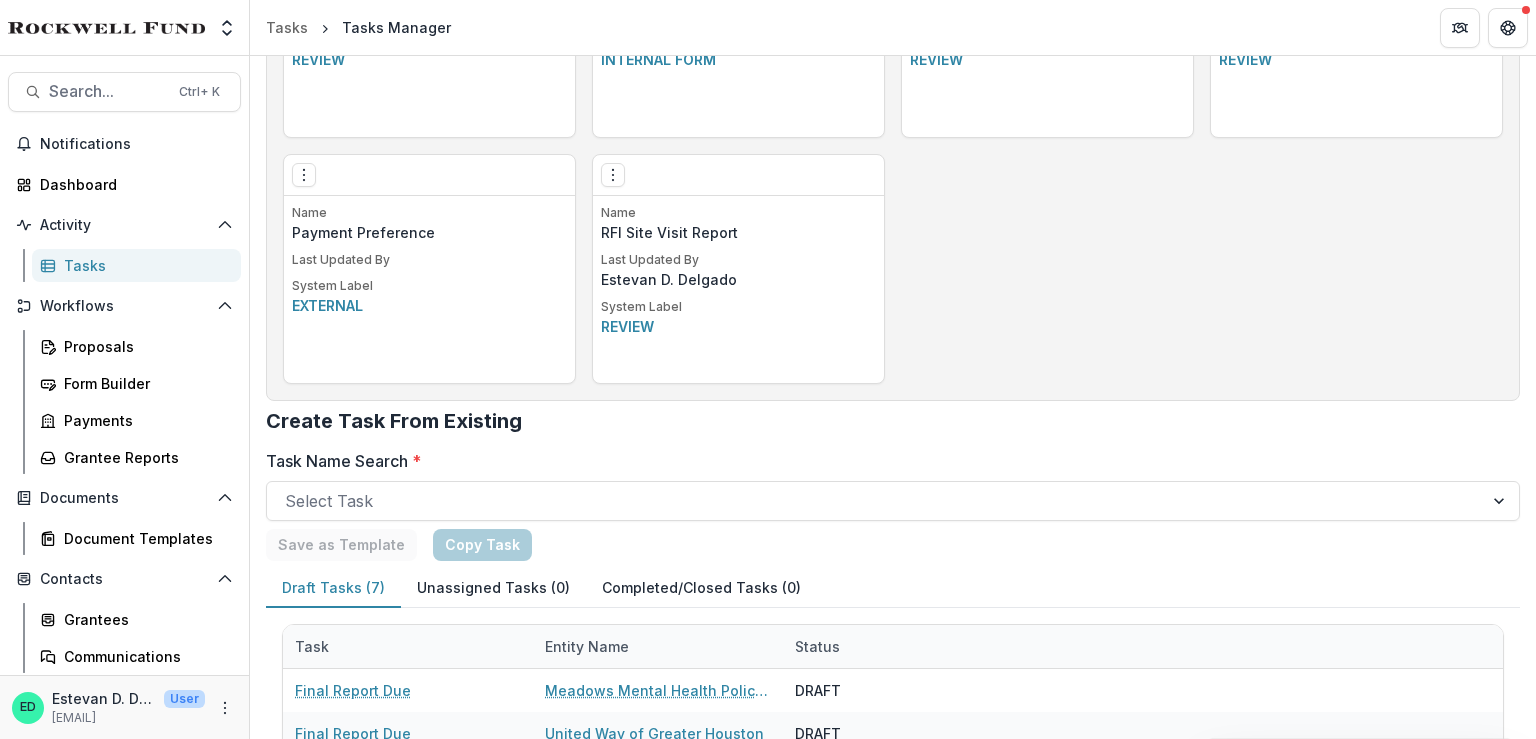 scroll, scrollTop: 1400, scrollLeft: 0, axis: vertical 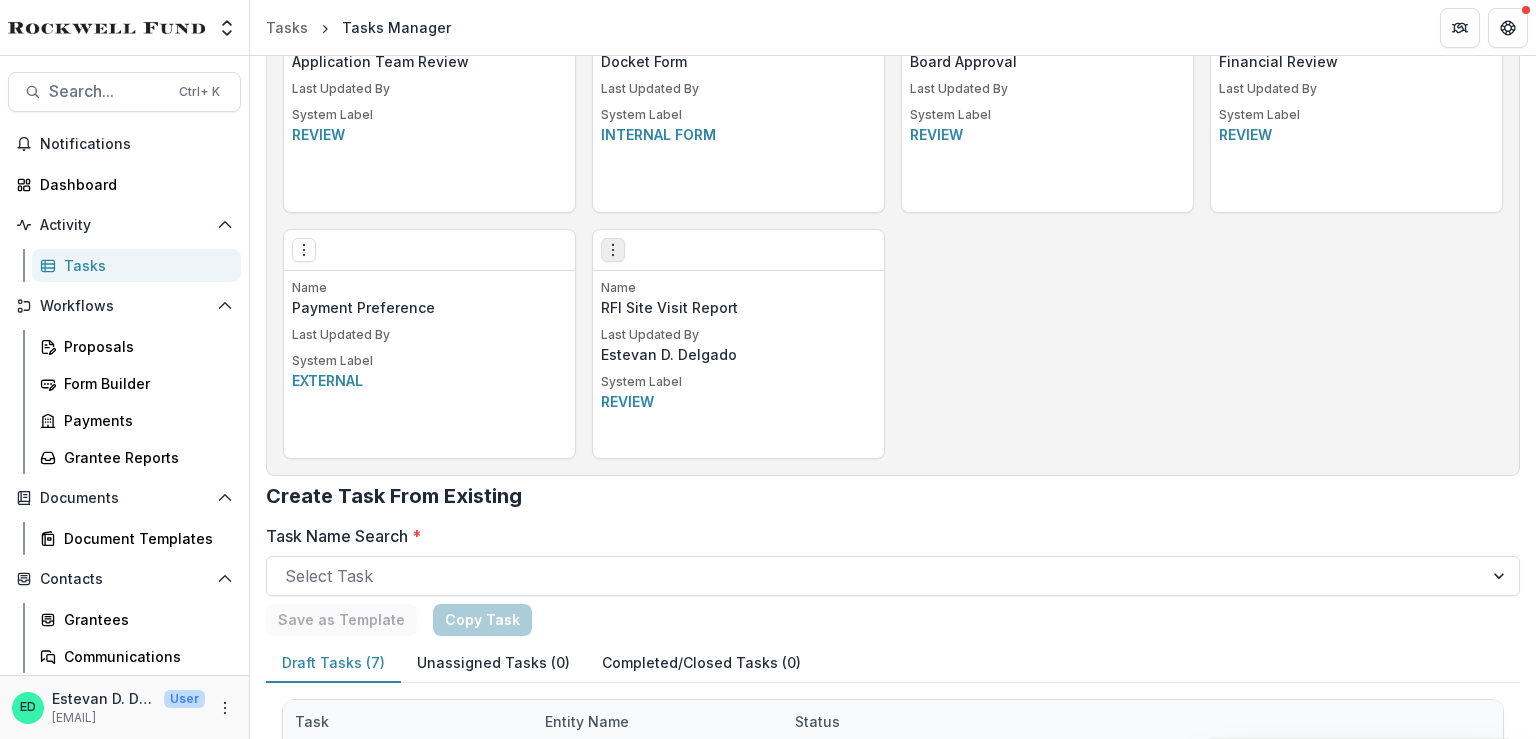 drag, startPoint x: 577, startPoint y: 250, endPoint x: 612, endPoint y: 246, distance: 35.22783 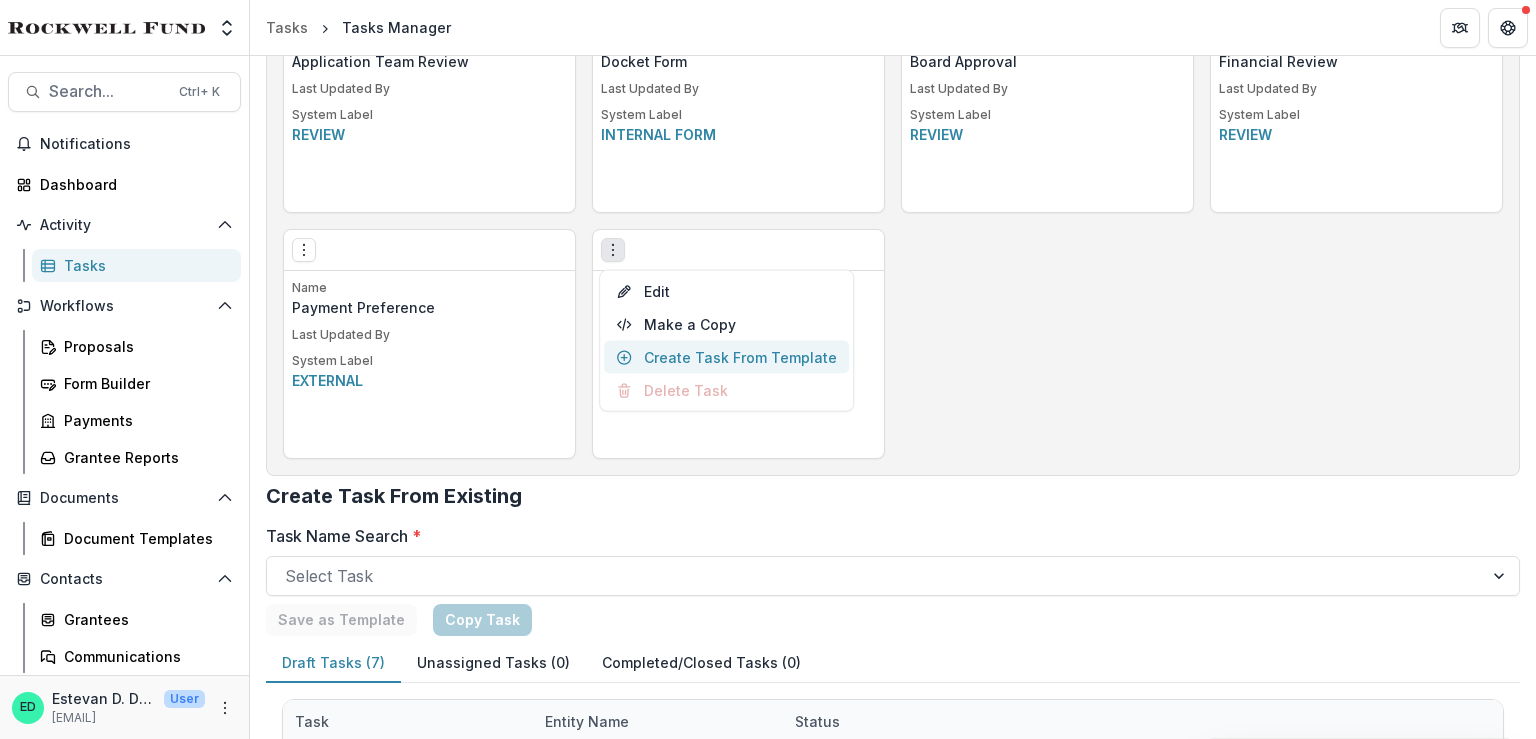 click on "Create Task From Template" at bounding box center (726, 357) 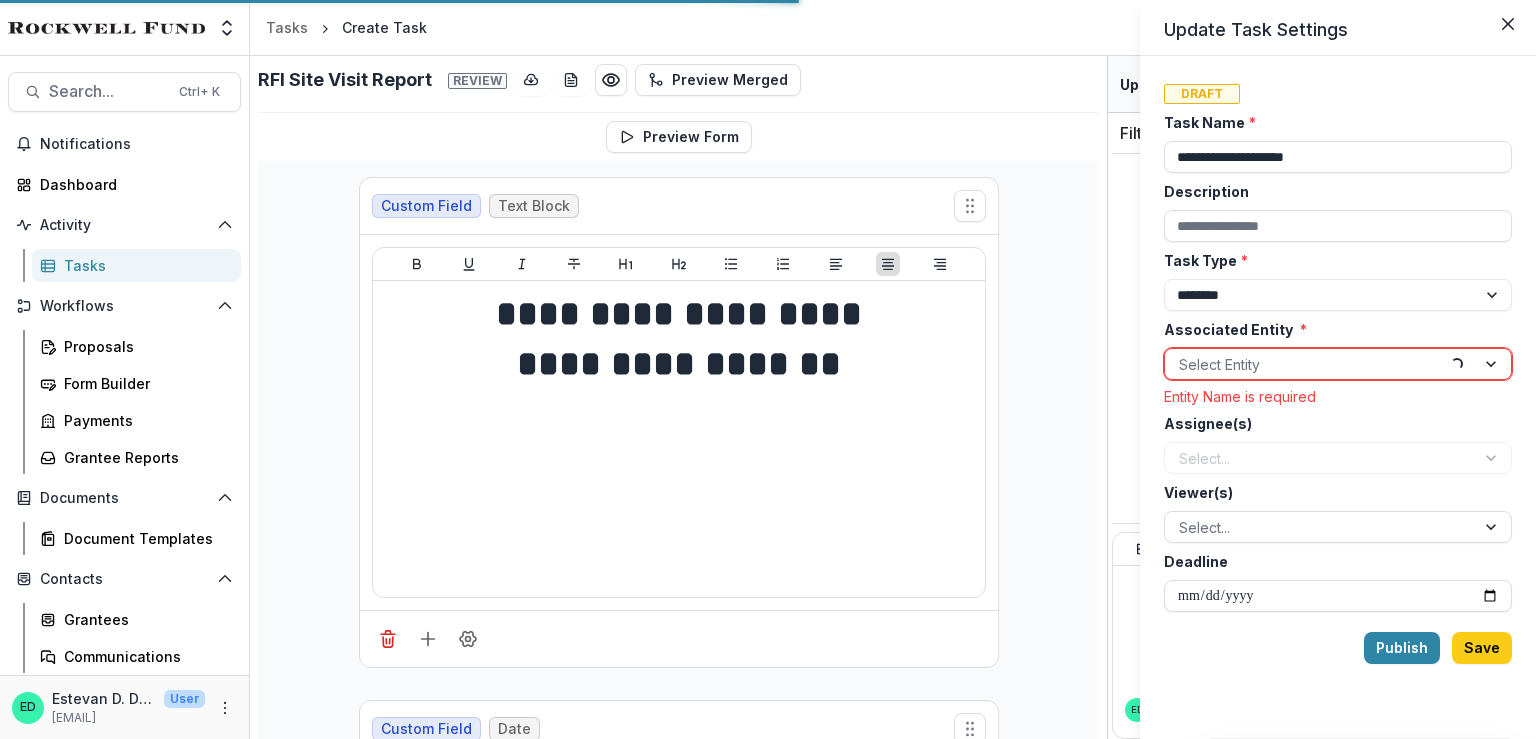 scroll, scrollTop: 0, scrollLeft: 0, axis: both 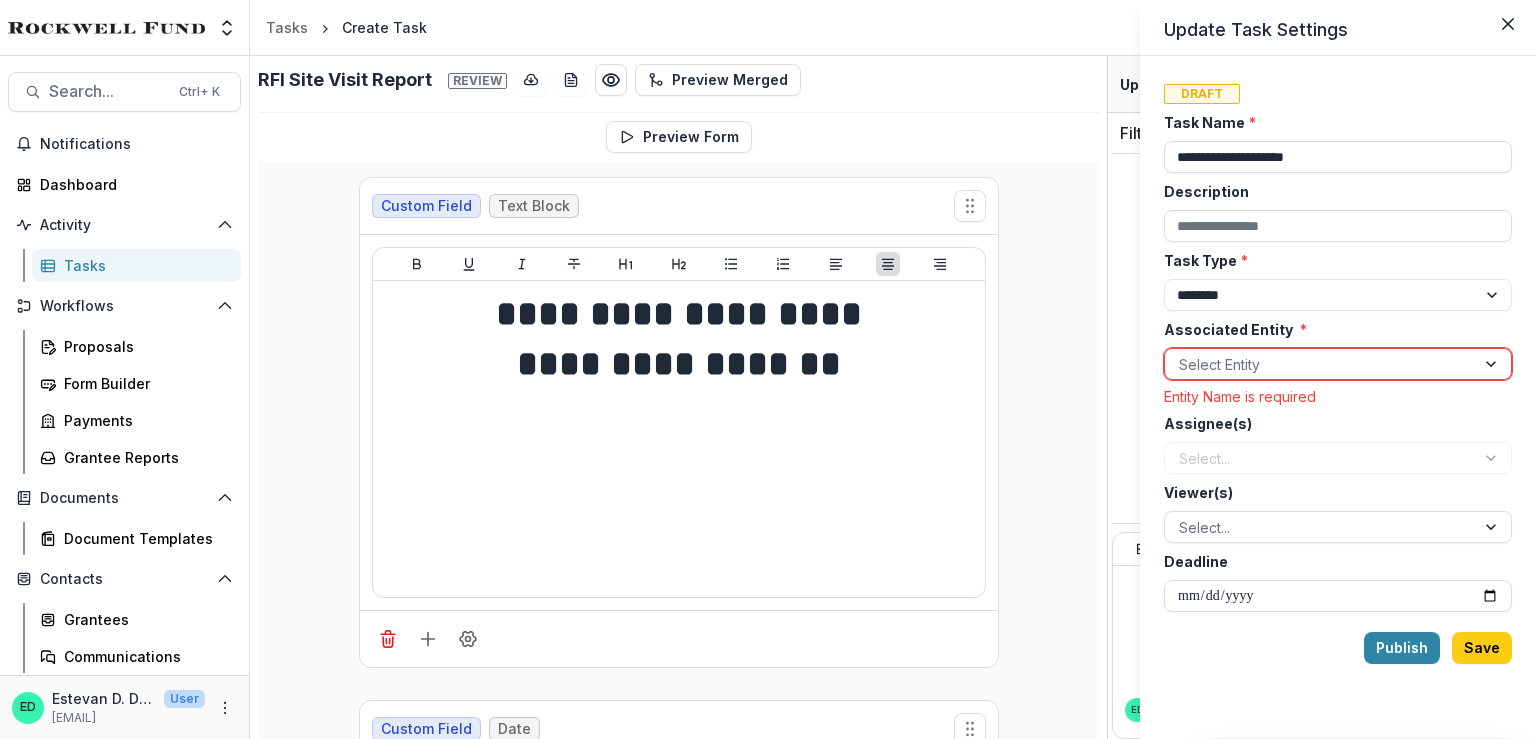 click at bounding box center [1320, 364] 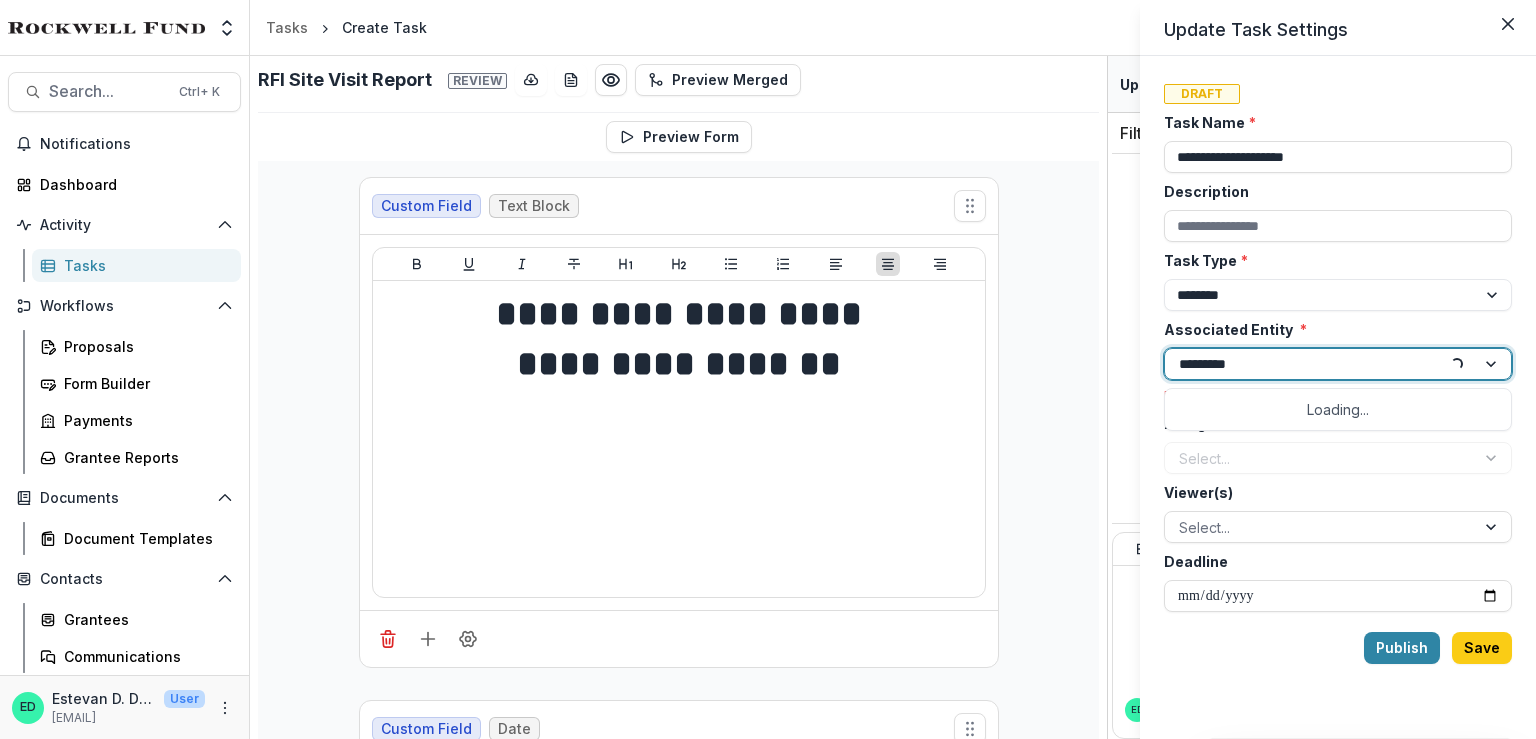 type on "**********" 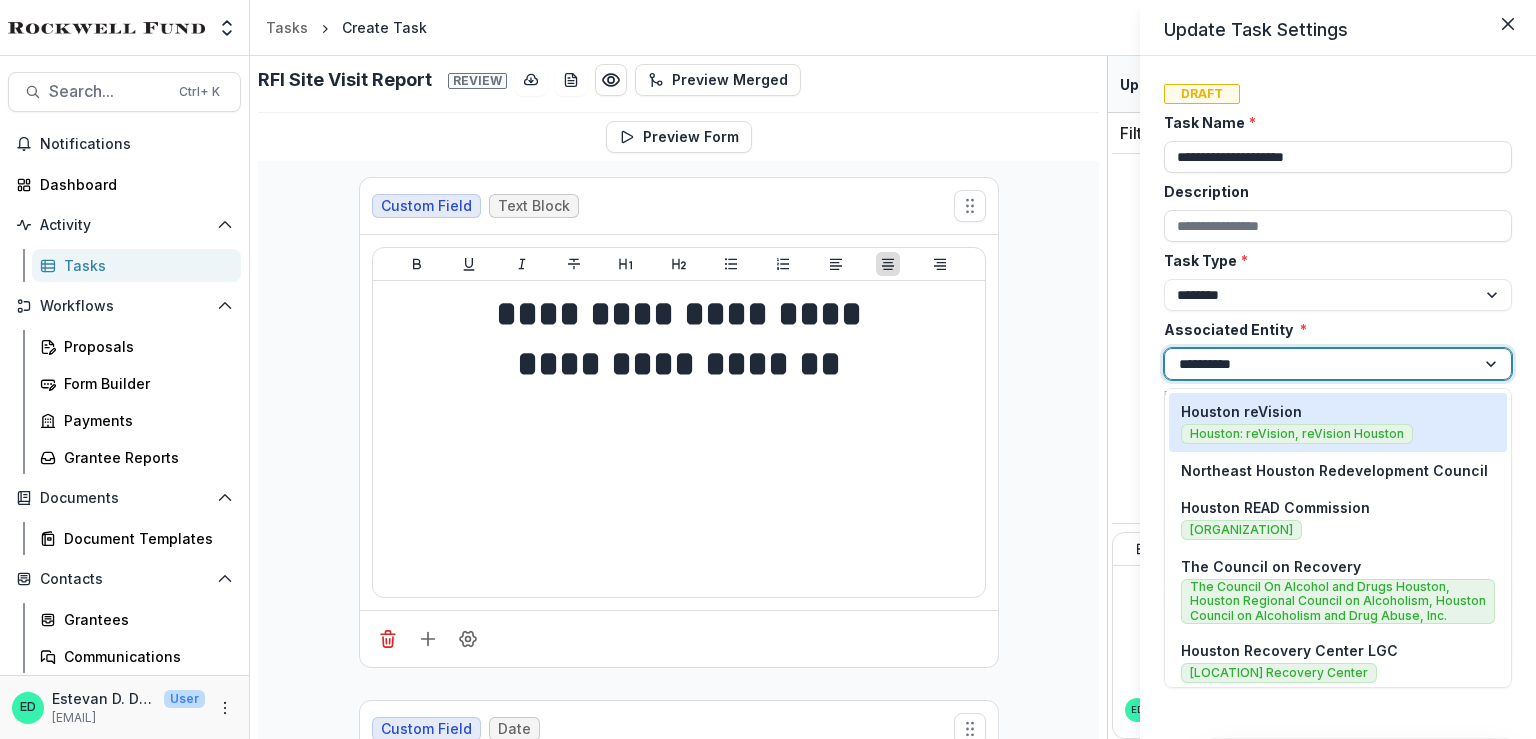 click on "[CITY] reVision [CITY]: reVision, reVision [CITY]" at bounding box center [1338, 422] 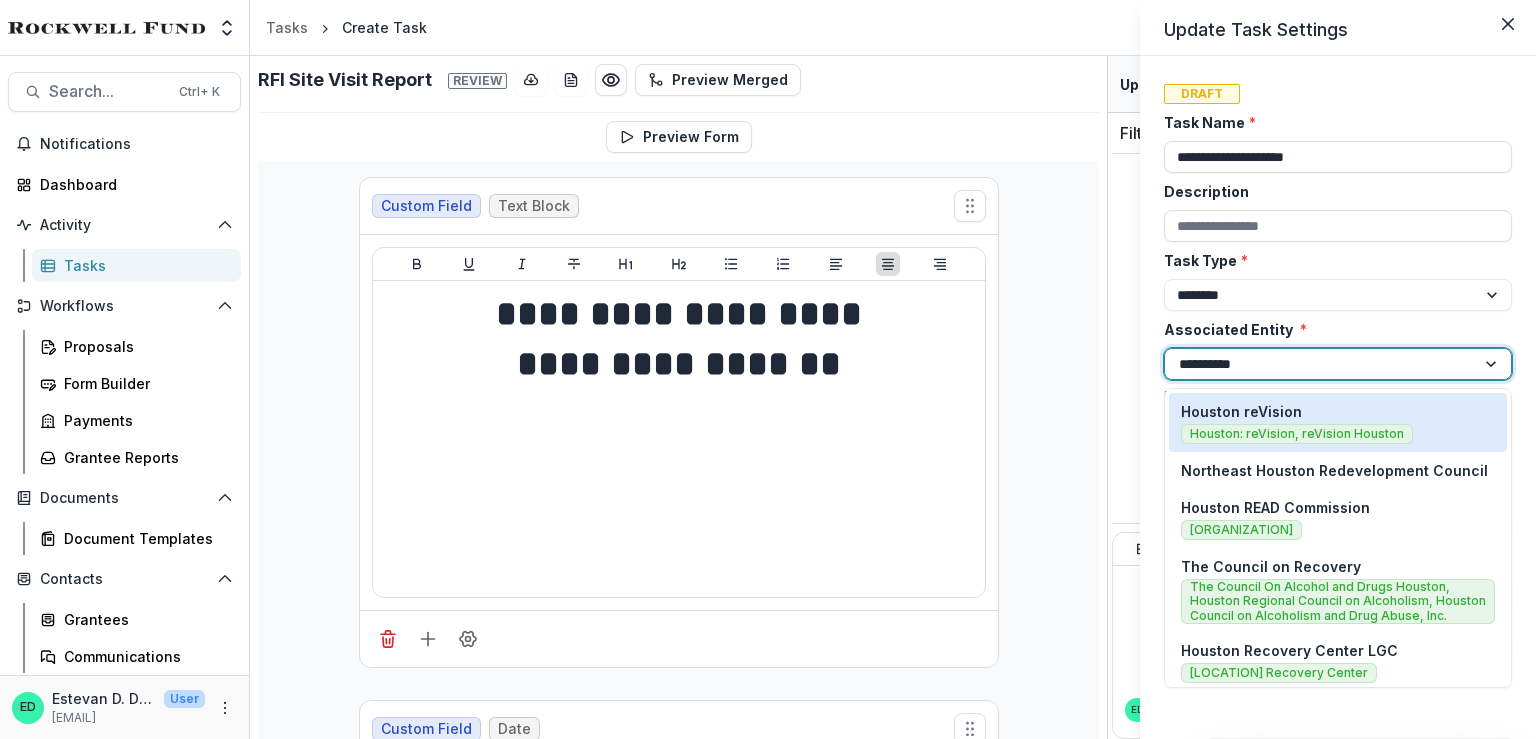 type 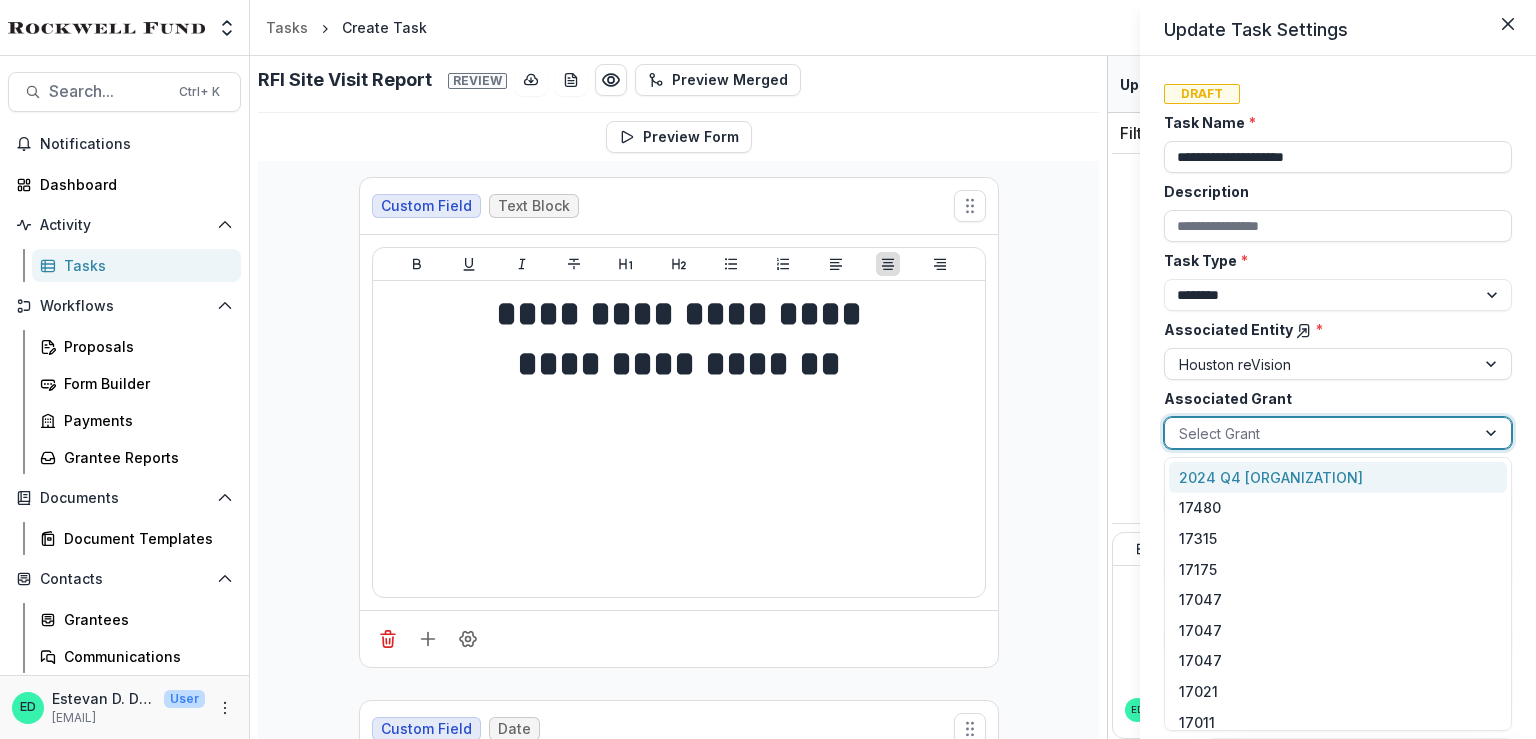 click at bounding box center (1320, 433) 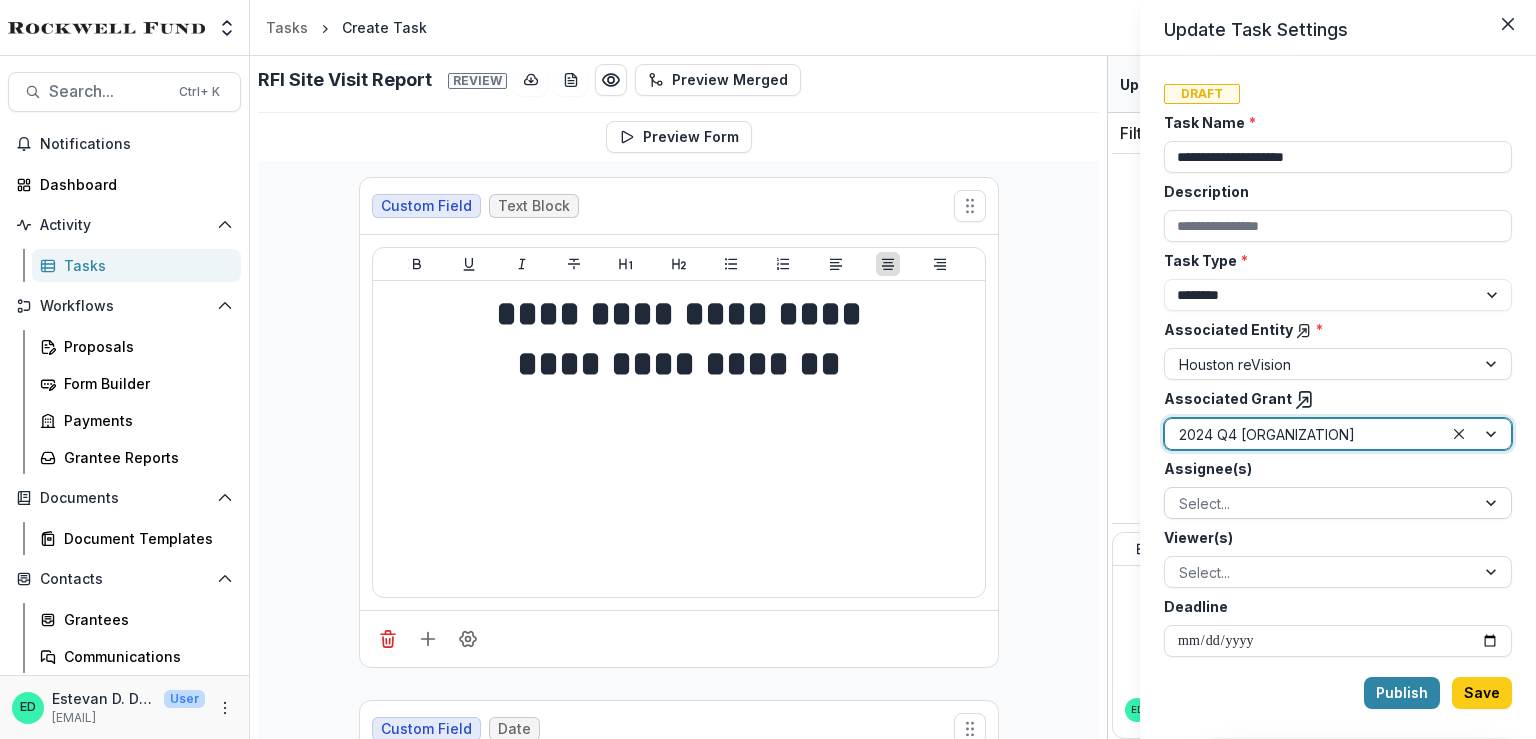 click at bounding box center (1320, 503) 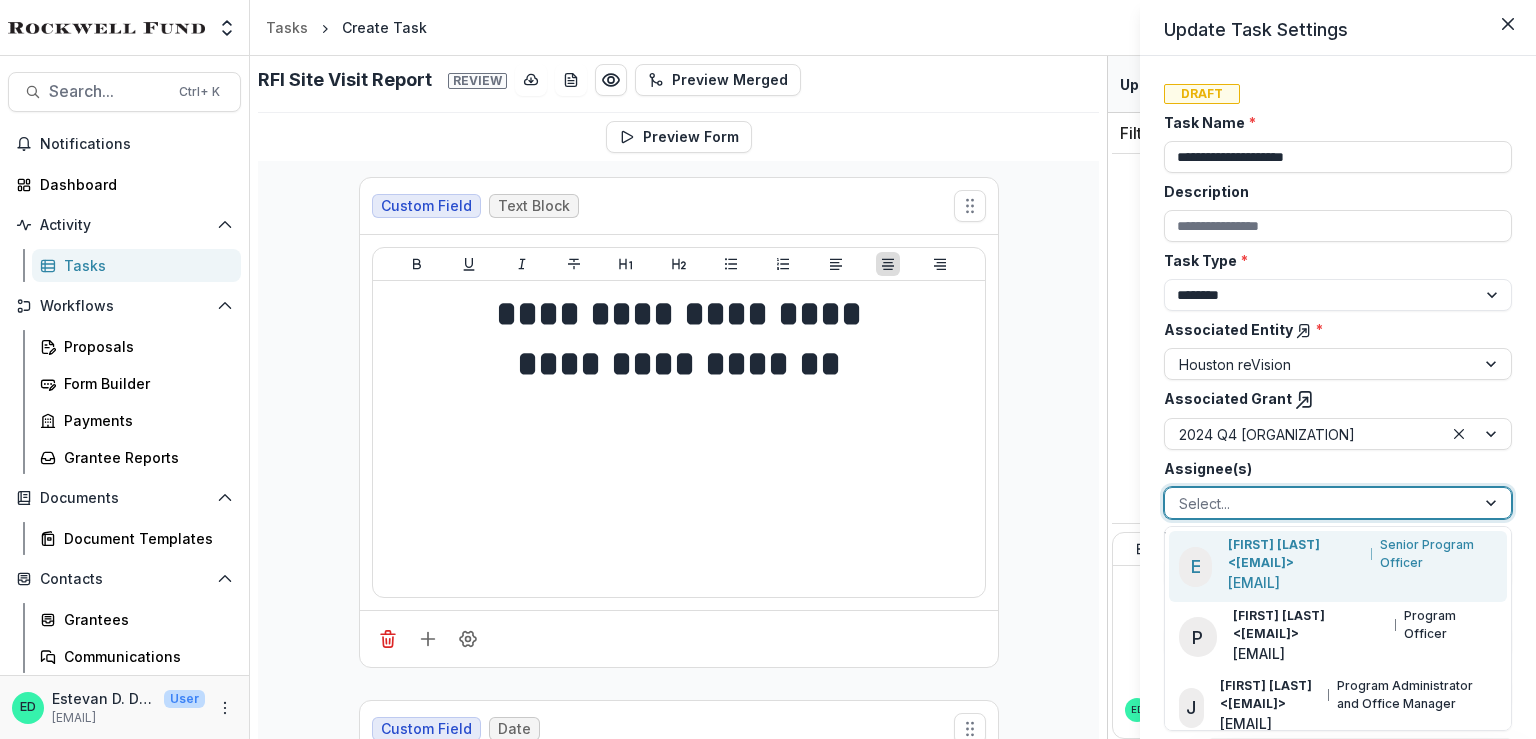 click on "[FIRST] [LAST] <[EMAIL]>" at bounding box center [1295, 554] 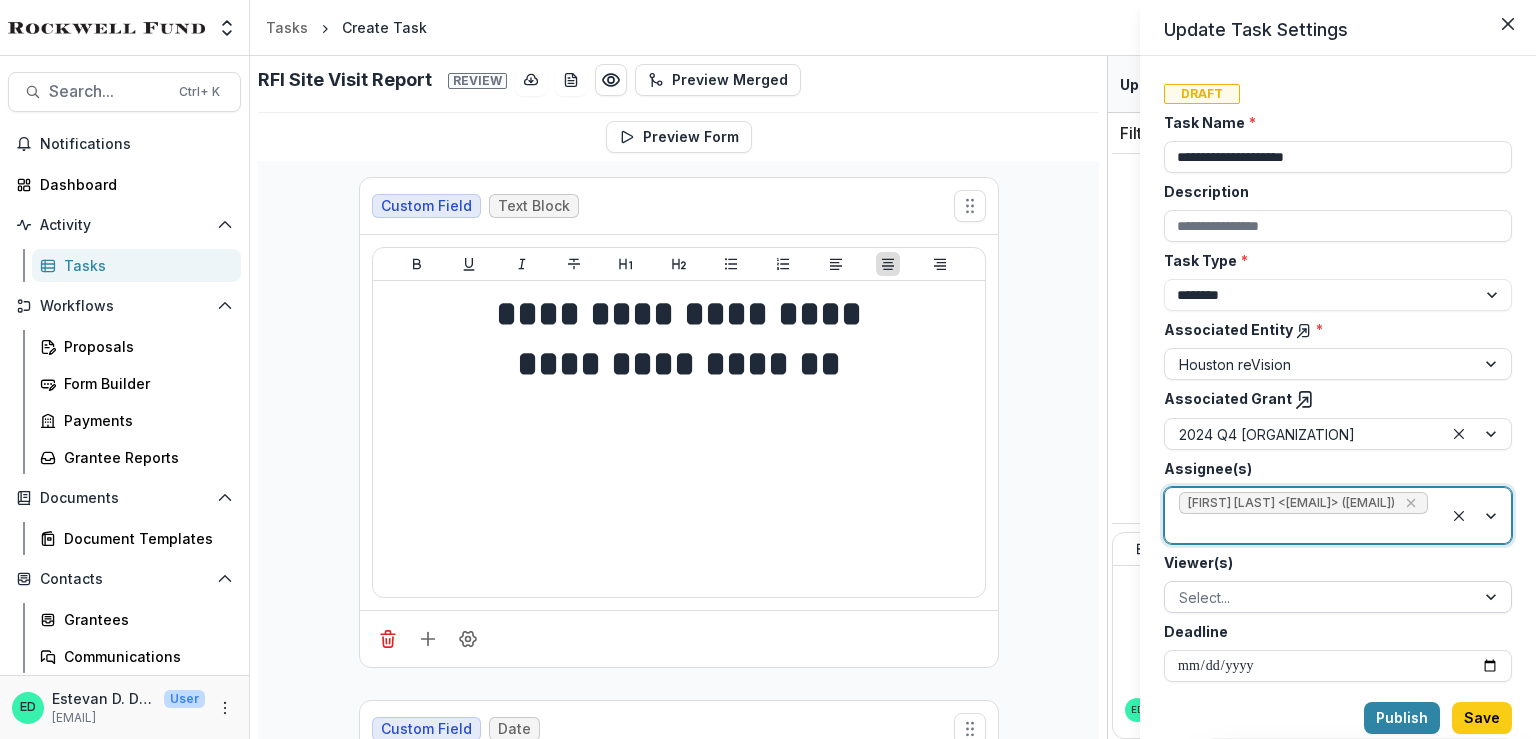 click at bounding box center (1320, 597) 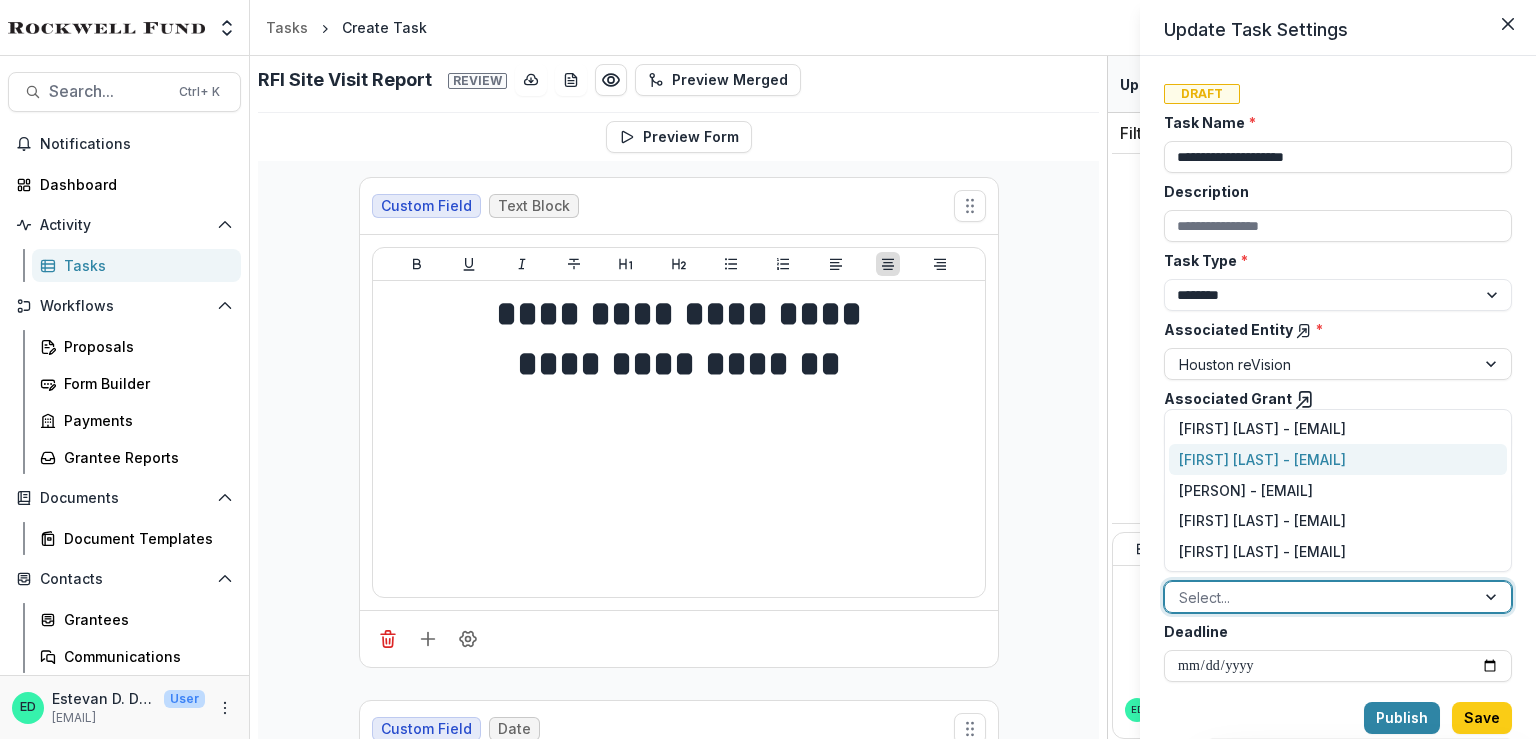click on "[FIRST] [LAST] - [EMAIL]" at bounding box center (1338, 459) 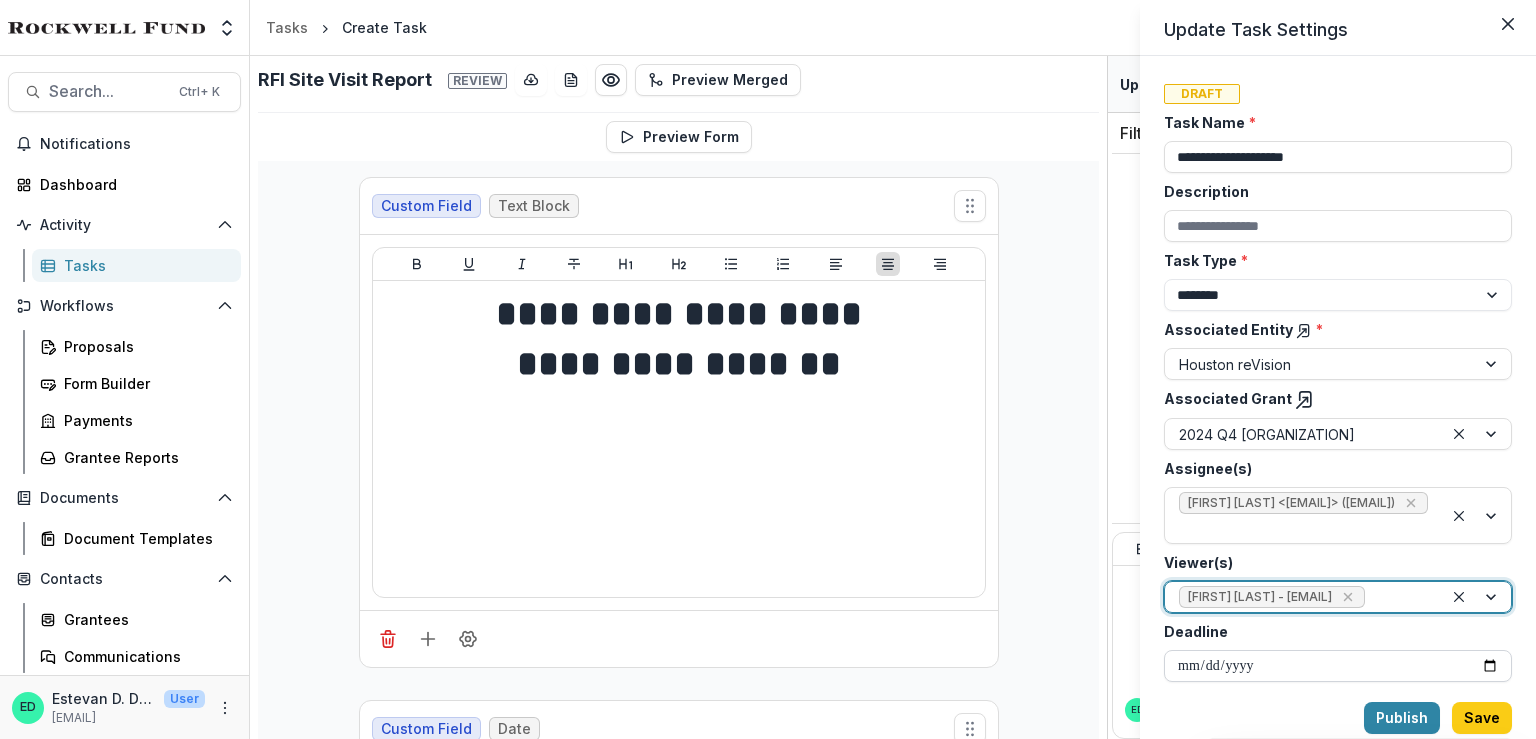 scroll, scrollTop: 17, scrollLeft: 0, axis: vertical 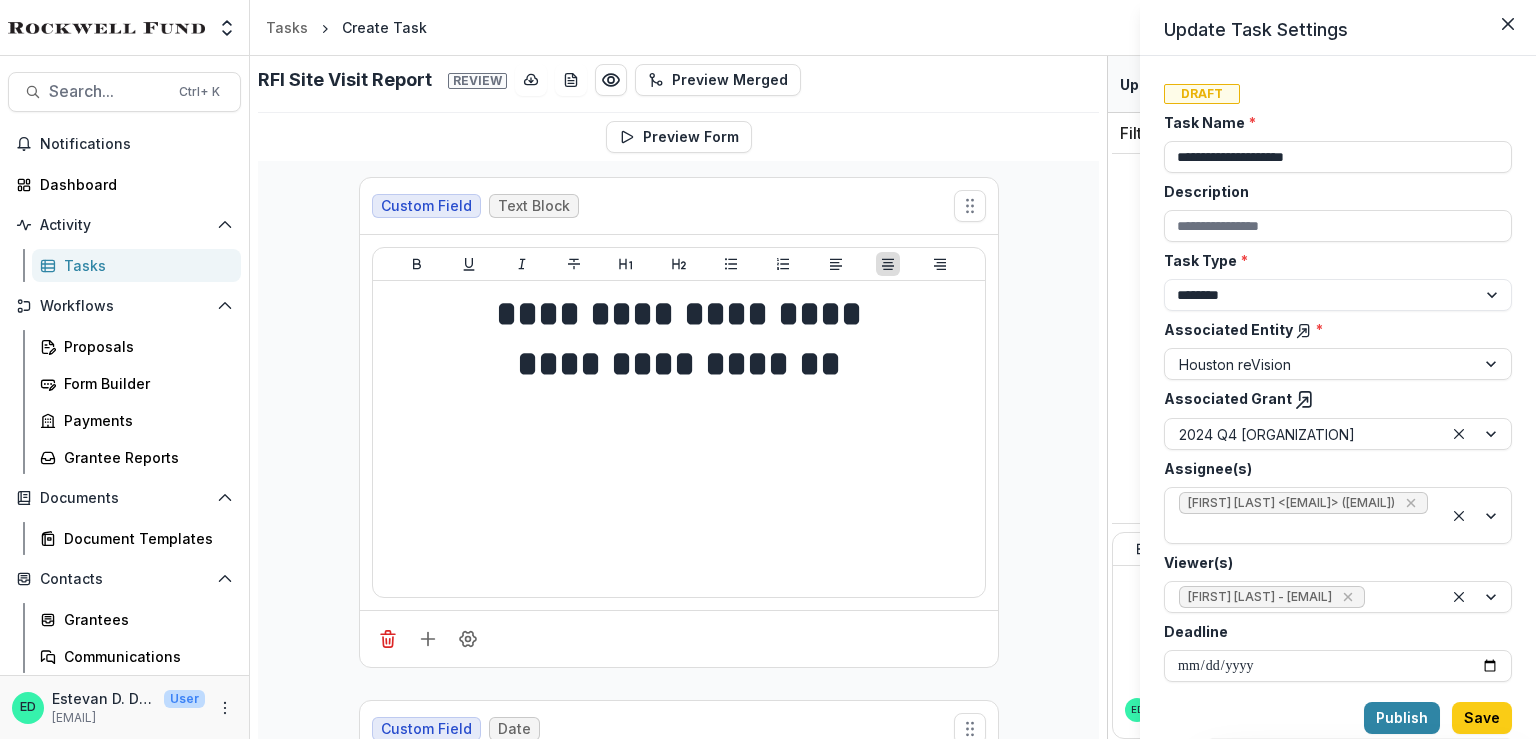 type on "**********" 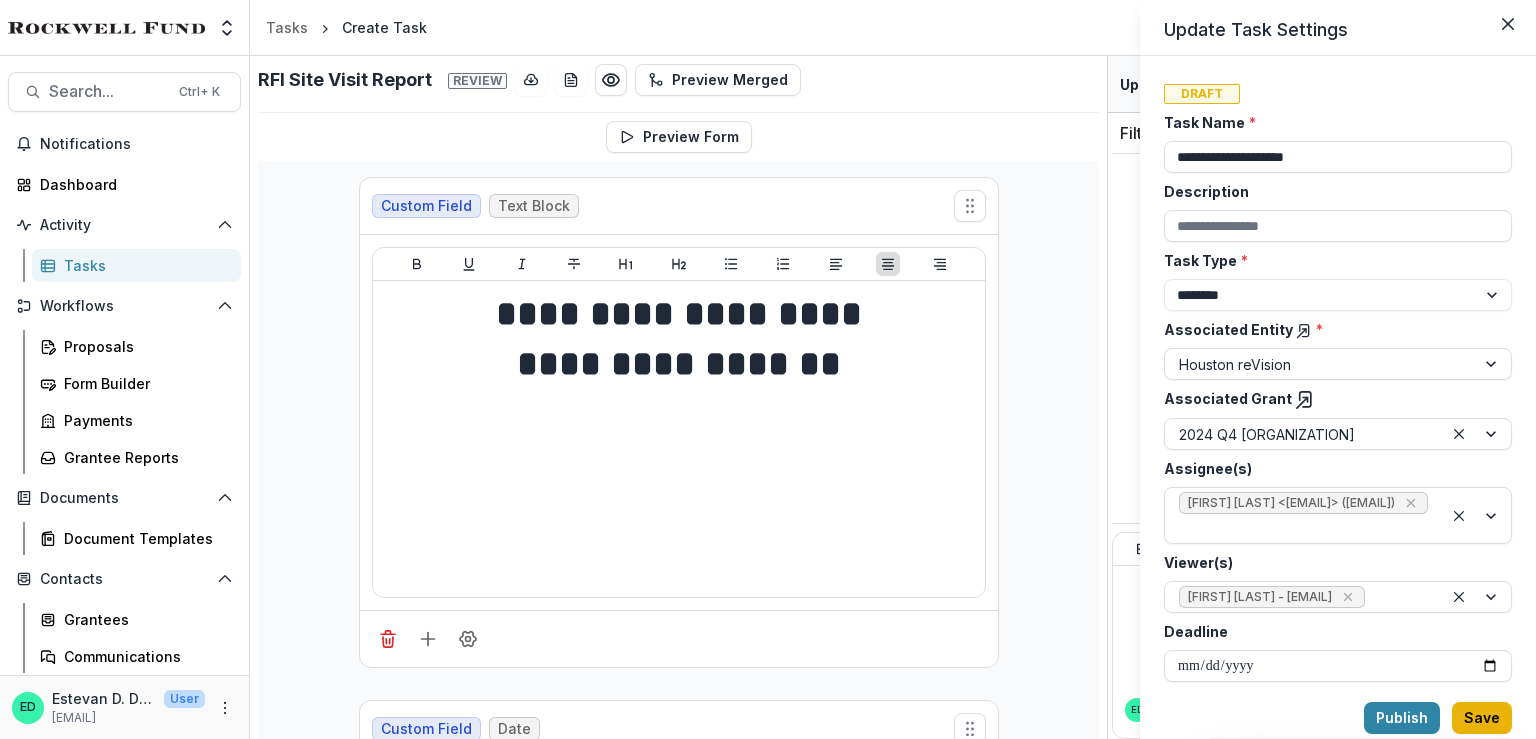 click on "Save" at bounding box center [1482, 718] 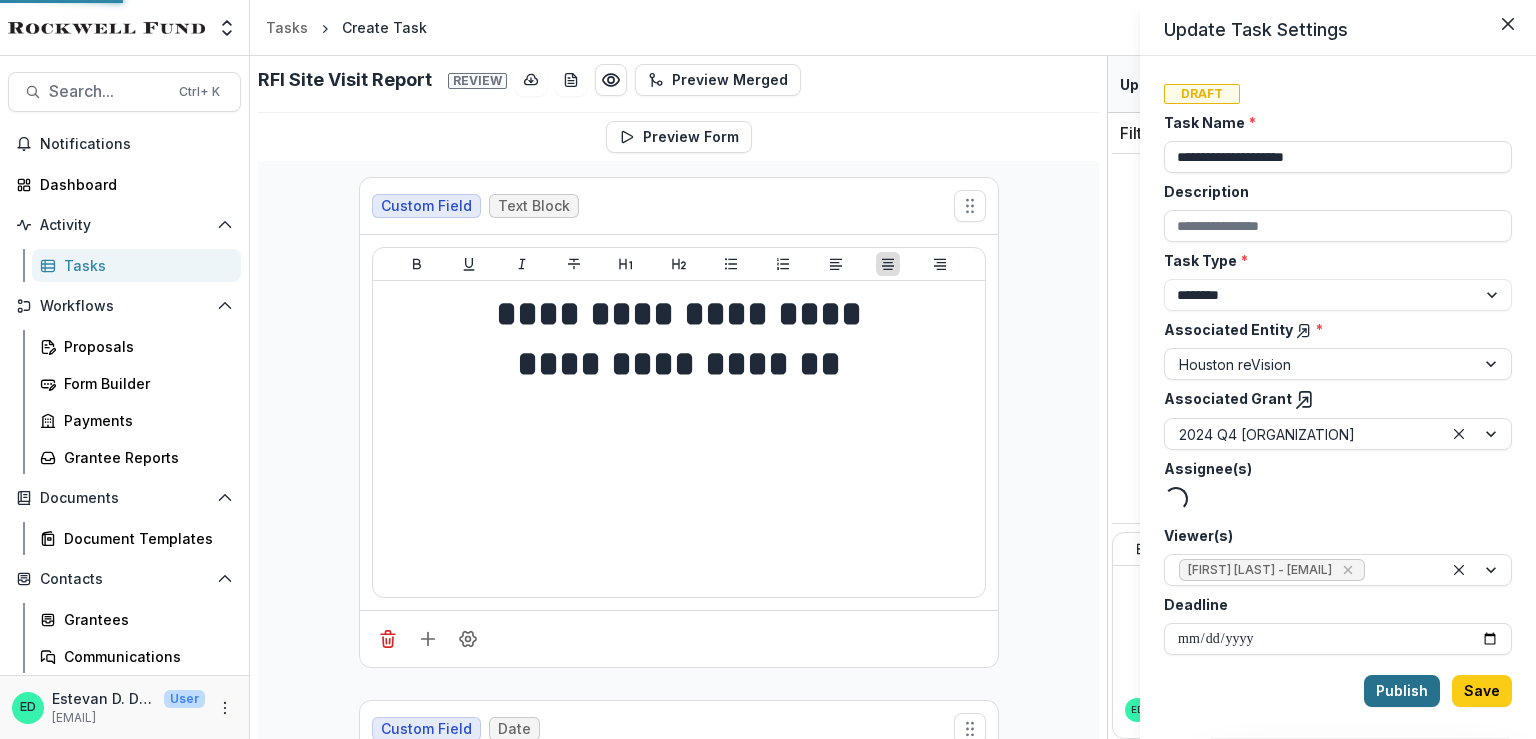 scroll, scrollTop: 0, scrollLeft: 0, axis: both 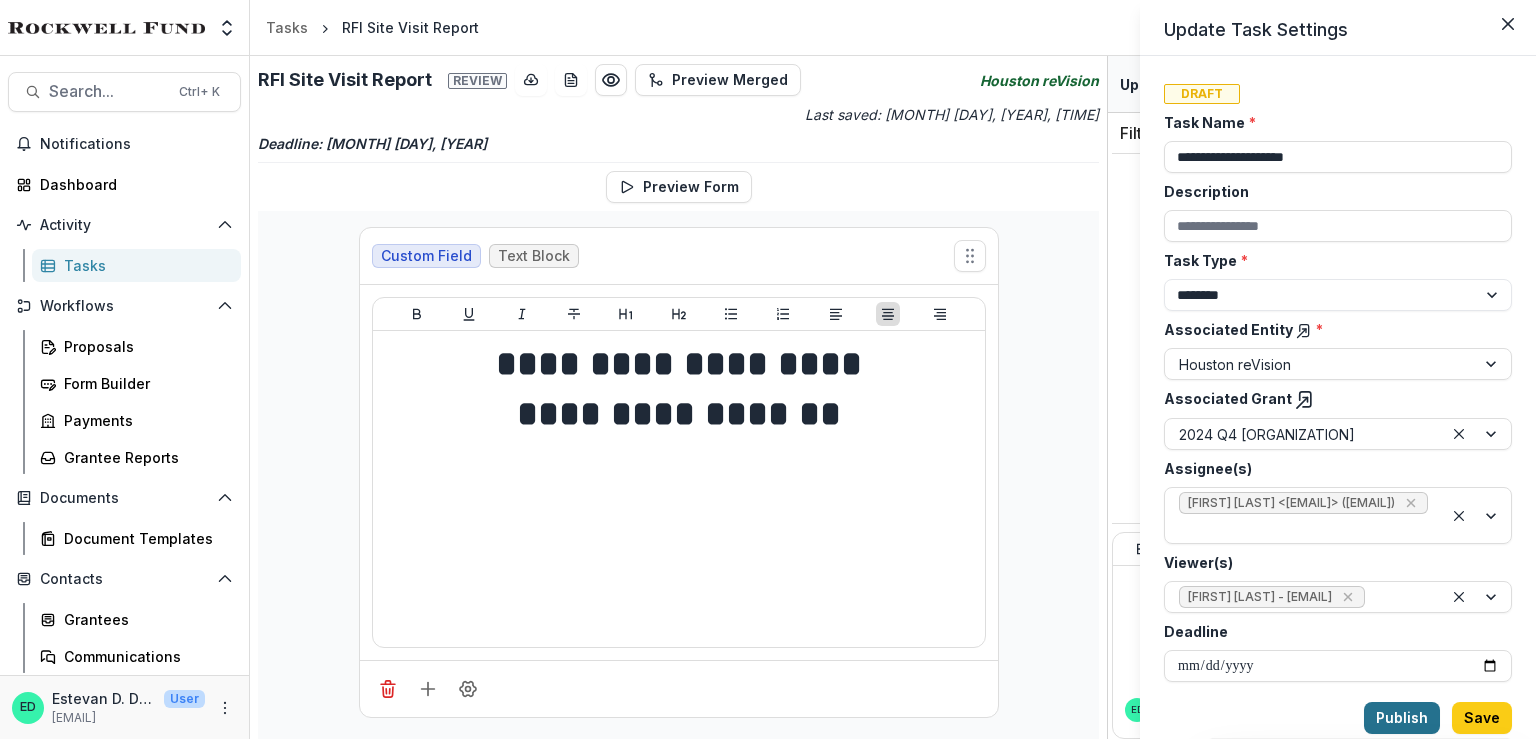 click on "Publish" at bounding box center (1402, 718) 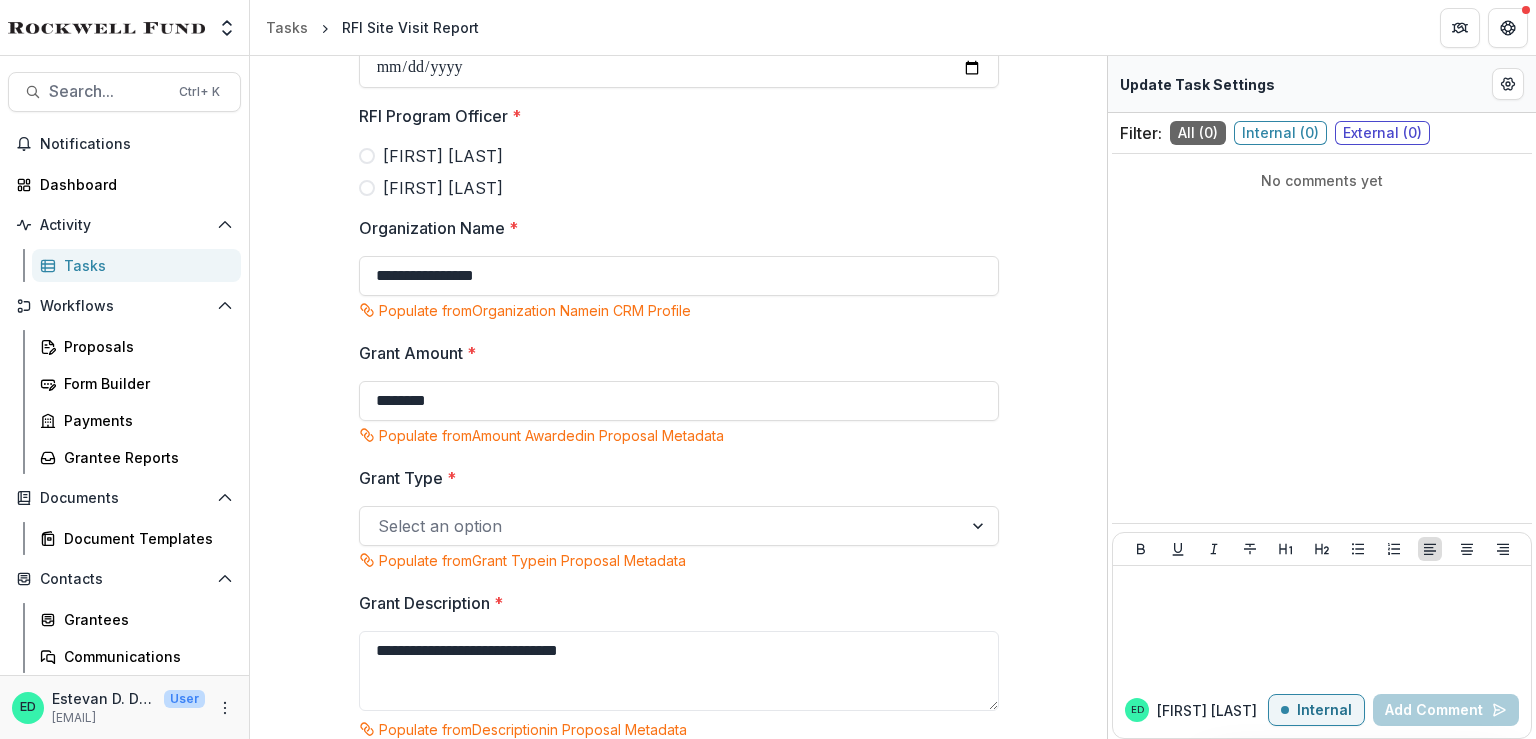 scroll, scrollTop: 300, scrollLeft: 0, axis: vertical 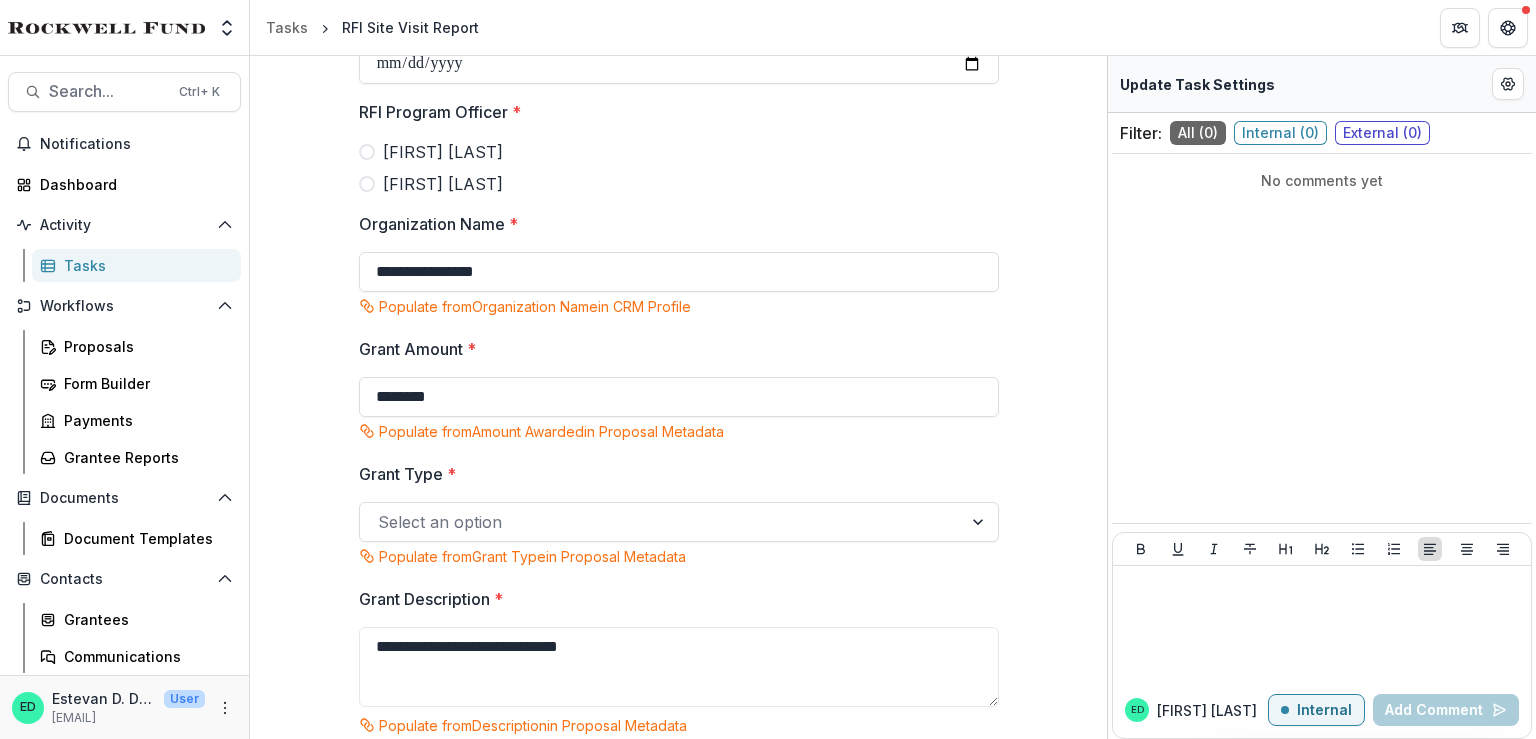 click at bounding box center [367, 152] 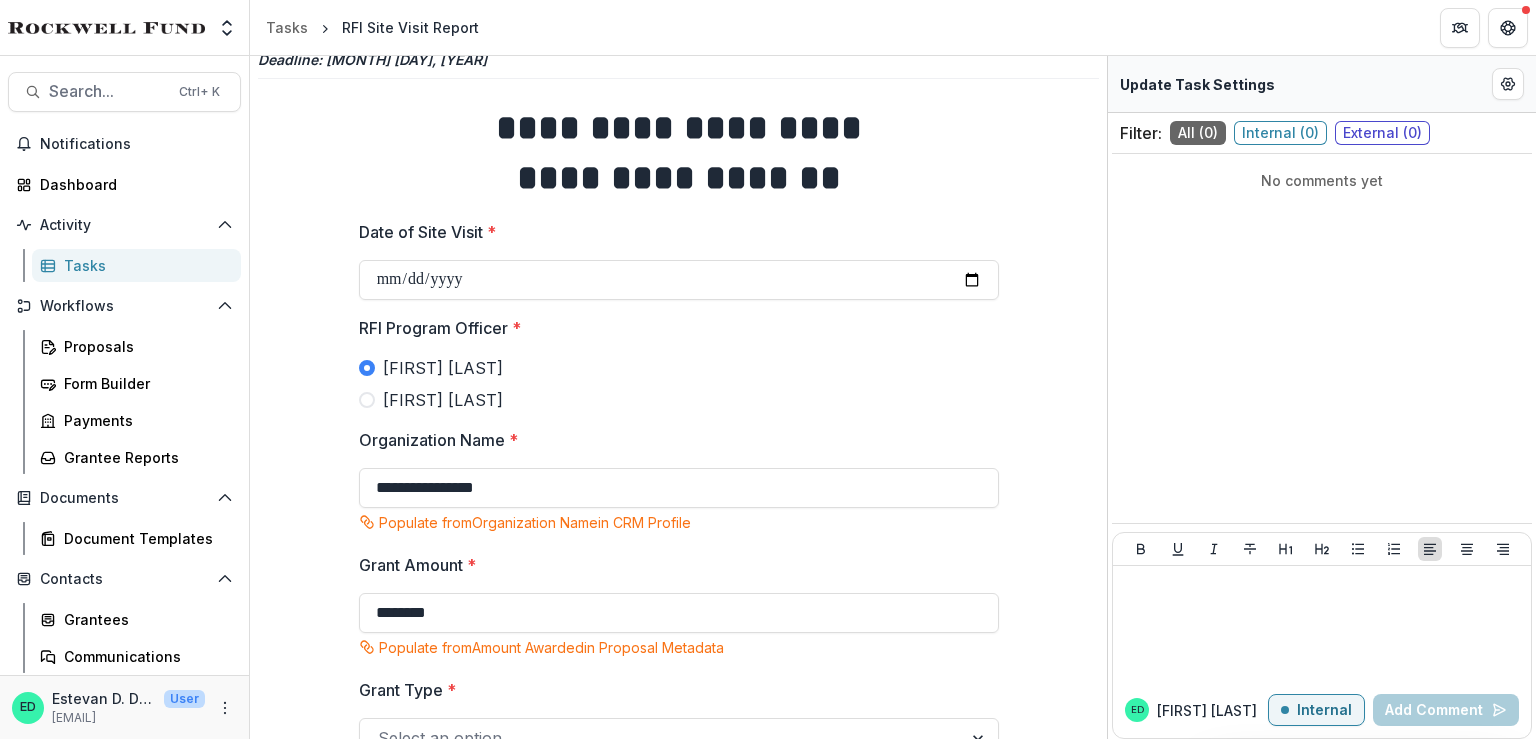 scroll, scrollTop: 0, scrollLeft: 0, axis: both 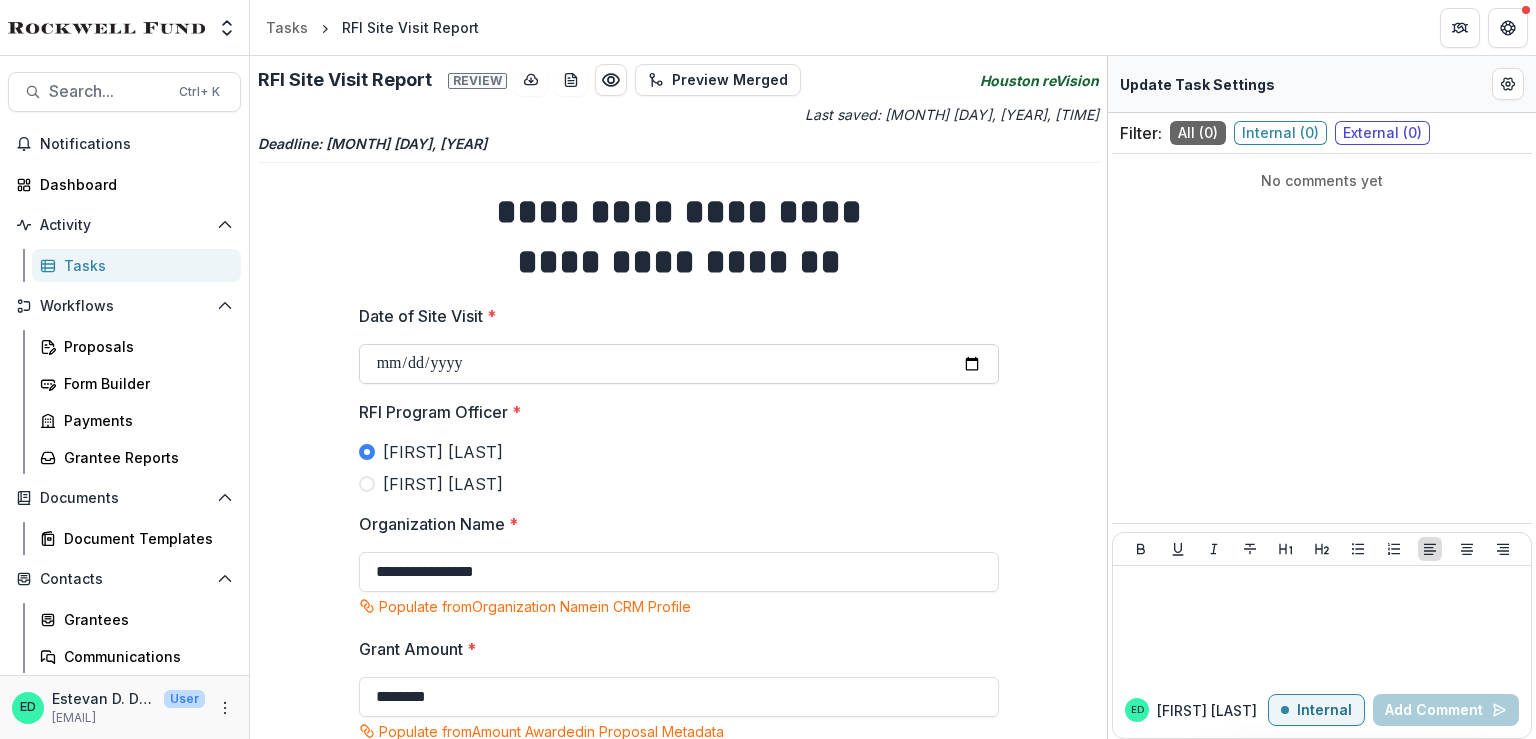 click on "Date of Site Visit *" at bounding box center [679, 364] 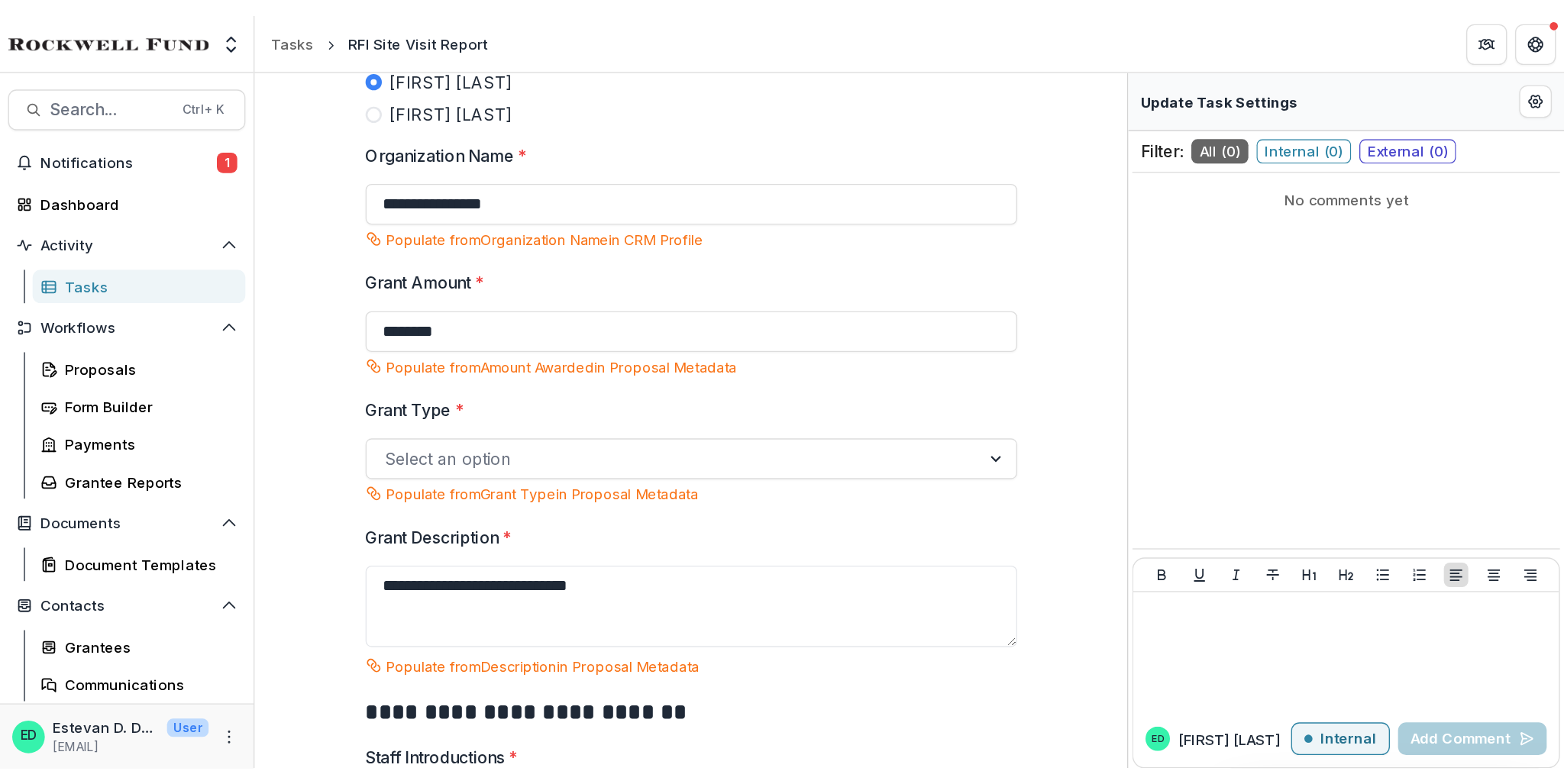 scroll, scrollTop: 305, scrollLeft: 0, axis: vertical 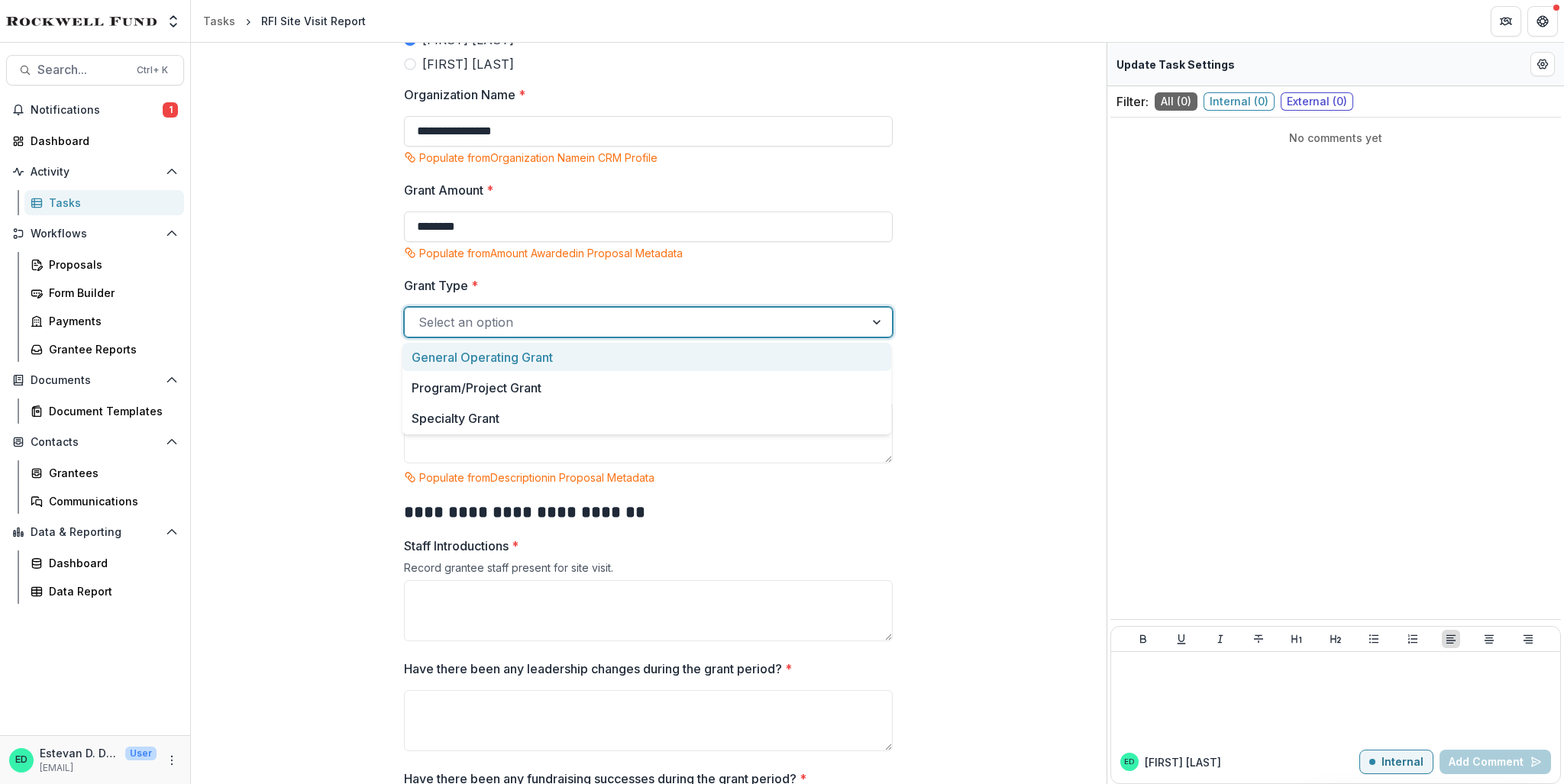click at bounding box center (635, 322) 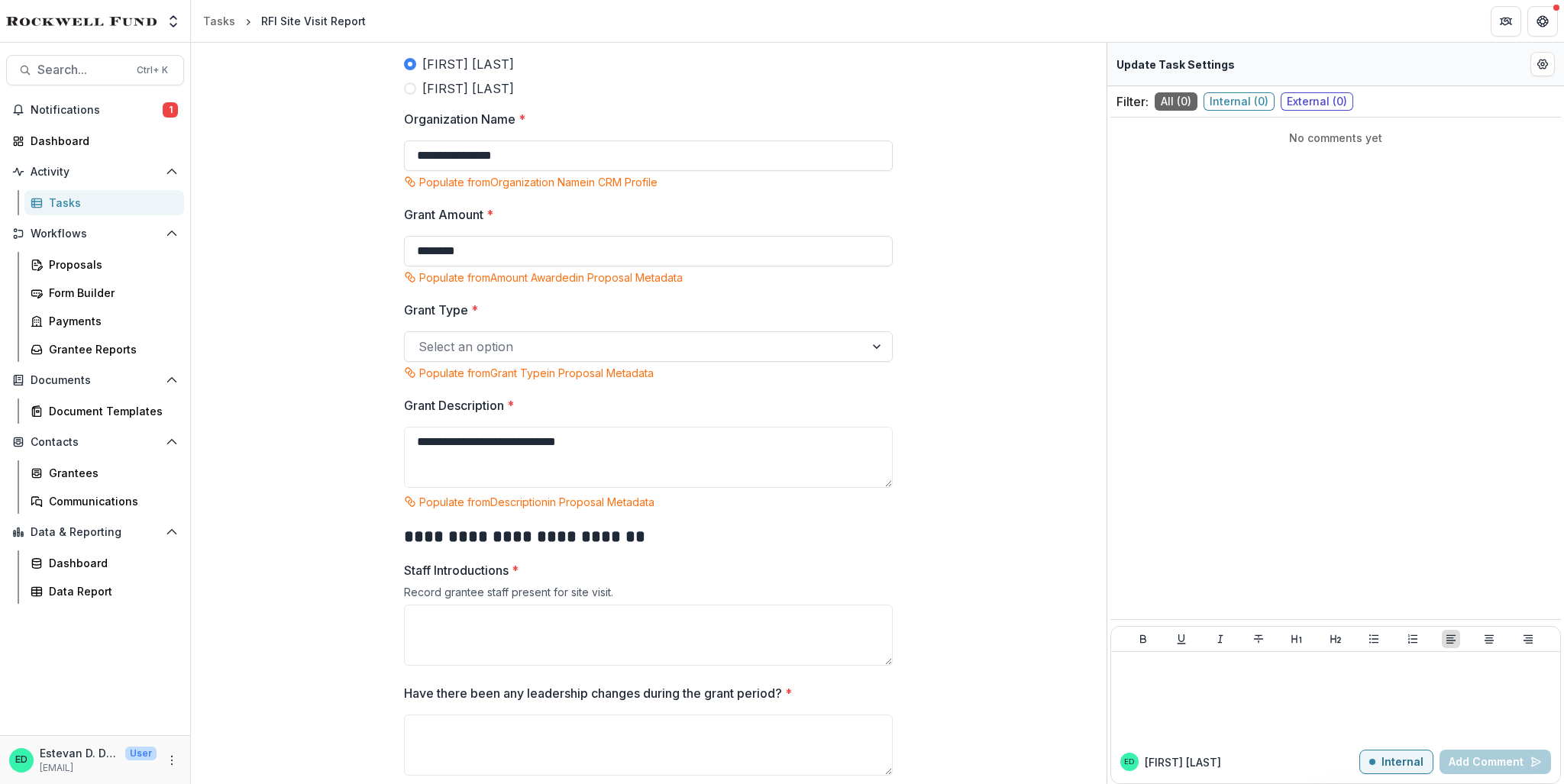 scroll, scrollTop: 0, scrollLeft: 0, axis: both 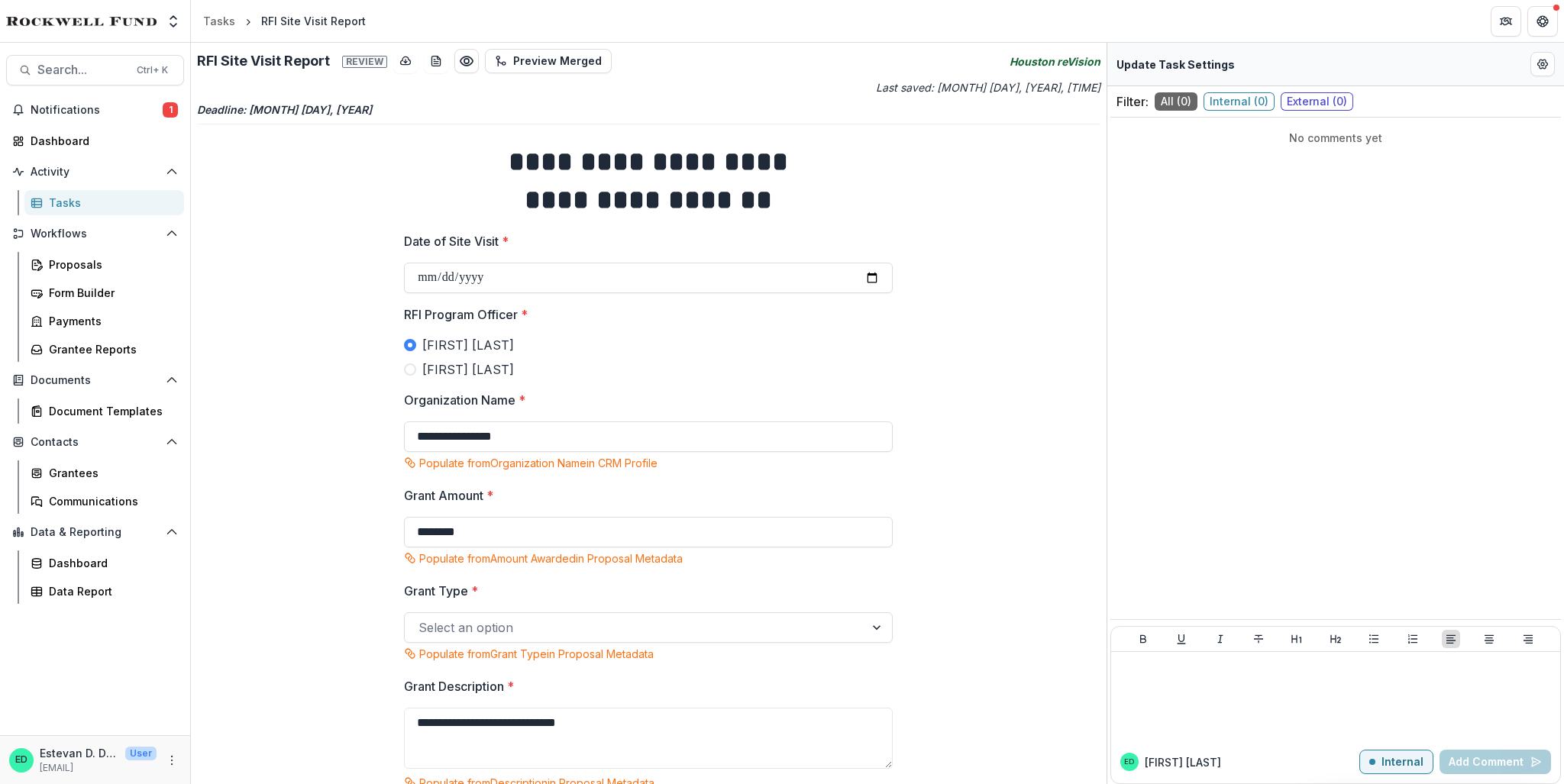 click at bounding box center (635, 628) 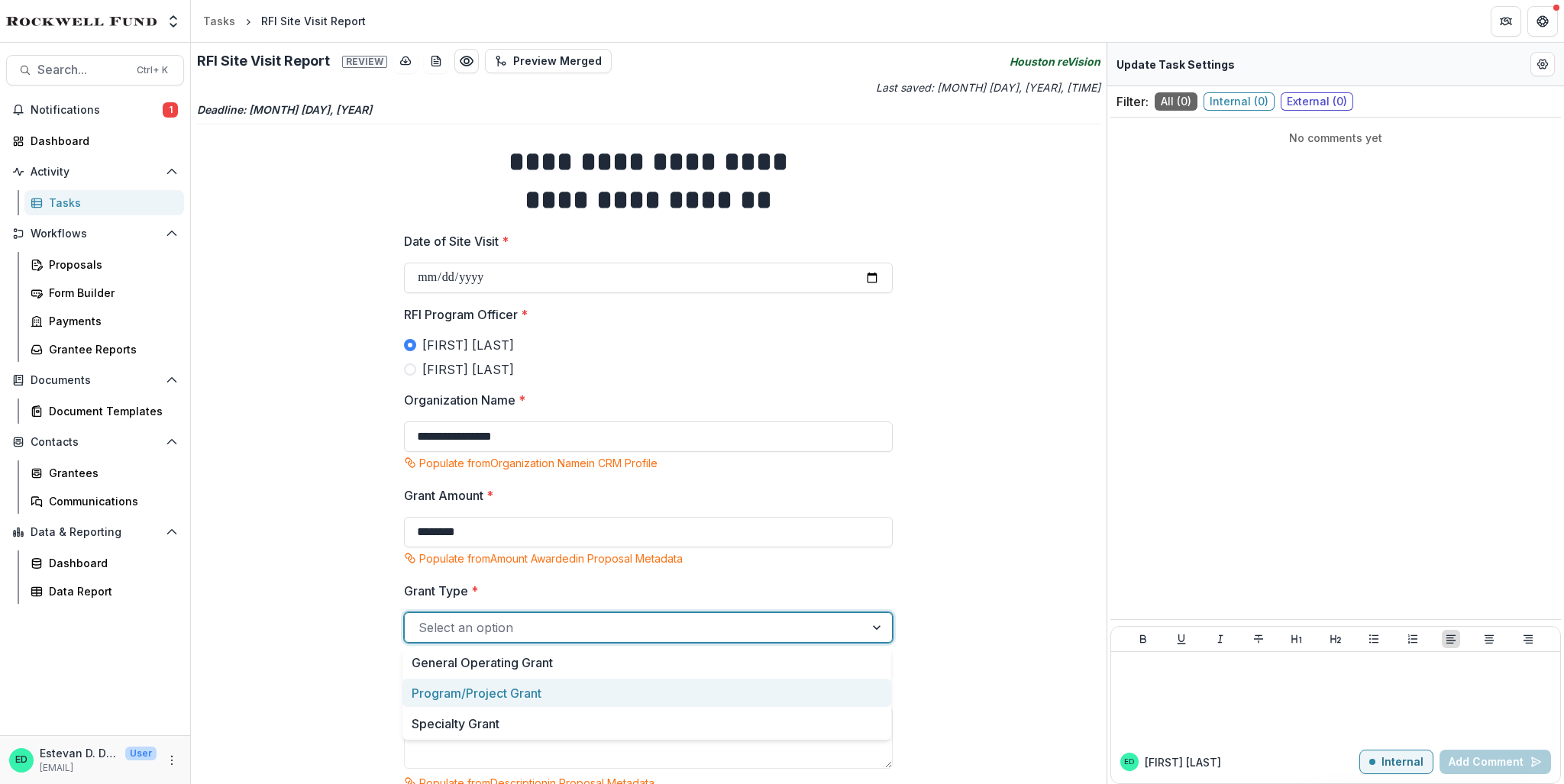 click on "Program/Project Grant" at bounding box center (647, 692) 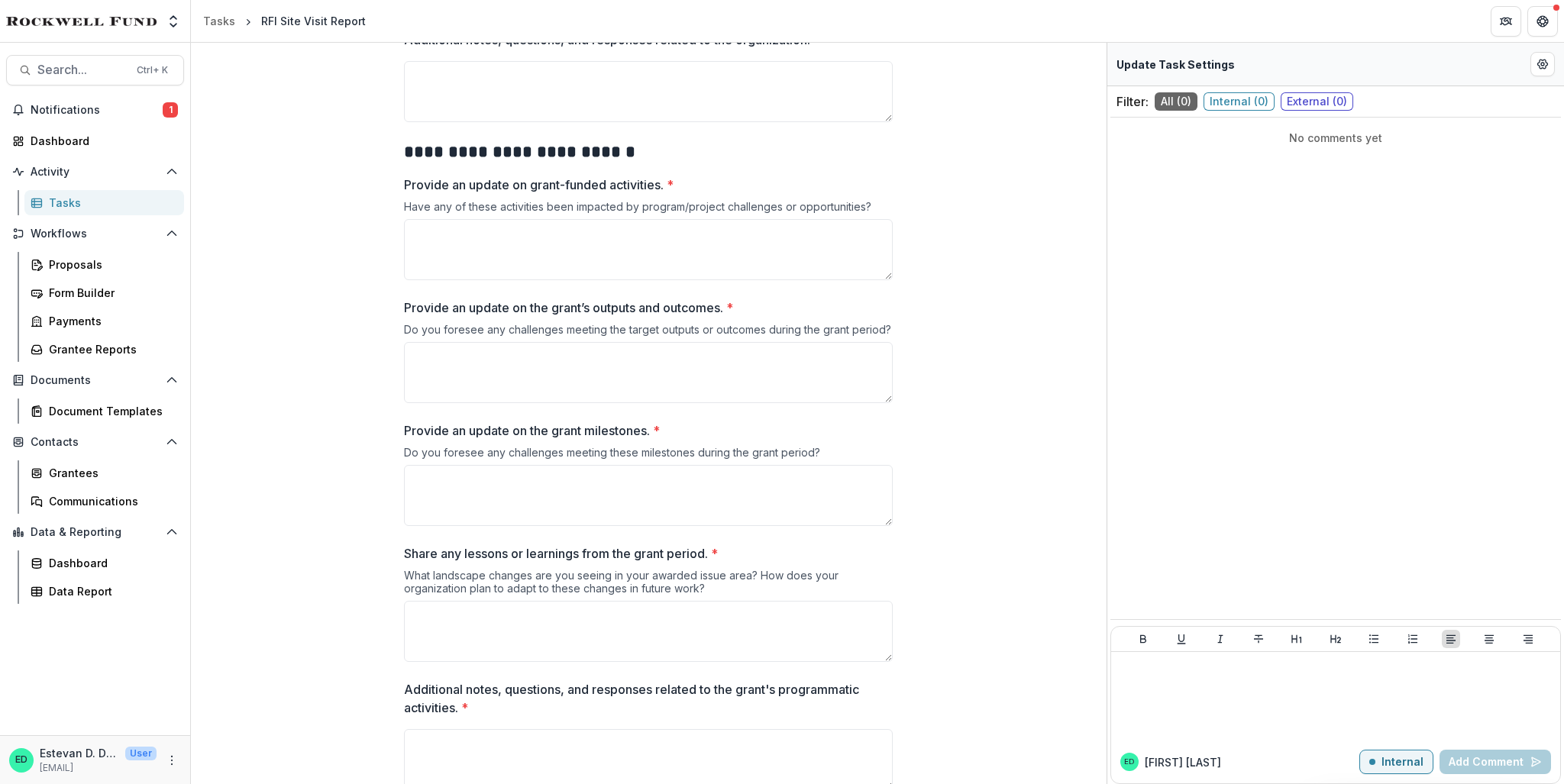 scroll, scrollTop: 1655, scrollLeft: 0, axis: vertical 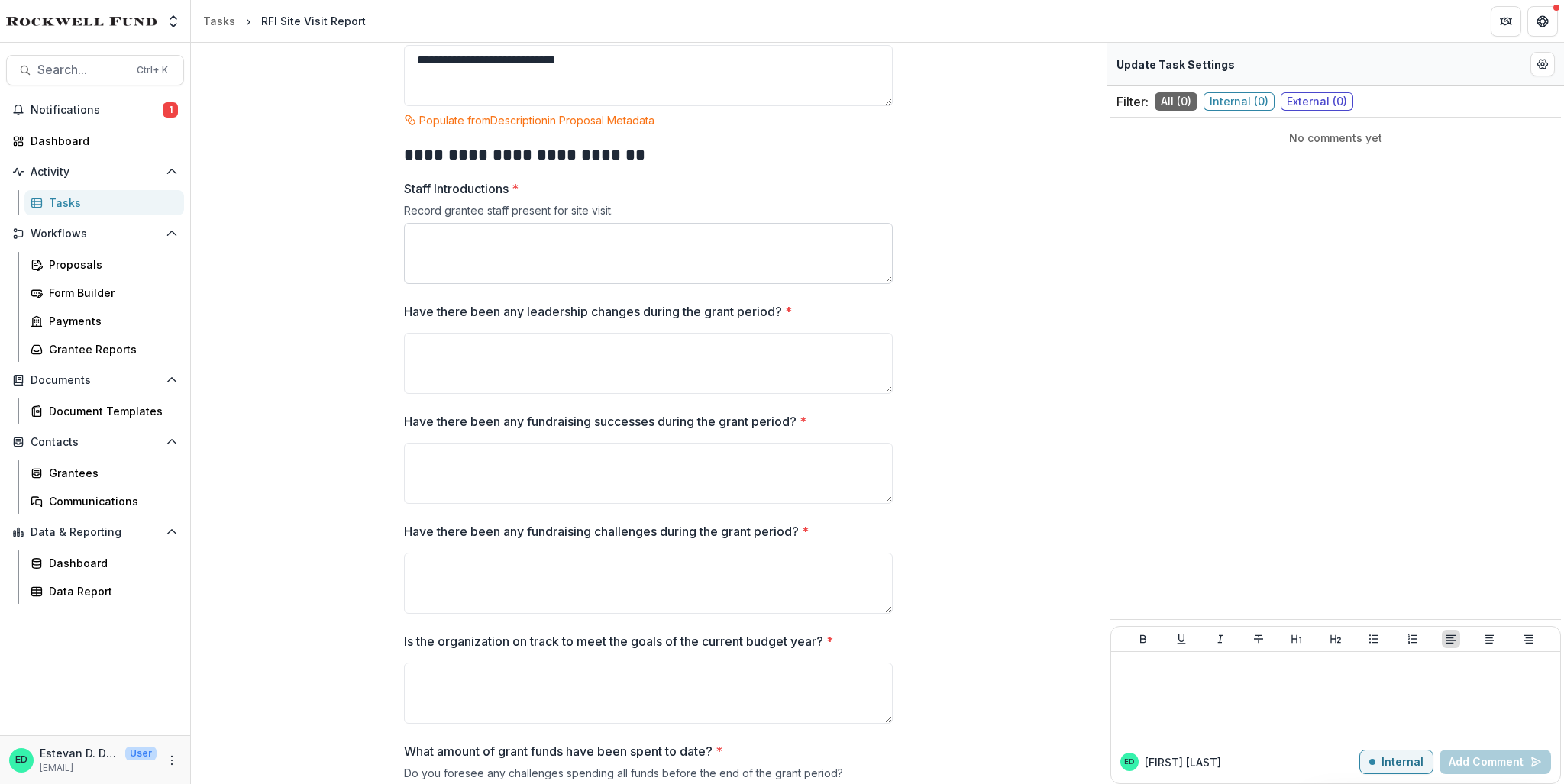 click on "Staff Introductions *" at bounding box center [648, 253] 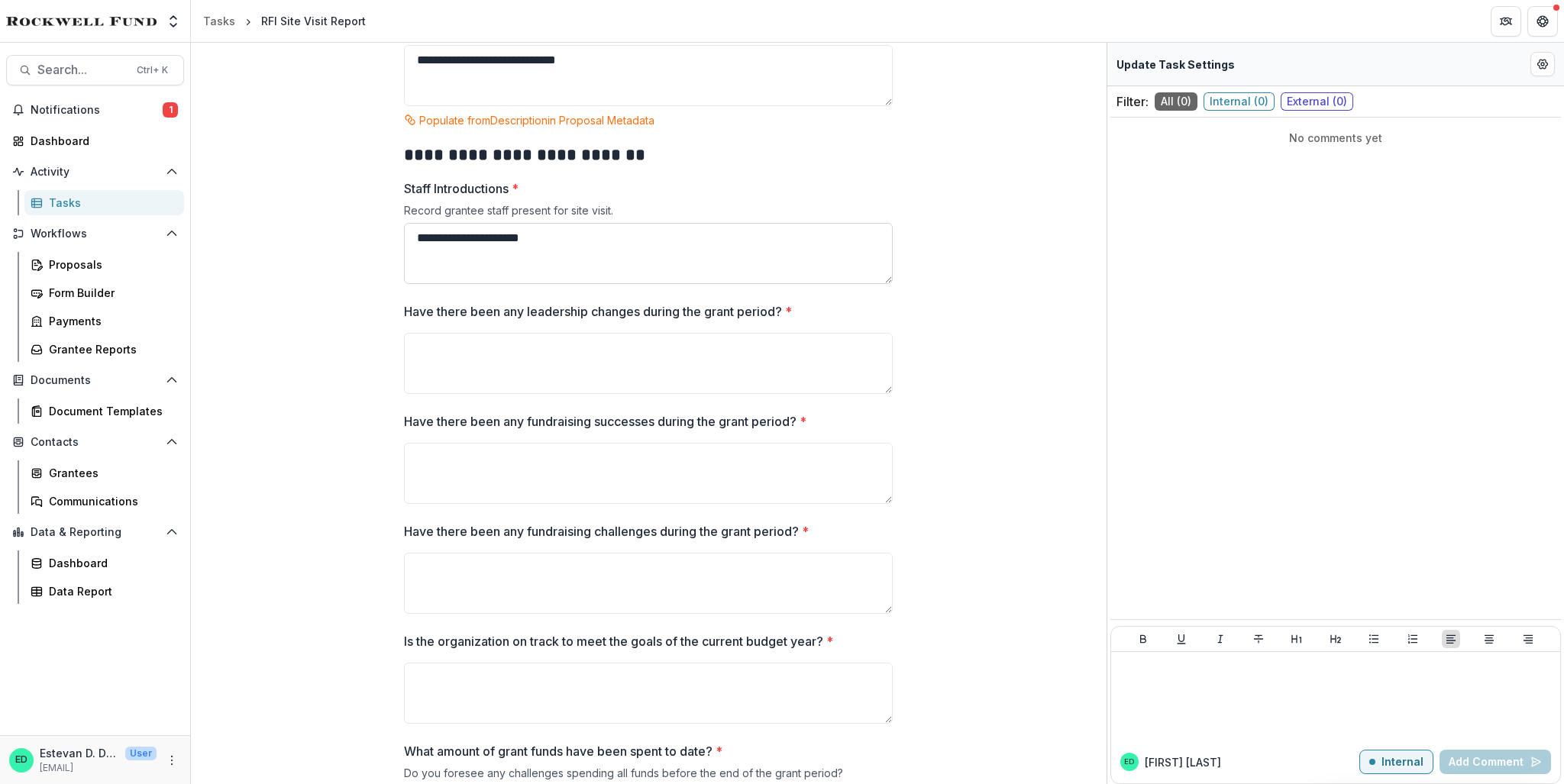 paste on "**********" 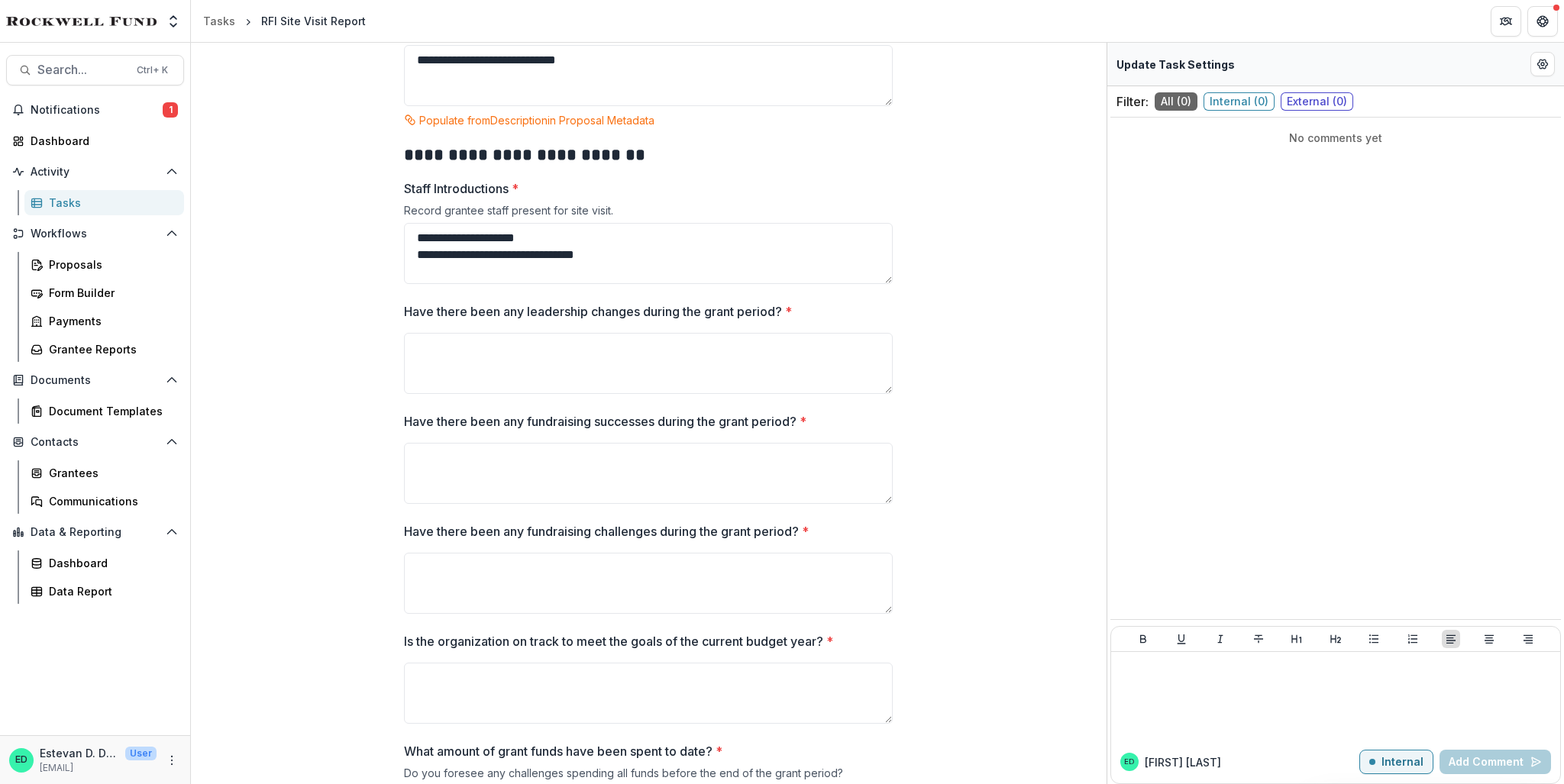 type on "**********" 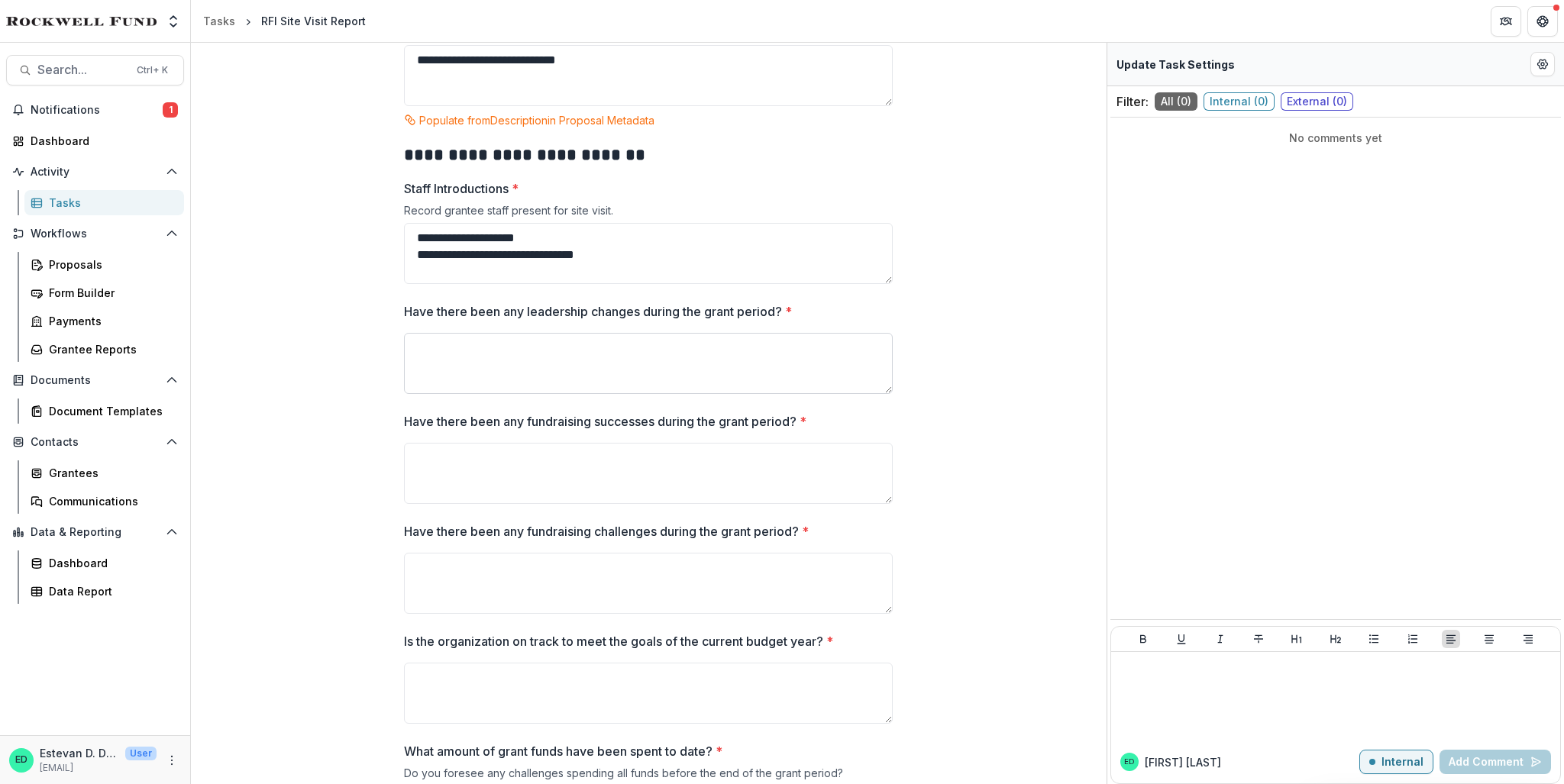 click on "Have there been any leadership changes during the grant period?   *" at bounding box center [648, 363] 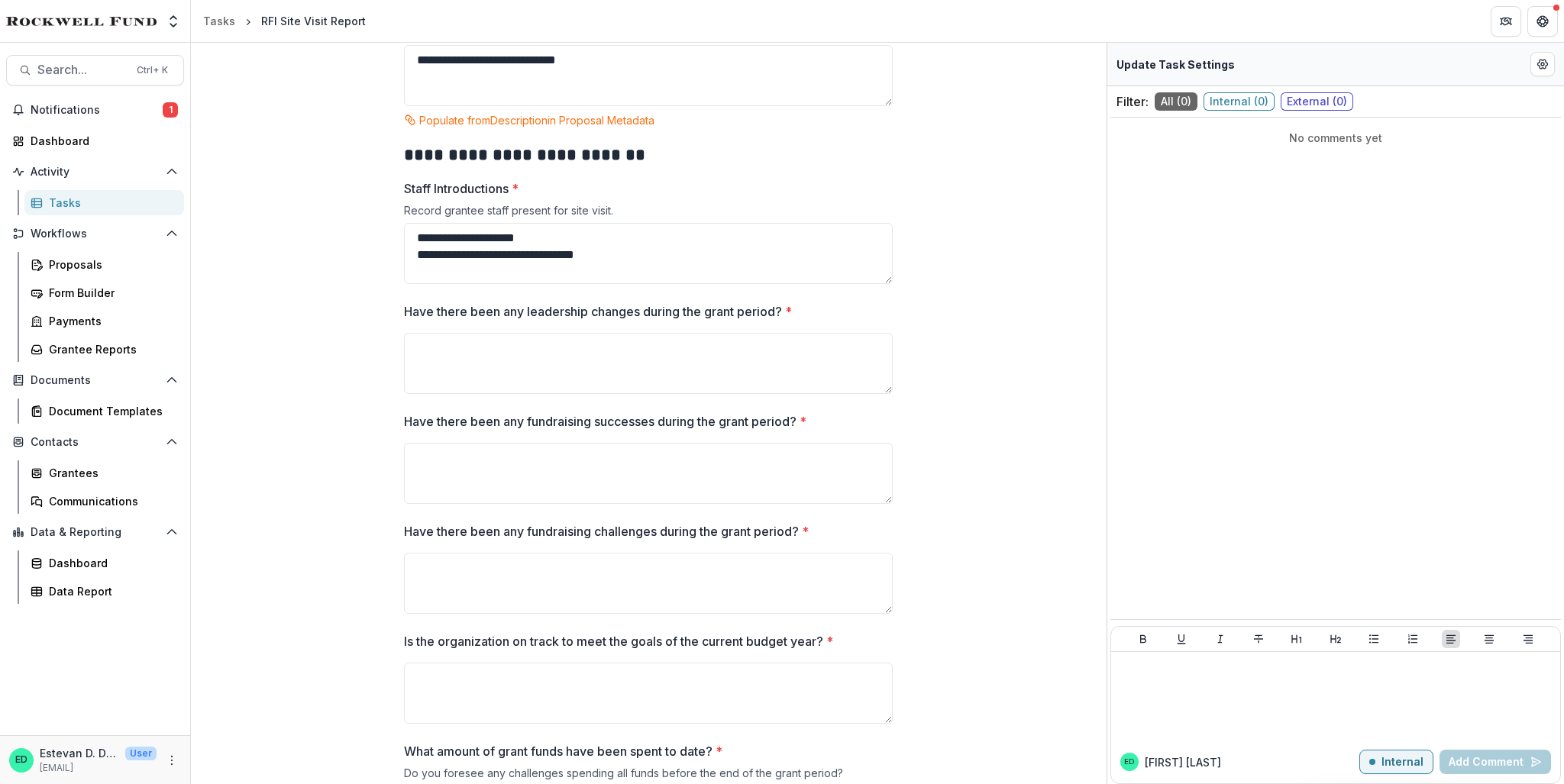type on "*" 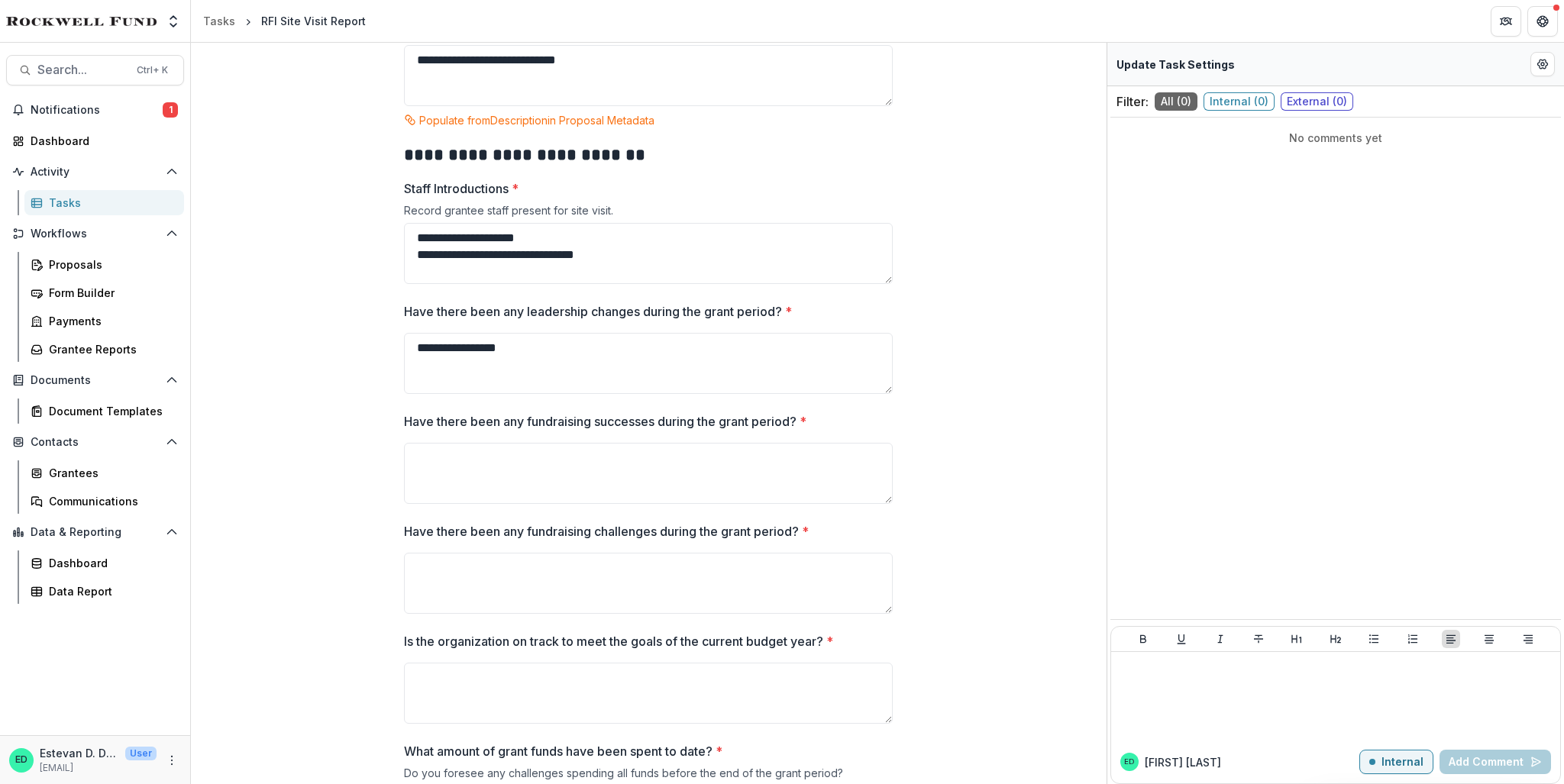 type on "**********" 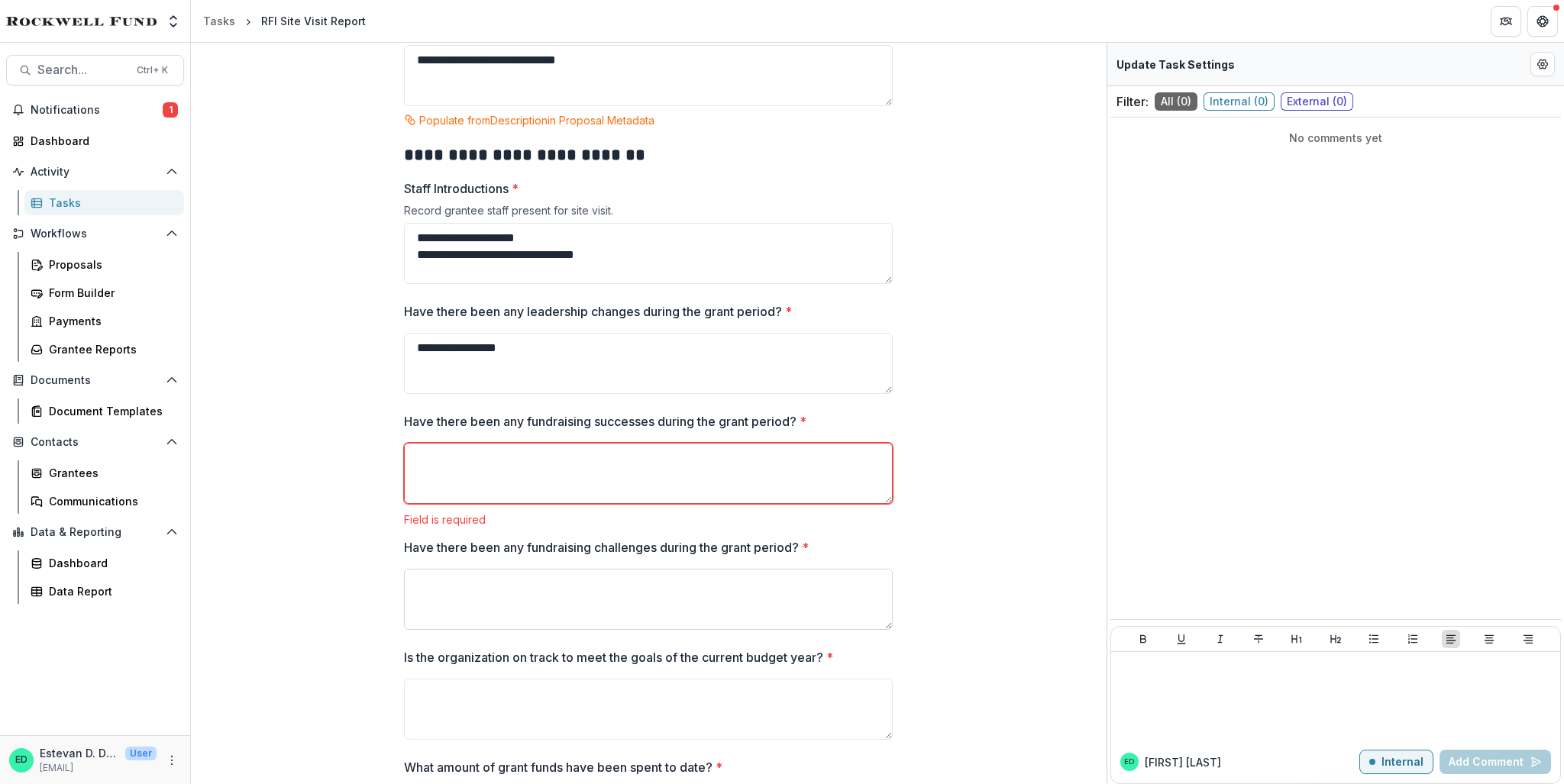 click on "Have there been any fundraising challenges during the grant period?   *" at bounding box center [648, 599] 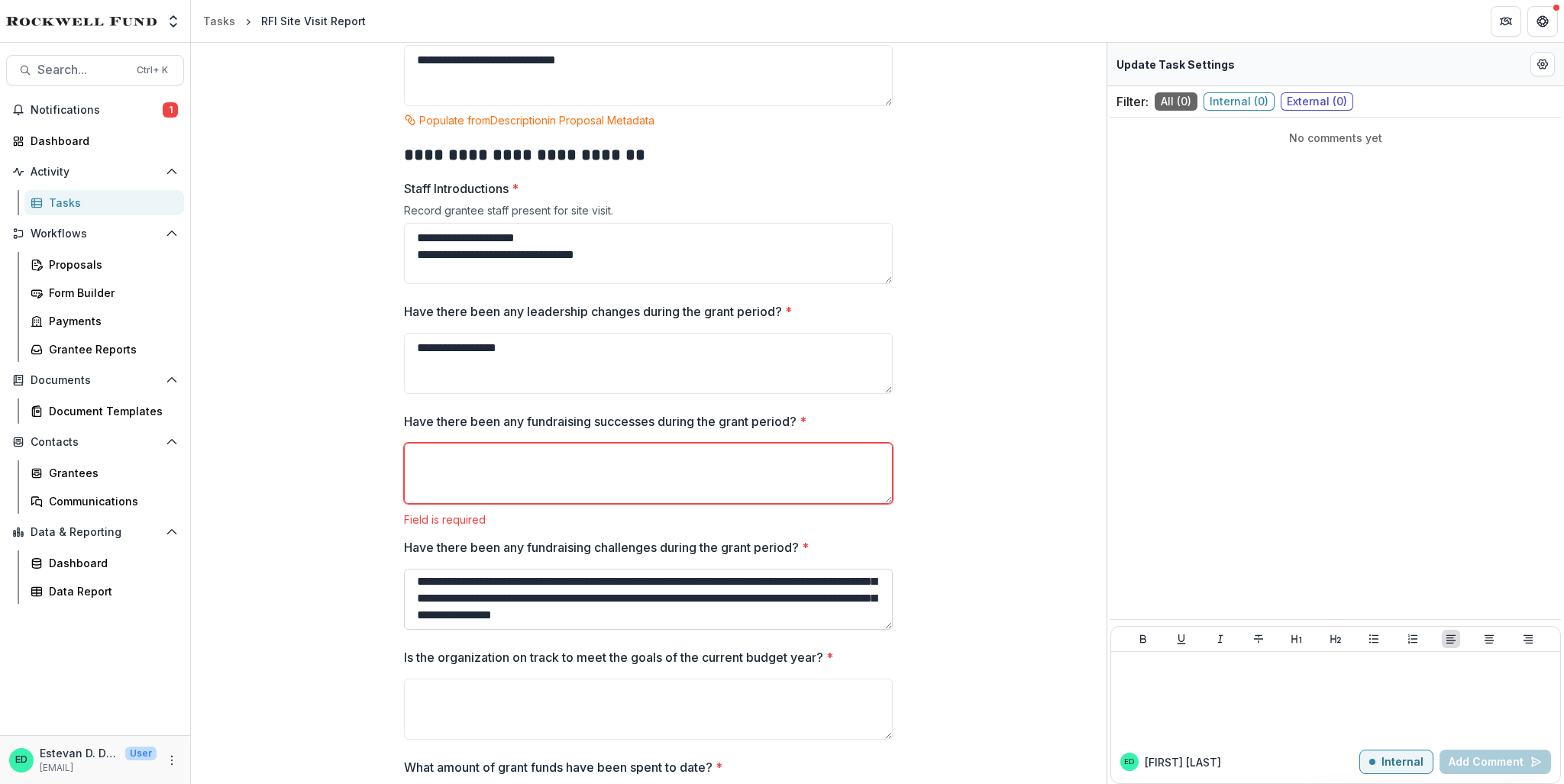 scroll, scrollTop: 28, scrollLeft: 0, axis: vertical 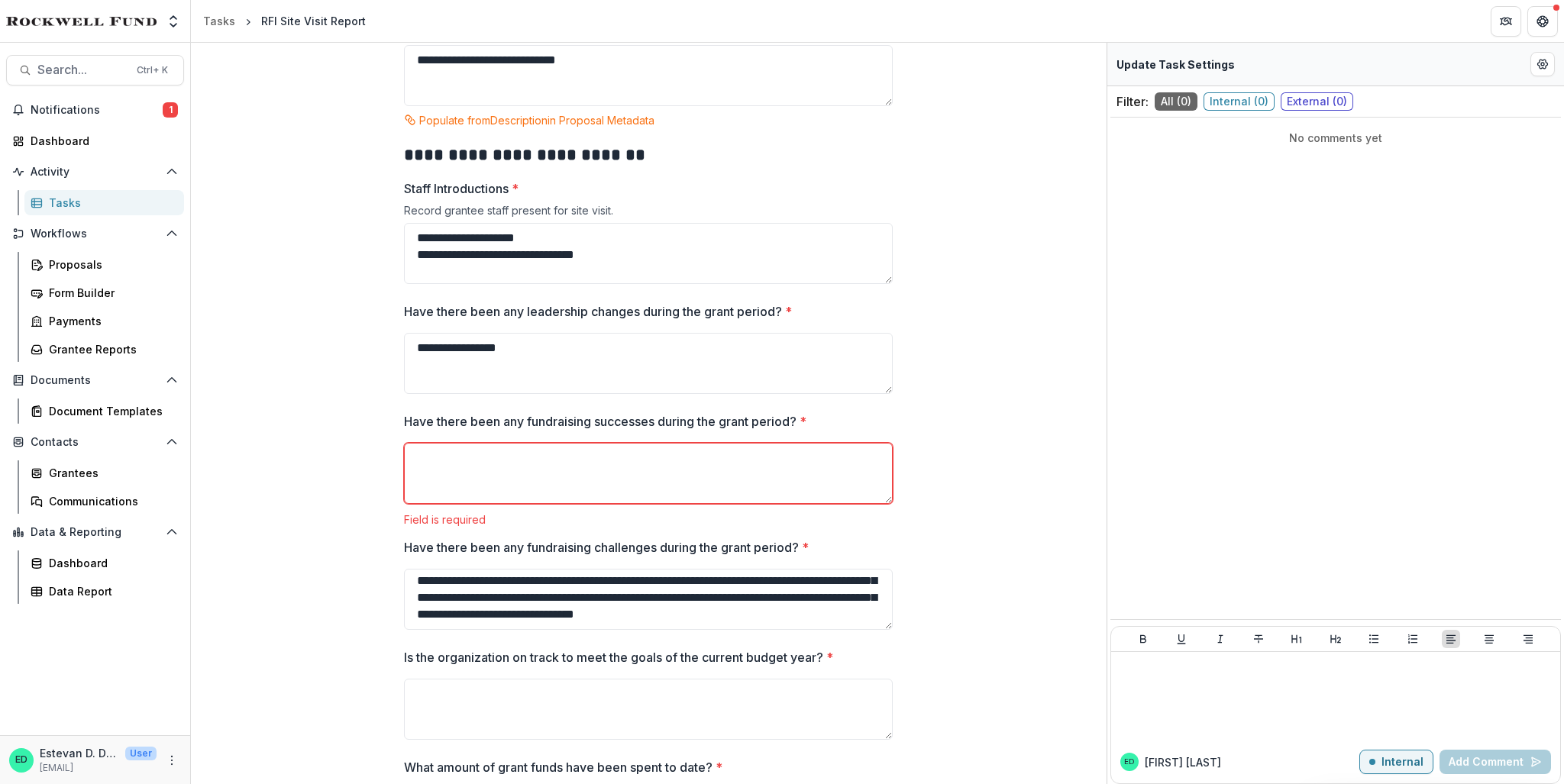 click on "Have there been any fundraising successes during the grant period? *" at bounding box center (648, 473) 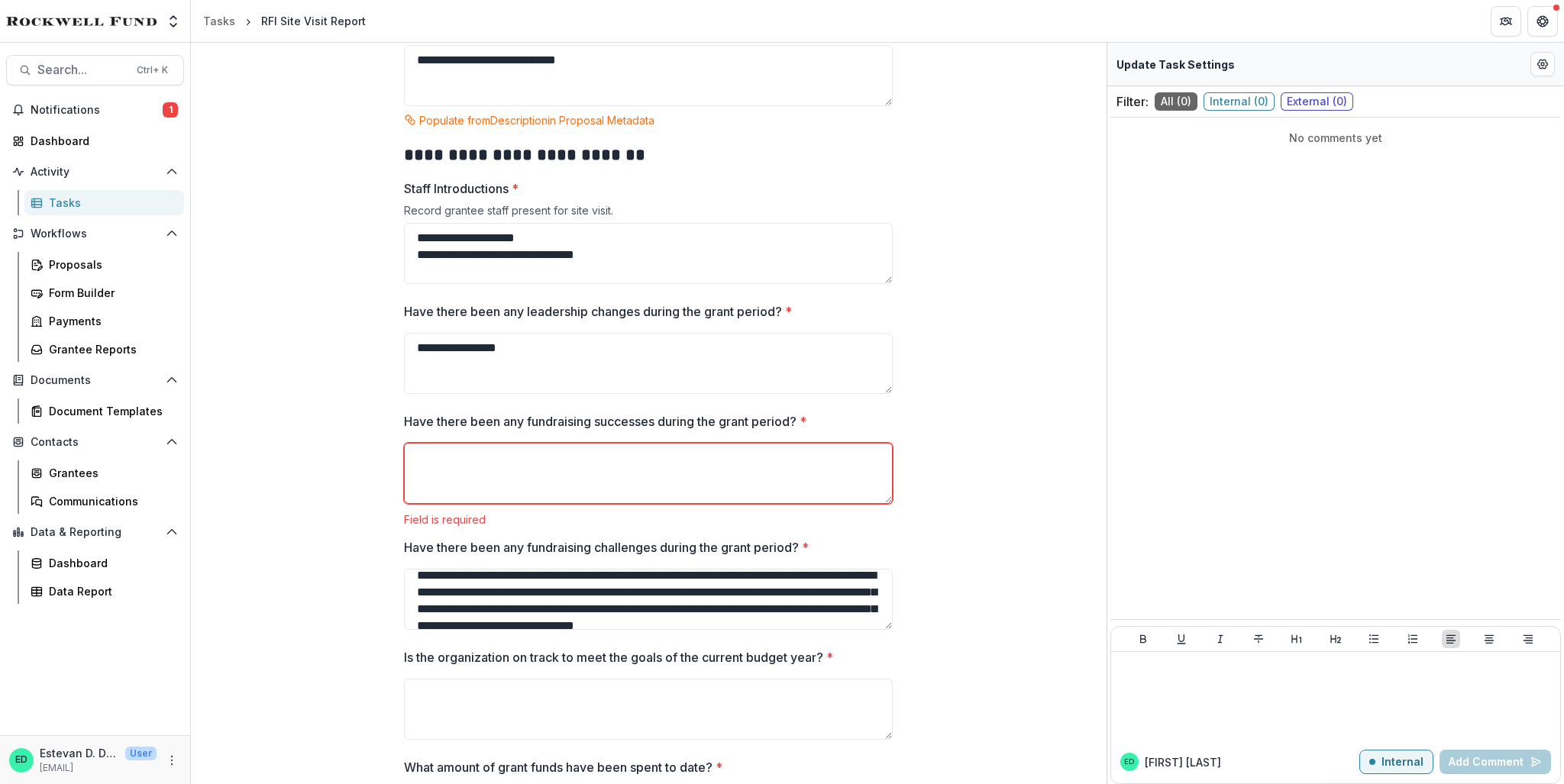 scroll, scrollTop: 0, scrollLeft: 0, axis: both 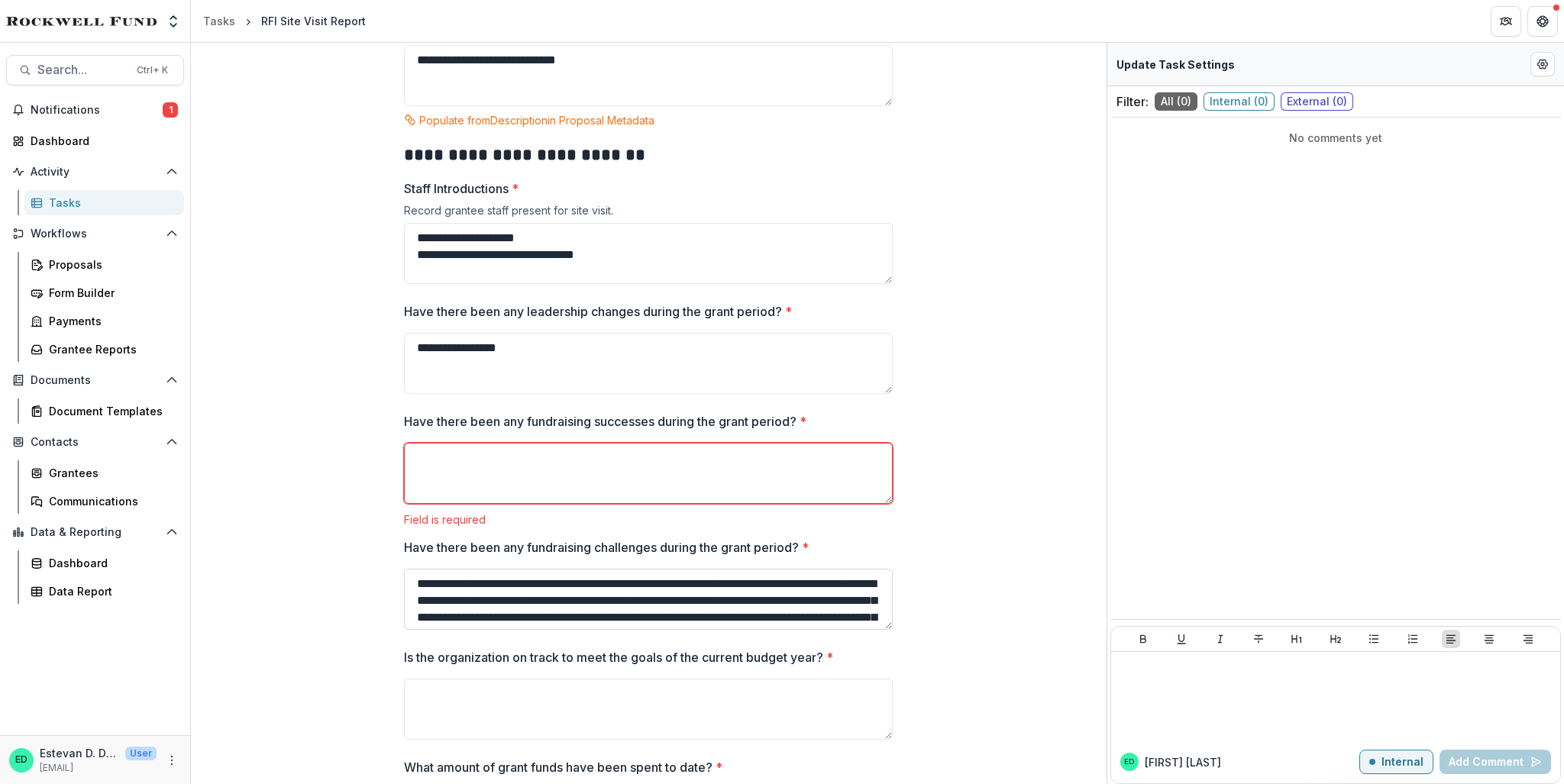 click on "**********" at bounding box center [648, 599] 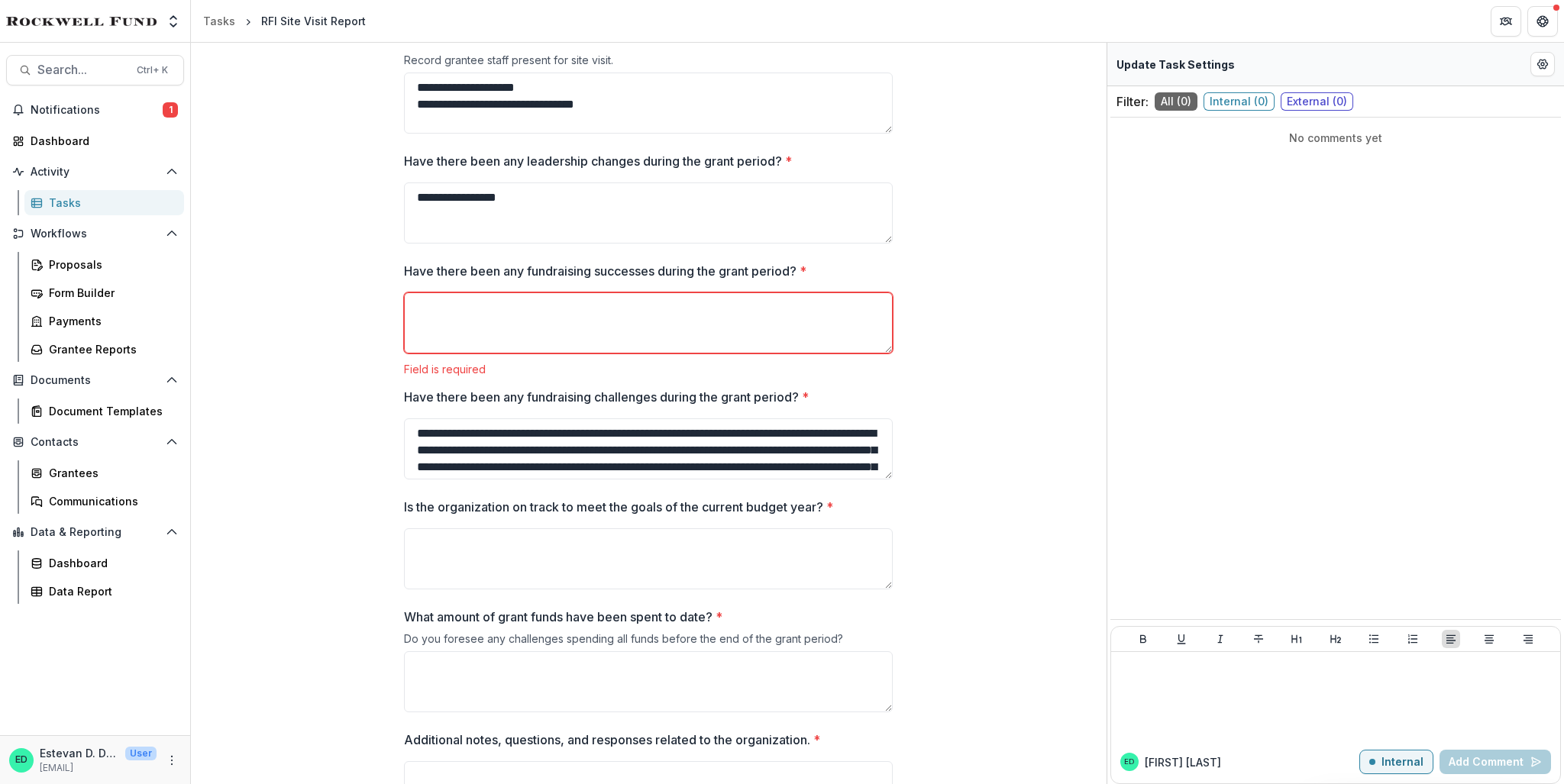 scroll, scrollTop: 815, scrollLeft: 0, axis: vertical 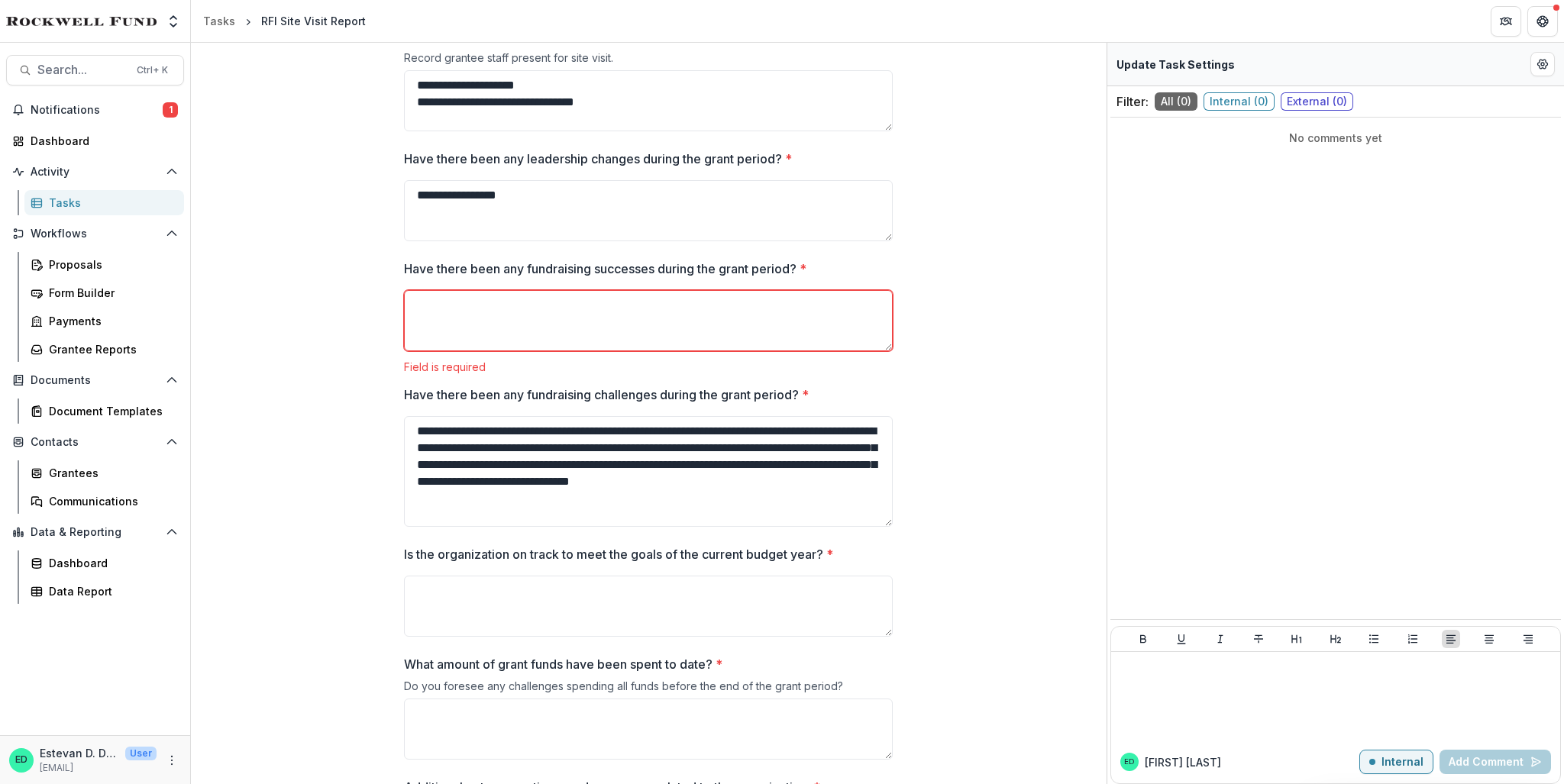 drag, startPoint x: 888, startPoint y: 475, endPoint x: 890, endPoint y: 525, distance: 50.04 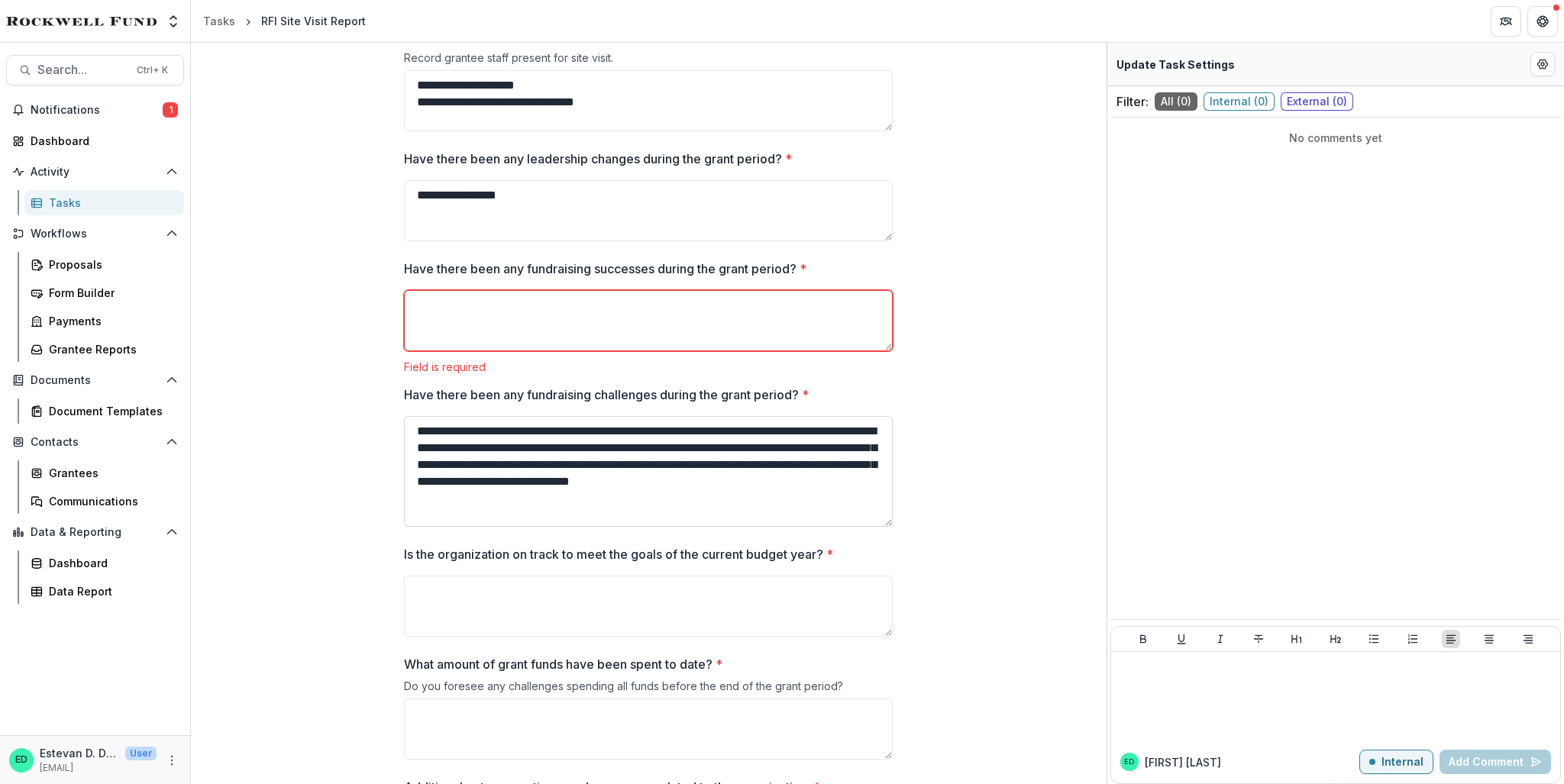 click on "**********" at bounding box center [648, 471] 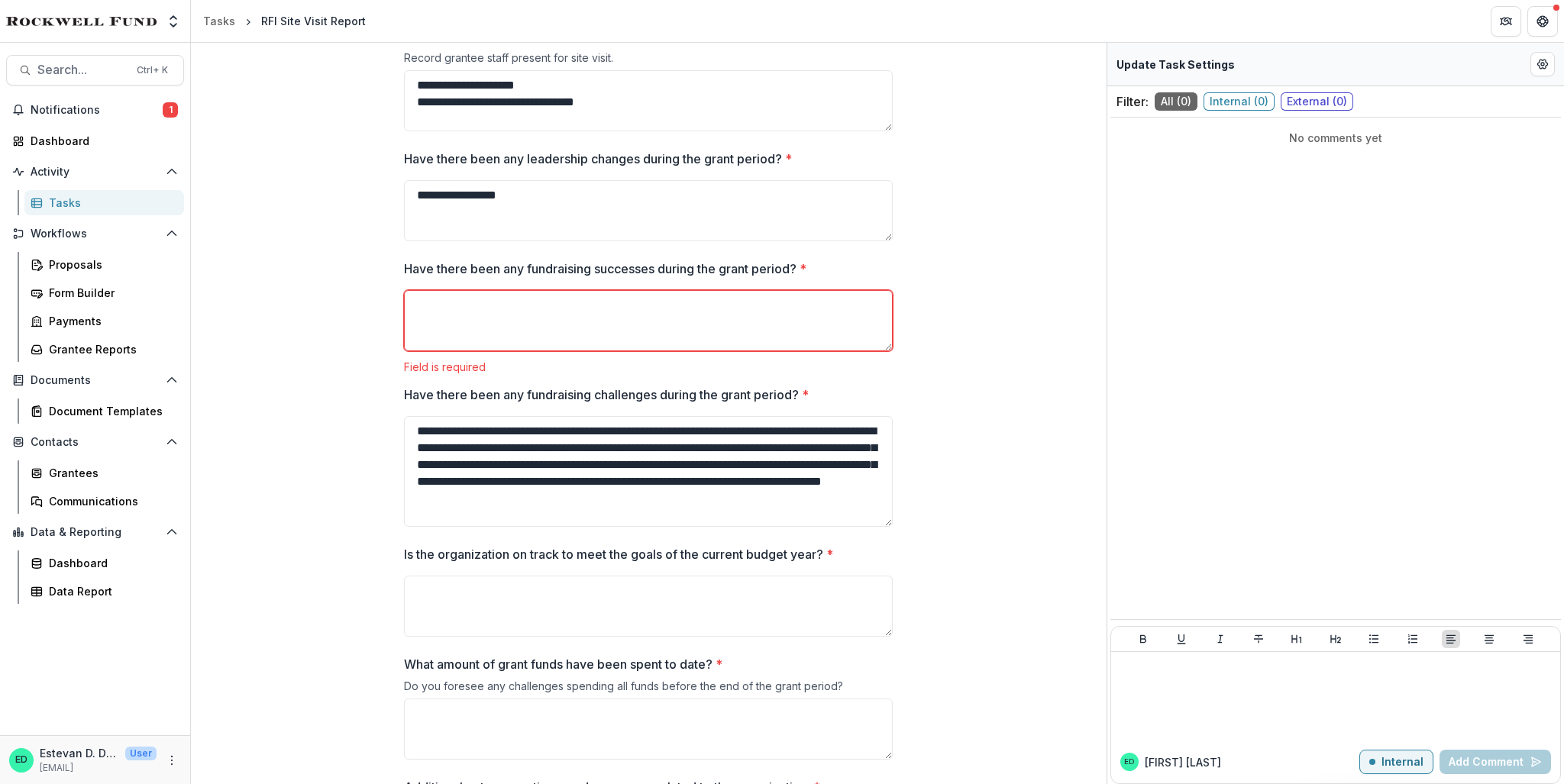 type on "**********" 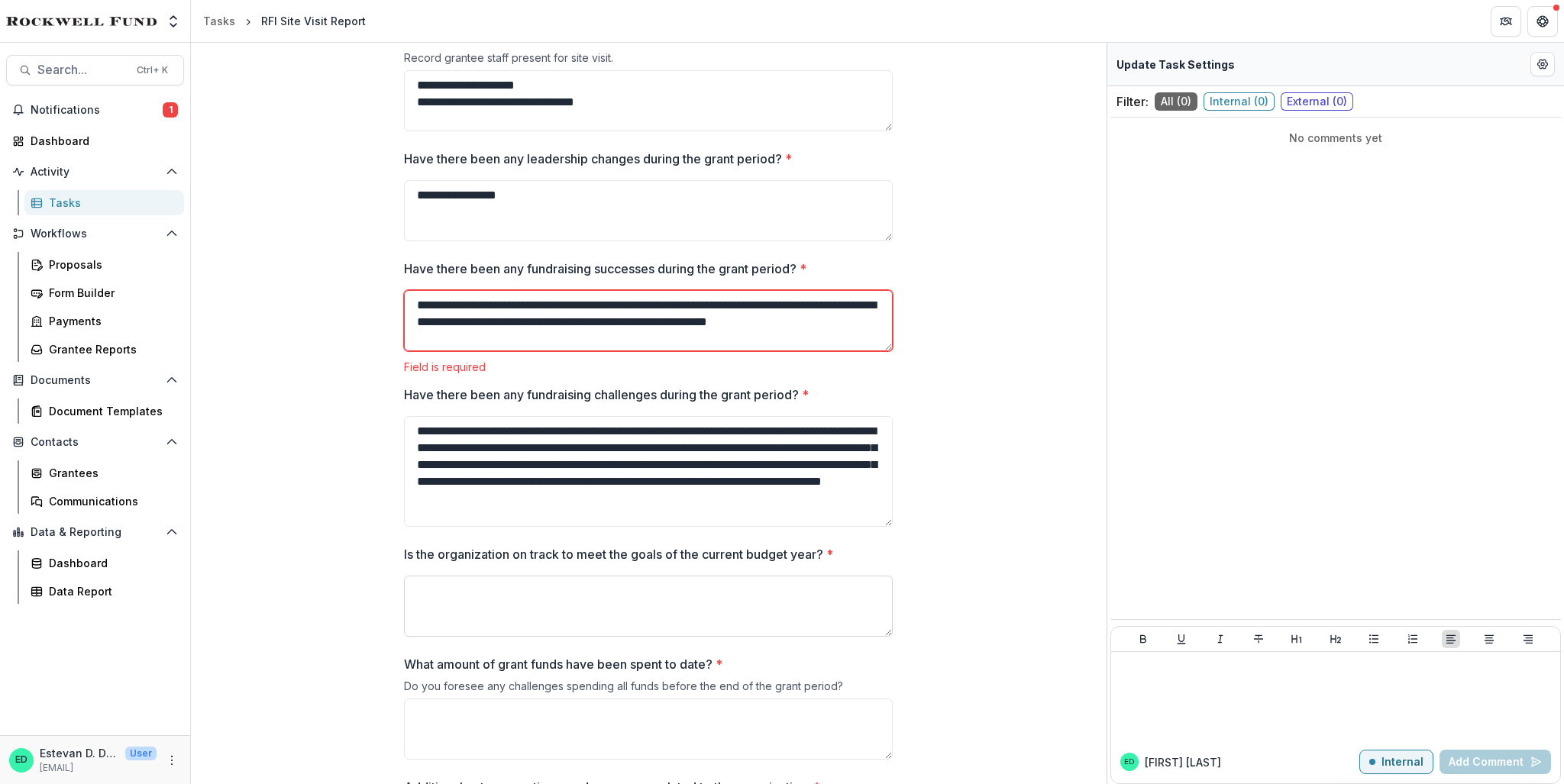 type on "**********" 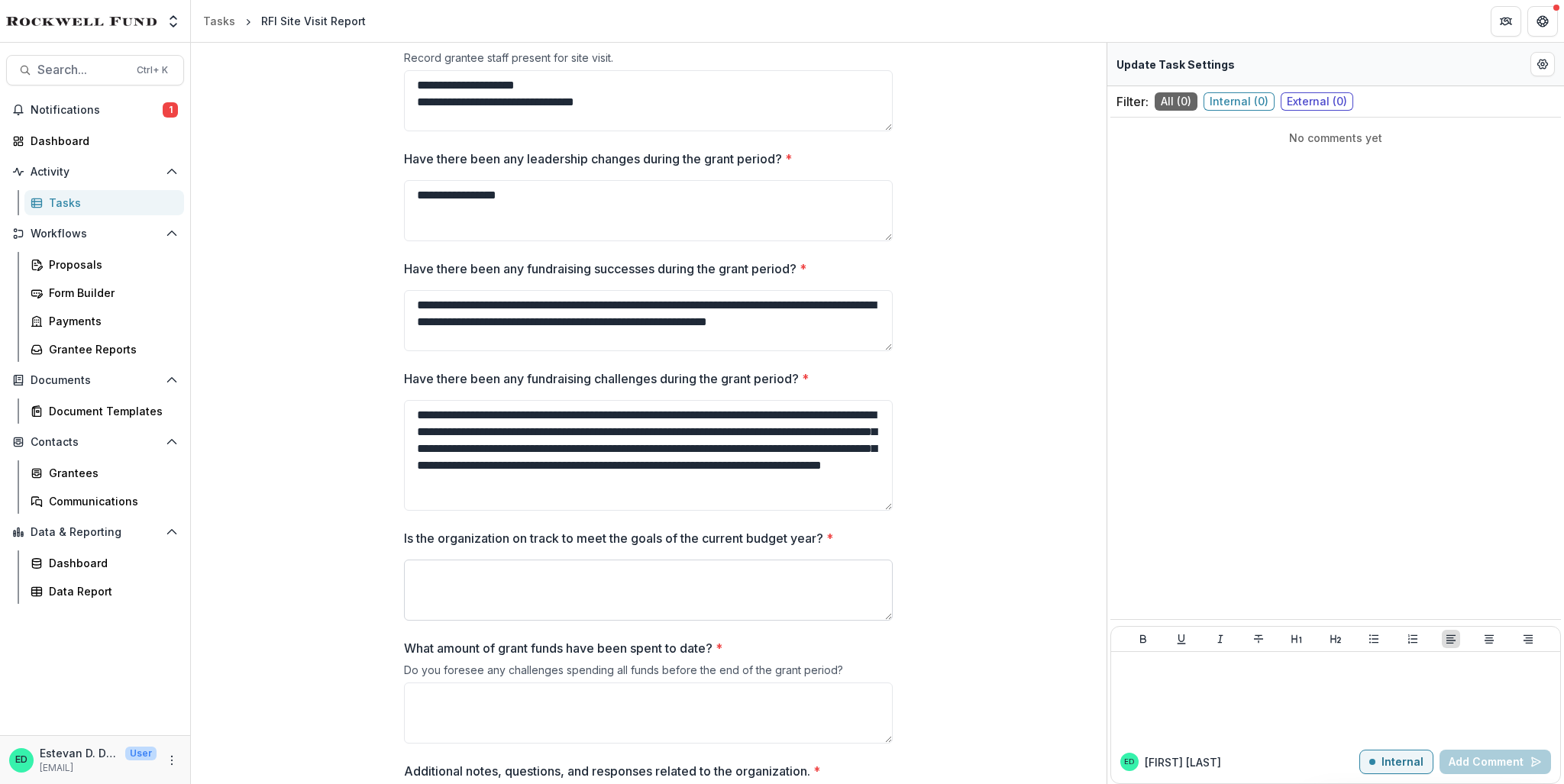 click on "Is the organization on track to meet the goals of the current budget year?   *" at bounding box center (648, 590) 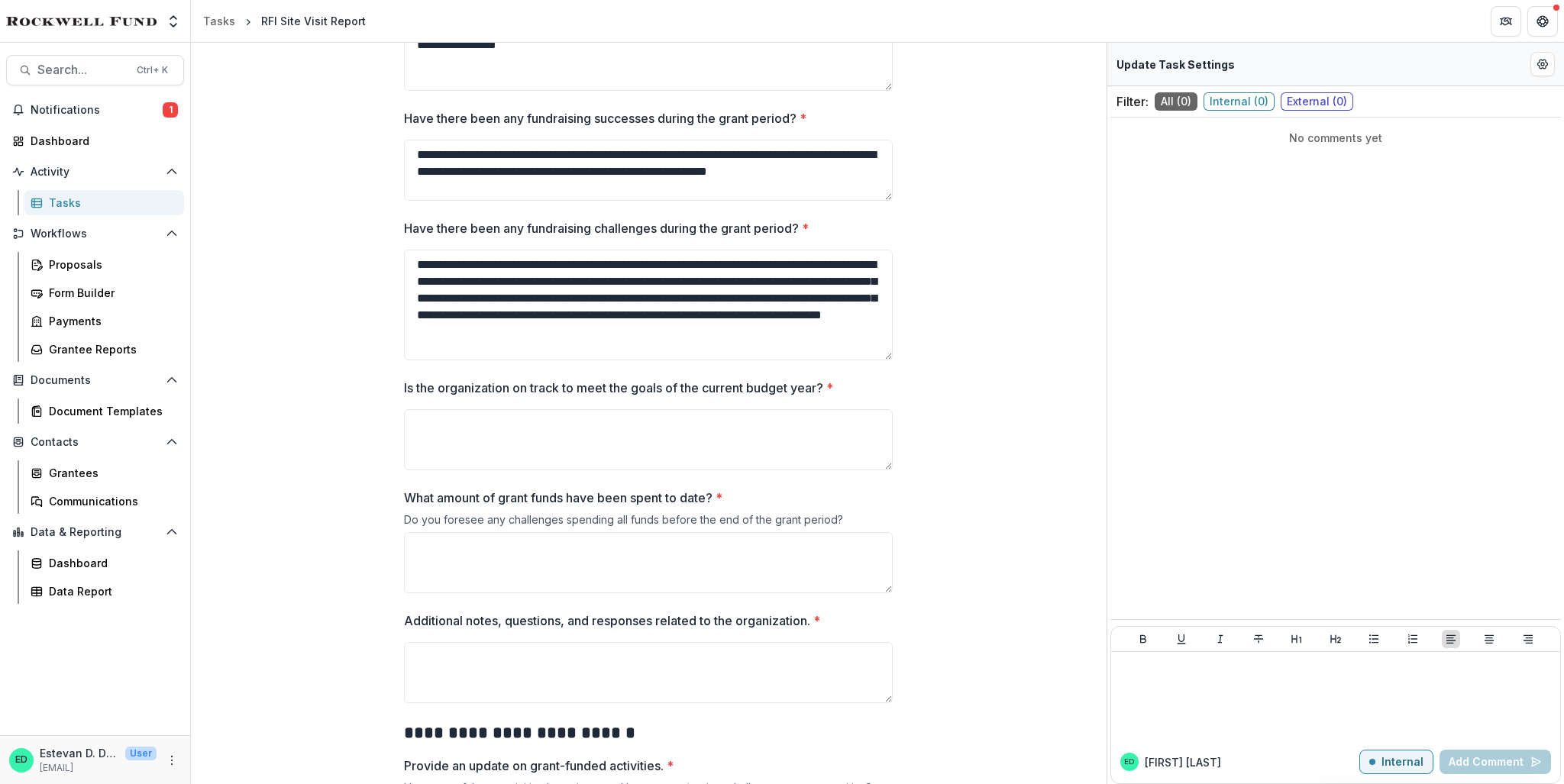 scroll, scrollTop: 968, scrollLeft: 0, axis: vertical 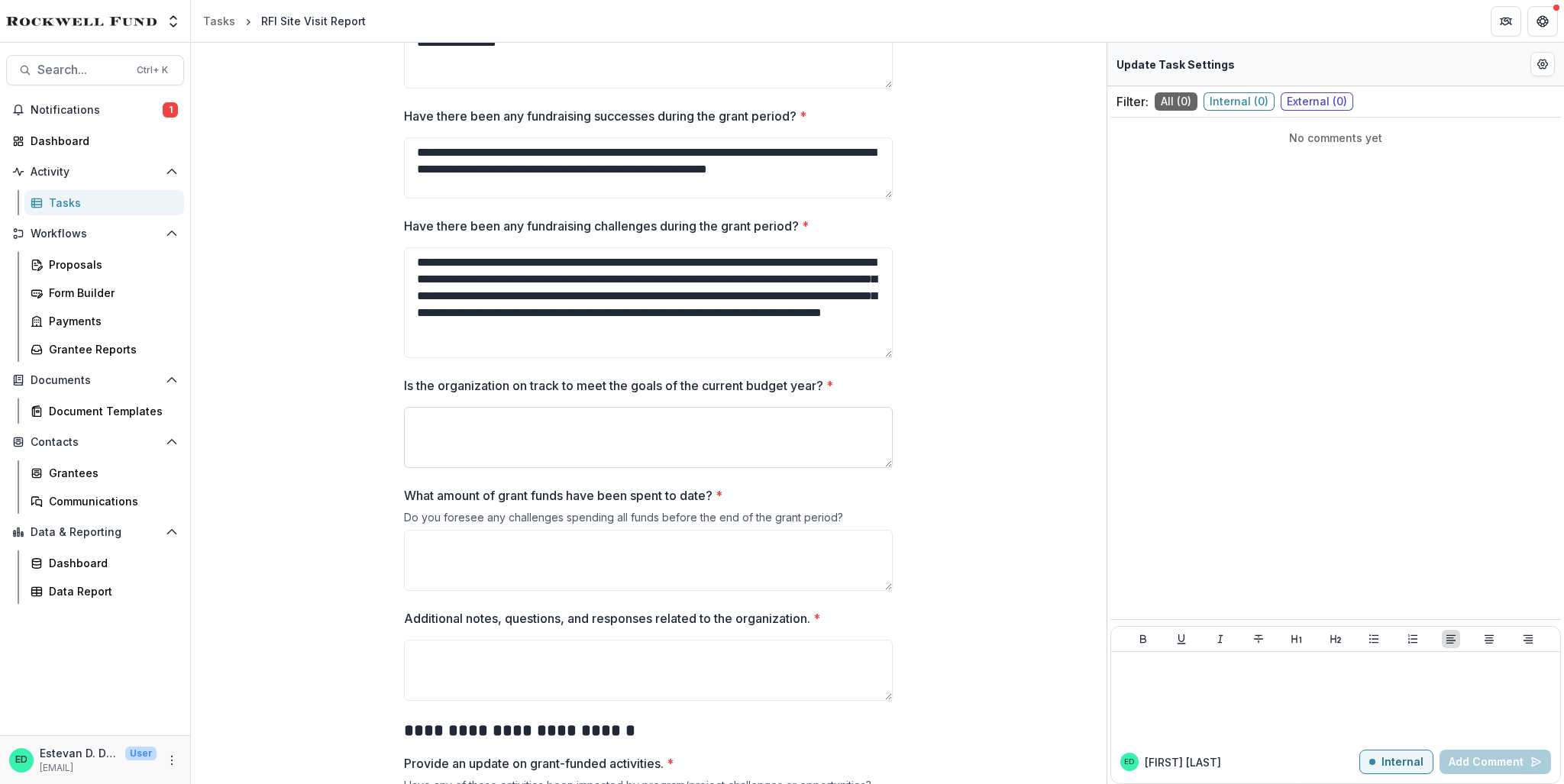 click on "Is the organization on track to meet the goals of the current budget year?   *" at bounding box center (648, 437) 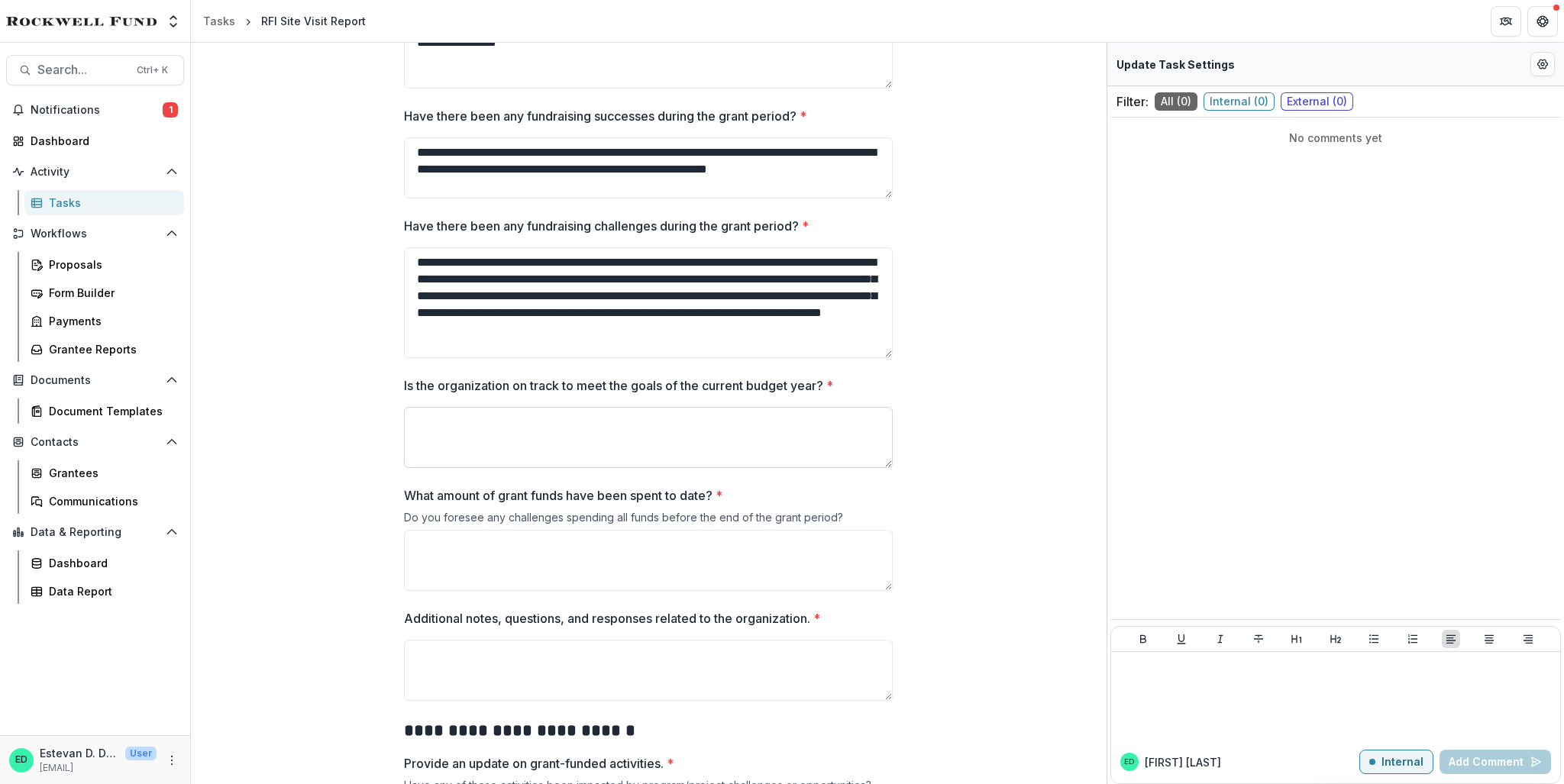 type on "*" 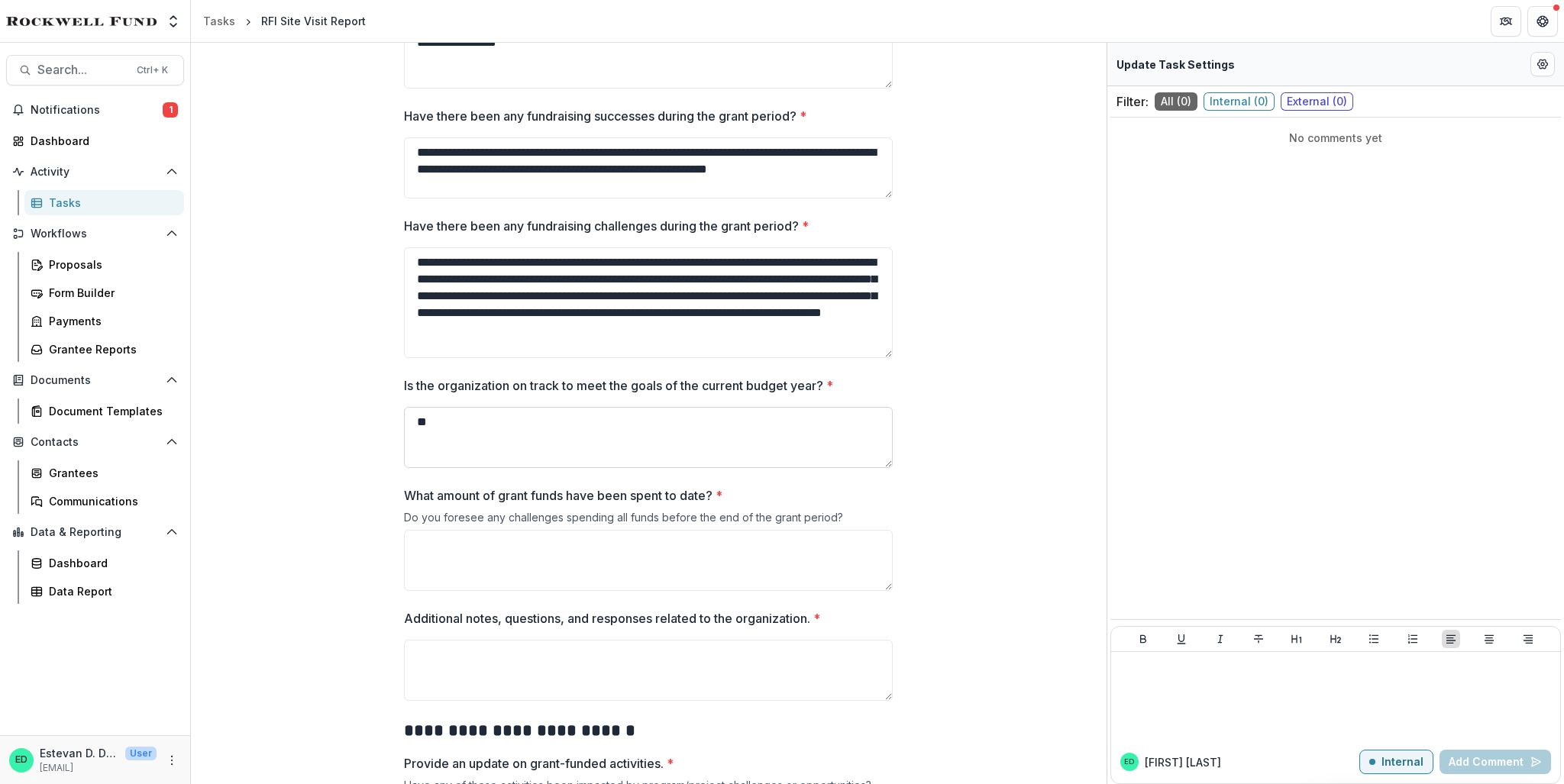 type on "*" 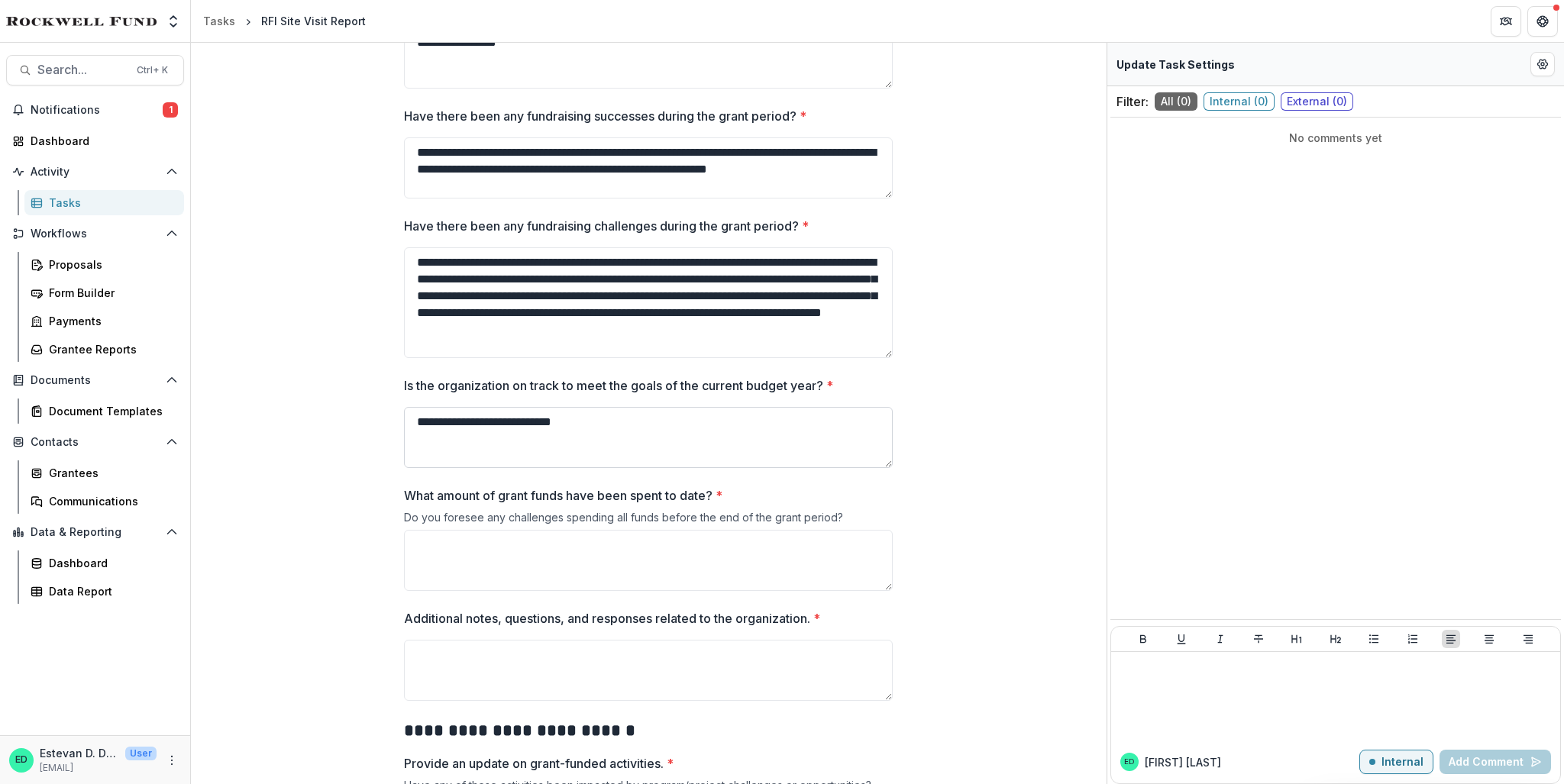 click on "**********" at bounding box center [648, 437] 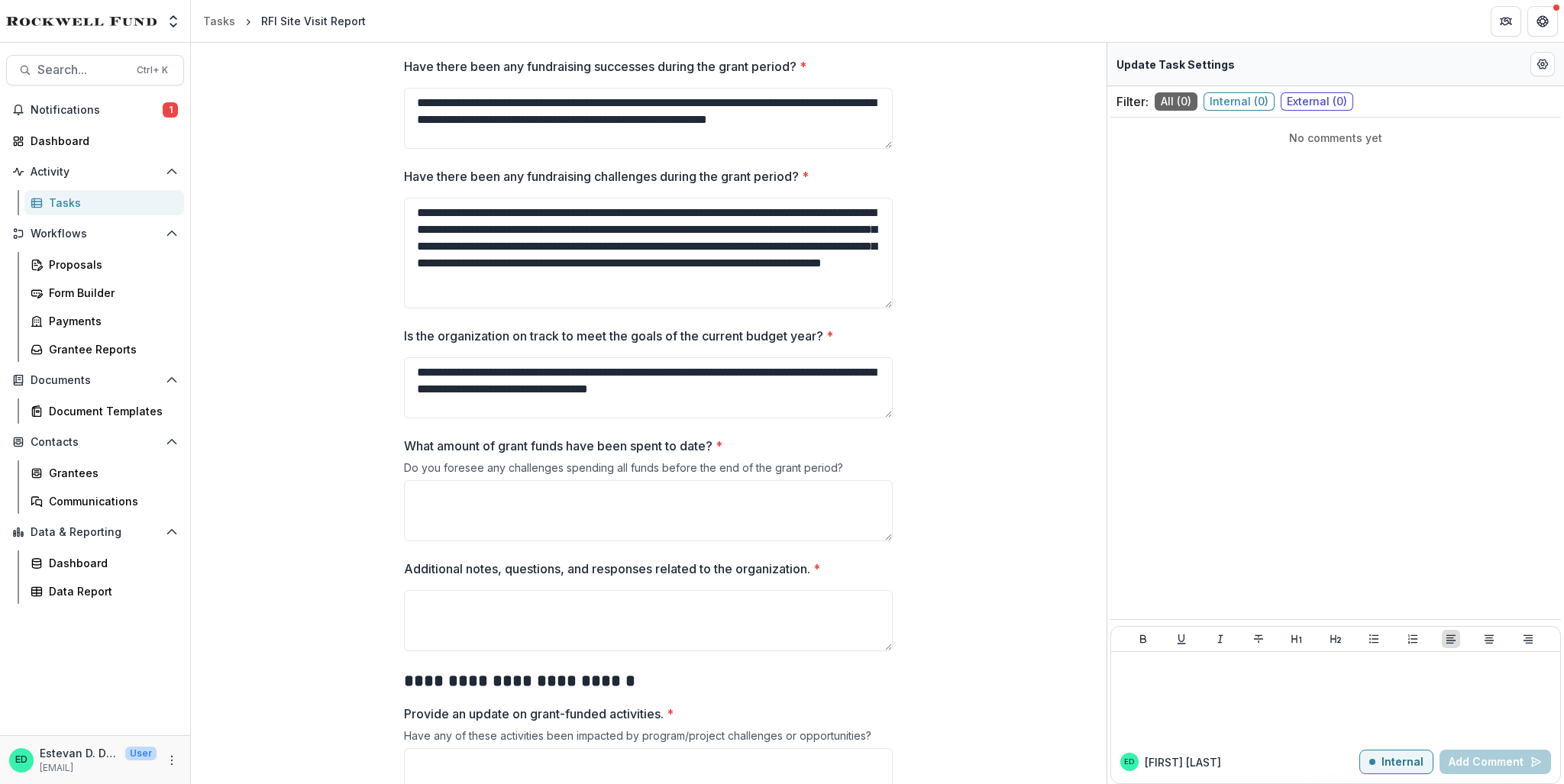 scroll, scrollTop: 1044, scrollLeft: 0, axis: vertical 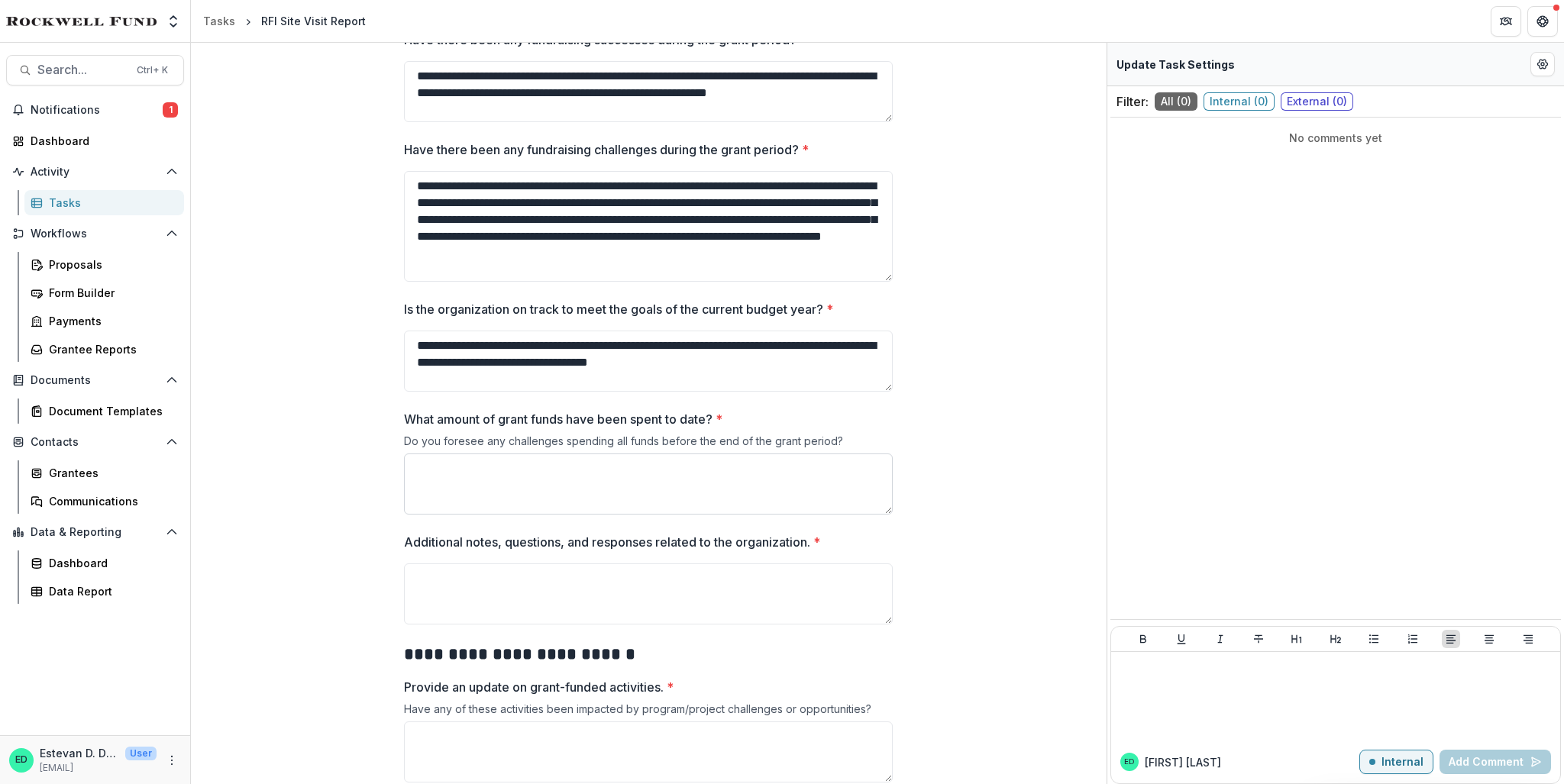 type on "**********" 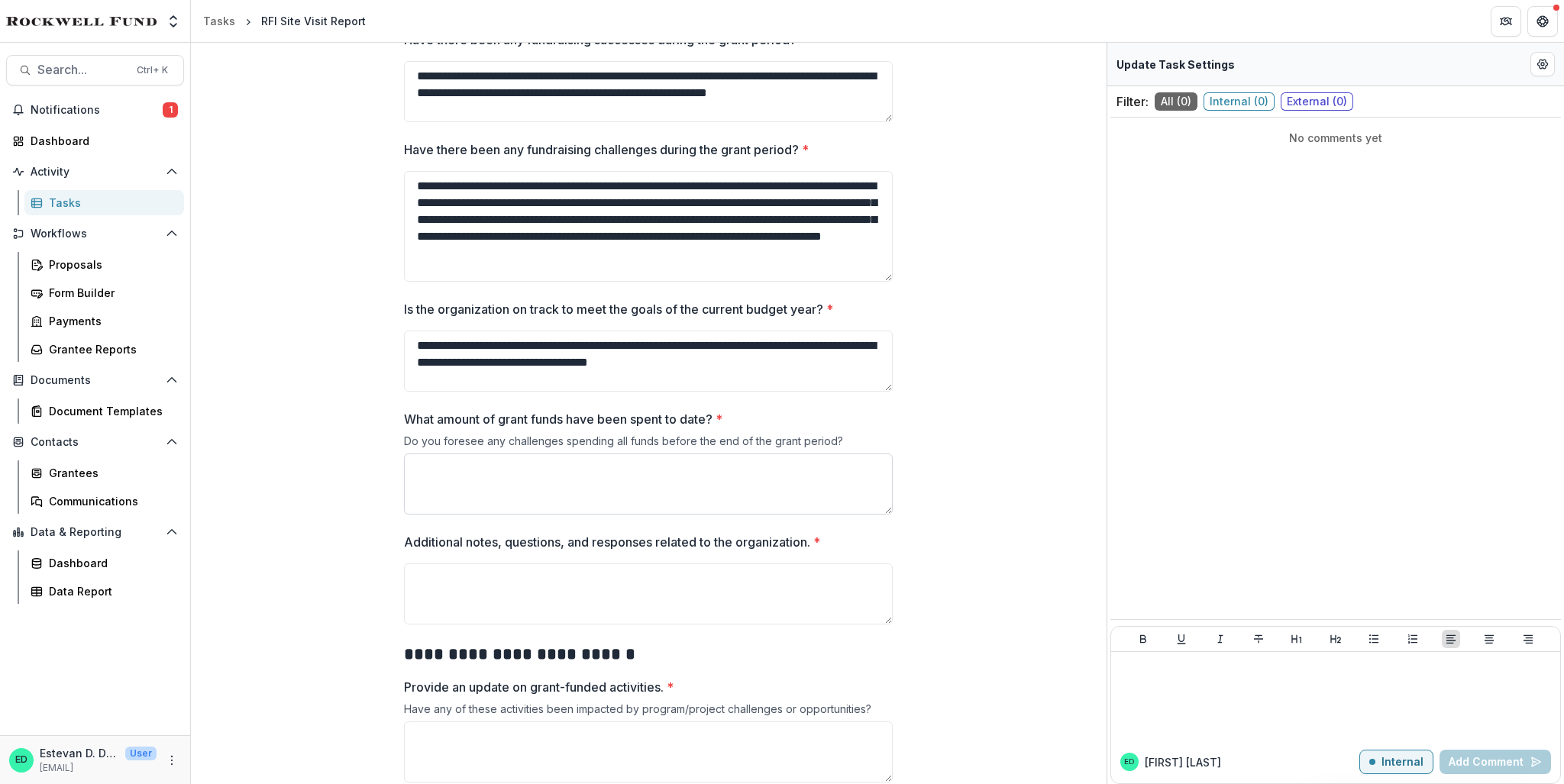 click on "What amount of grant funds have been spent to date?   *" at bounding box center (648, 484) 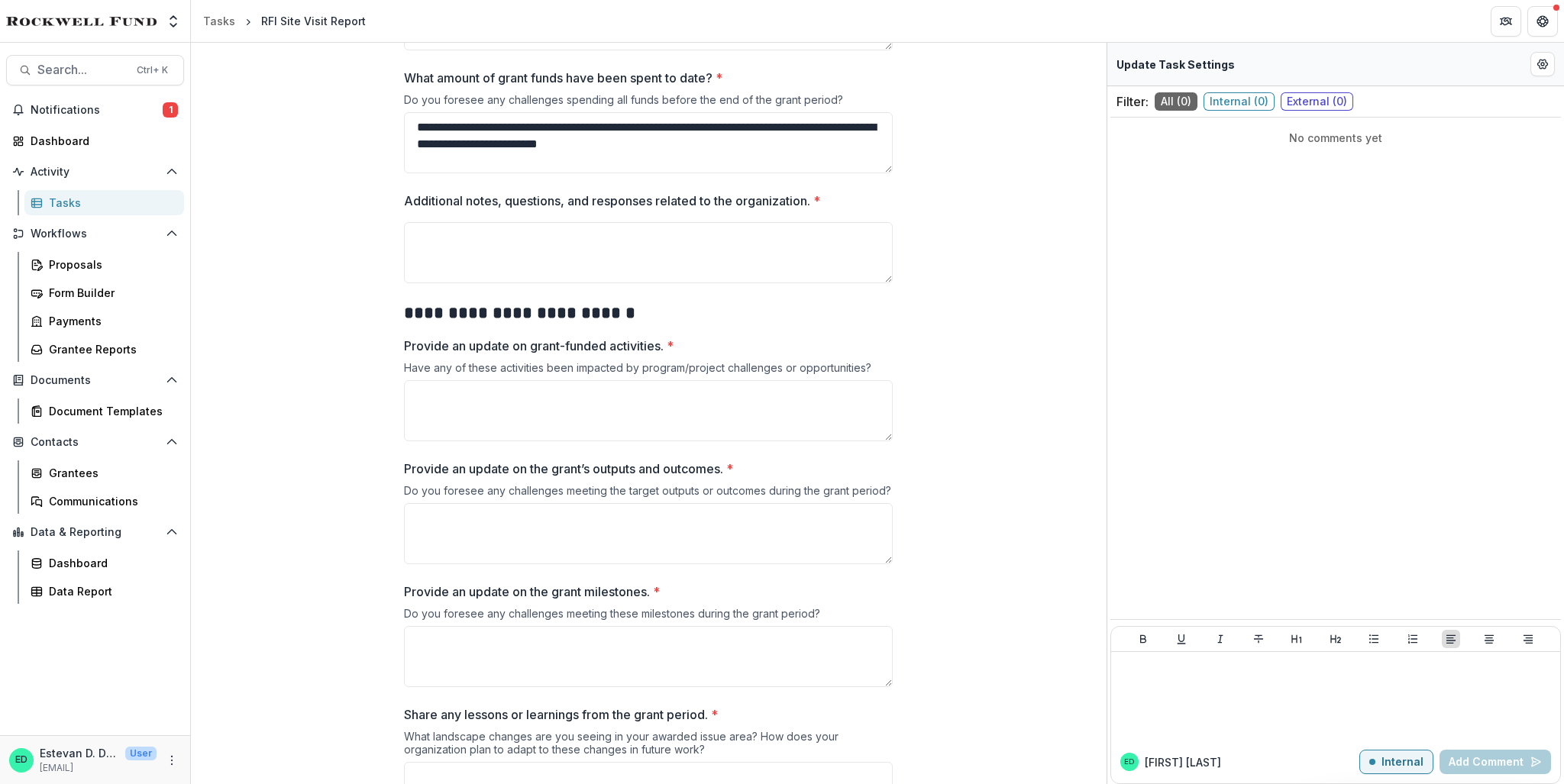 scroll, scrollTop: 1450, scrollLeft: 0, axis: vertical 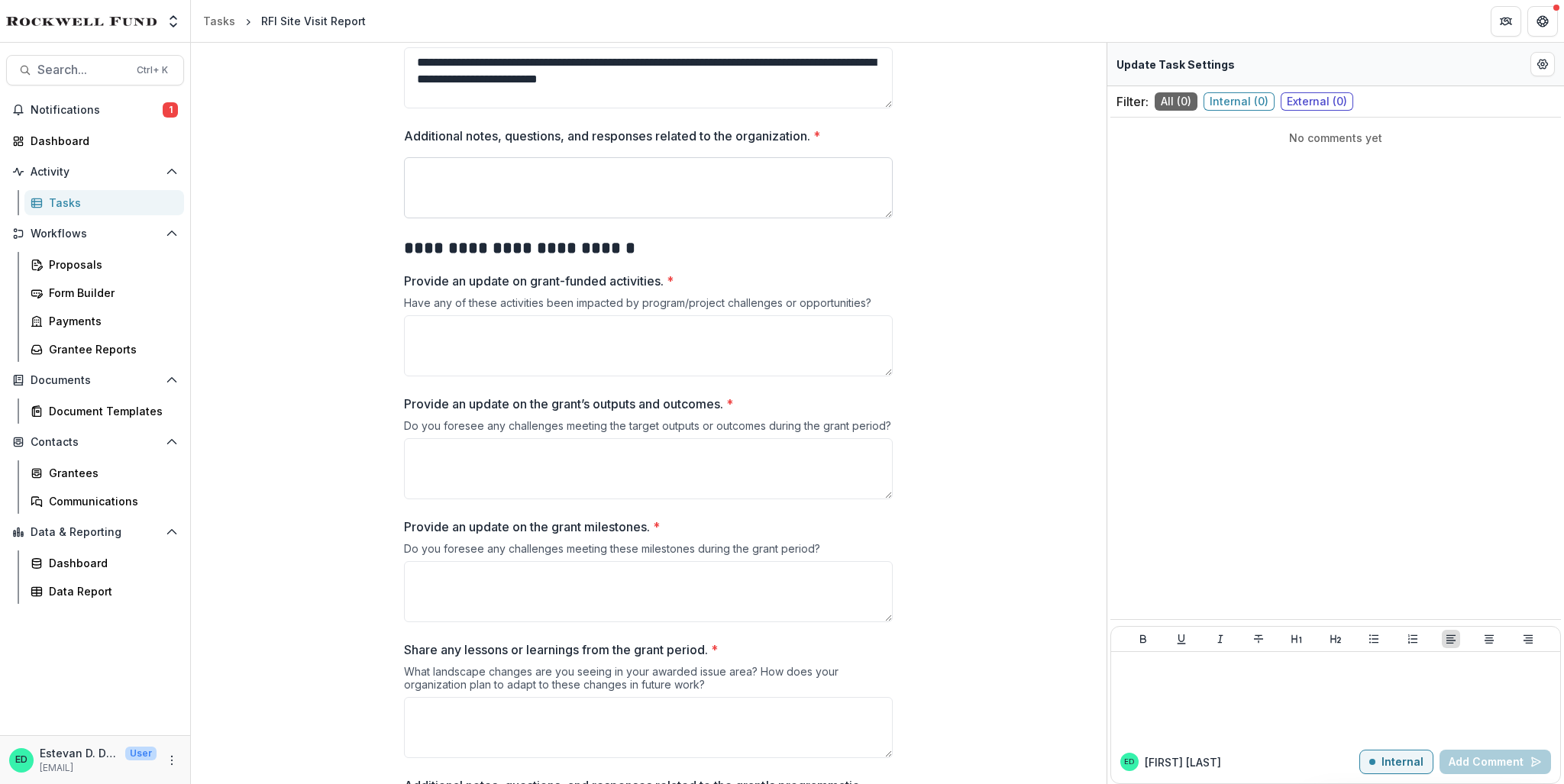 type on "**********" 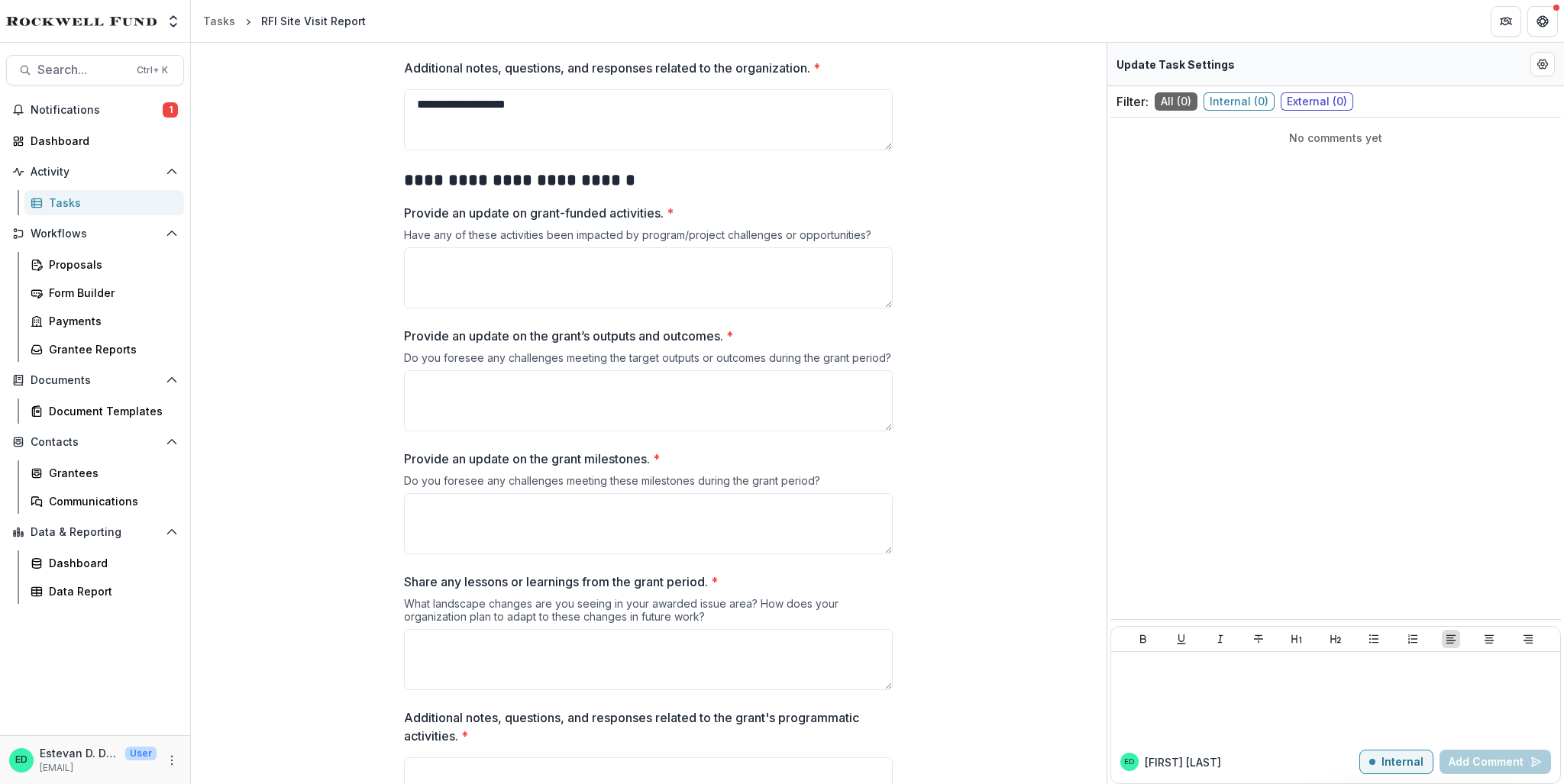 scroll, scrollTop: 1527, scrollLeft: 0, axis: vertical 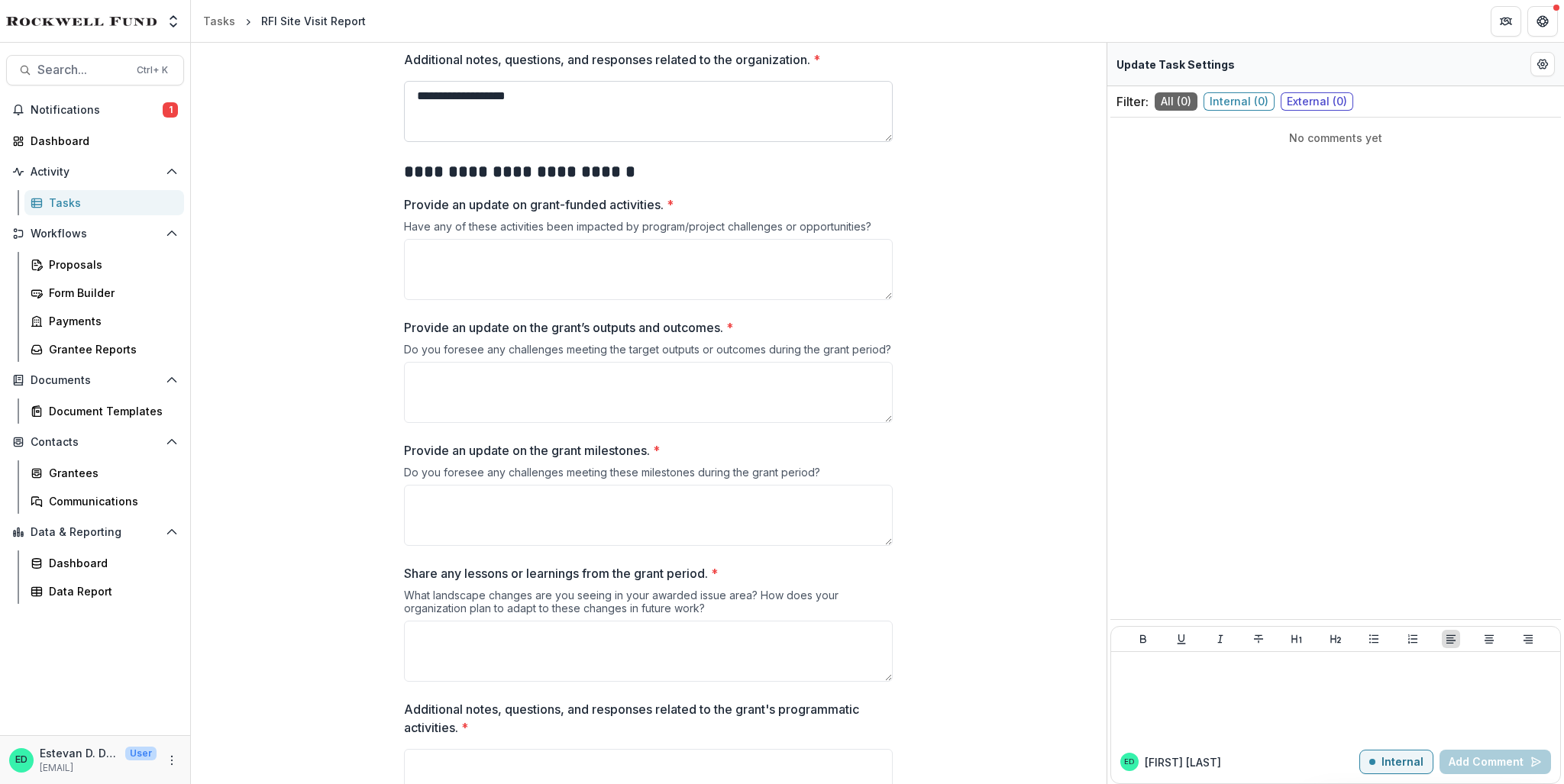 click on "**********" at bounding box center (648, 111) 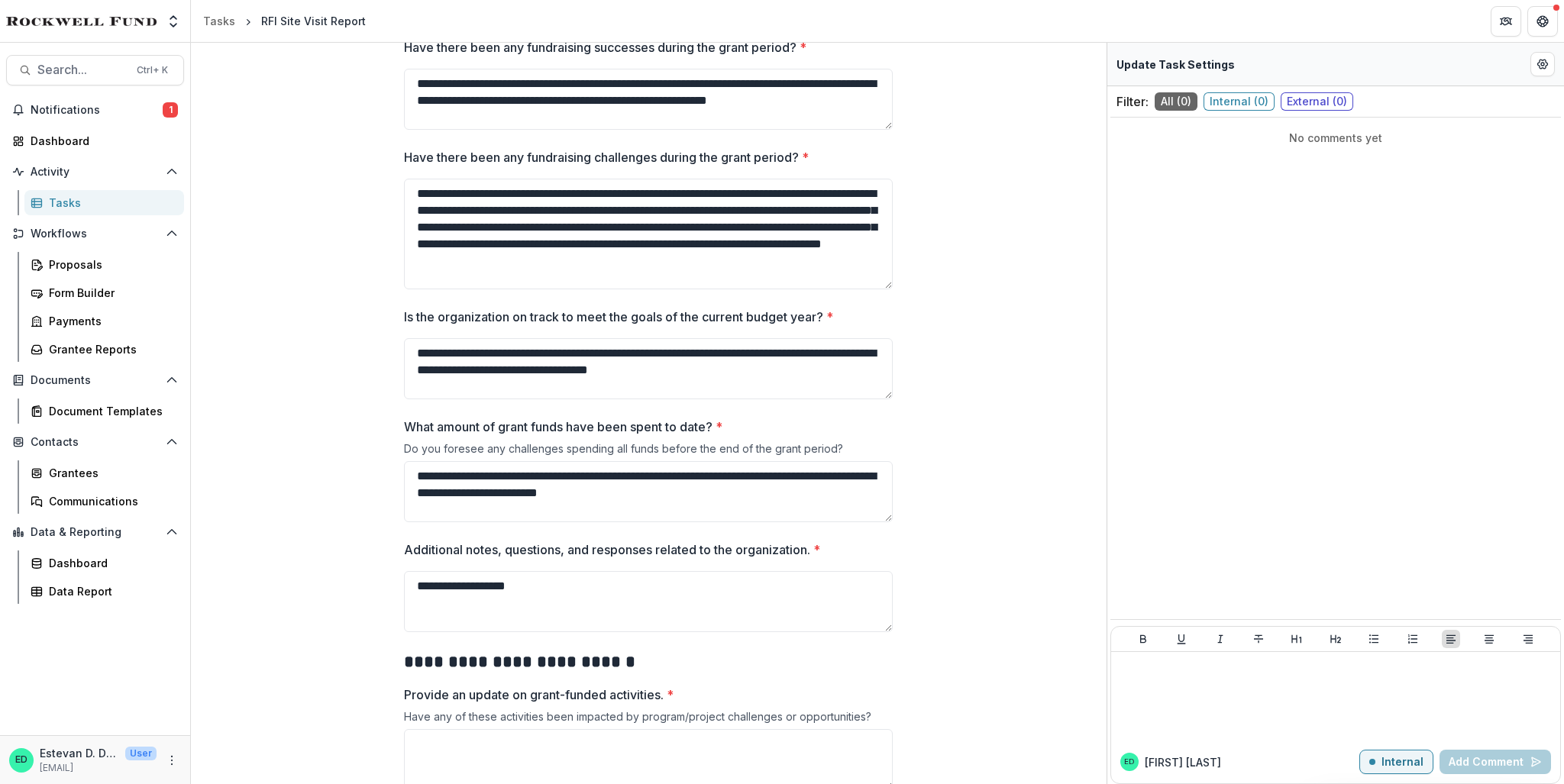scroll, scrollTop: 1246, scrollLeft: 0, axis: vertical 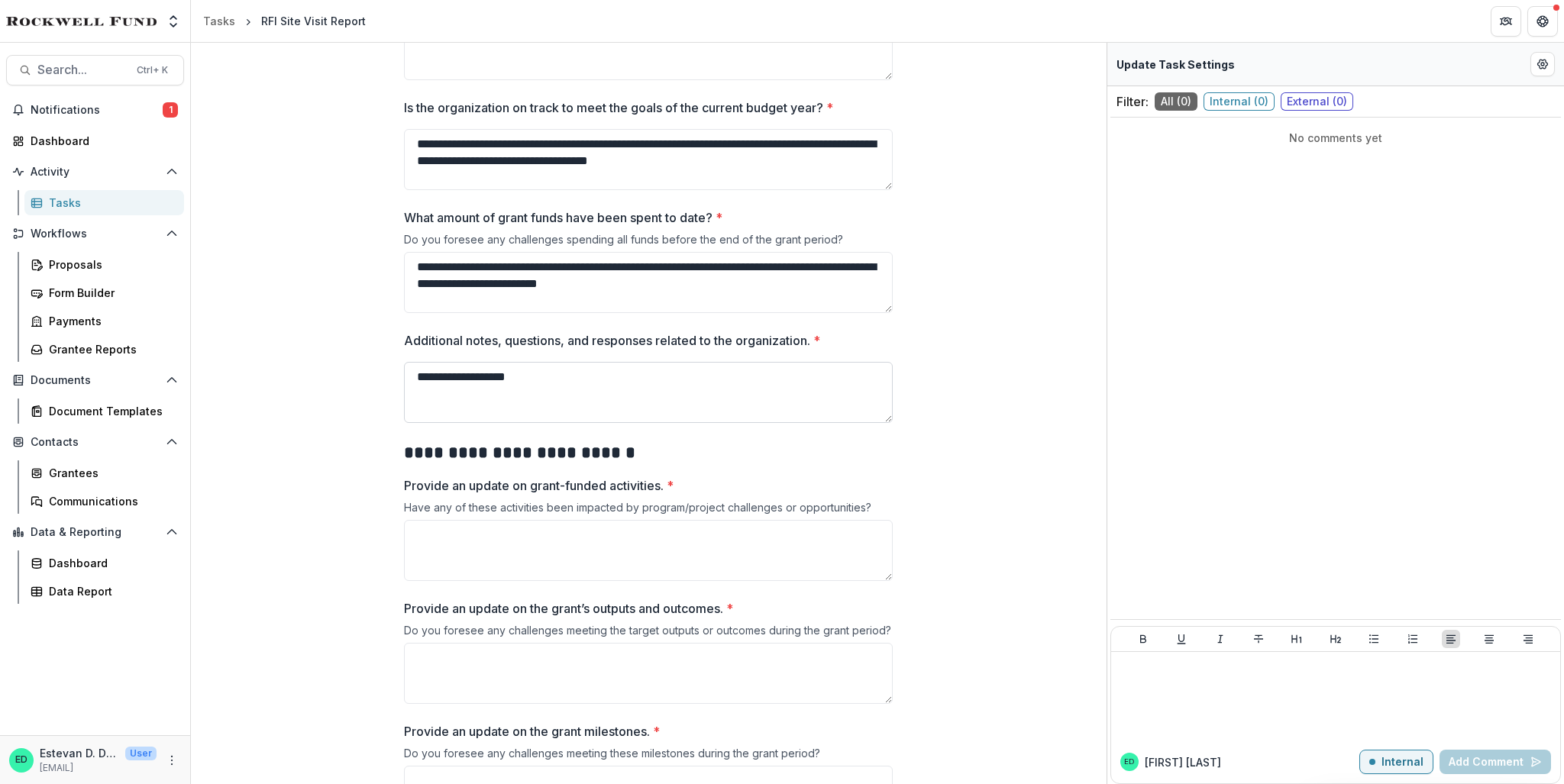 click on "**********" at bounding box center [648, 392] 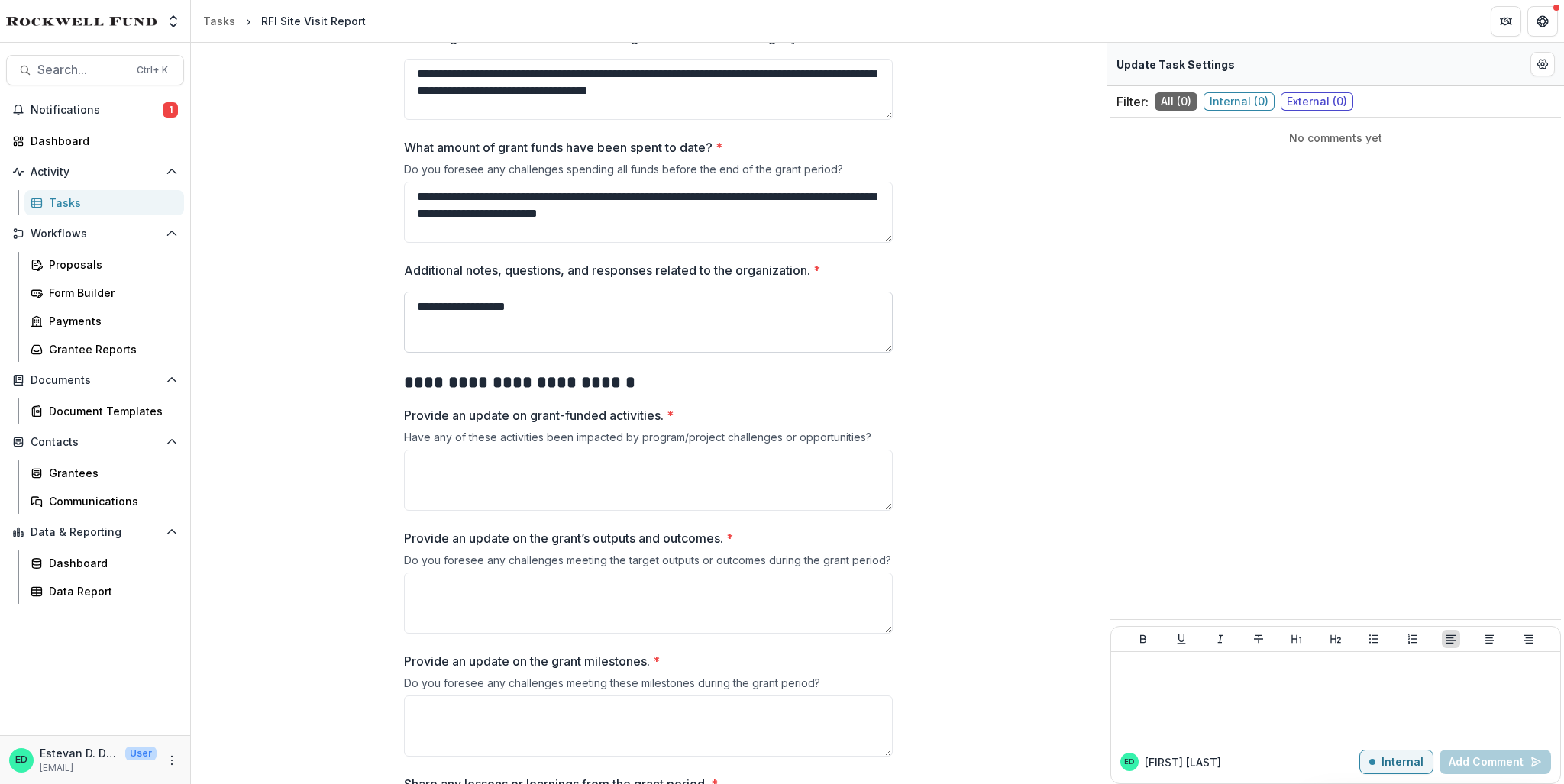 scroll, scrollTop: 1399, scrollLeft: 0, axis: vertical 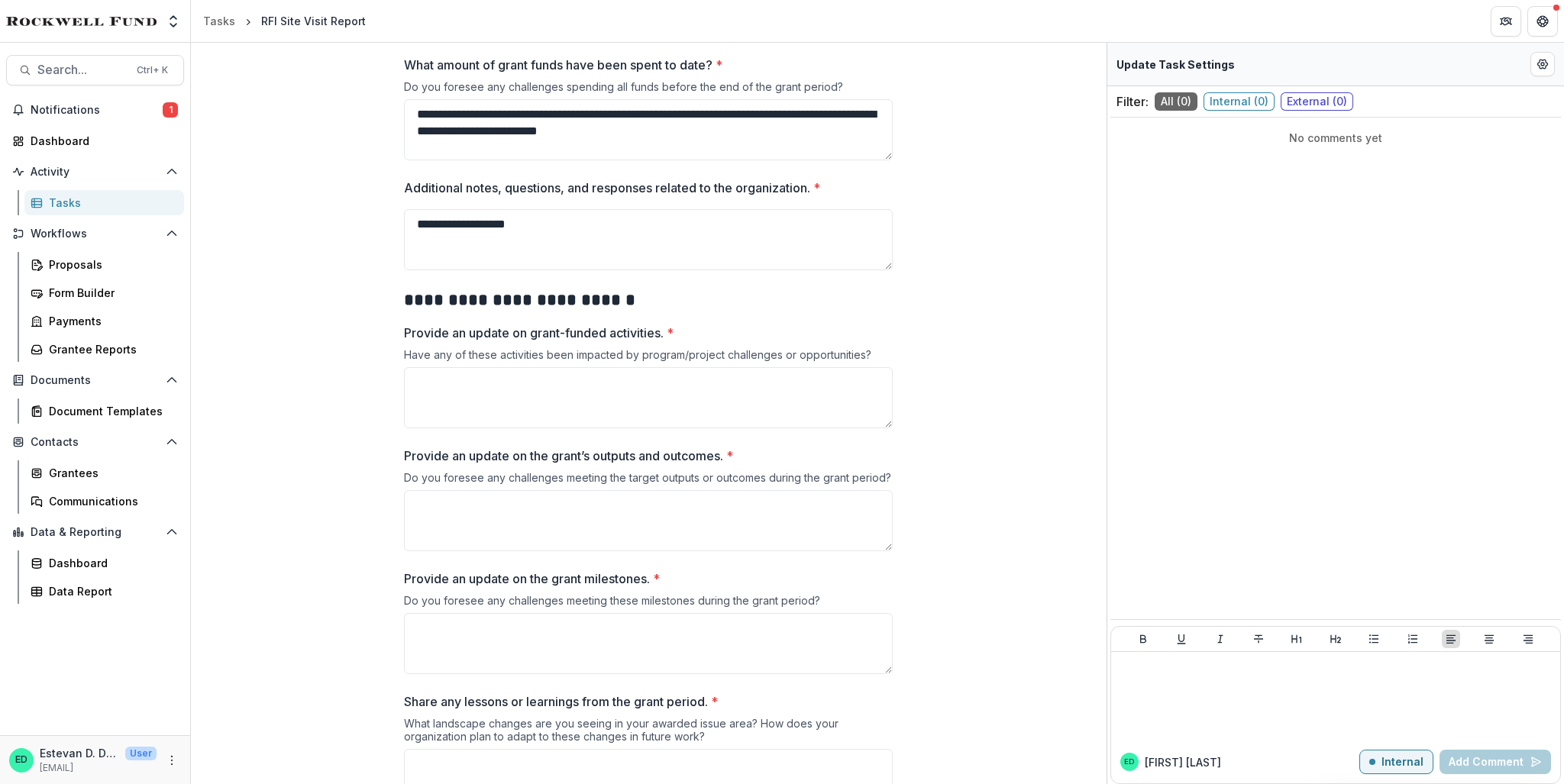 drag, startPoint x: 535, startPoint y: 221, endPoint x: 235, endPoint y: 233, distance: 300.2399 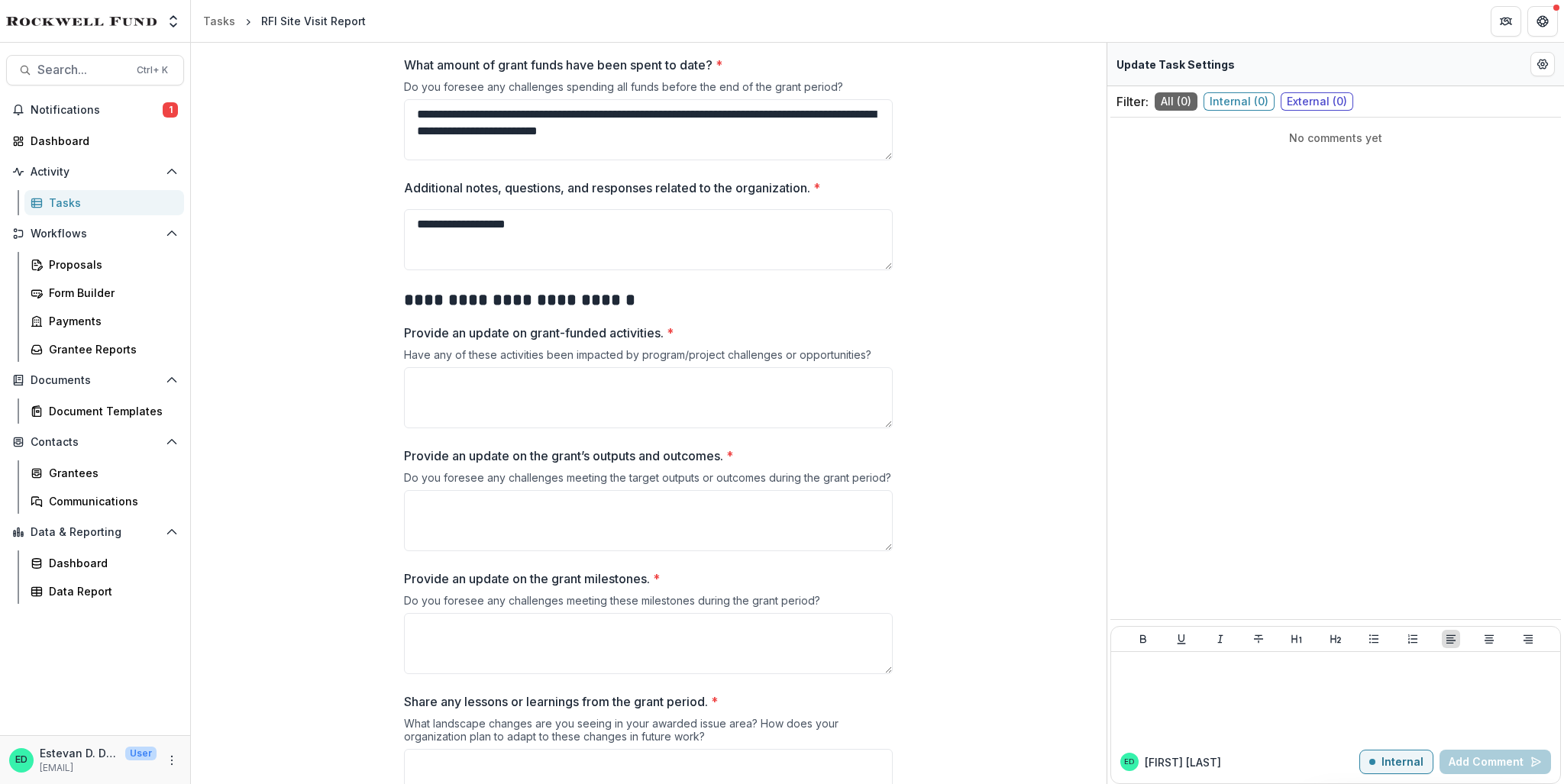 click on "**********" at bounding box center (648, -92) 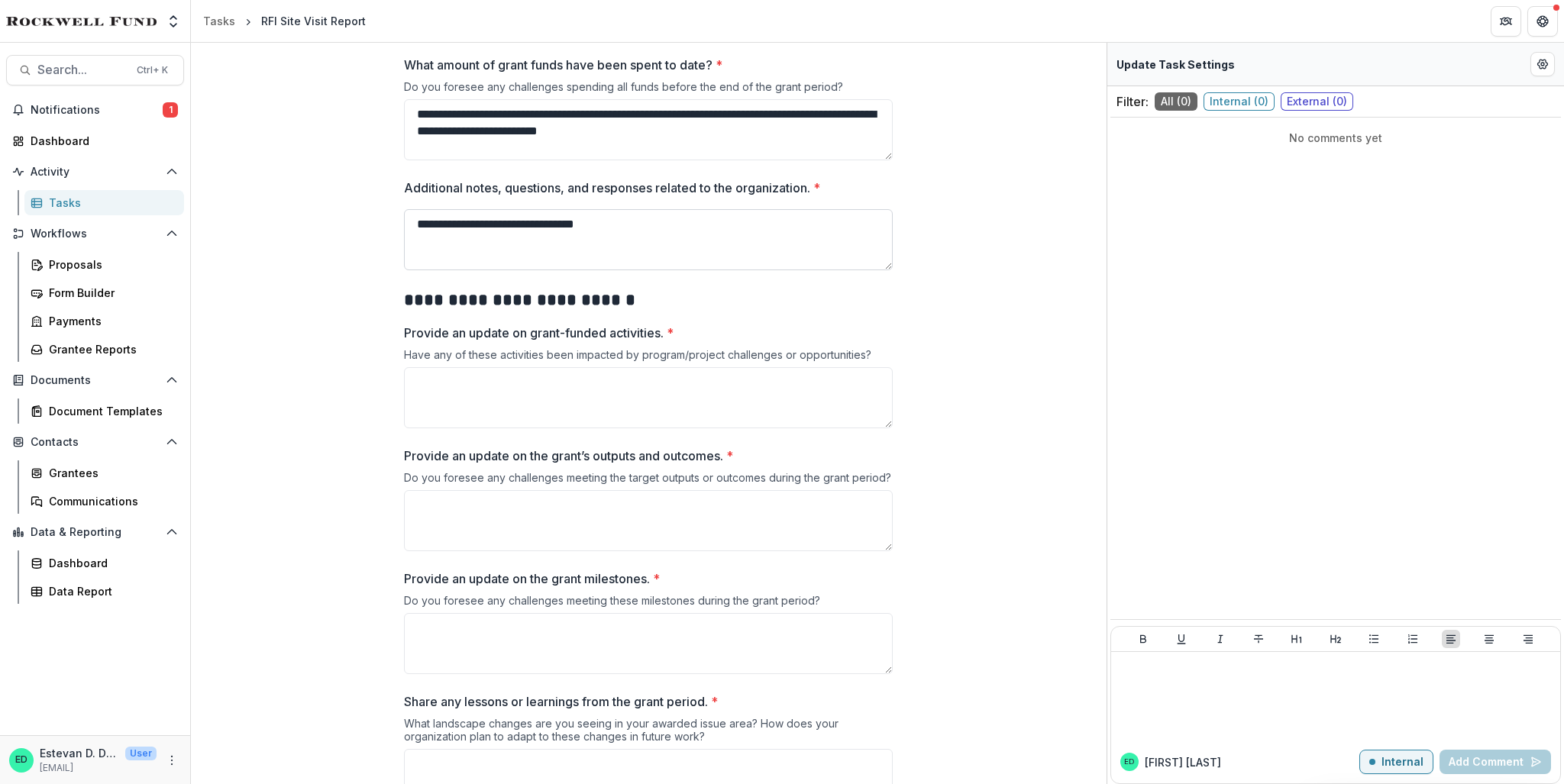 click on "**********" at bounding box center [648, 240] 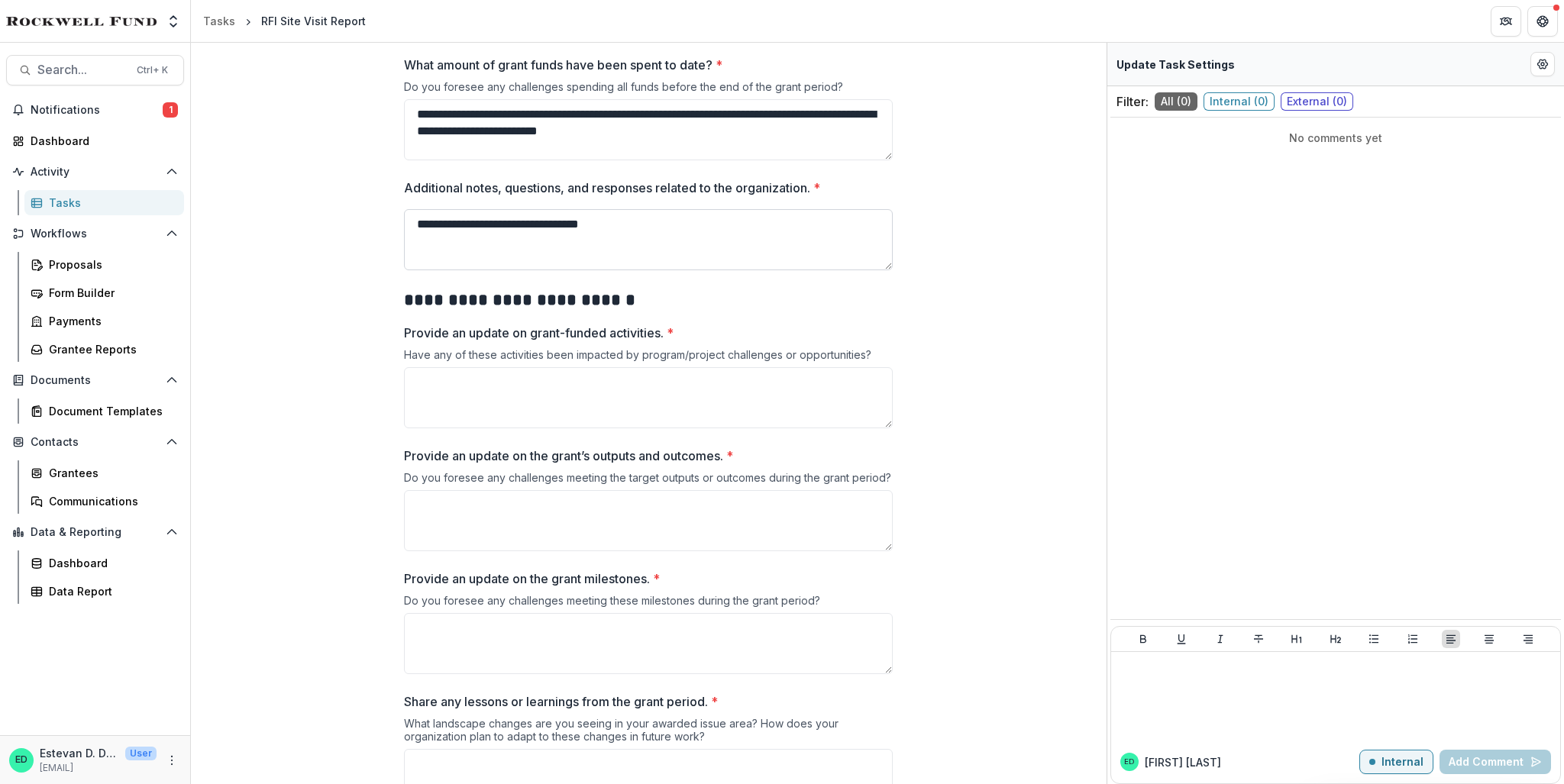 click on "**********" at bounding box center (648, 240) 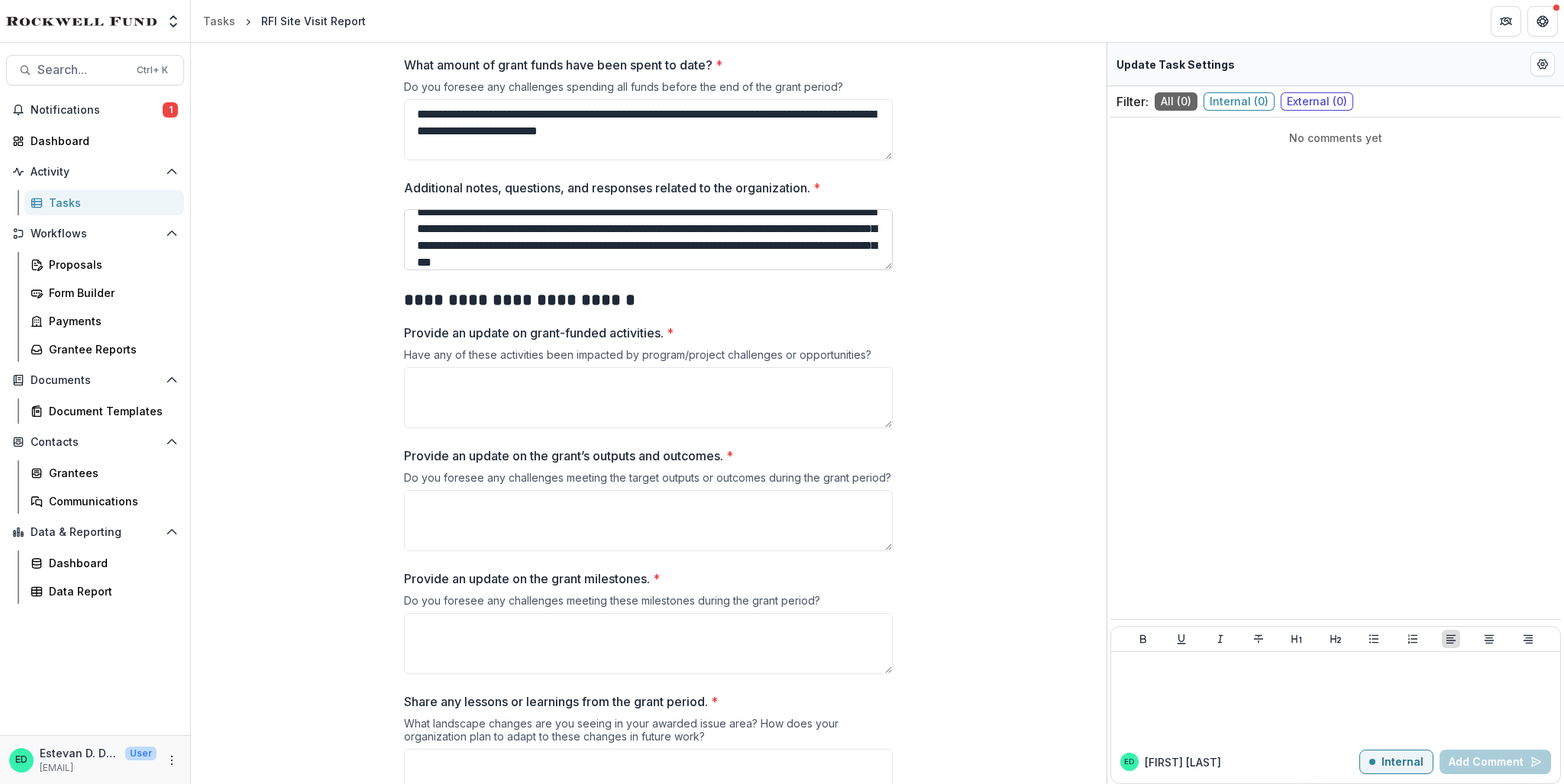 scroll, scrollTop: 28, scrollLeft: 0, axis: vertical 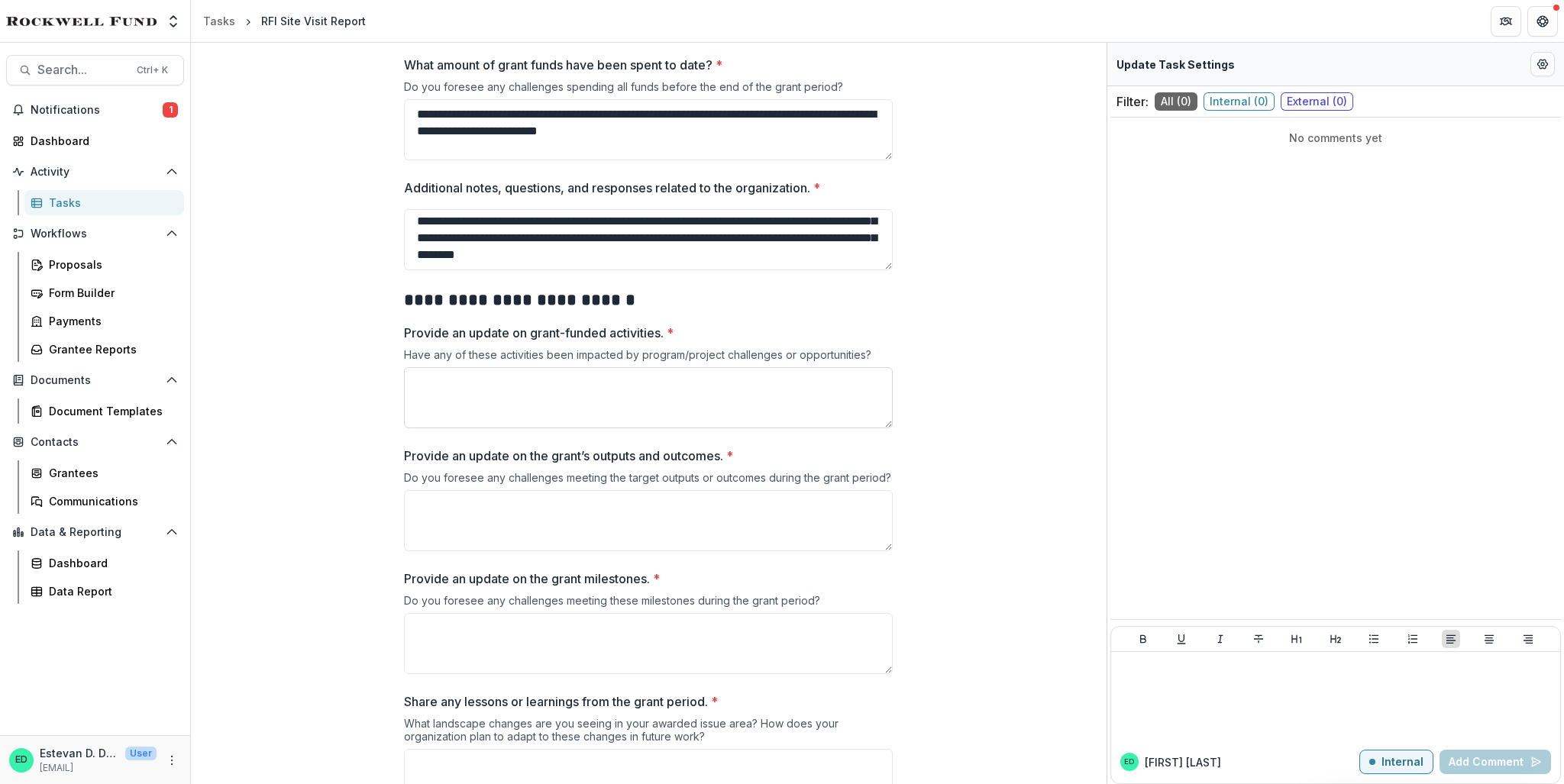type on "**********" 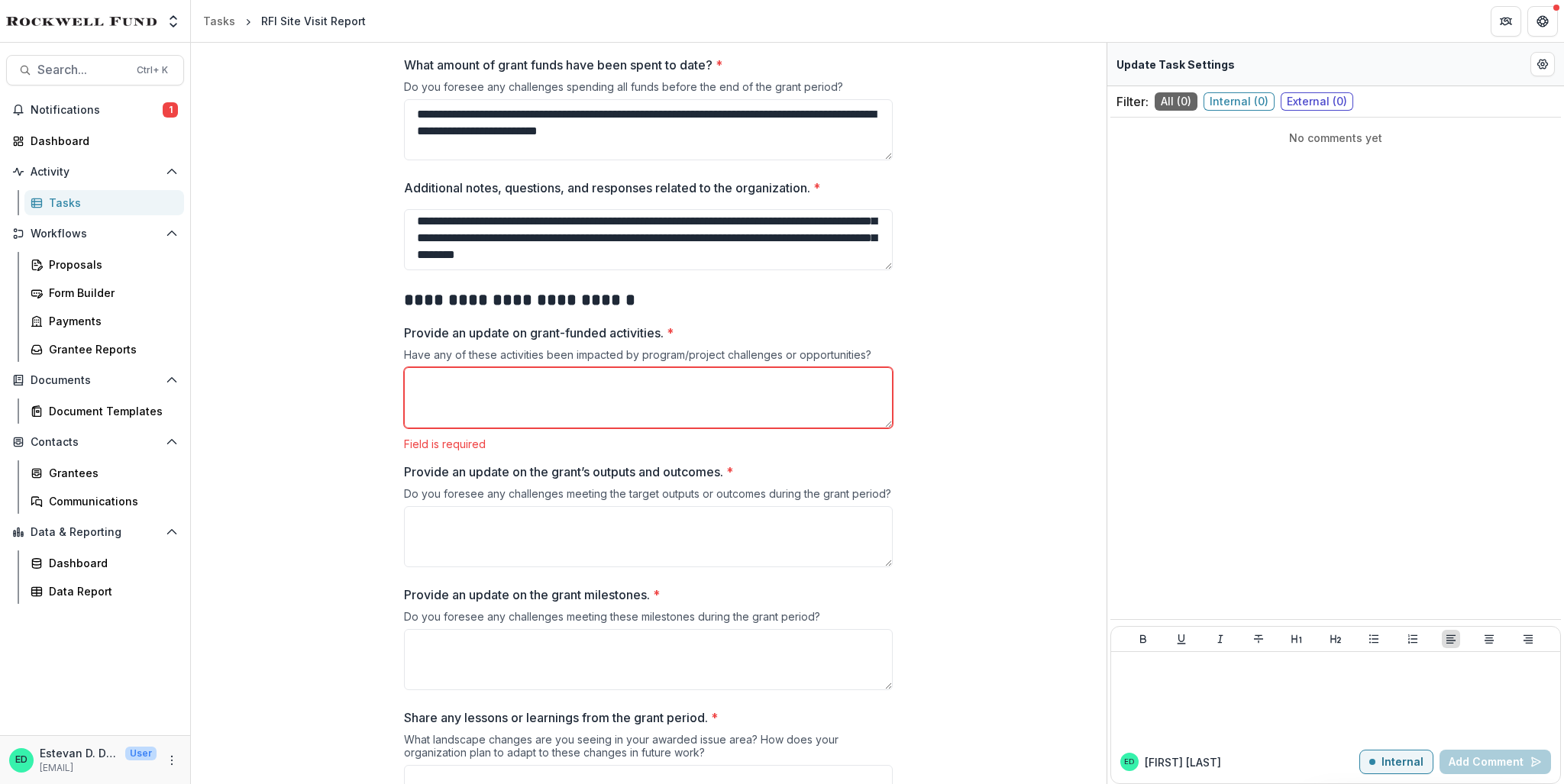 click on "Have any of these activities been impacted by program/project challenges or opportunities?" at bounding box center [648, 357] 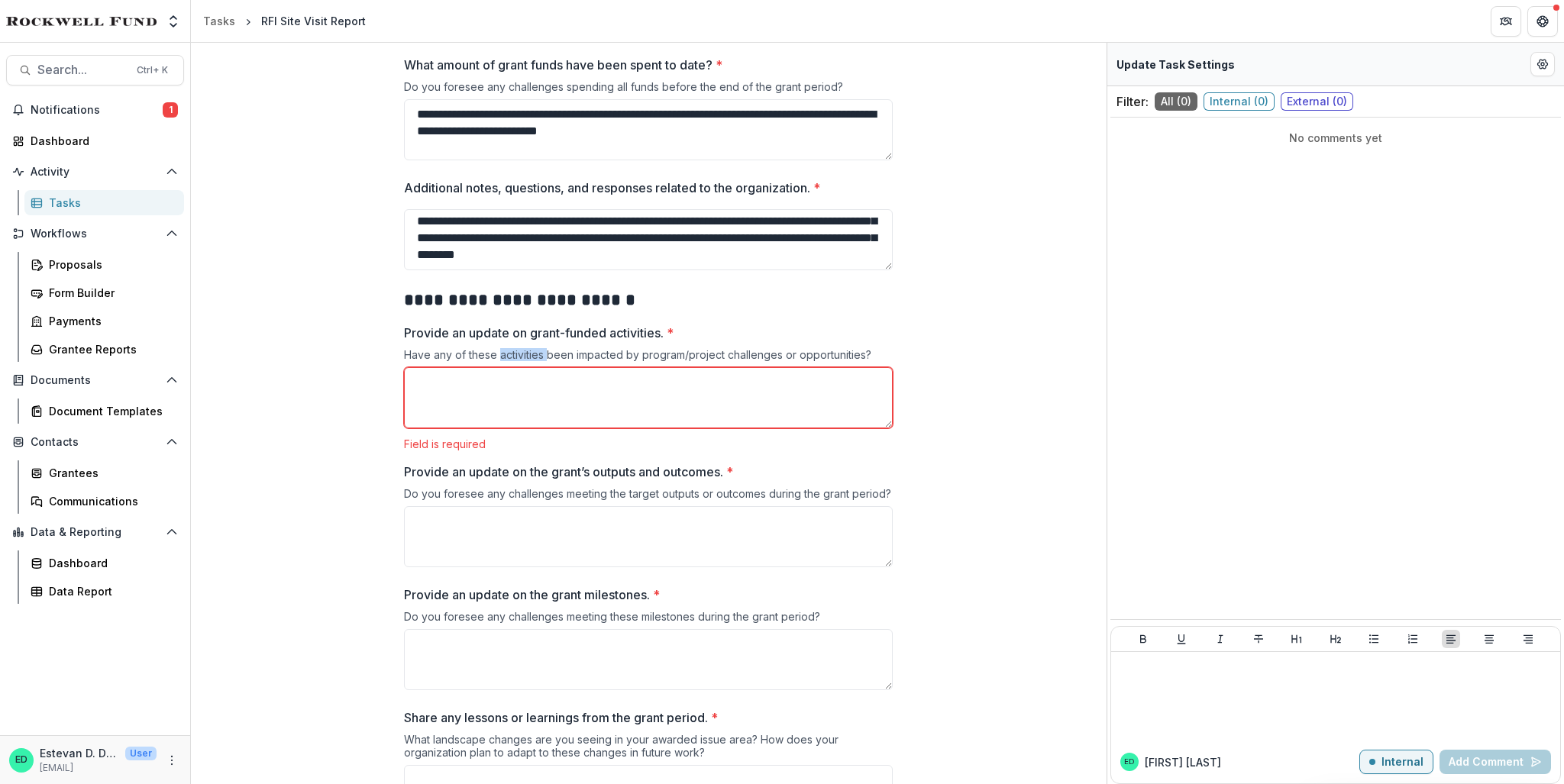 click on "Have any of these activities been impacted by program/project challenges or opportunities?" at bounding box center (648, 357) 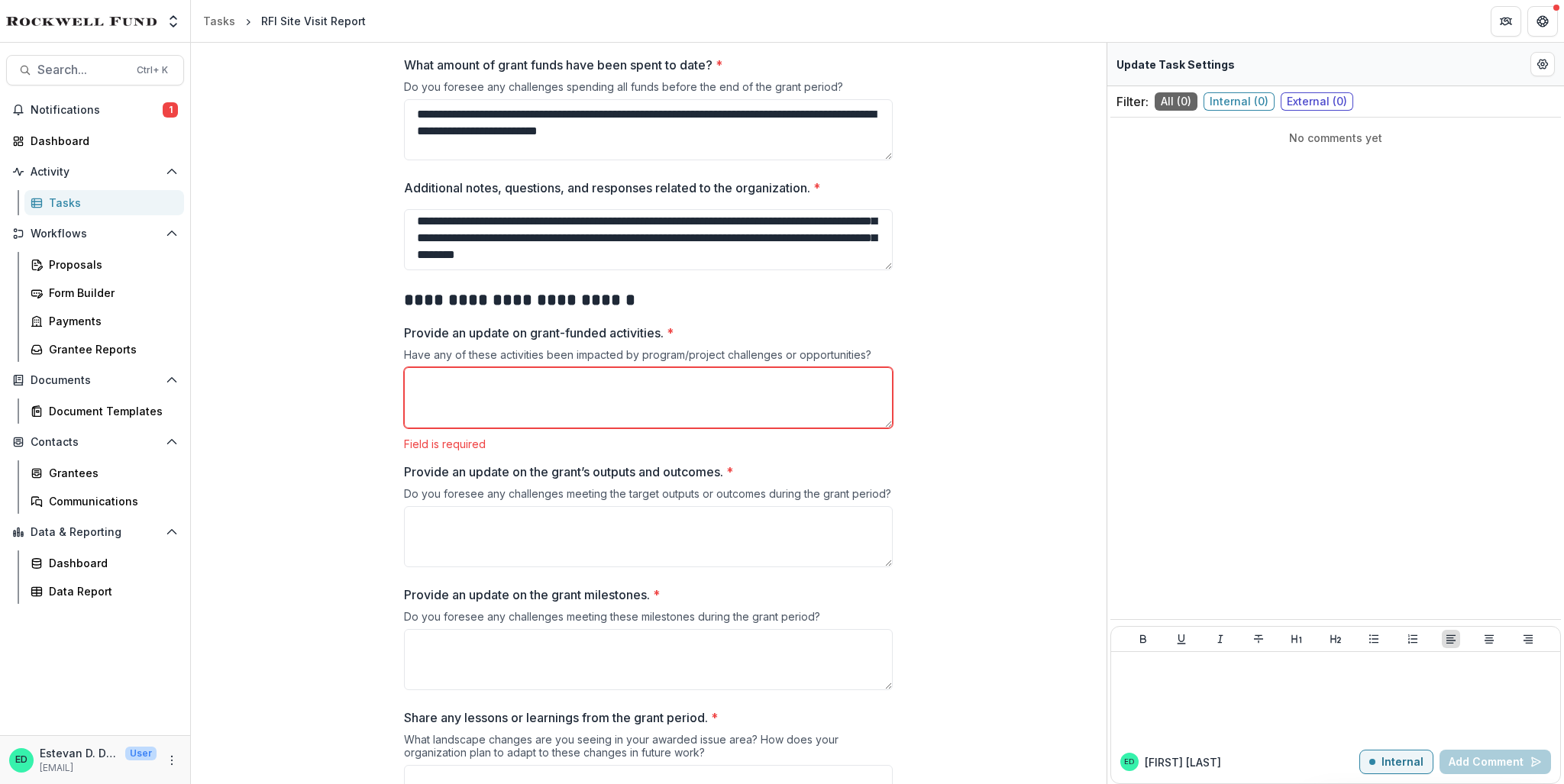click on "Have any of these activities been impacted by program/project challenges or opportunities?" at bounding box center [648, 357] 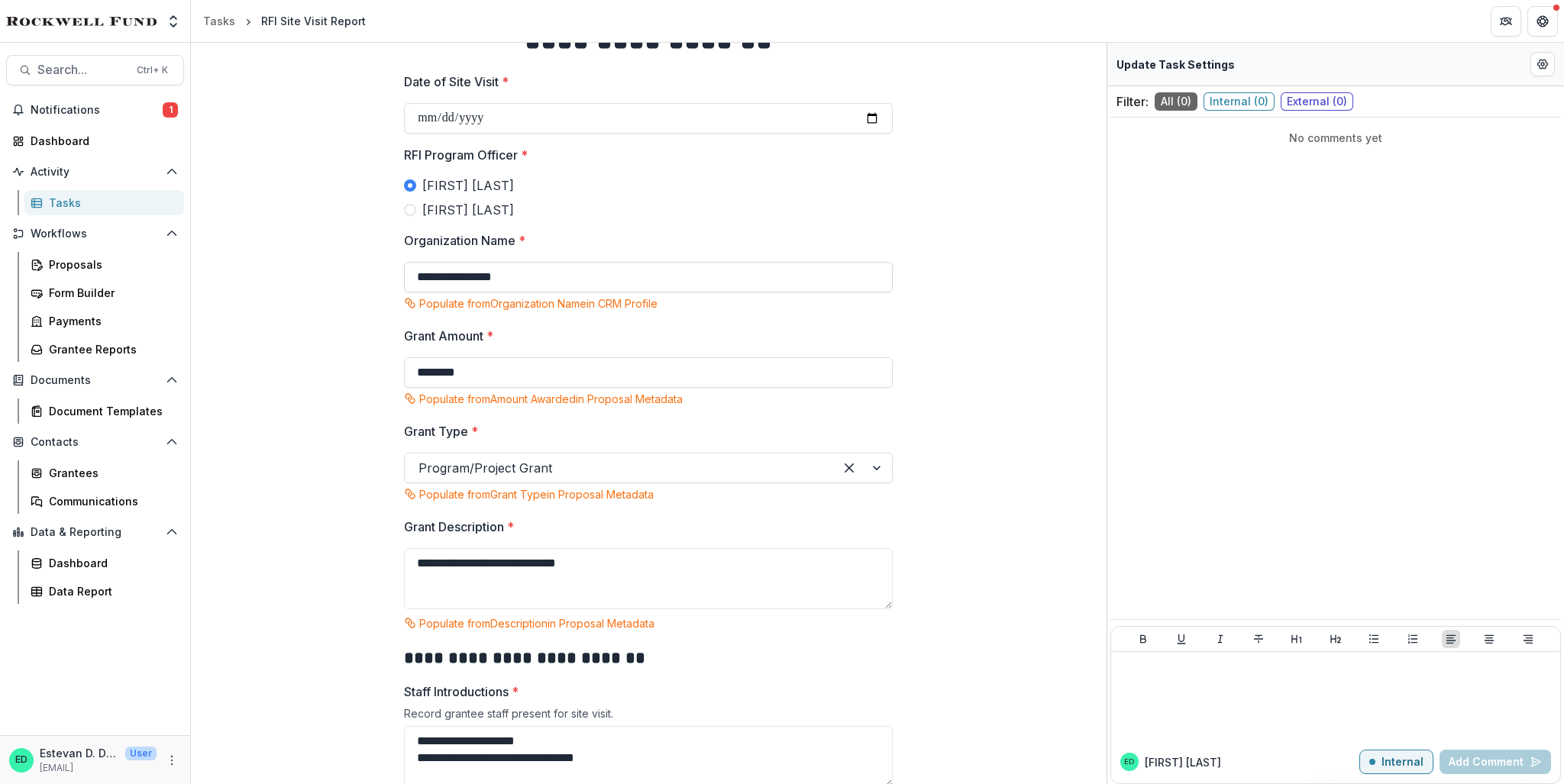 scroll, scrollTop: 382, scrollLeft: 0, axis: vertical 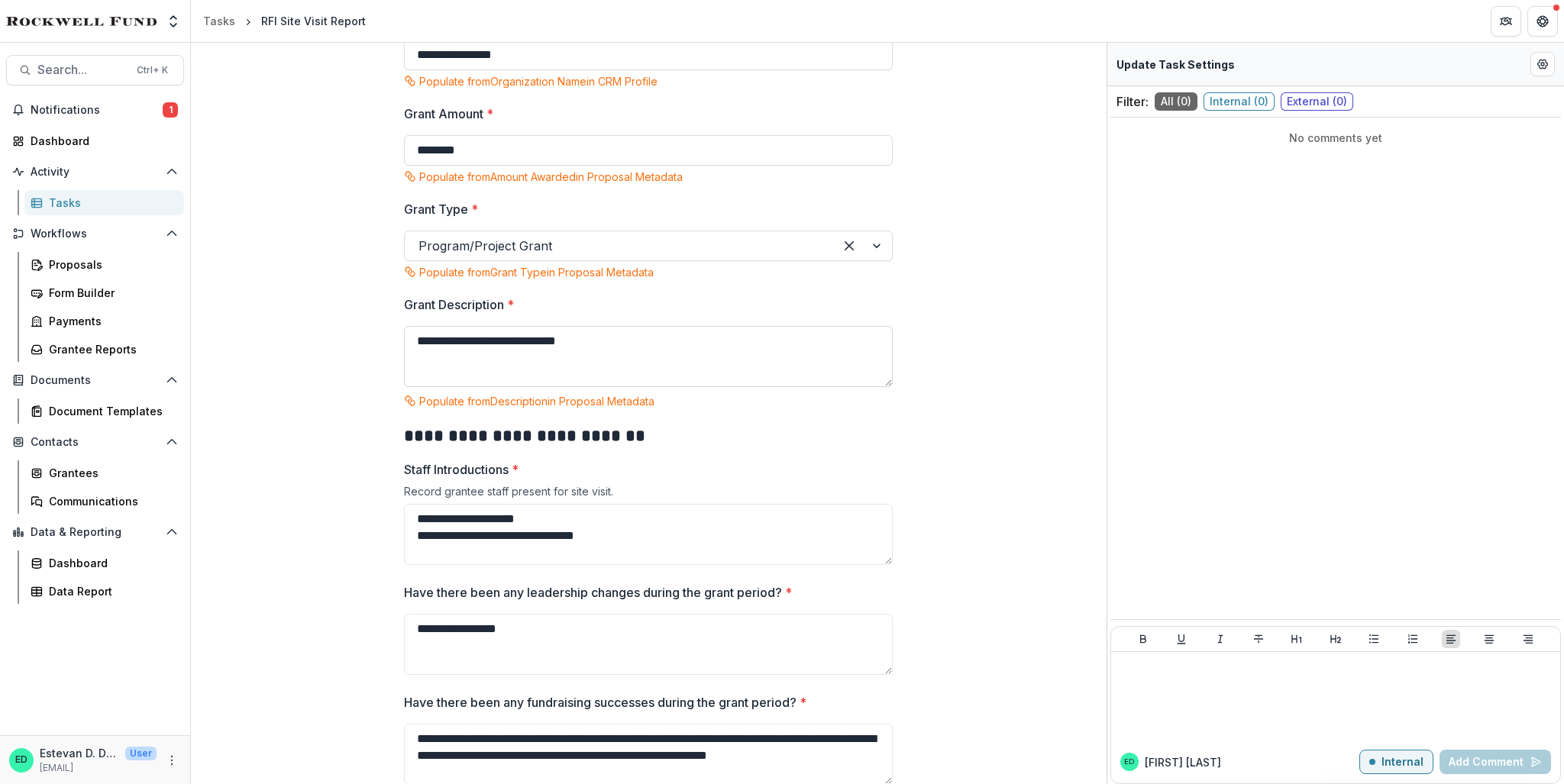click on "**********" at bounding box center [648, 357] 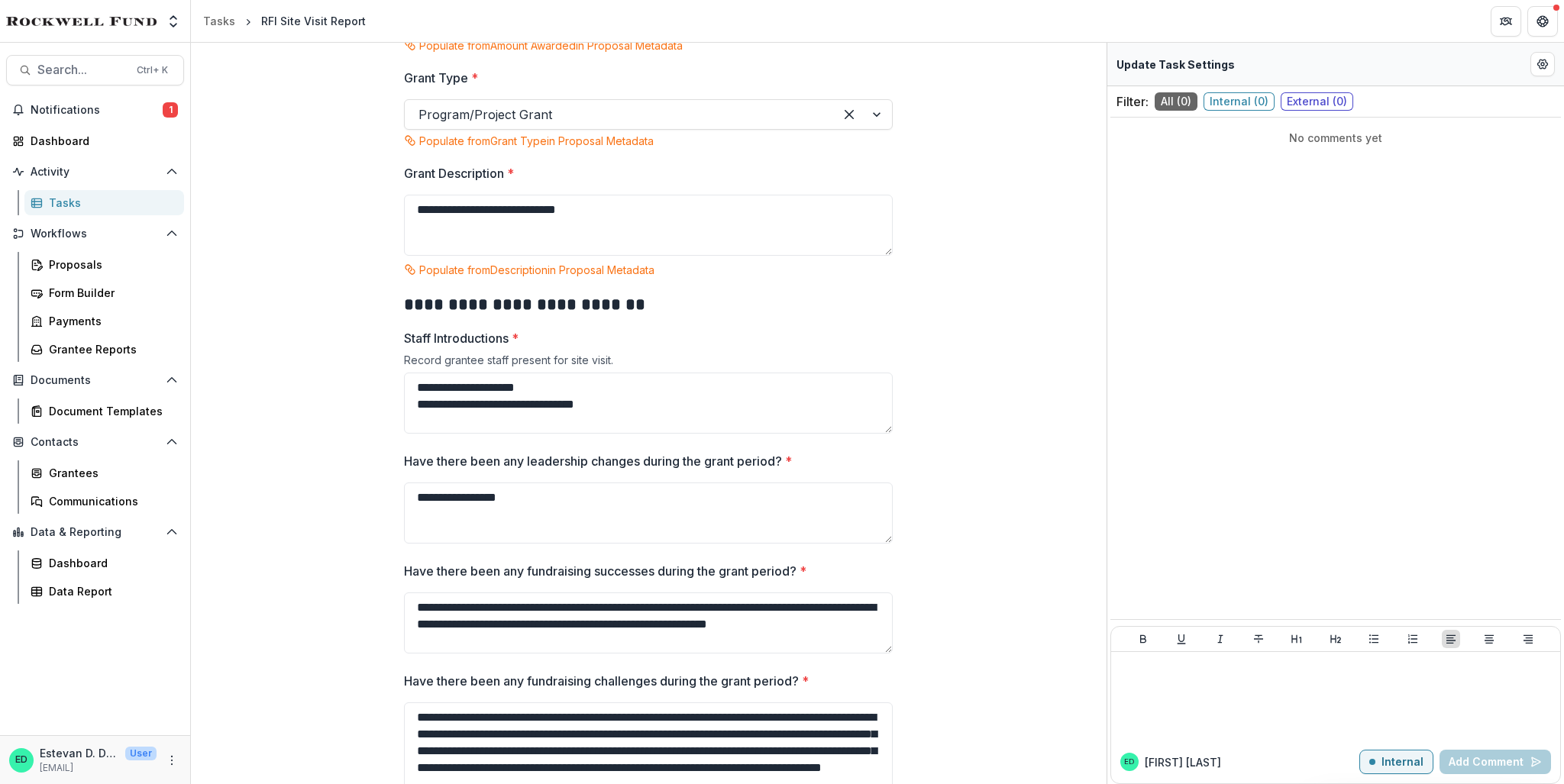 scroll, scrollTop: 763, scrollLeft: 0, axis: vertical 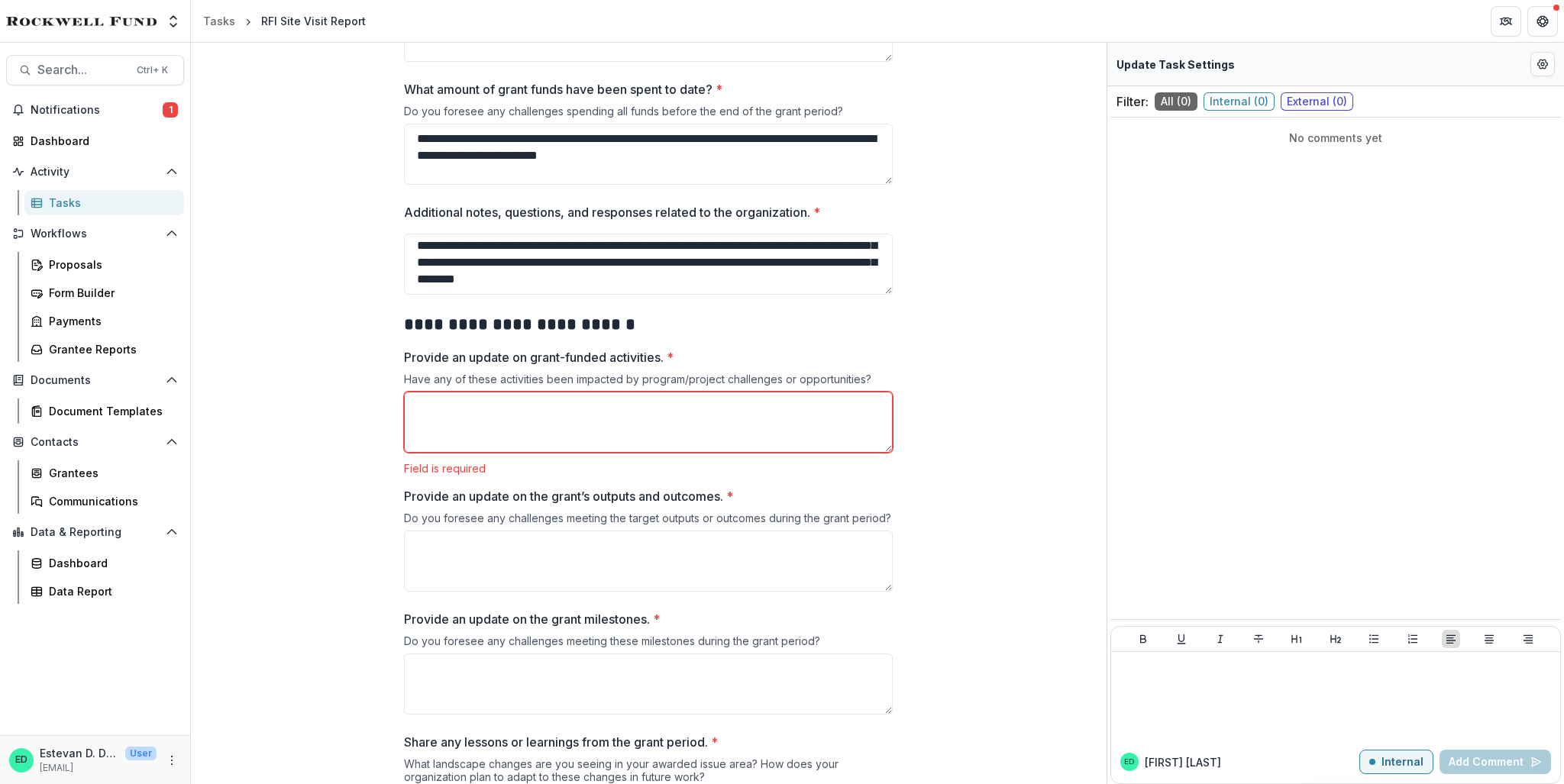 click on "Provide an update on grant-funded activities.   *" at bounding box center (648, 422) 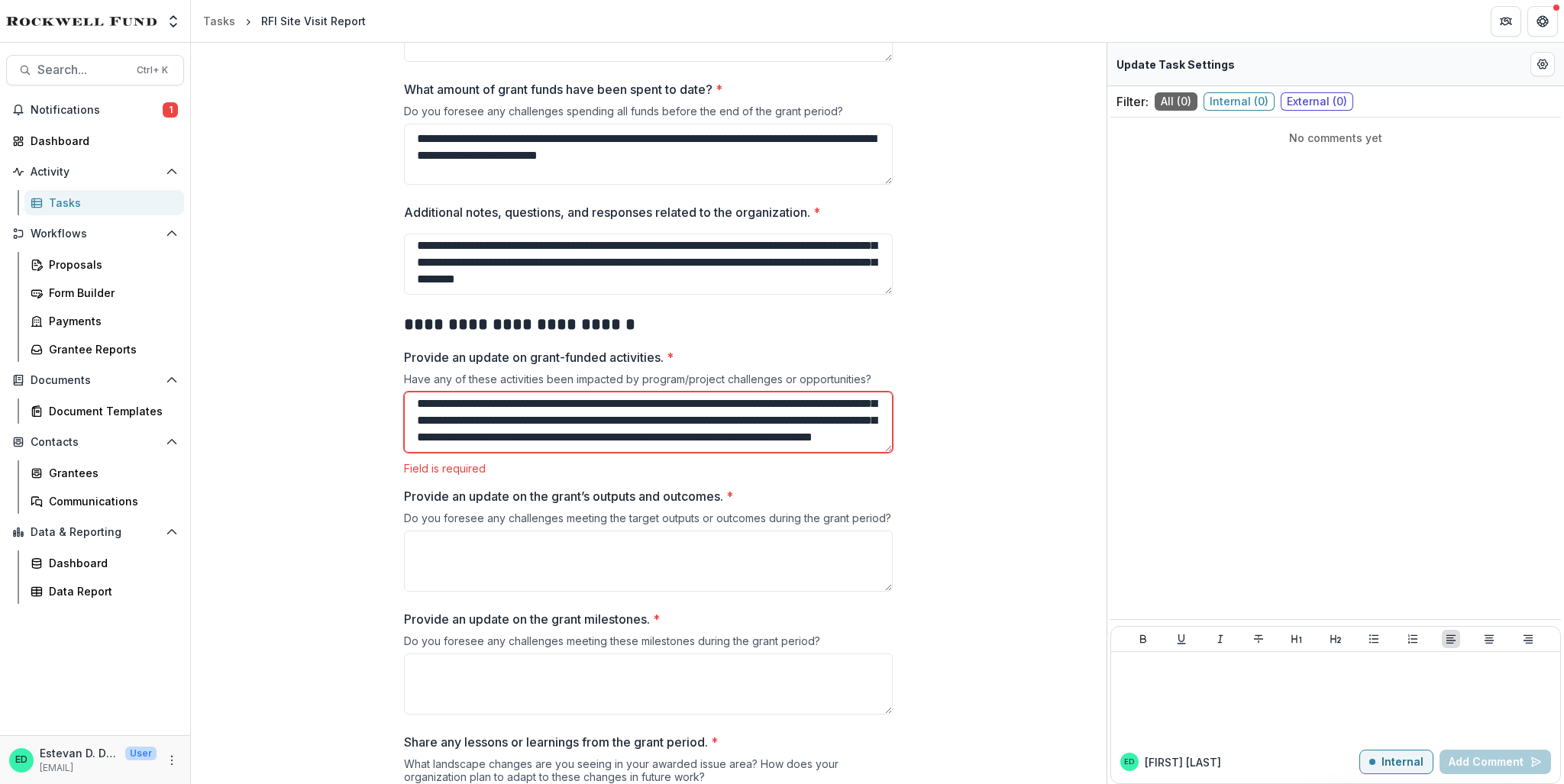 scroll, scrollTop: 46, scrollLeft: 0, axis: vertical 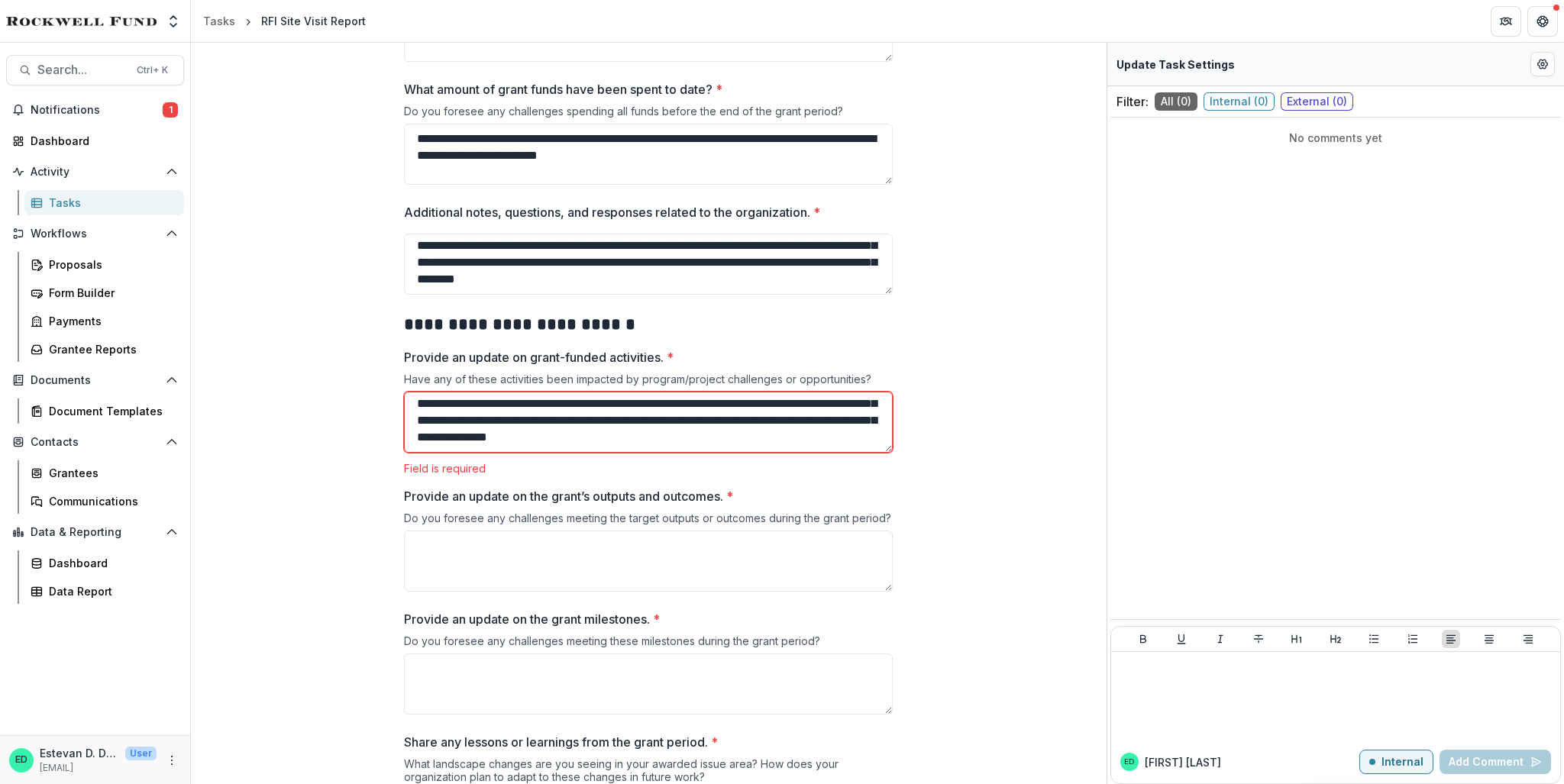 click on "**********" at bounding box center [648, 422] 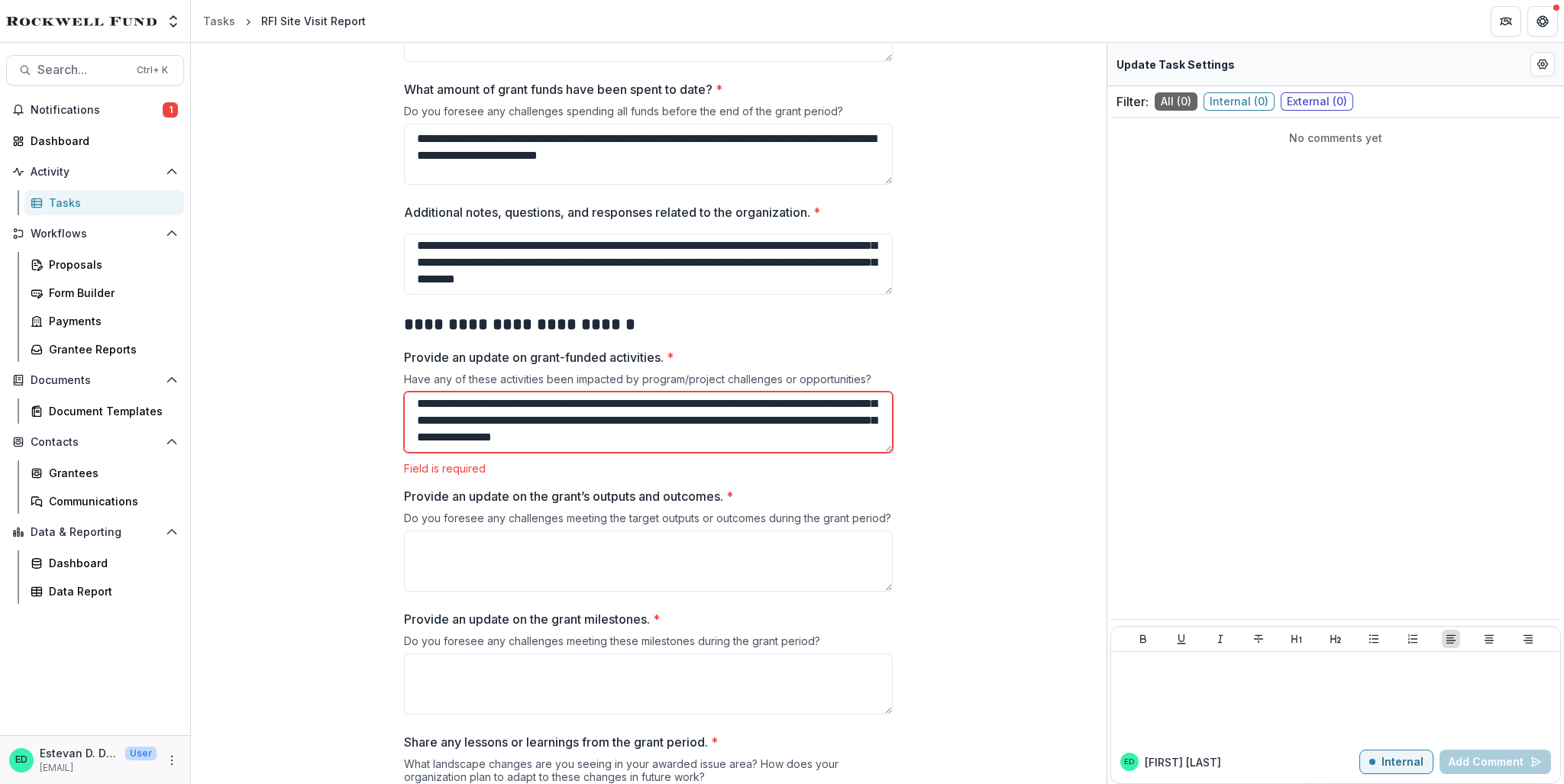 click on "**********" at bounding box center (648, 422) 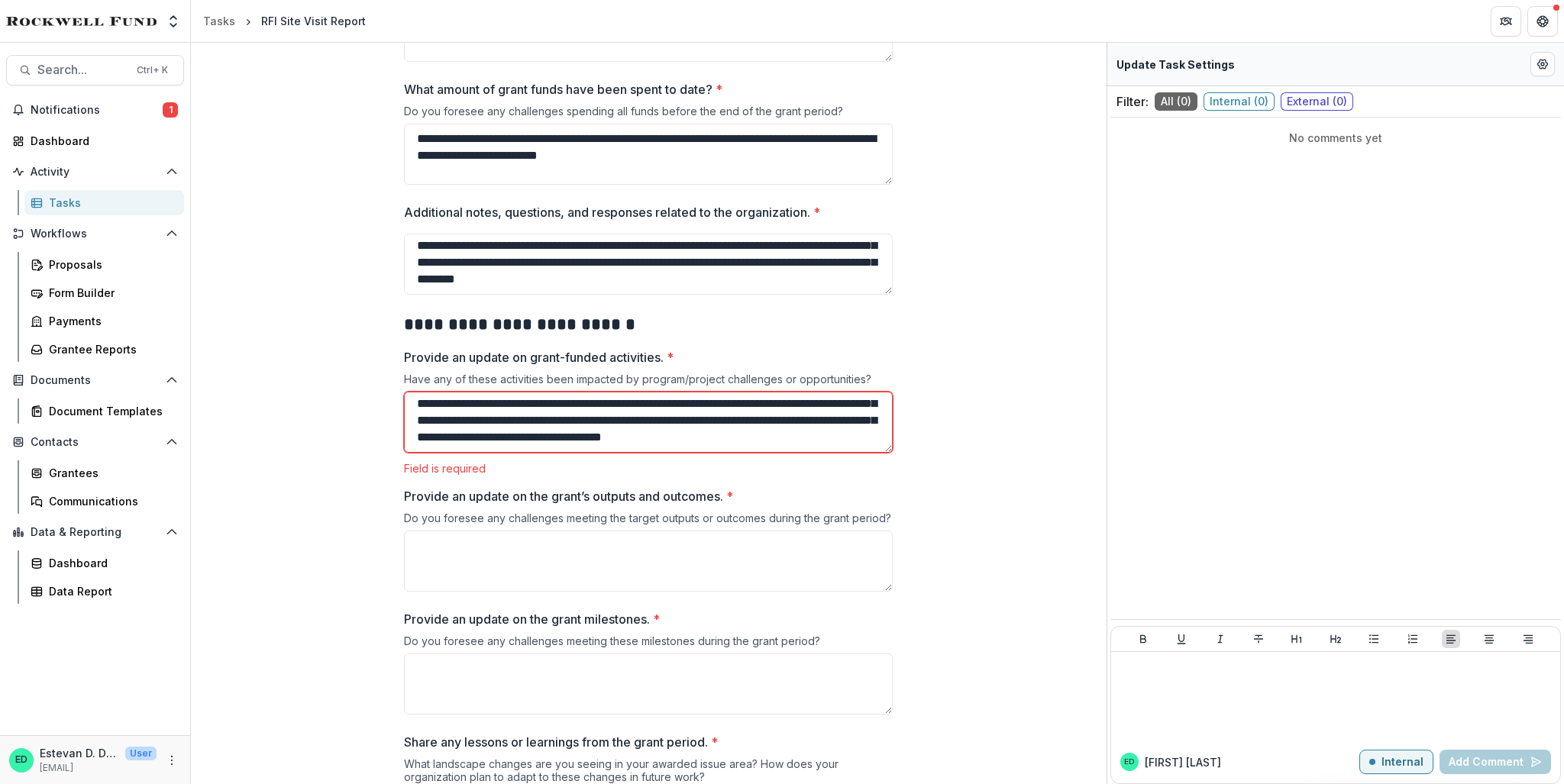 scroll, scrollTop: 79, scrollLeft: 0, axis: vertical 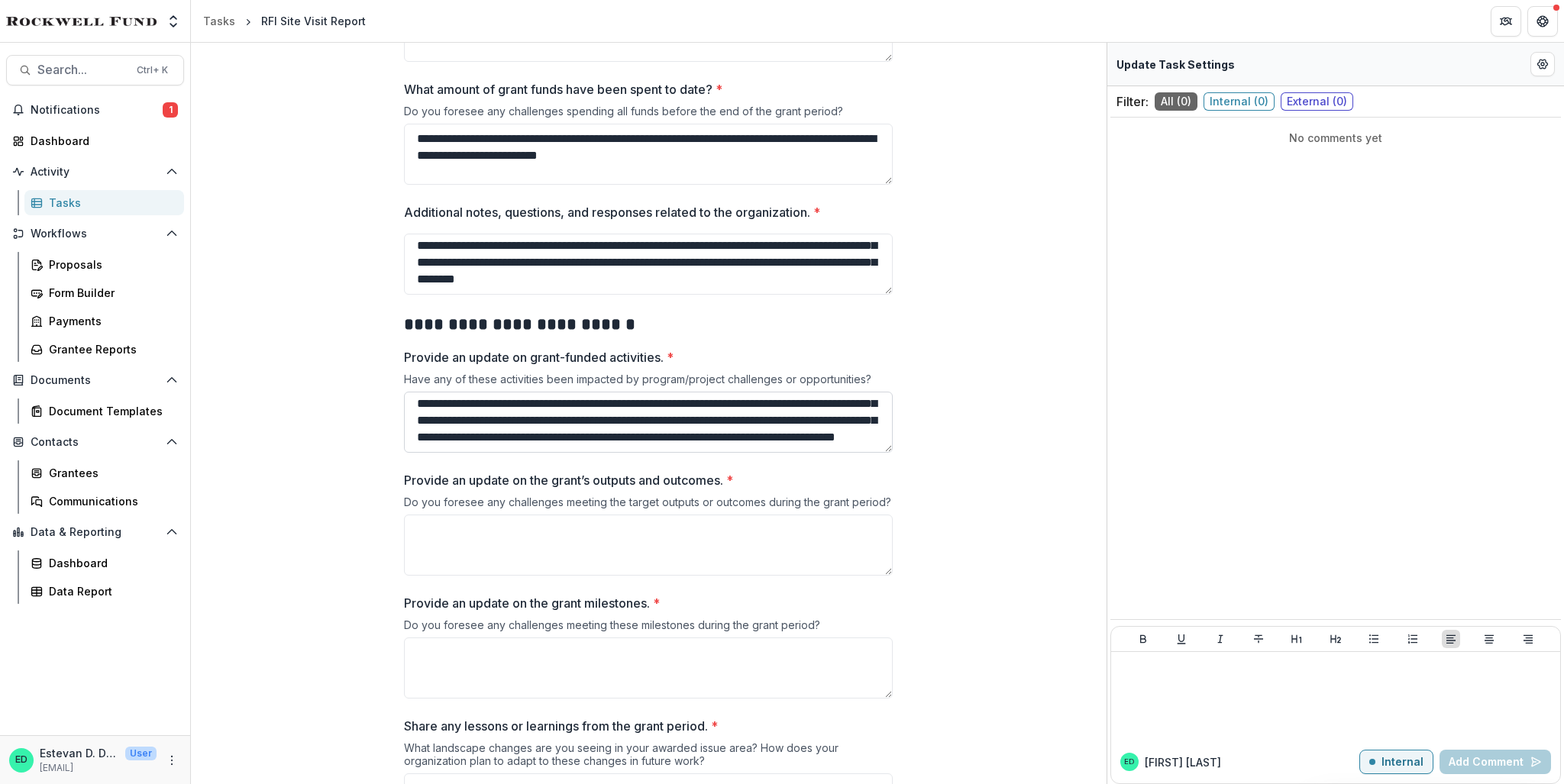 click on "**********" at bounding box center (648, 422) 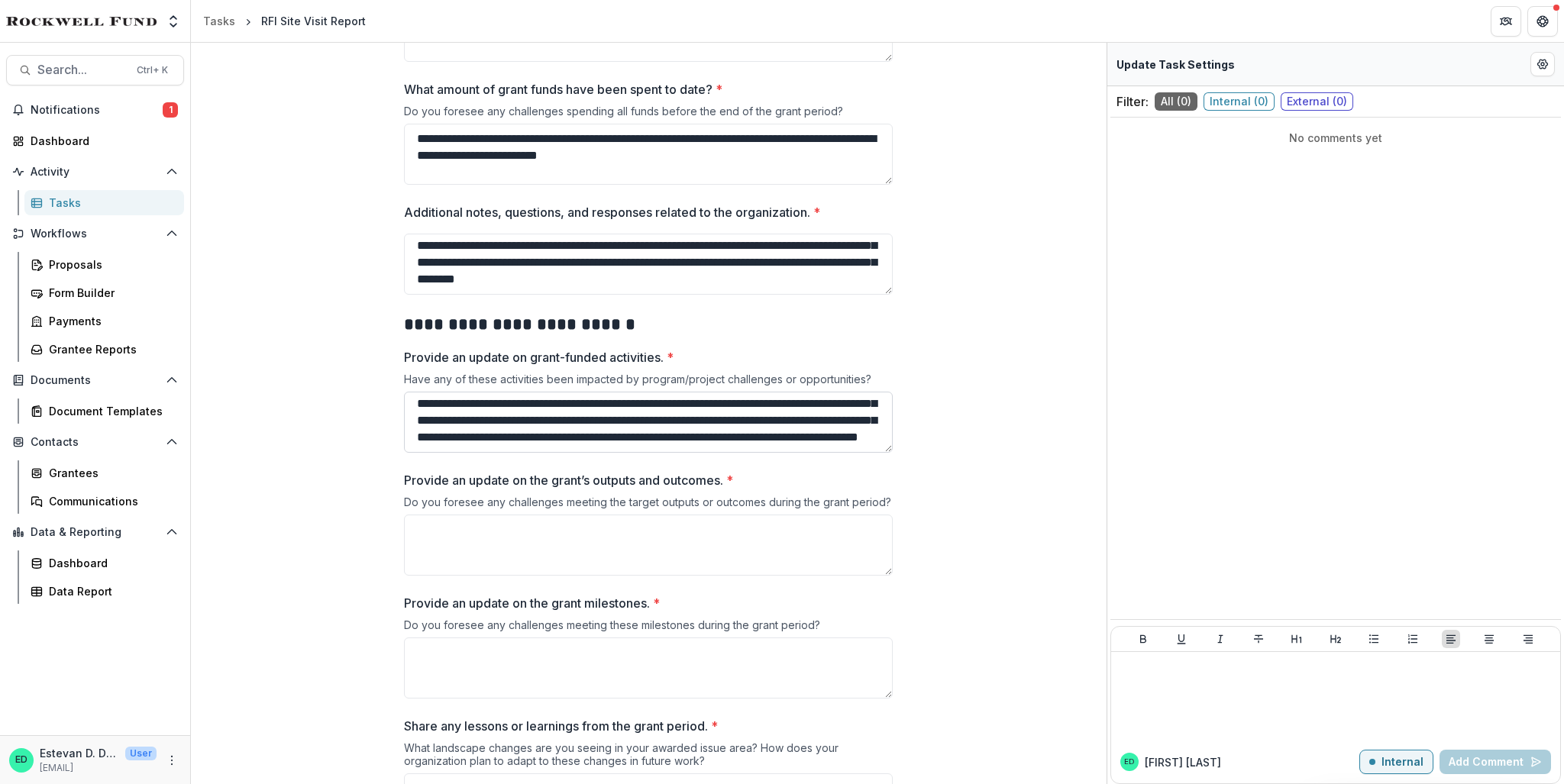 scroll, scrollTop: 113, scrollLeft: 0, axis: vertical 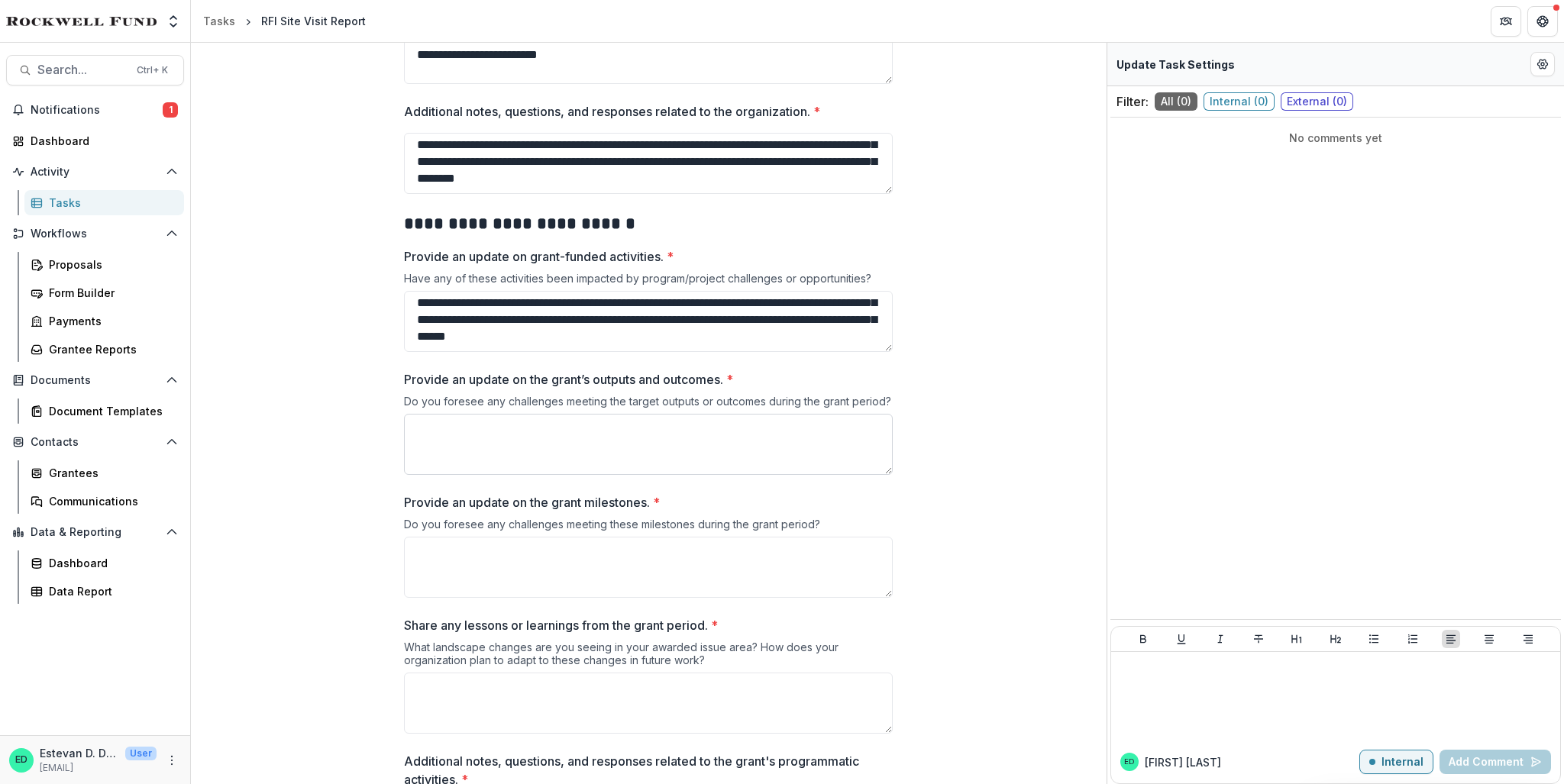 type on "**********" 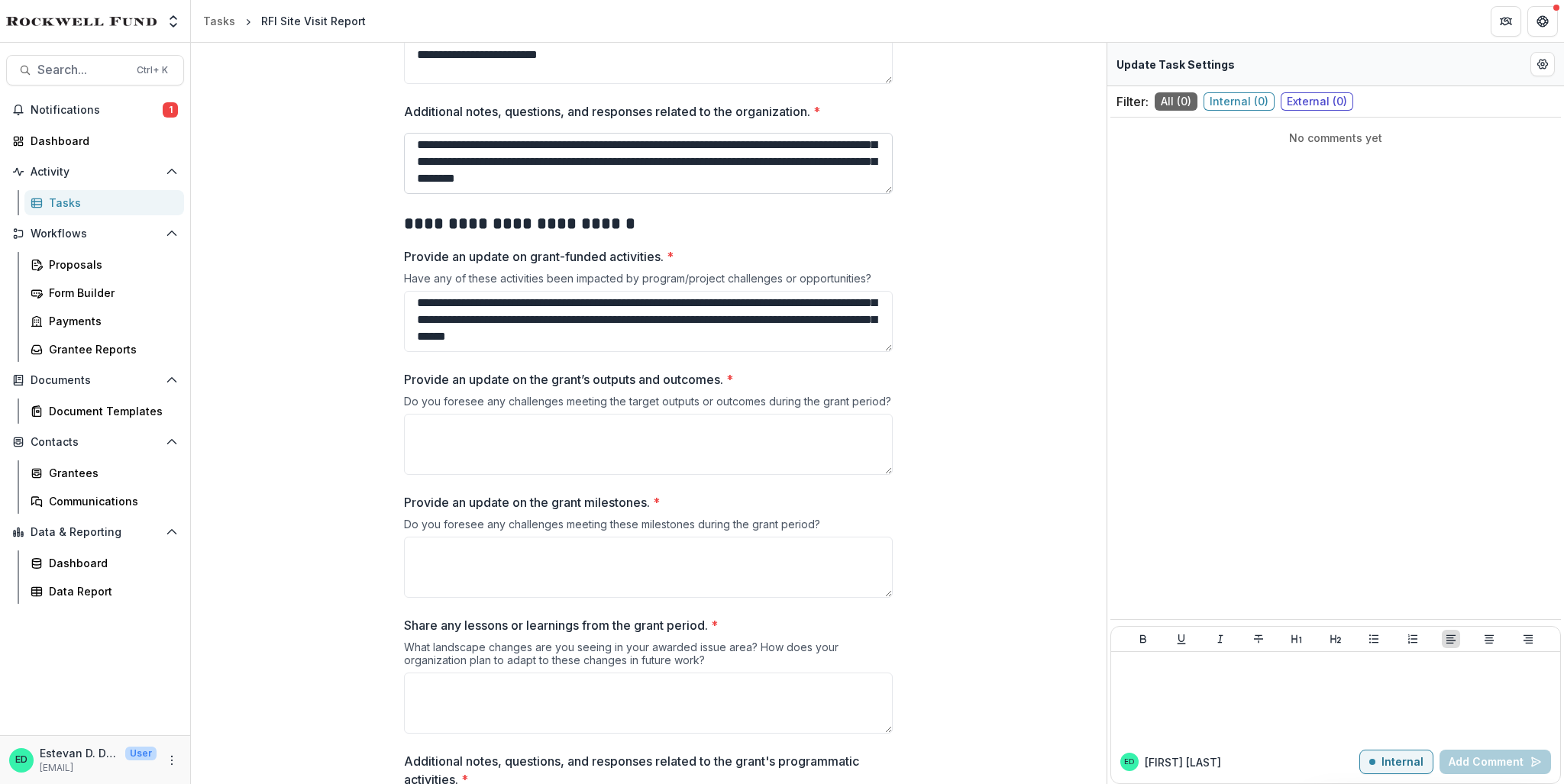 scroll, scrollTop: 0, scrollLeft: 0, axis: both 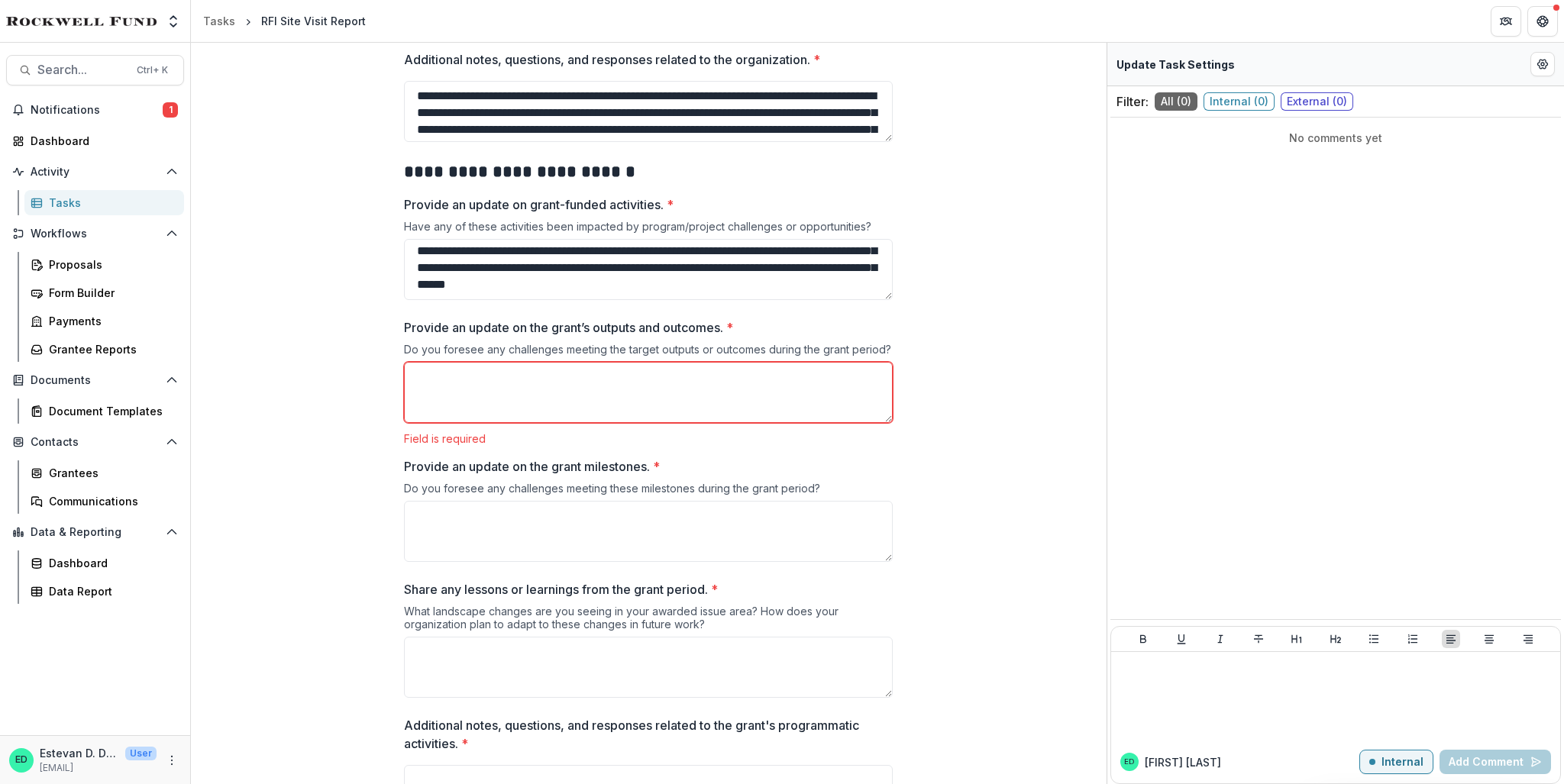 click on "Provide an update on the grant’s outputs and outcomes.   *" at bounding box center (648, 392) 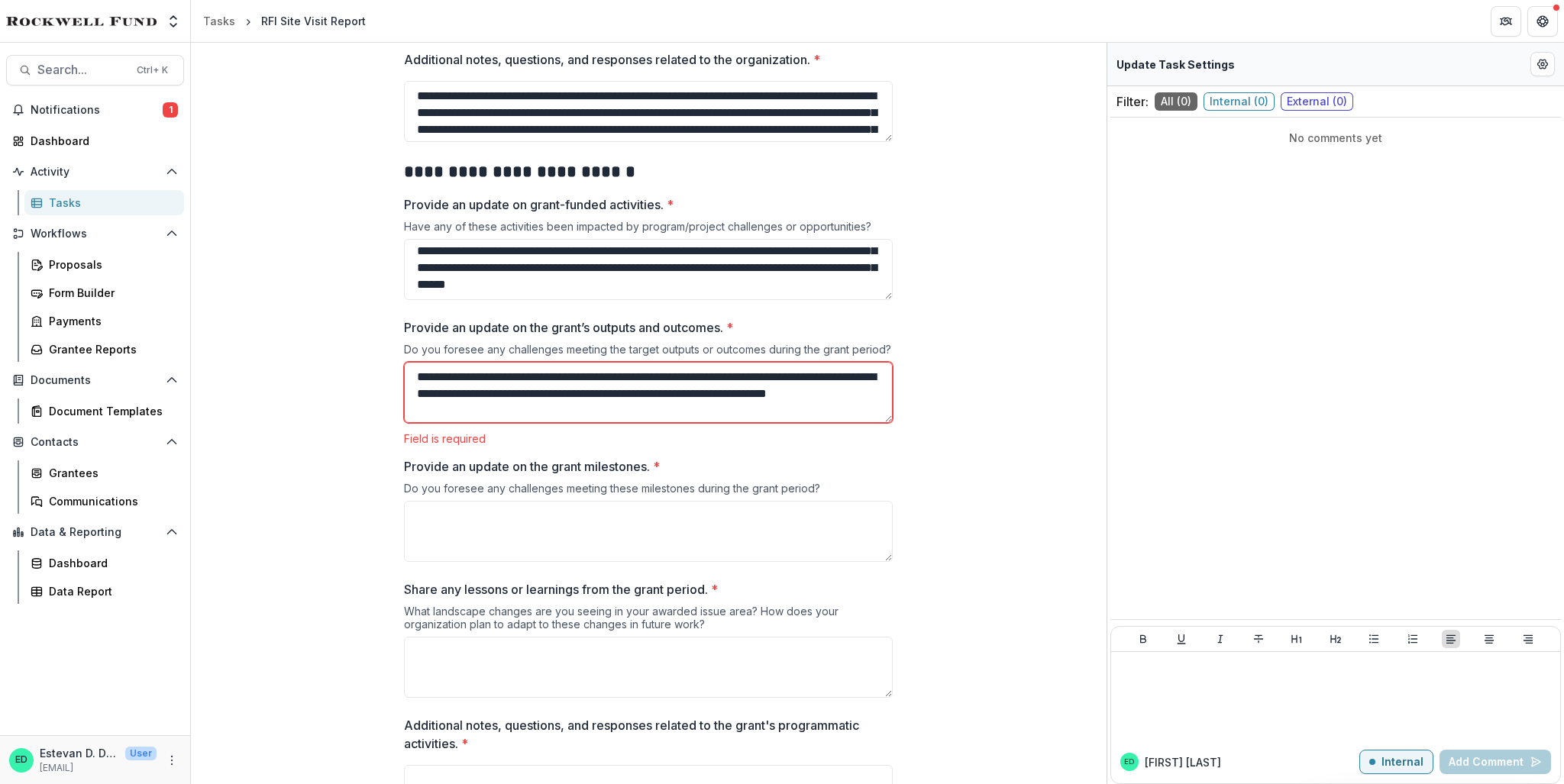 scroll, scrollTop: 2, scrollLeft: 0, axis: vertical 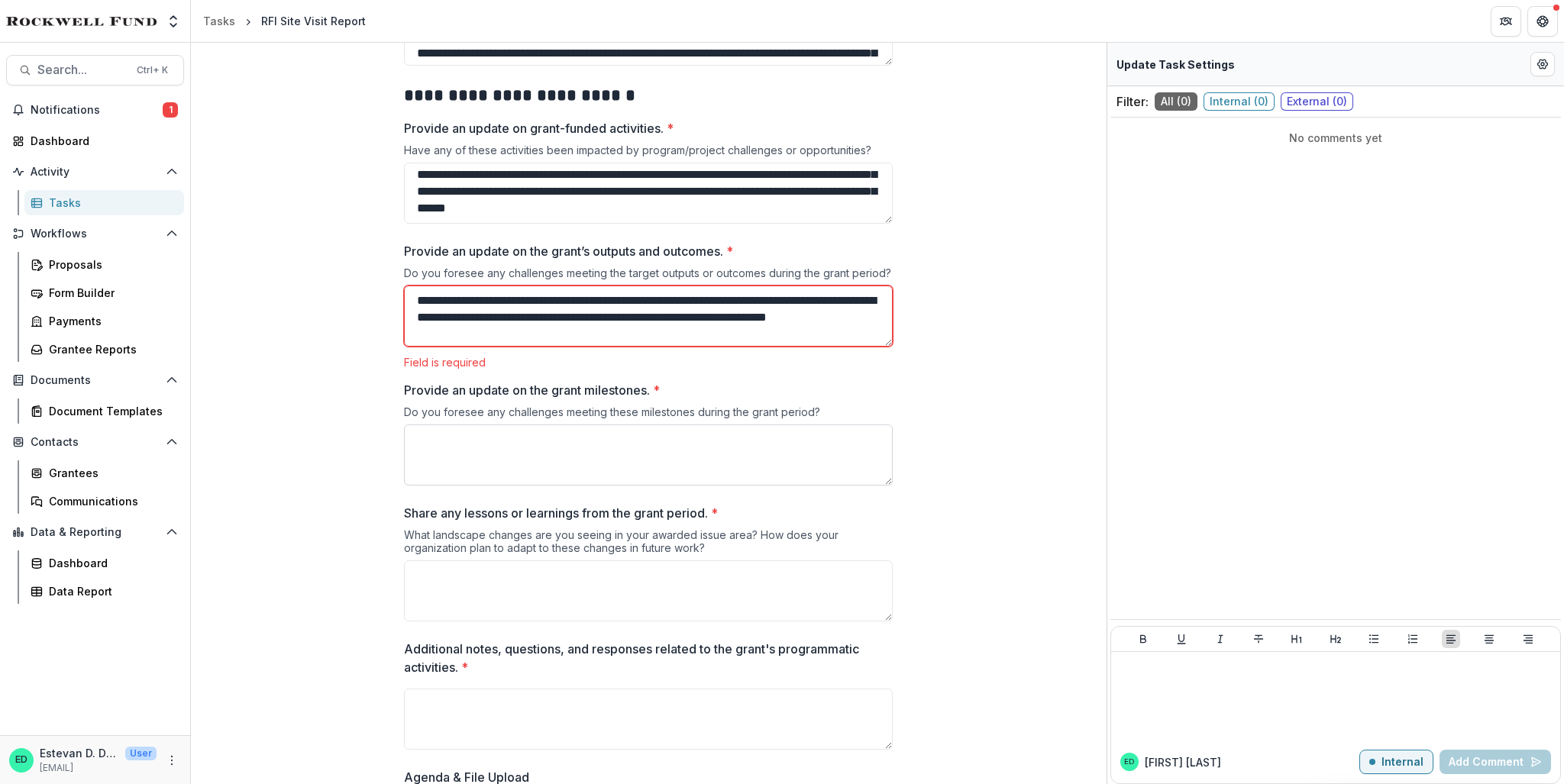type on "**********" 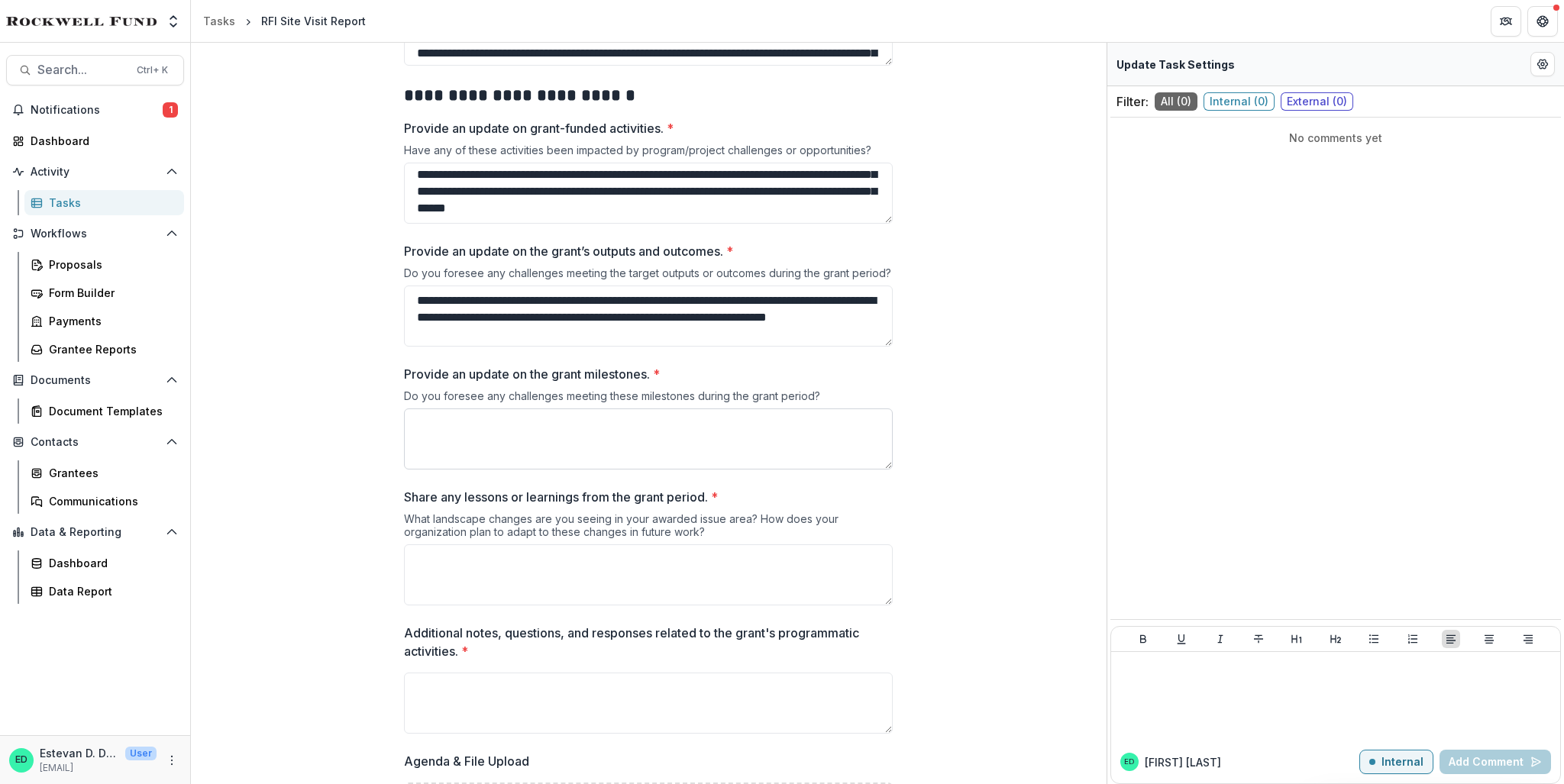 click on "Provide an update on the grant milestones. *" at bounding box center [648, 439] 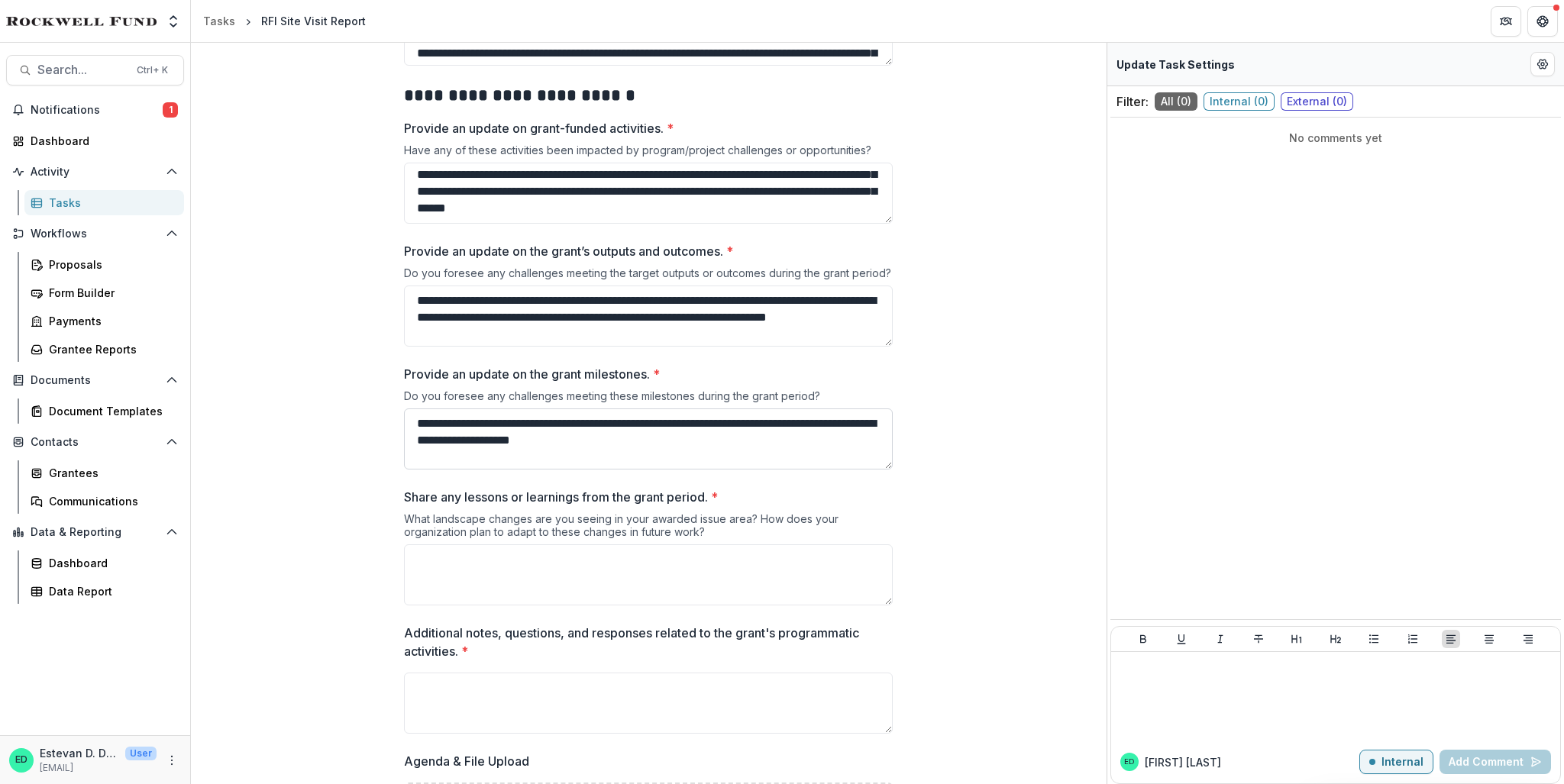 click on "**********" at bounding box center (648, 439) 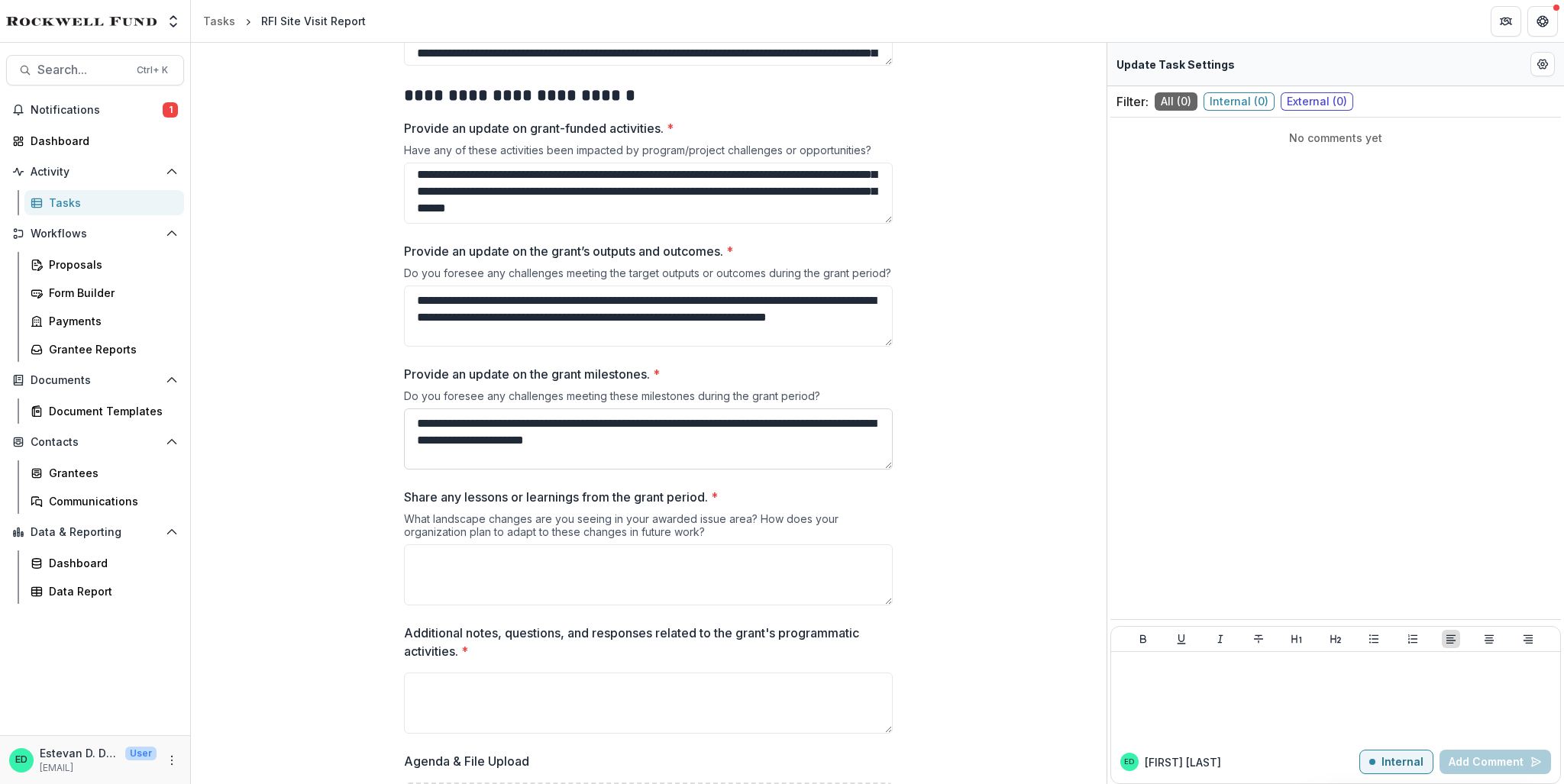 click on "**********" at bounding box center (648, 439) 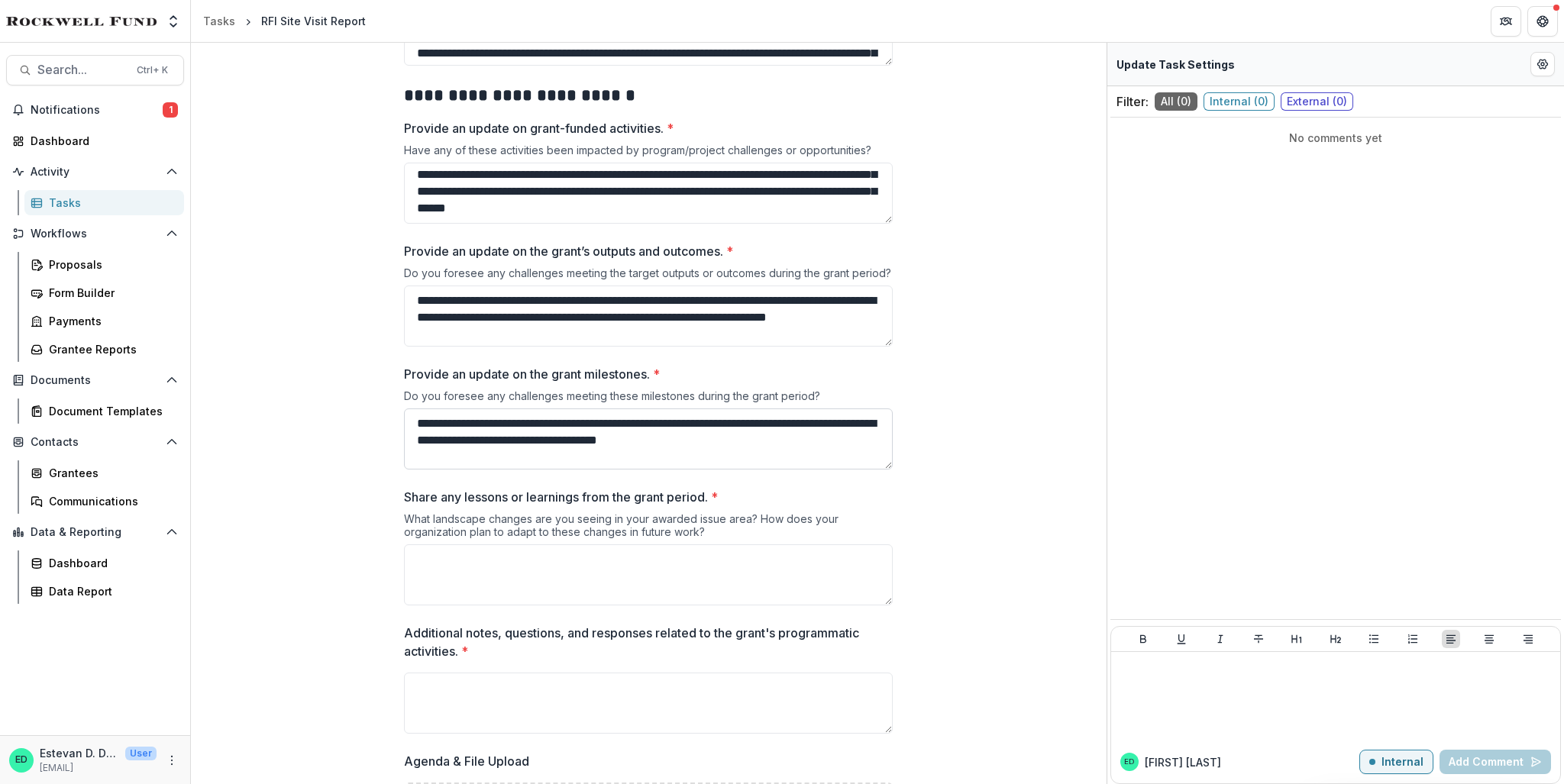 click on "**********" at bounding box center (648, 439) 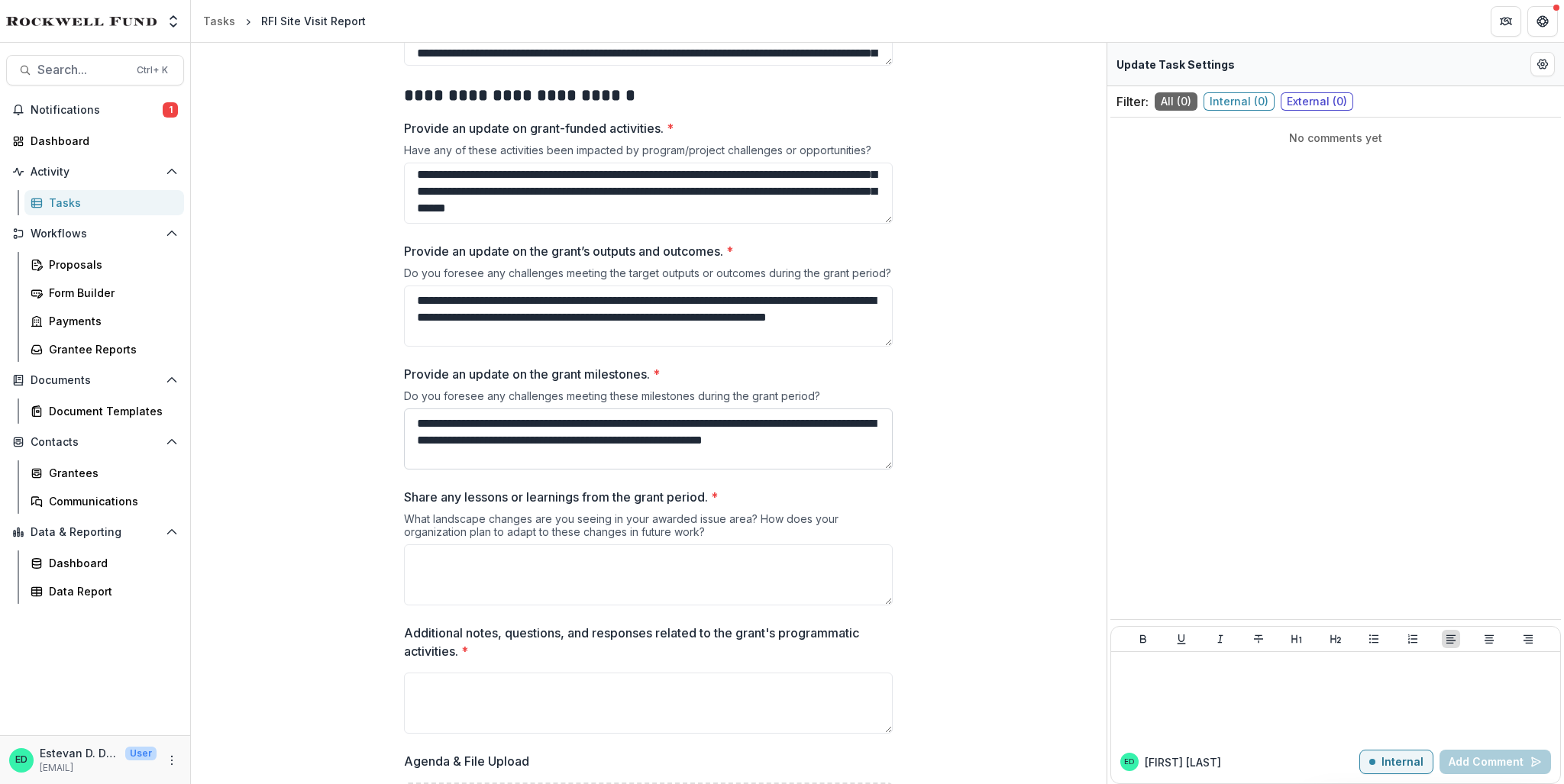 click on "**********" at bounding box center [648, 439] 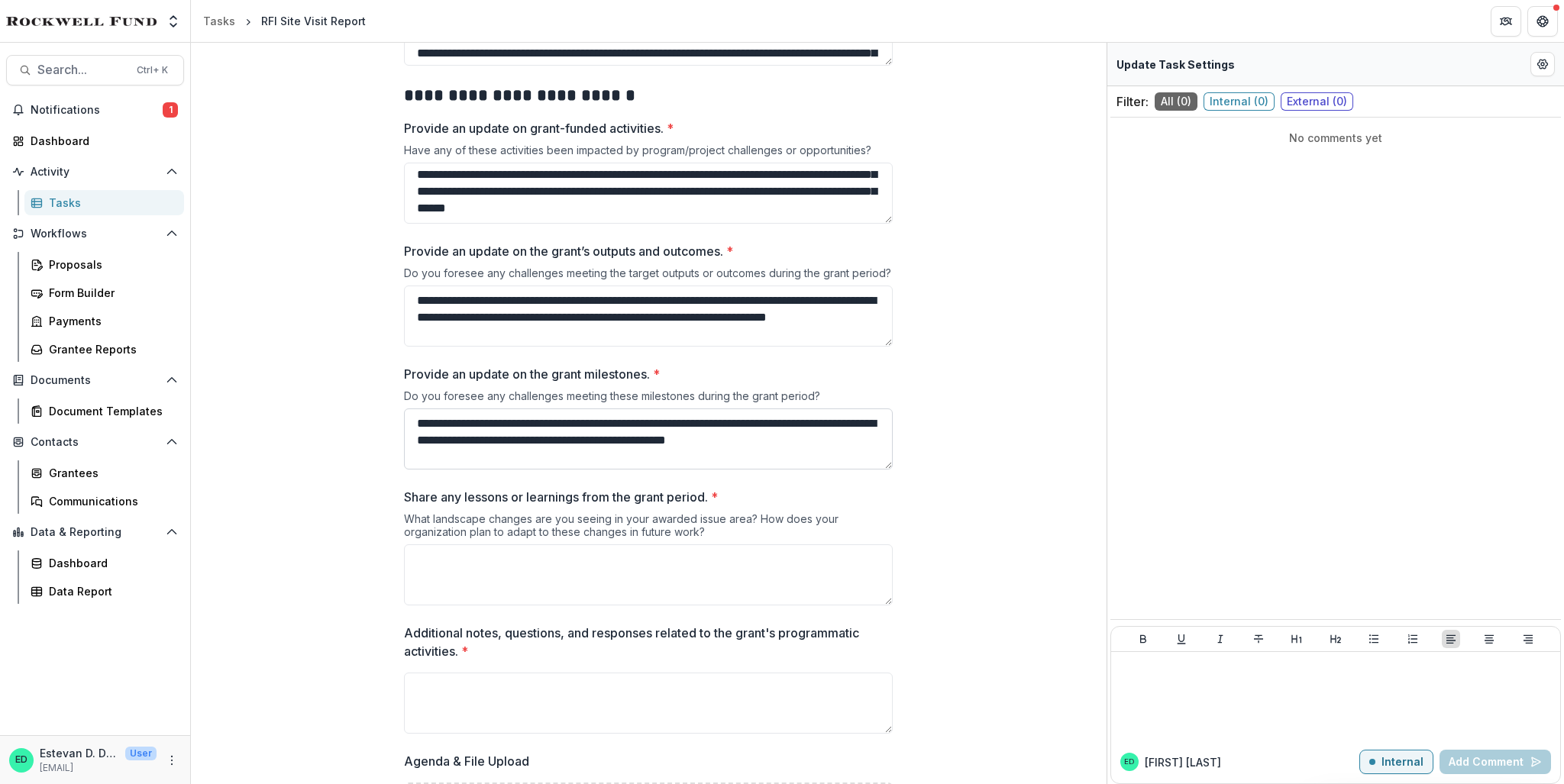 click on "**********" at bounding box center (648, 439) 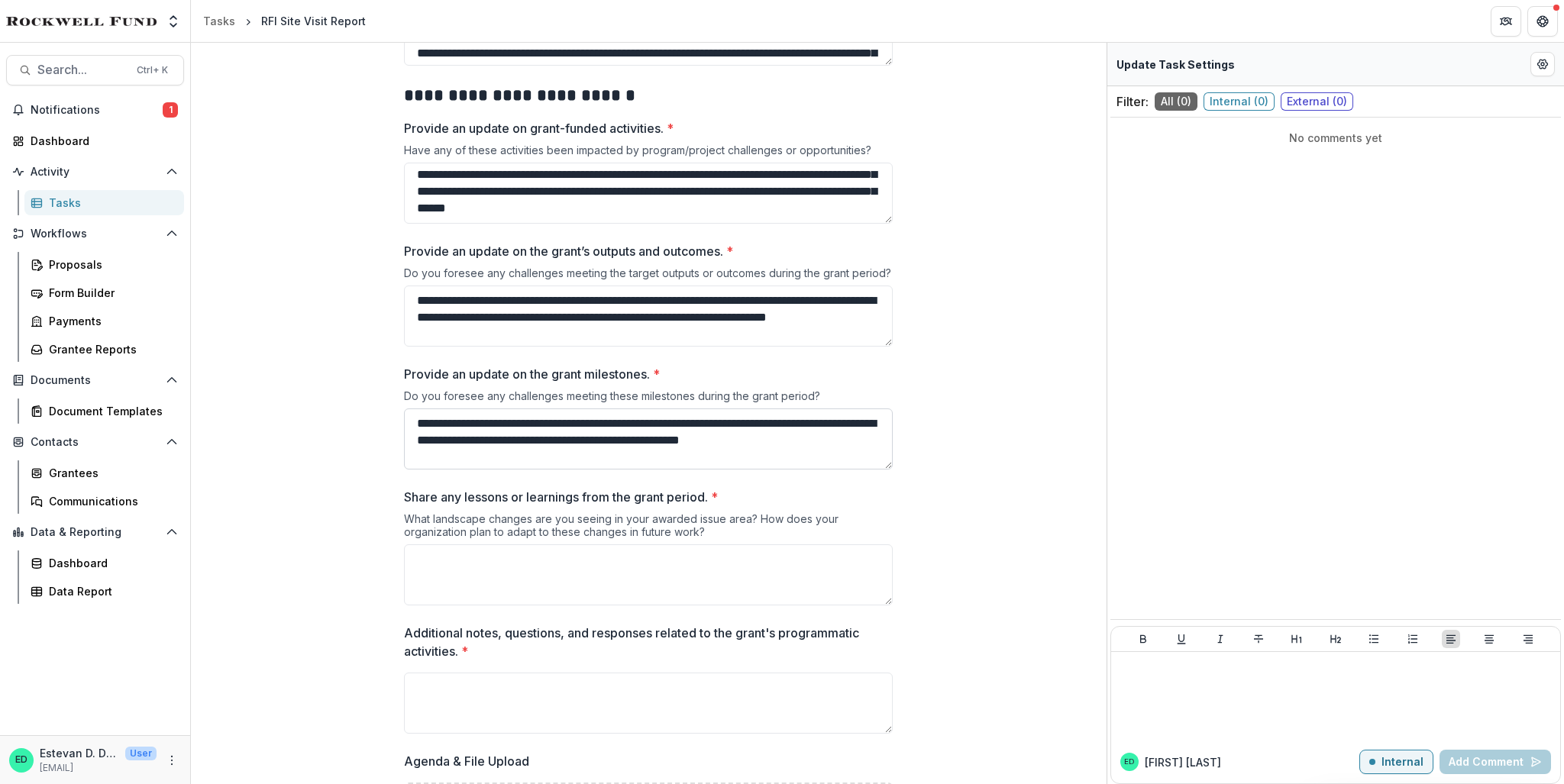 click on "**********" at bounding box center [648, 439] 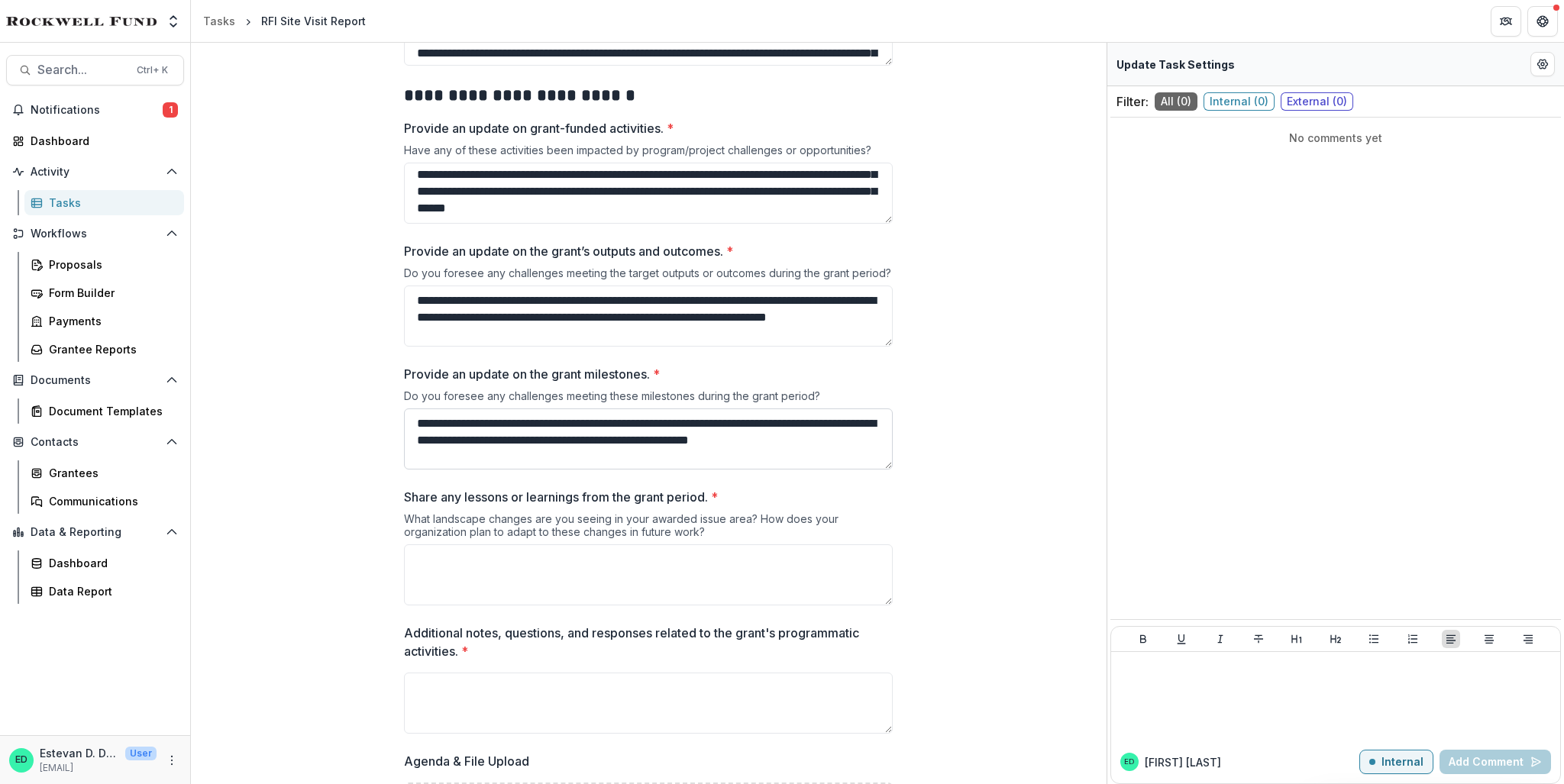 click on "**********" at bounding box center (648, 439) 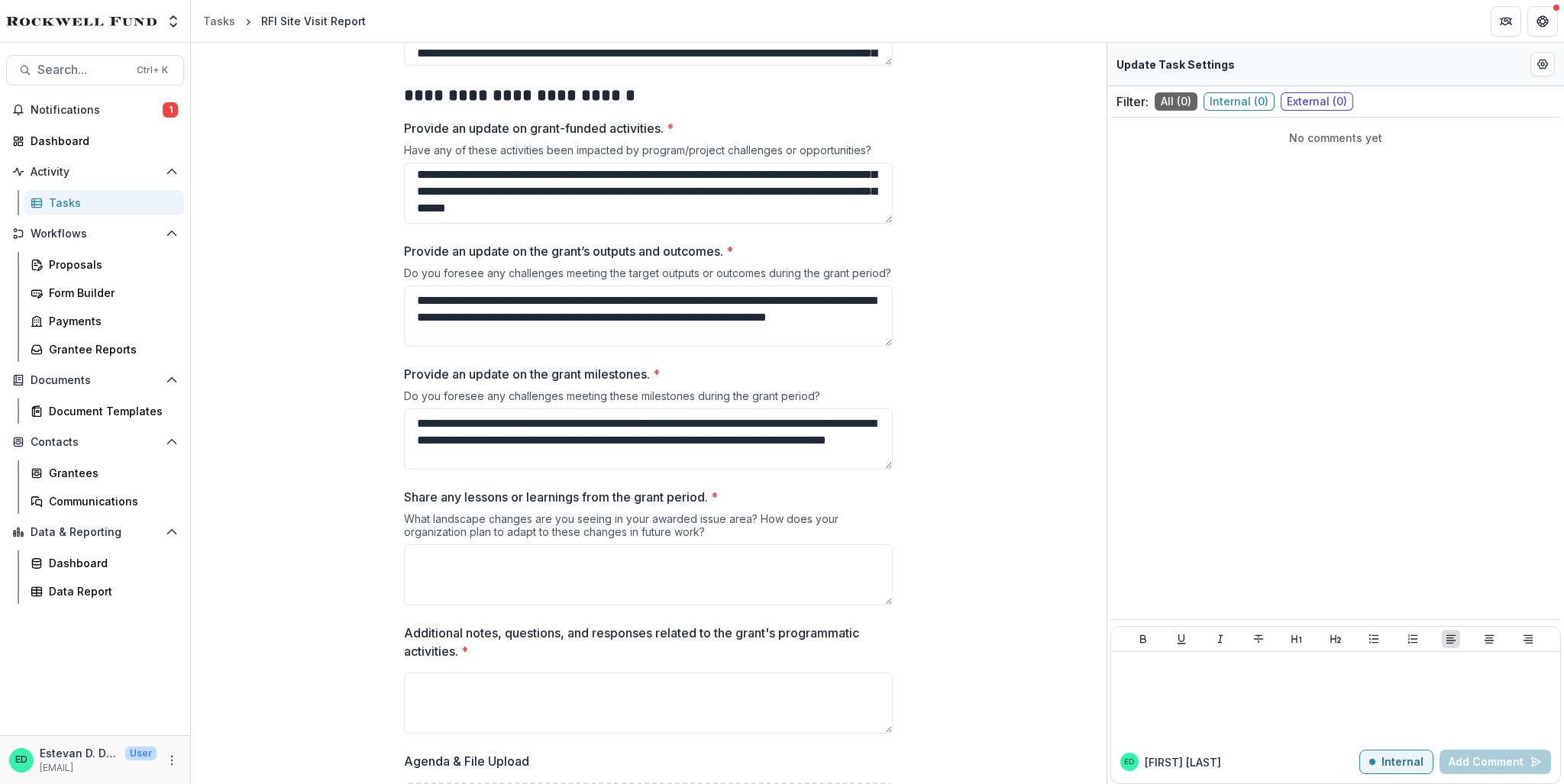 scroll, scrollTop: 1679, scrollLeft: 0, axis: vertical 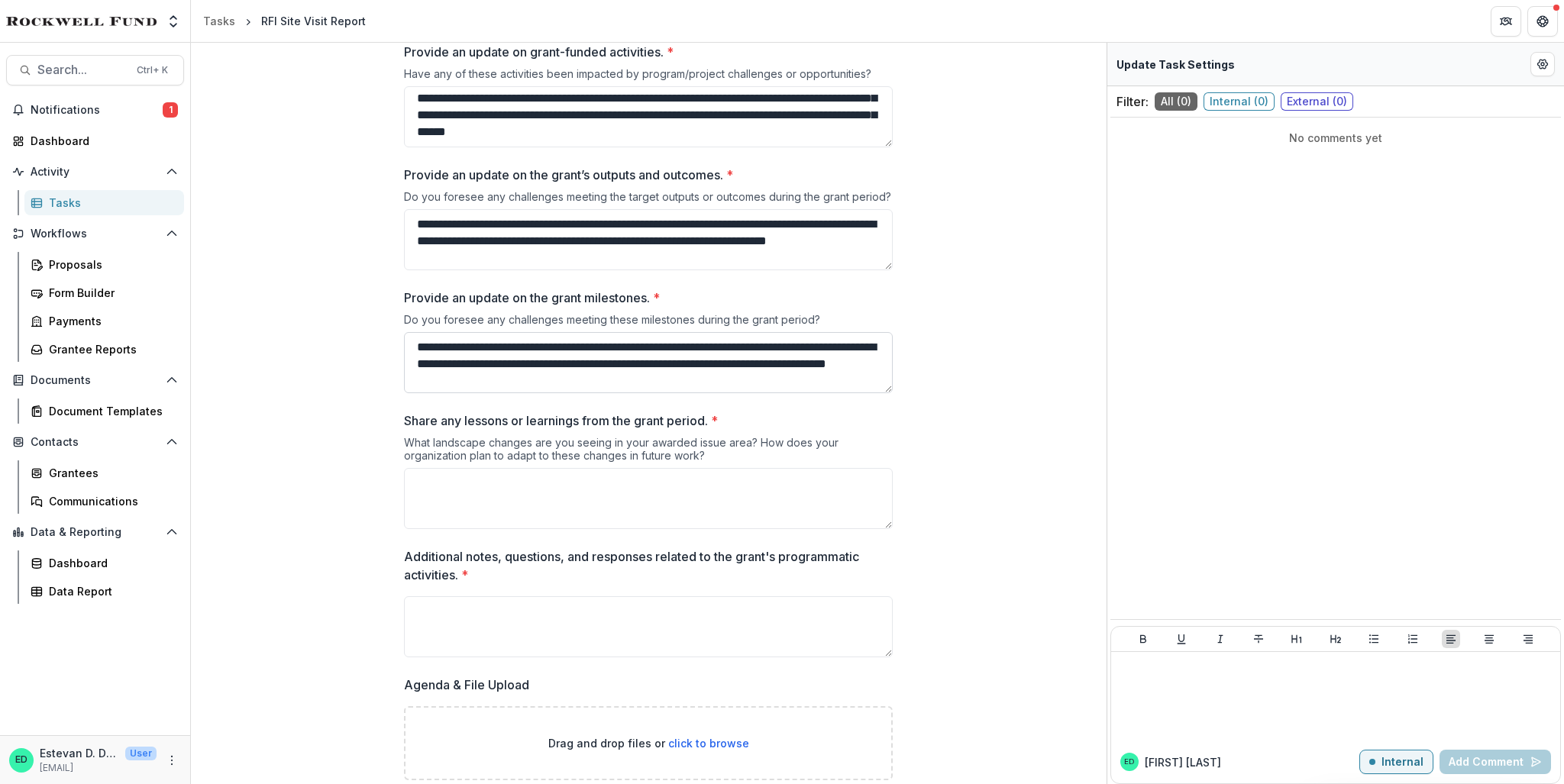 click on "**********" at bounding box center (648, 363) 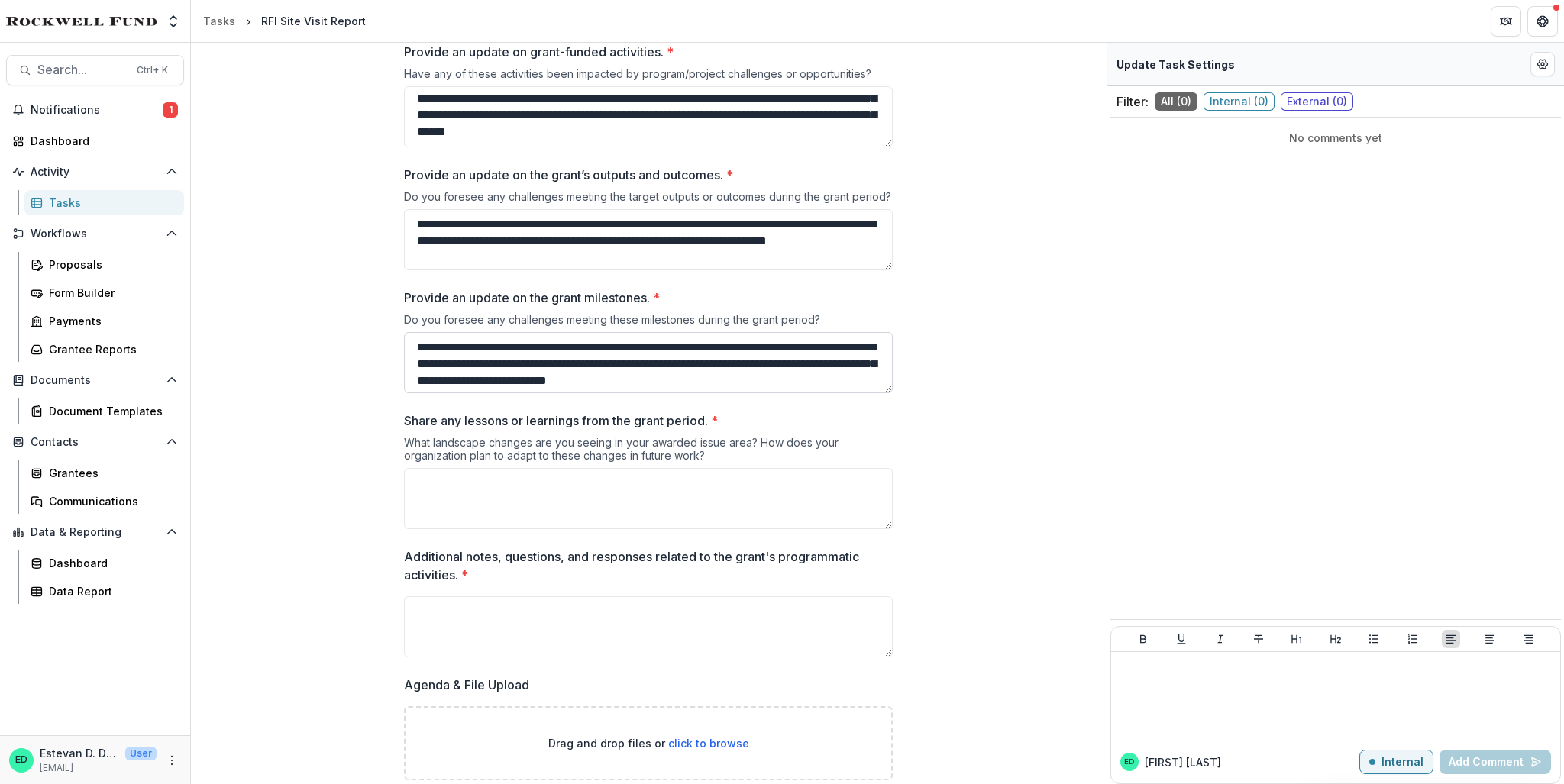scroll, scrollTop: 12, scrollLeft: 0, axis: vertical 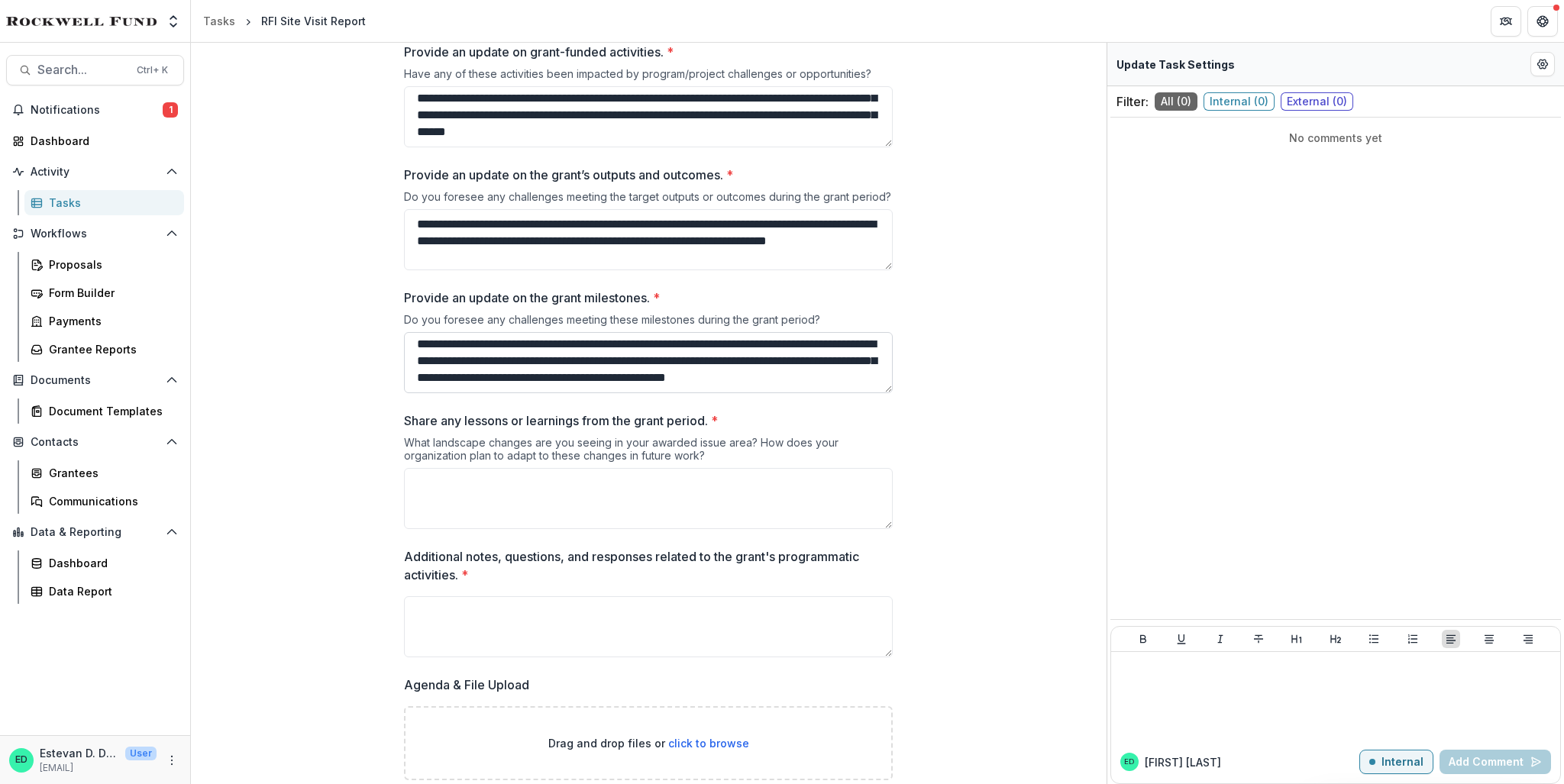 click on "**********" at bounding box center [648, 363] 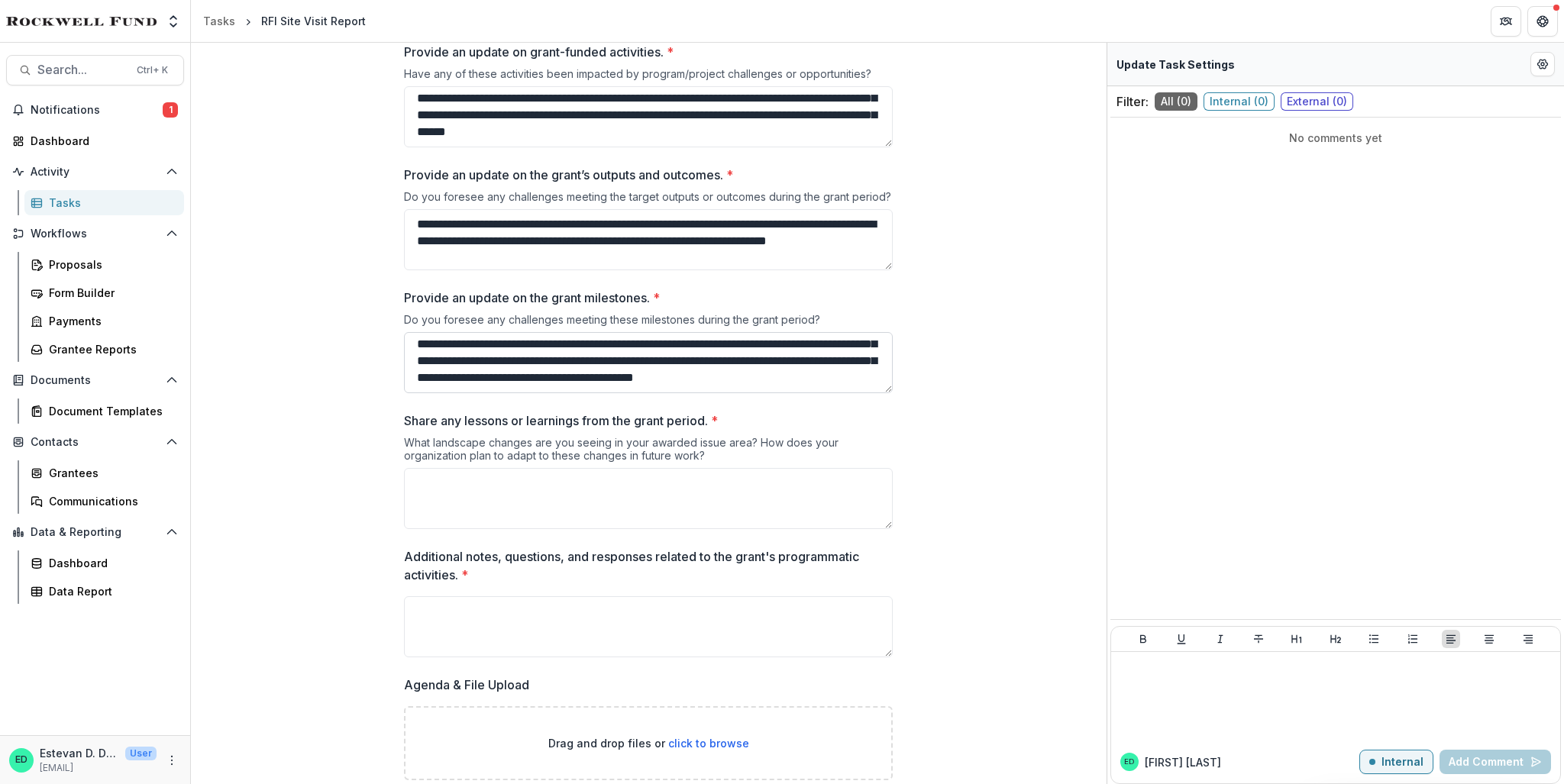 scroll, scrollTop: 63, scrollLeft: 0, axis: vertical 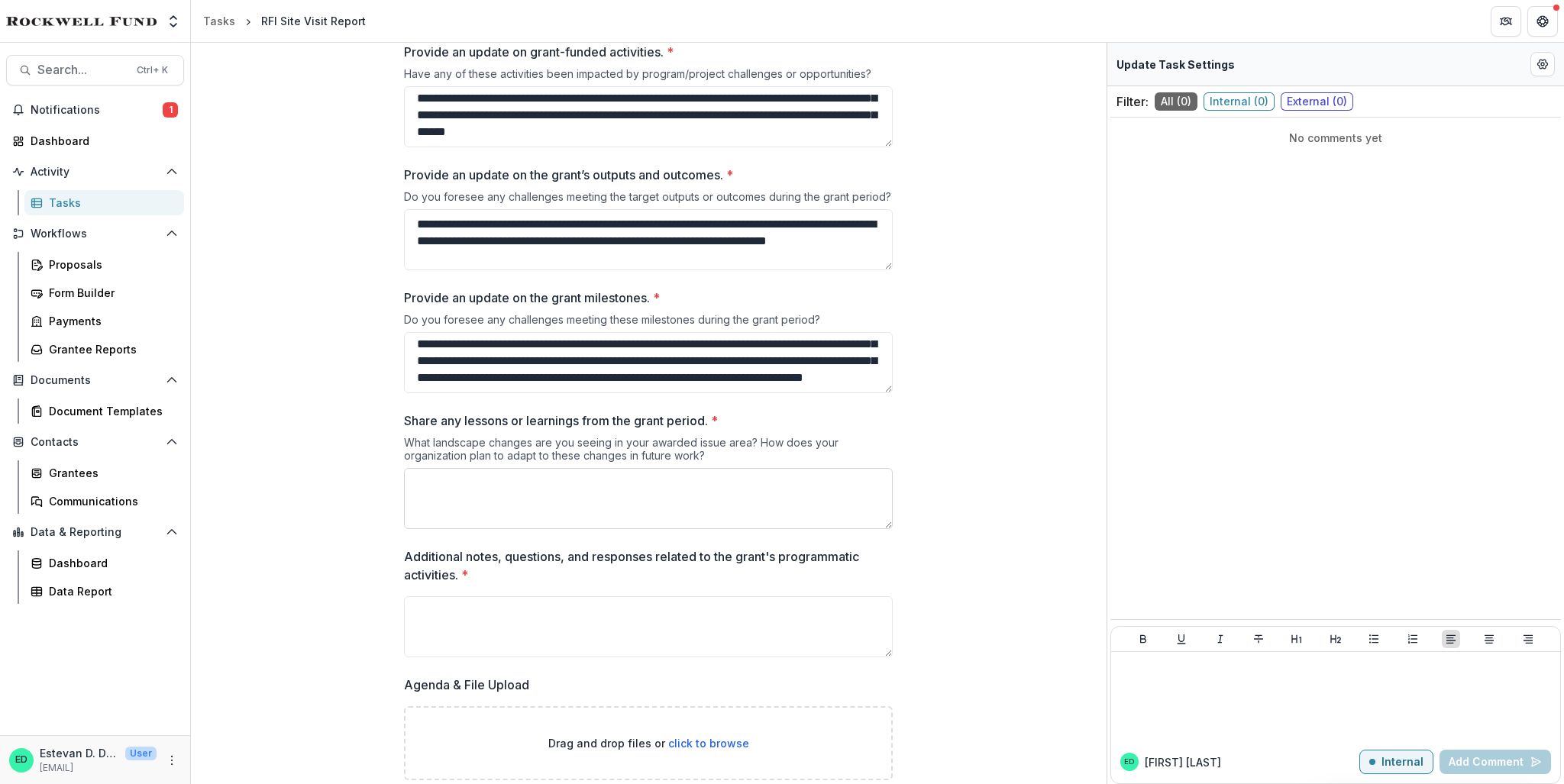 type on "**********" 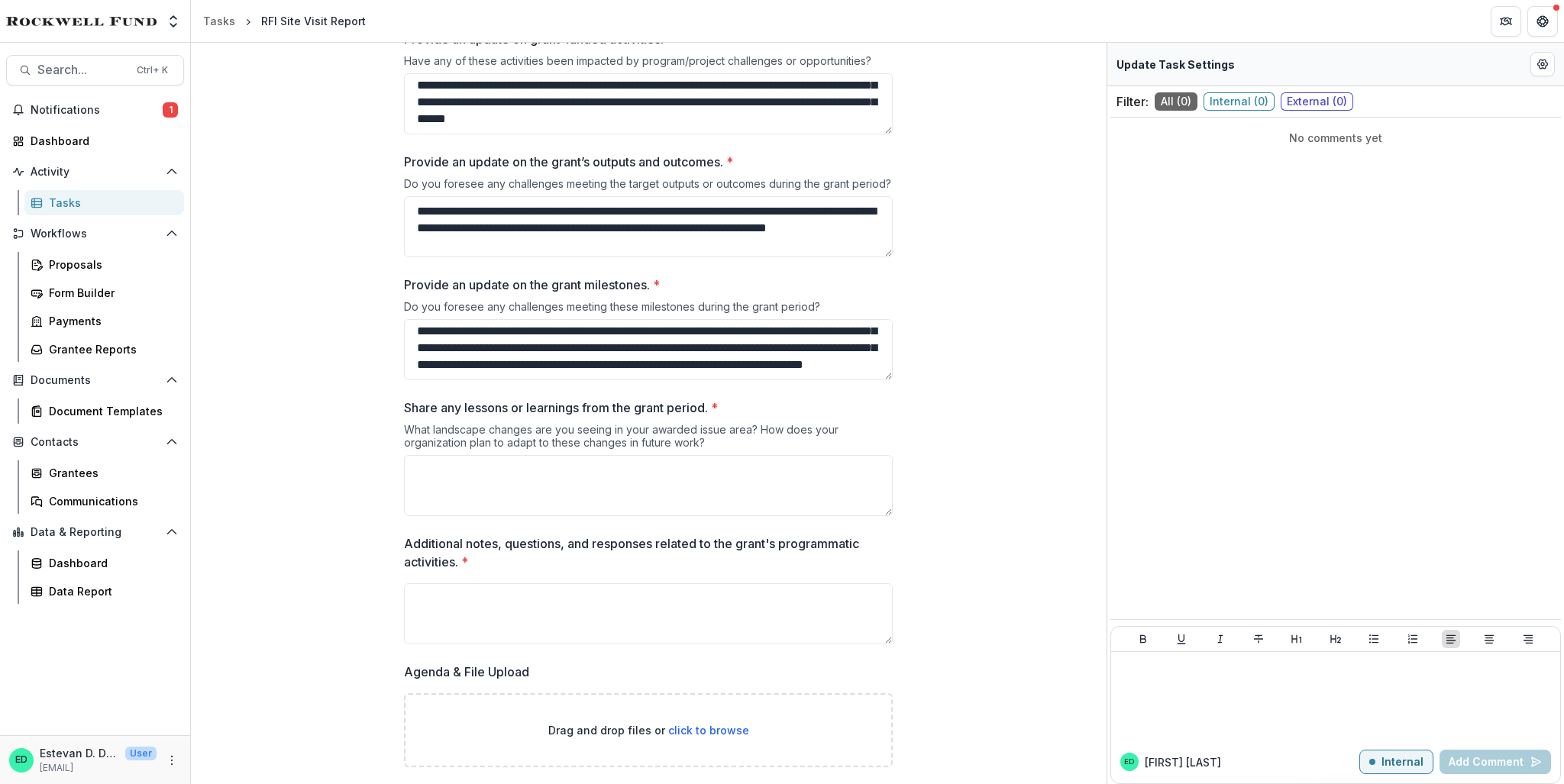 scroll, scrollTop: 1704, scrollLeft: 0, axis: vertical 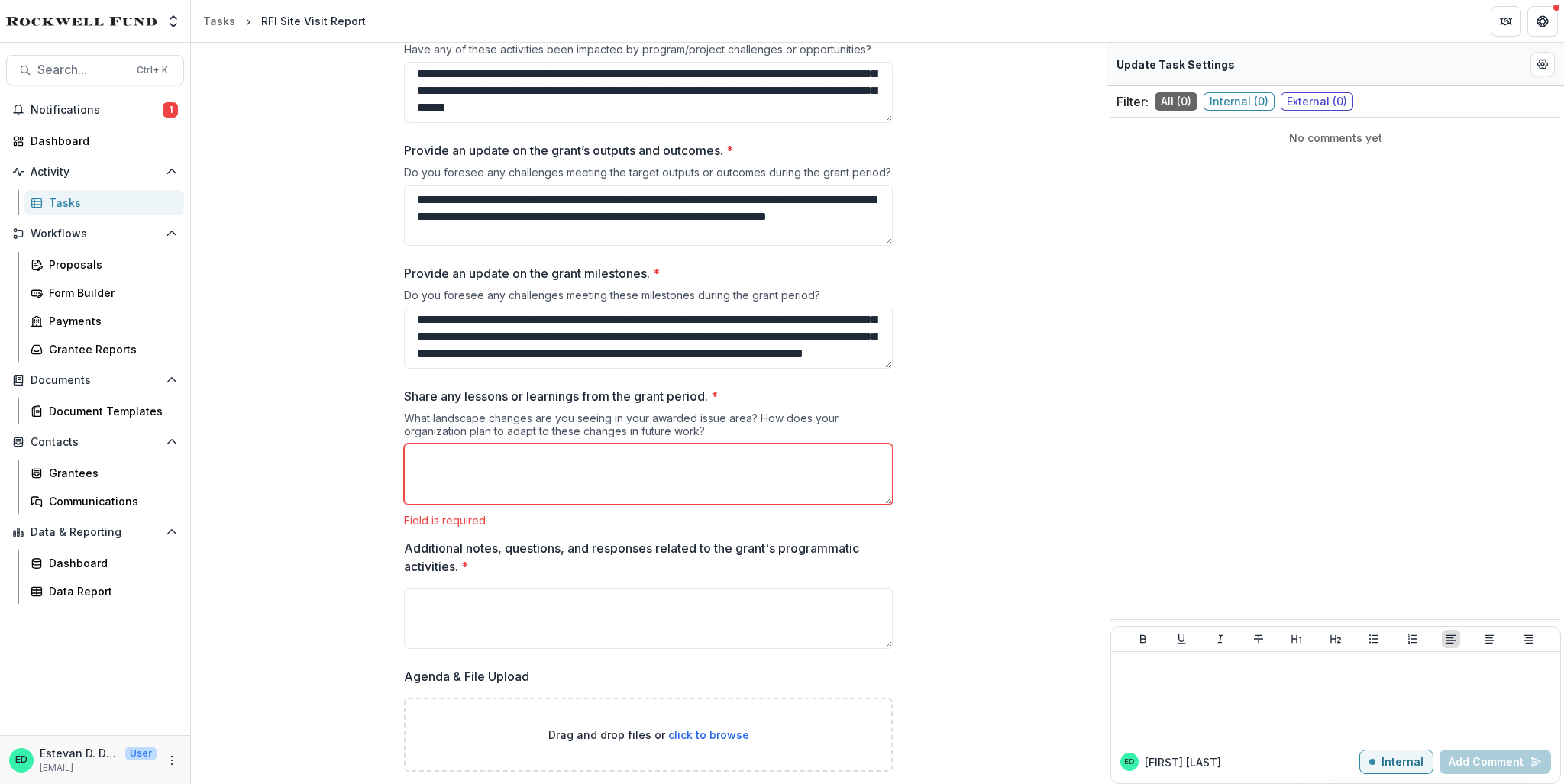 click on "What landscape changes are you seeing in your awarded issue area? How does your organization plan to adapt to these changes in future work?" at bounding box center (648, 427) 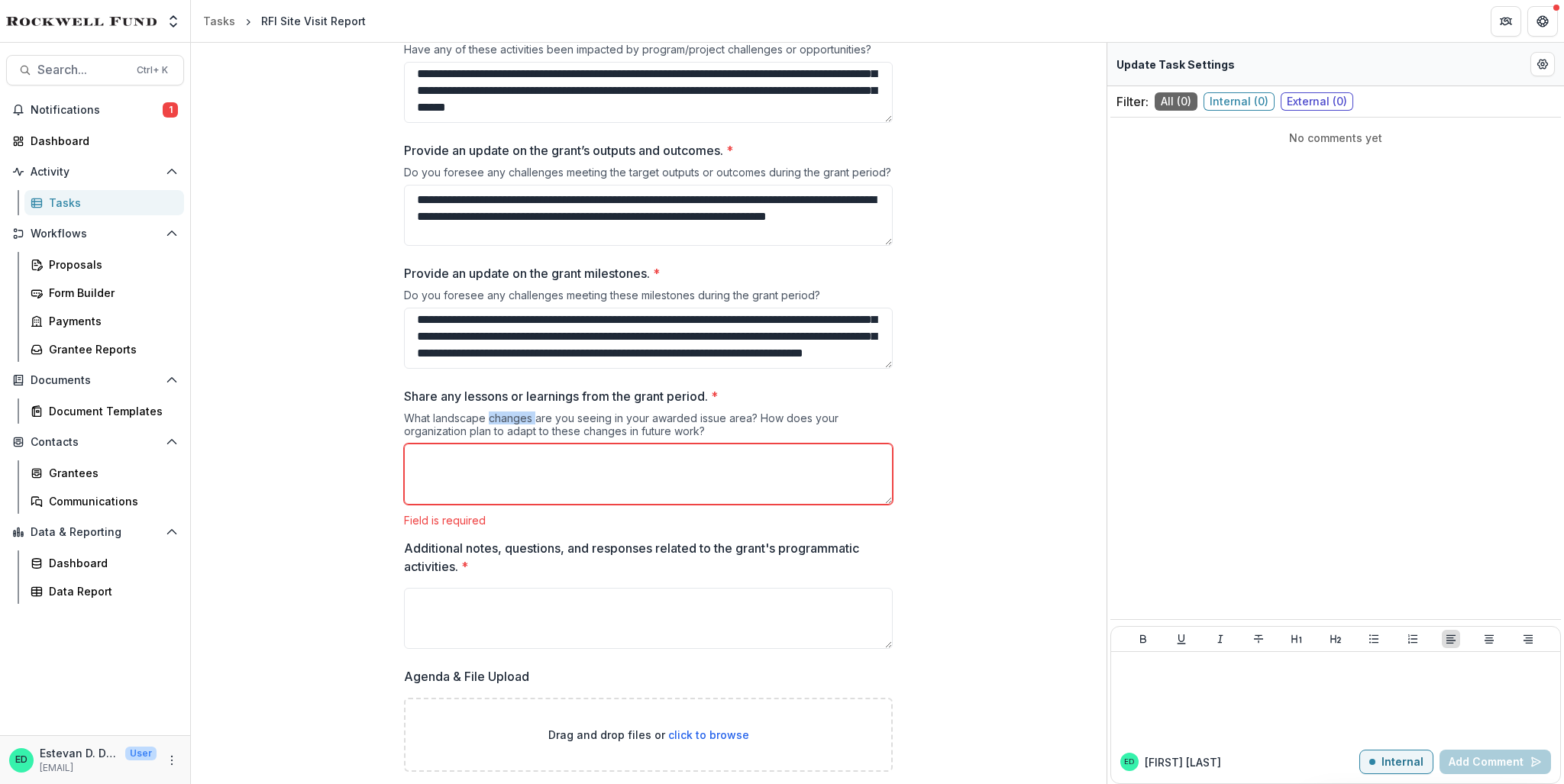 click on "What landscape changes are you seeing in your awarded issue area? How does your organization plan to adapt to these changes in future work?" at bounding box center (648, 427) 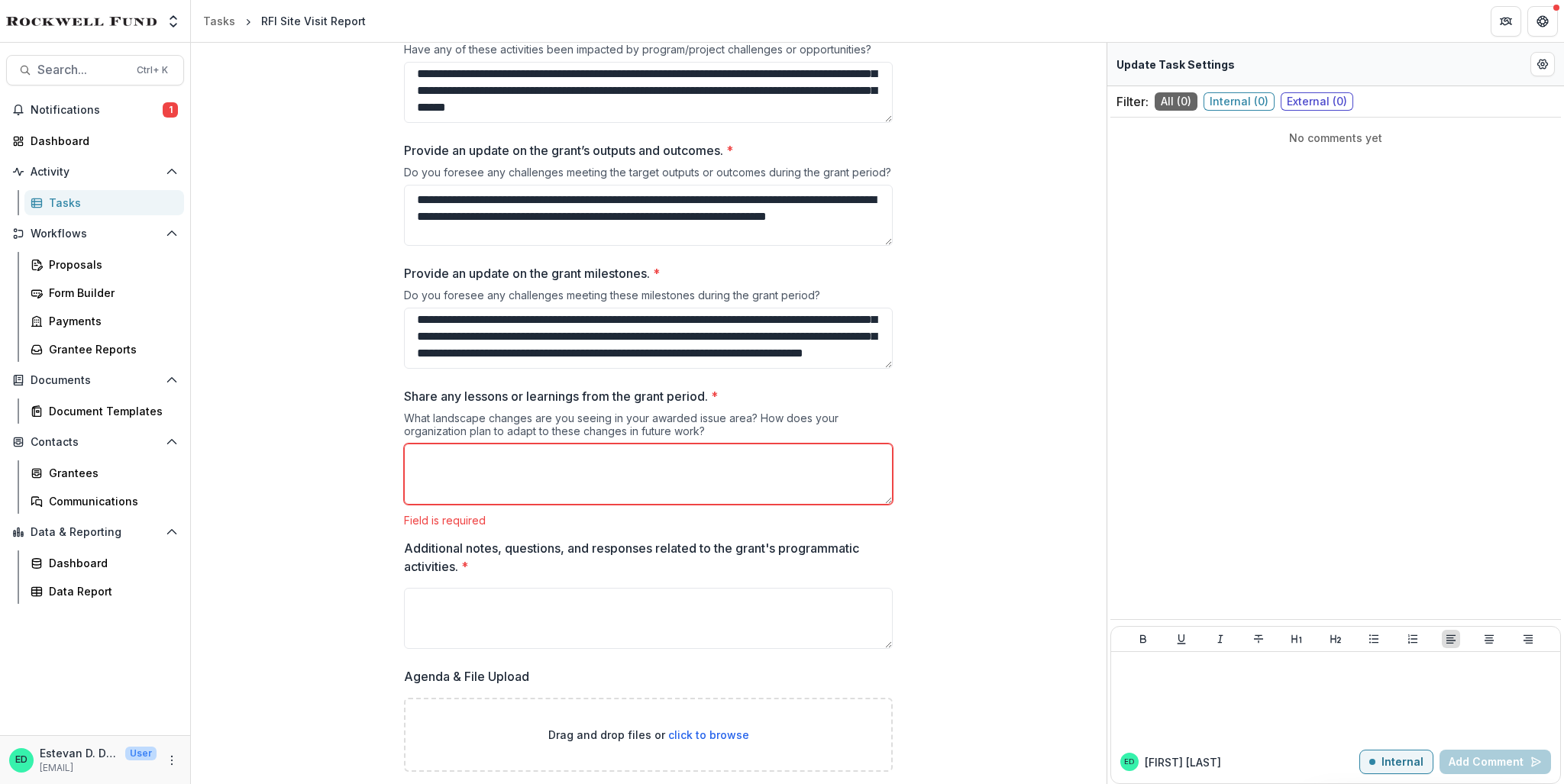 click on "What landscape changes are you seeing in your awarded issue area? How does your organization plan to adapt to these changes in future work?" at bounding box center (648, 427) 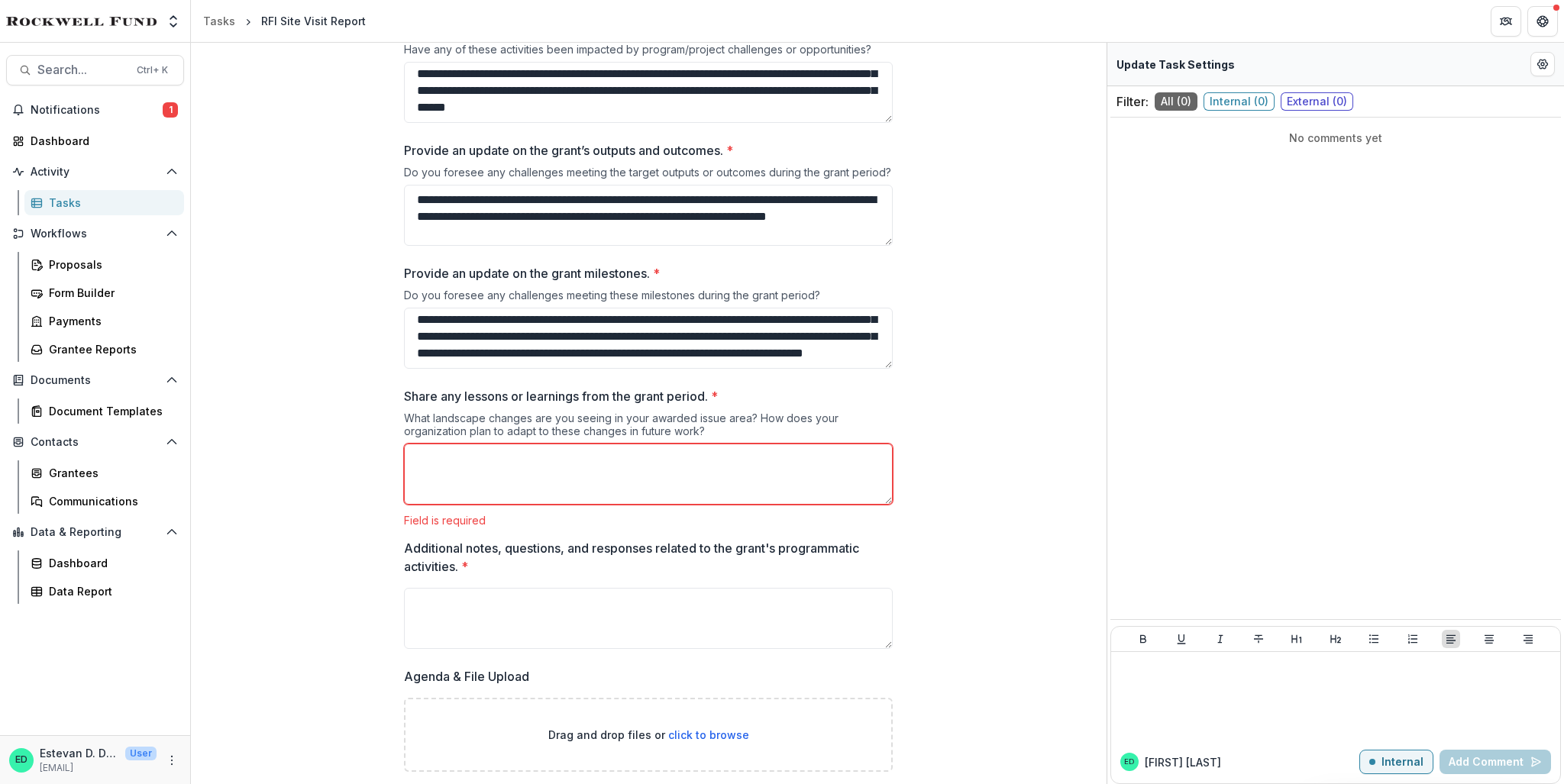 click on "Share any lessons or learnings from the grant period. *" at bounding box center [648, 474] 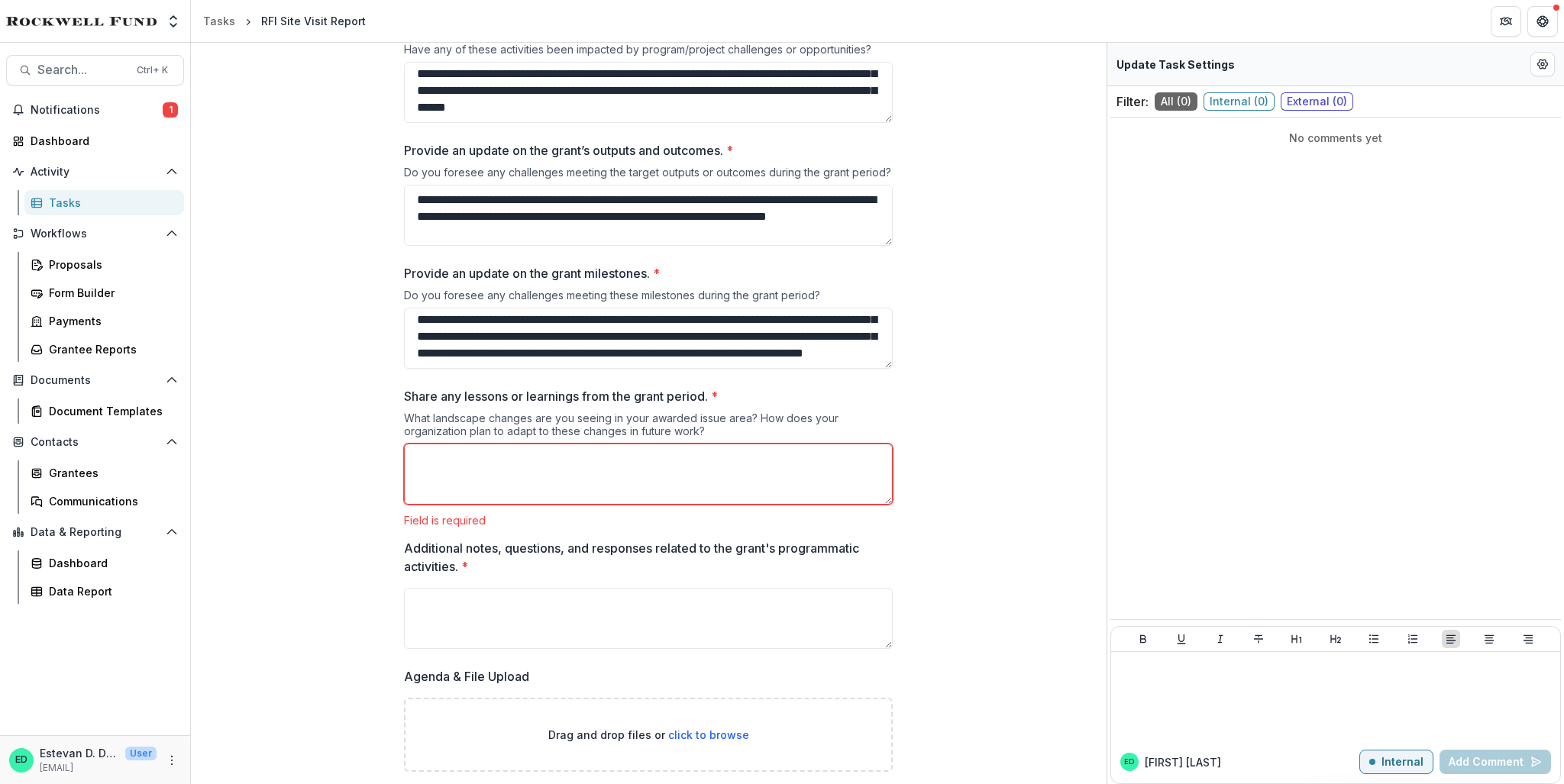 type on "*" 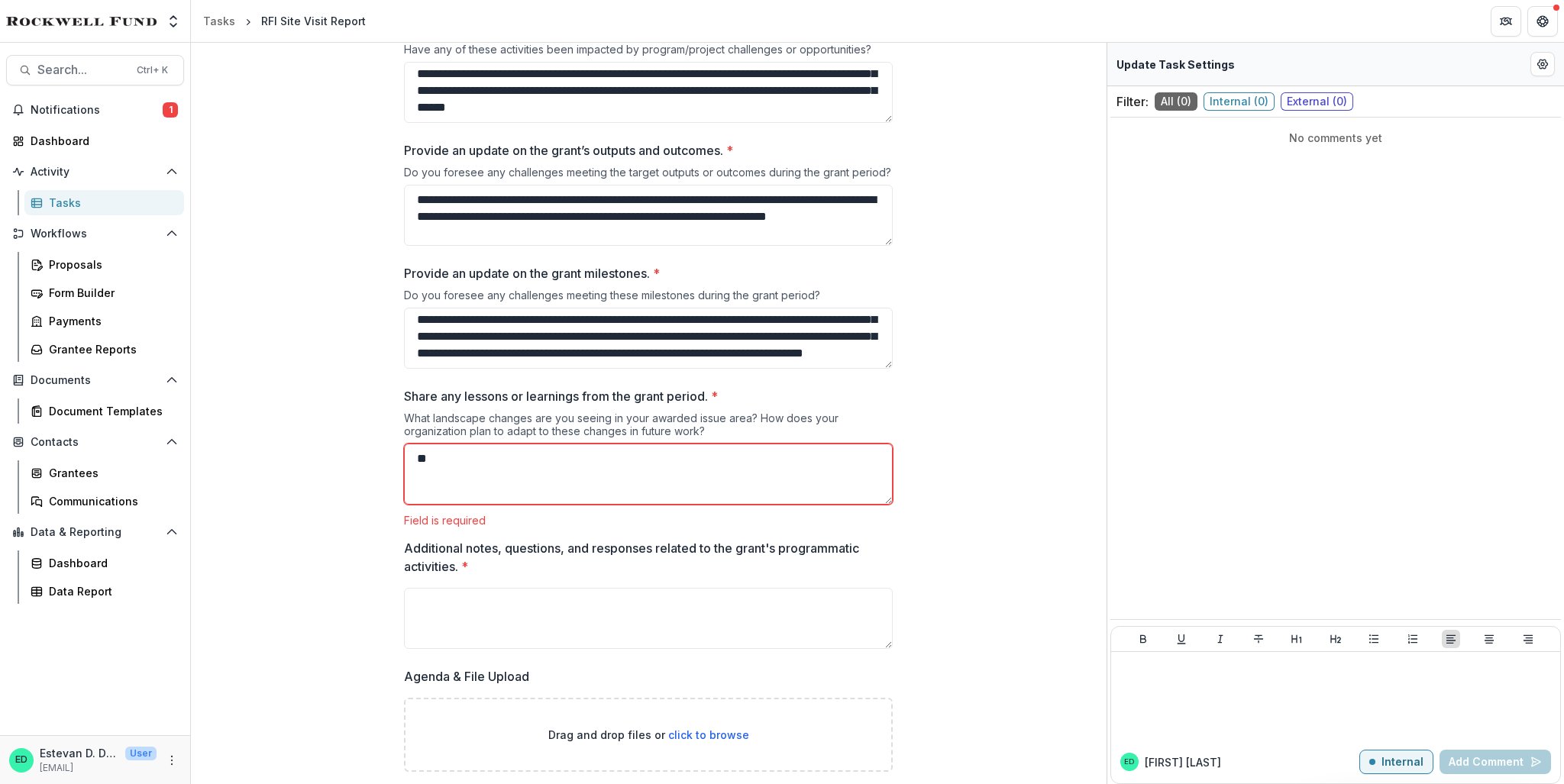 type on "*" 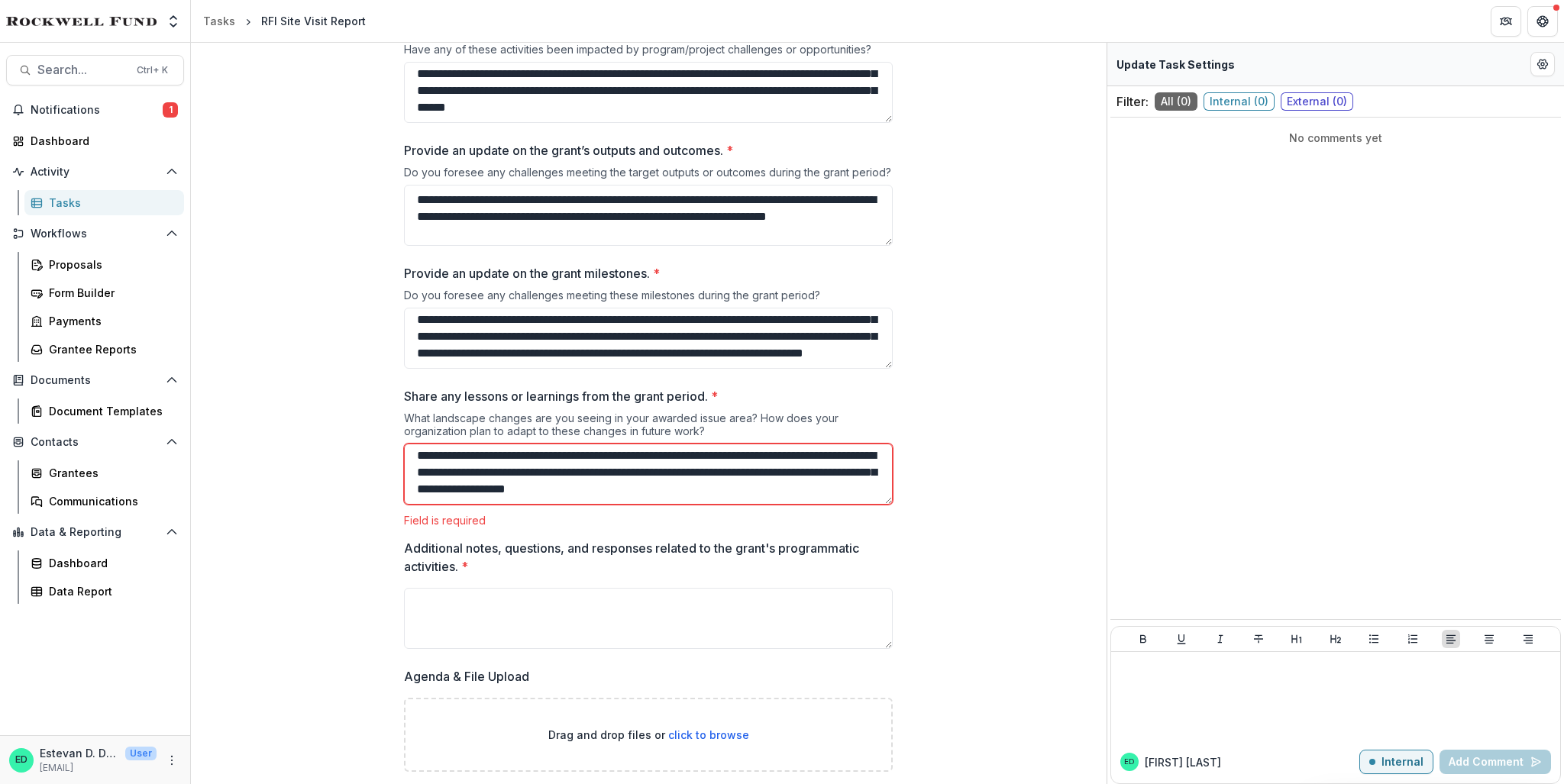 scroll, scrollTop: 12, scrollLeft: 0, axis: vertical 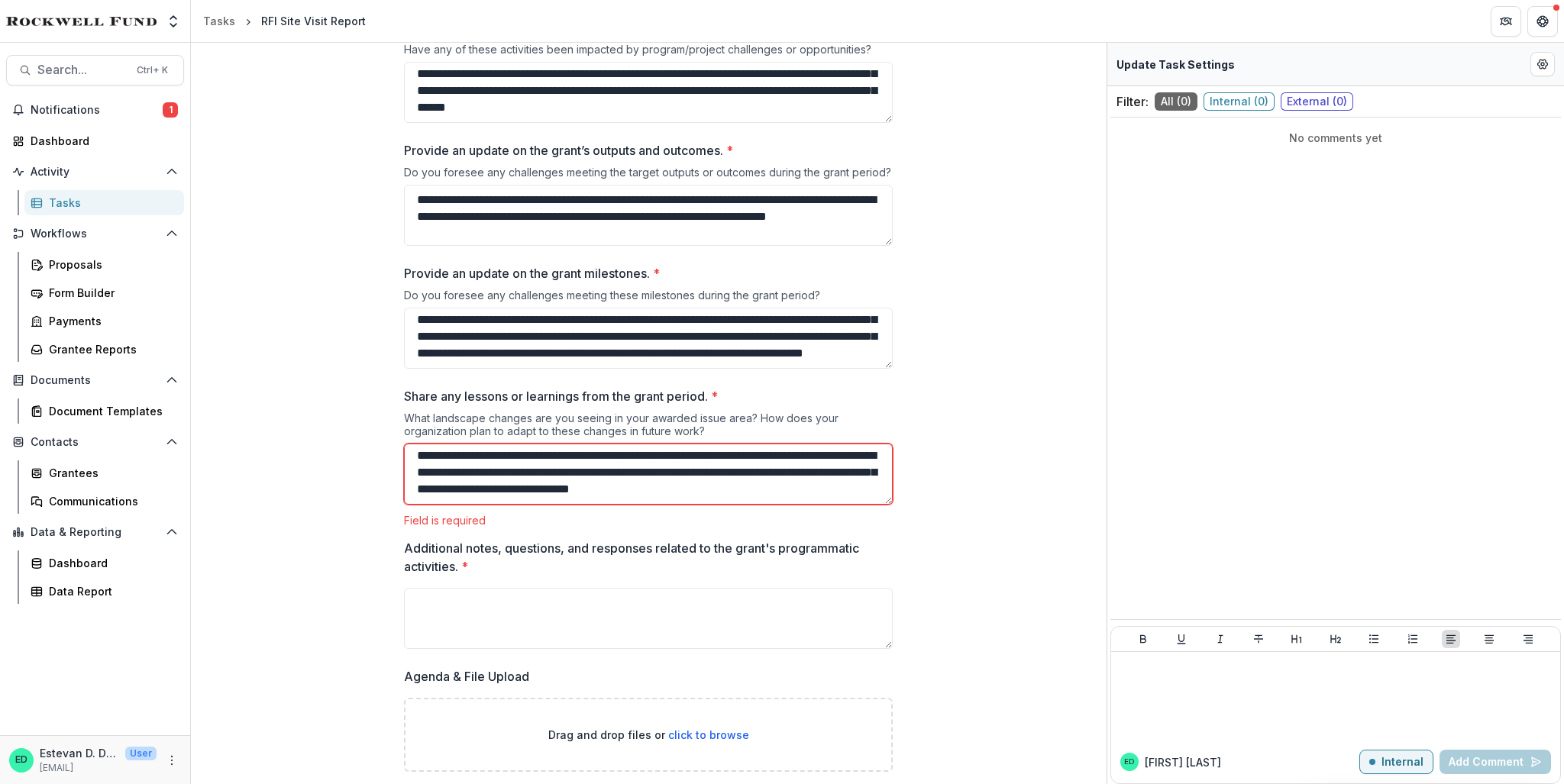 click on "**********" at bounding box center [648, 474] 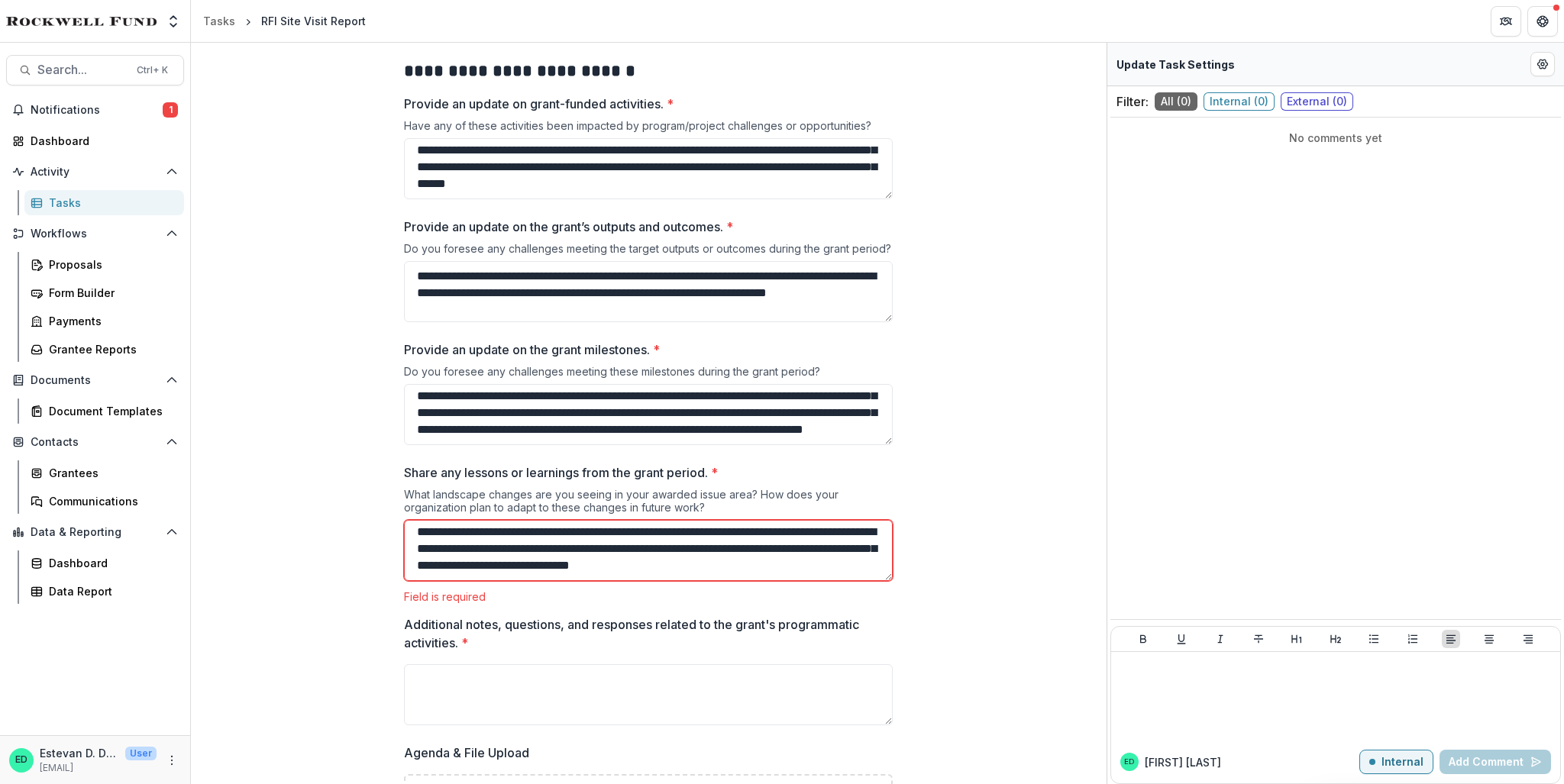 scroll, scrollTop: 19, scrollLeft: 0, axis: vertical 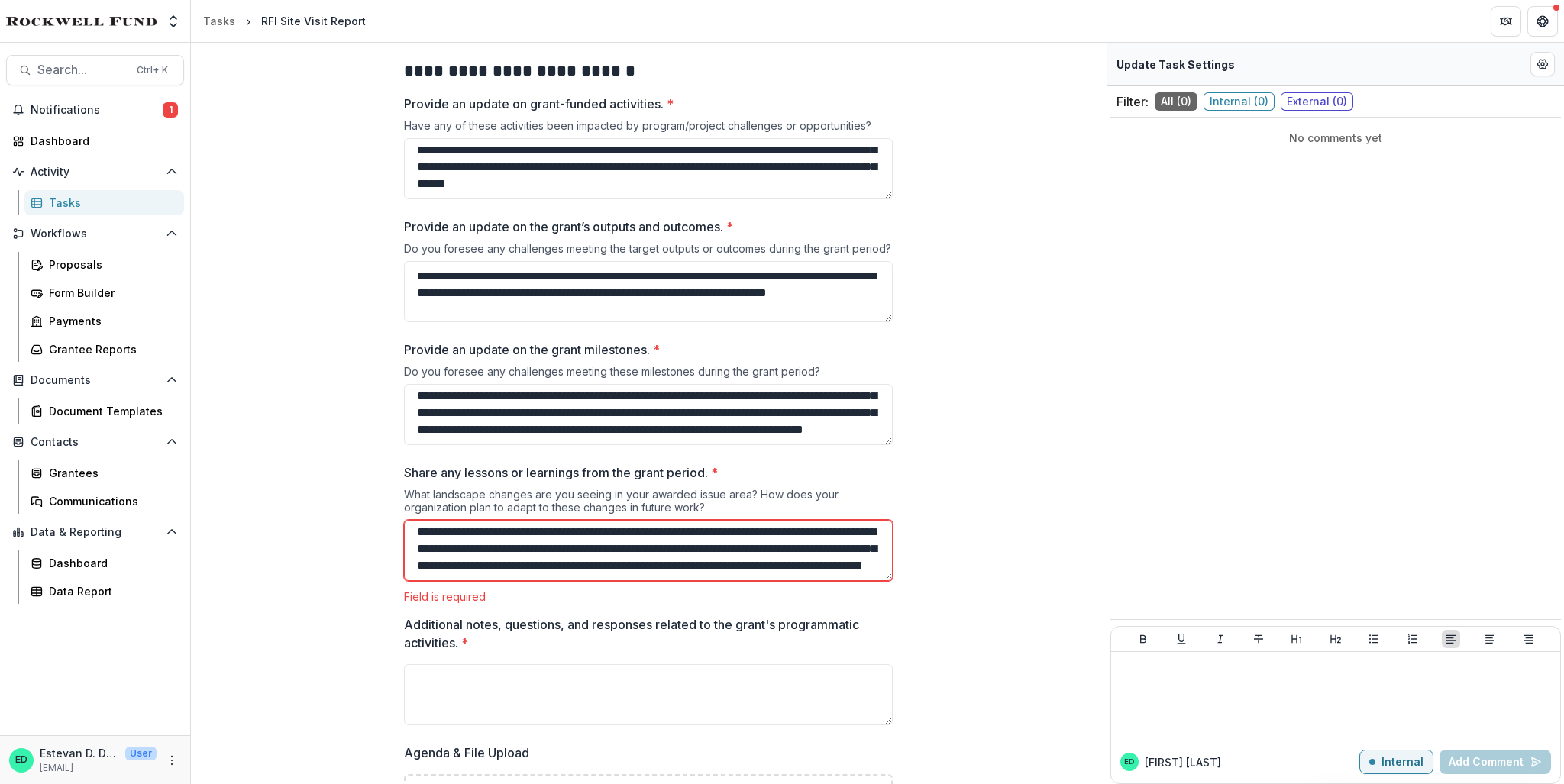 click on "**********" at bounding box center (648, 550) 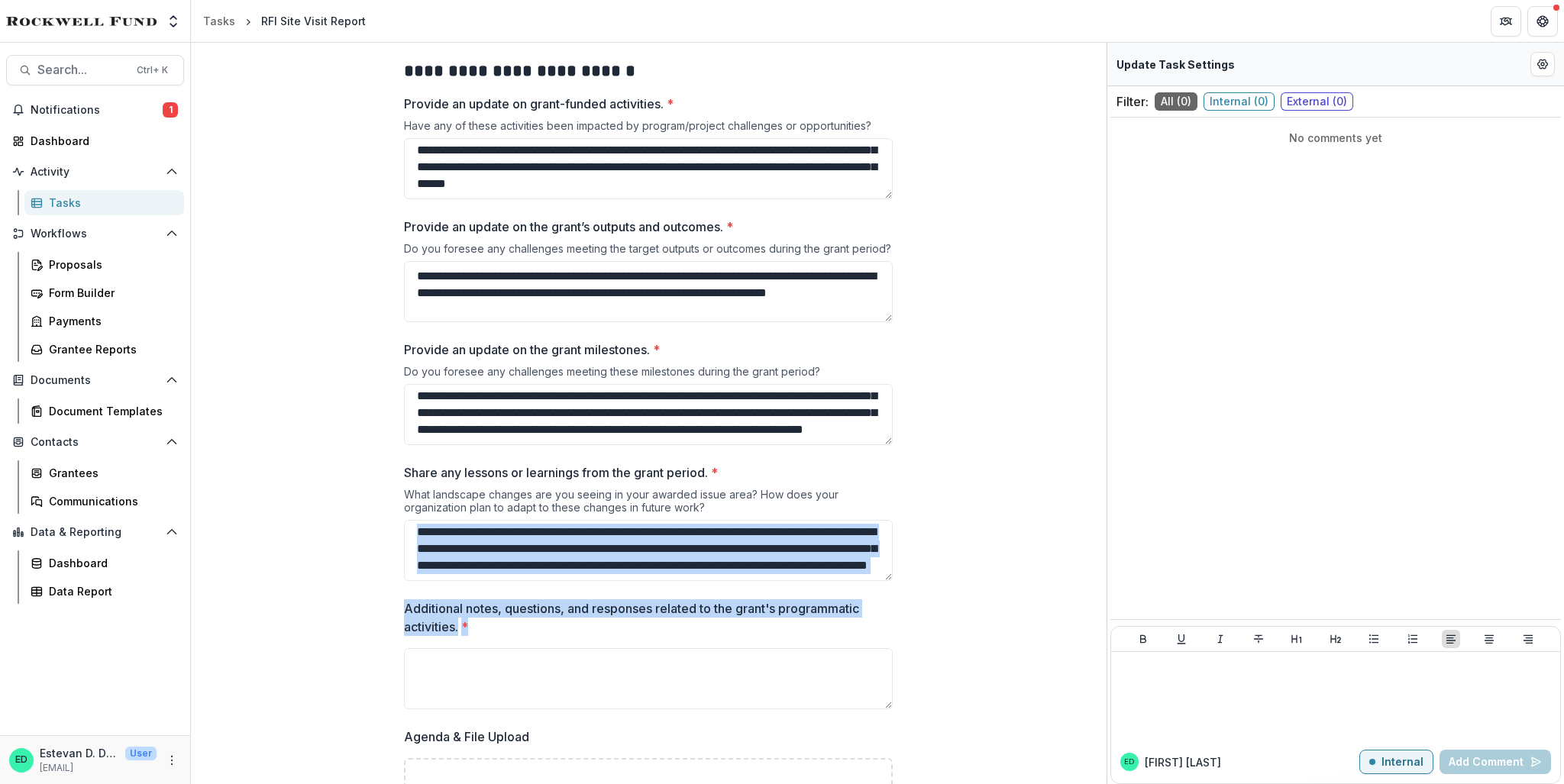 drag, startPoint x: 892, startPoint y: 581, endPoint x: 888, endPoint y: 619, distance: 38.20995 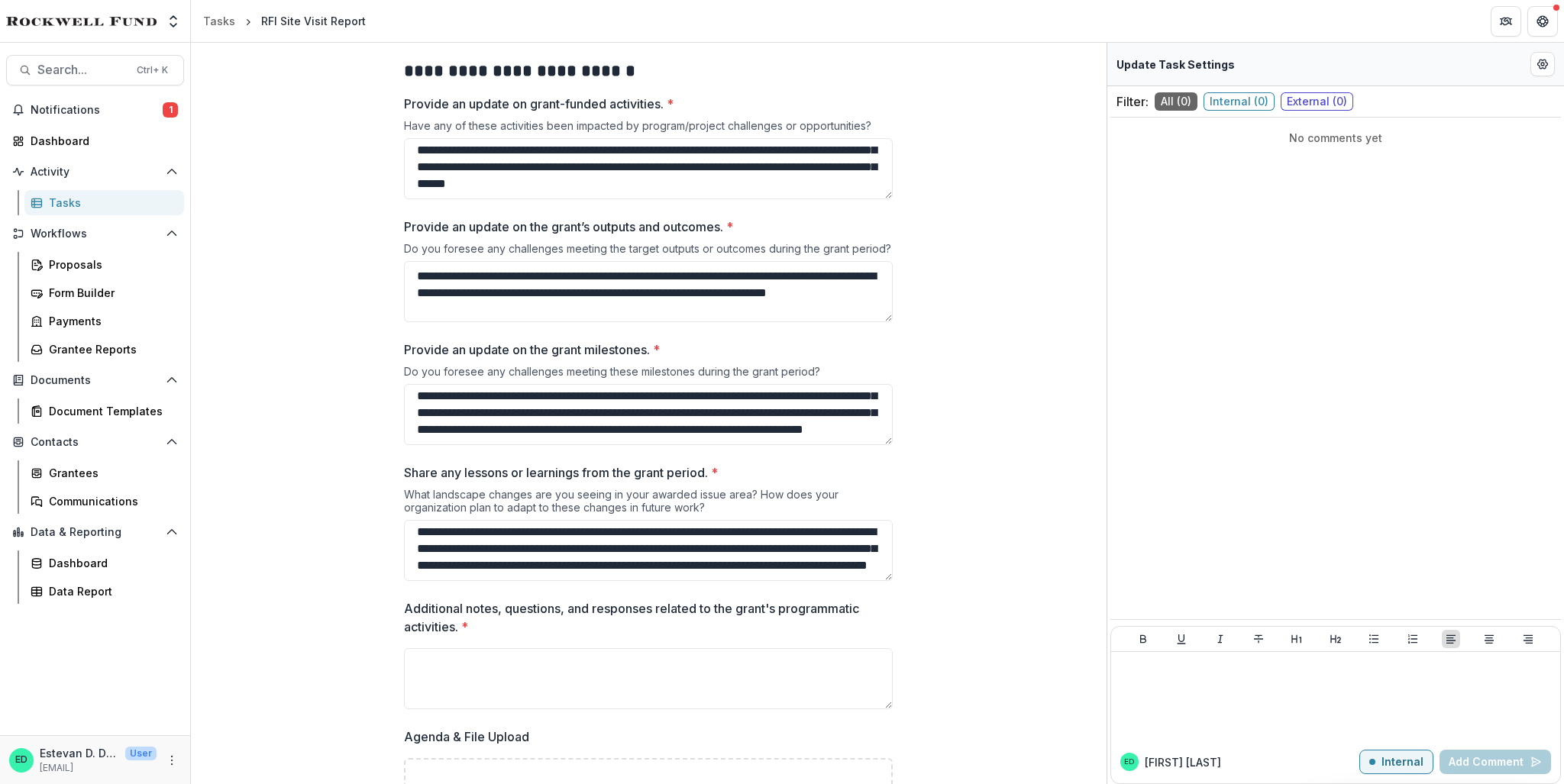 scroll, scrollTop: 0, scrollLeft: 0, axis: both 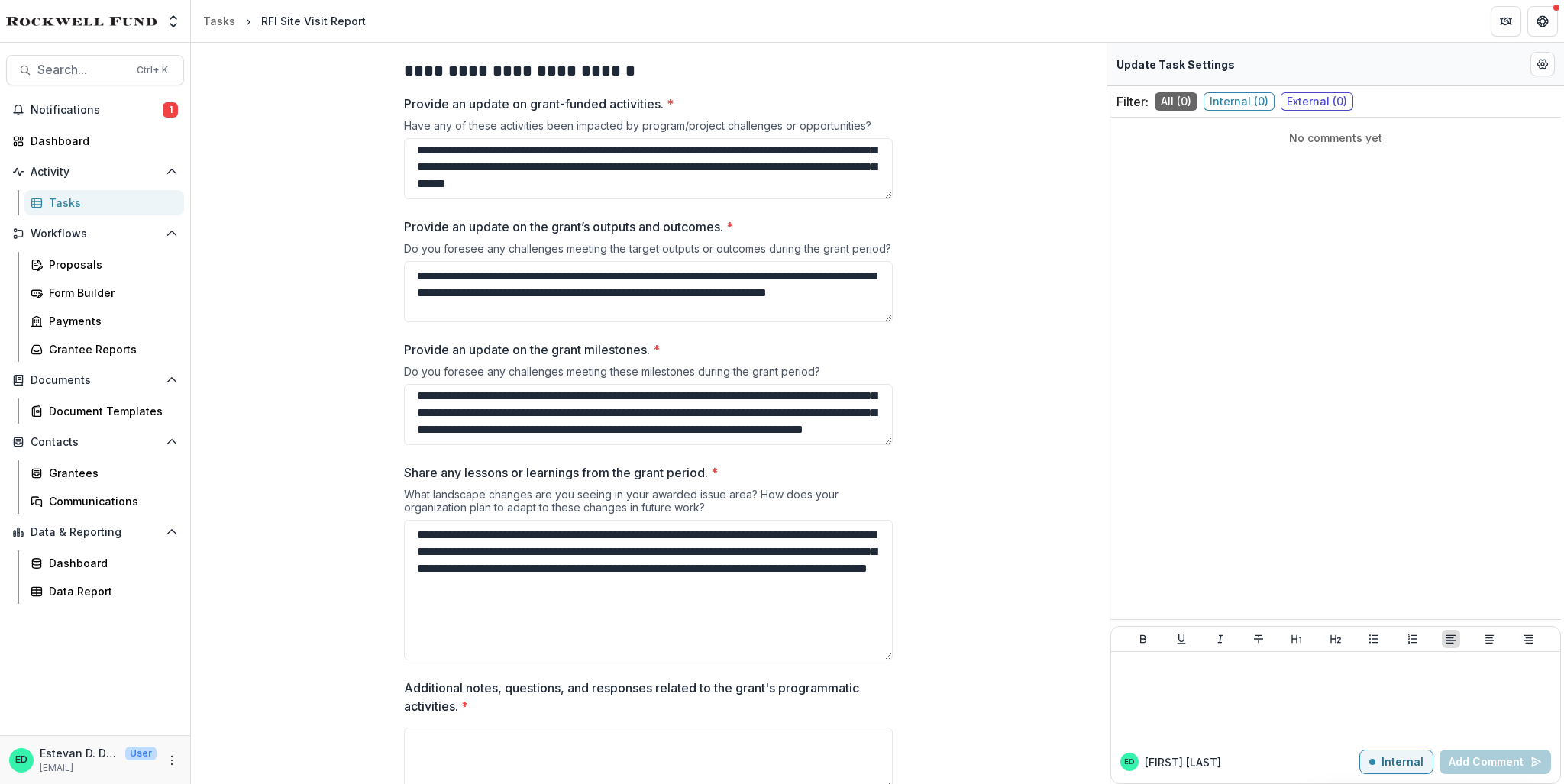 drag, startPoint x: 888, startPoint y: 577, endPoint x: 904, endPoint y: 657, distance: 81.58431 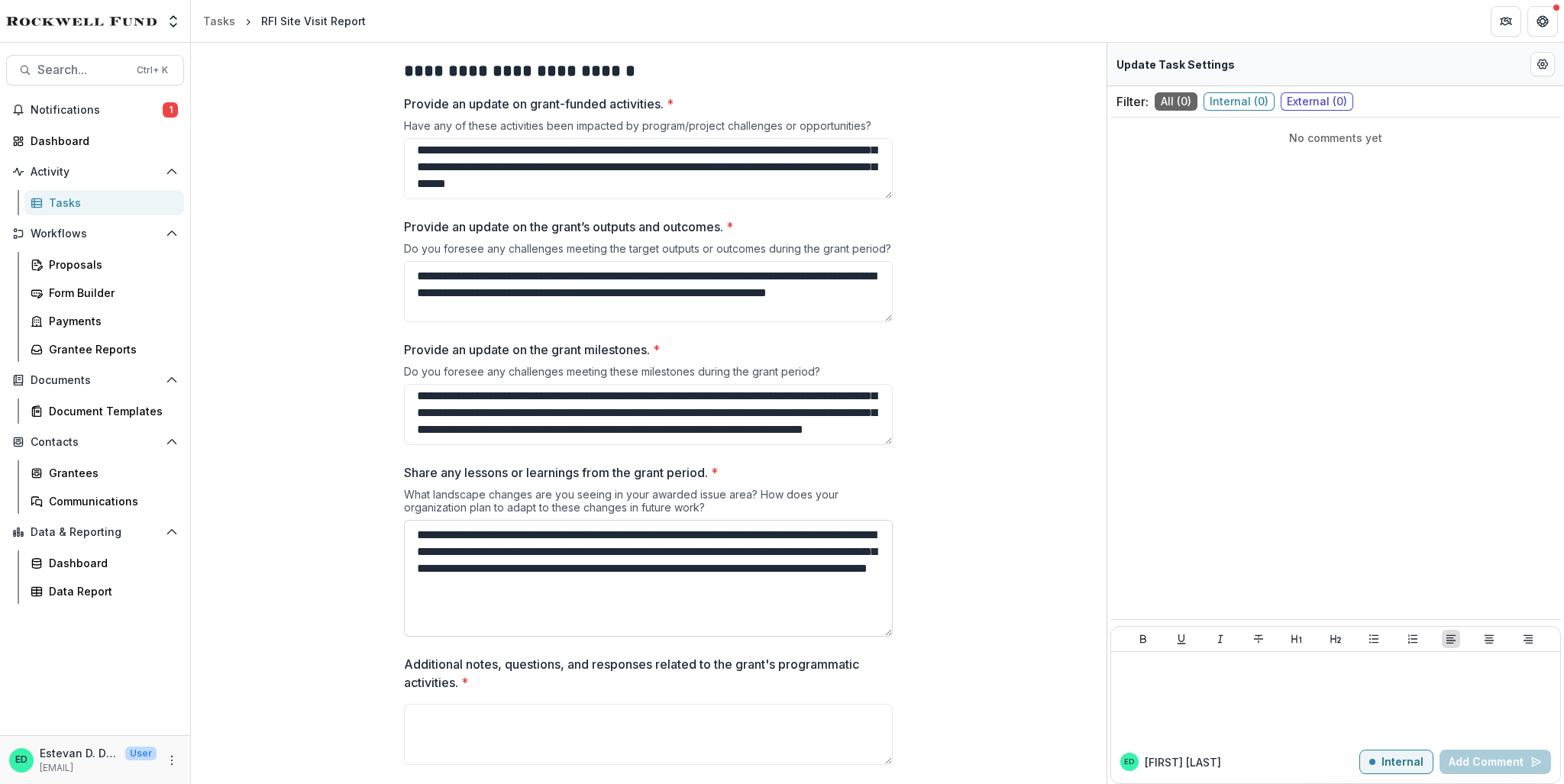 drag, startPoint x: 887, startPoint y: 640, endPoint x: 889, endPoint y: 628, distance: 12.165525 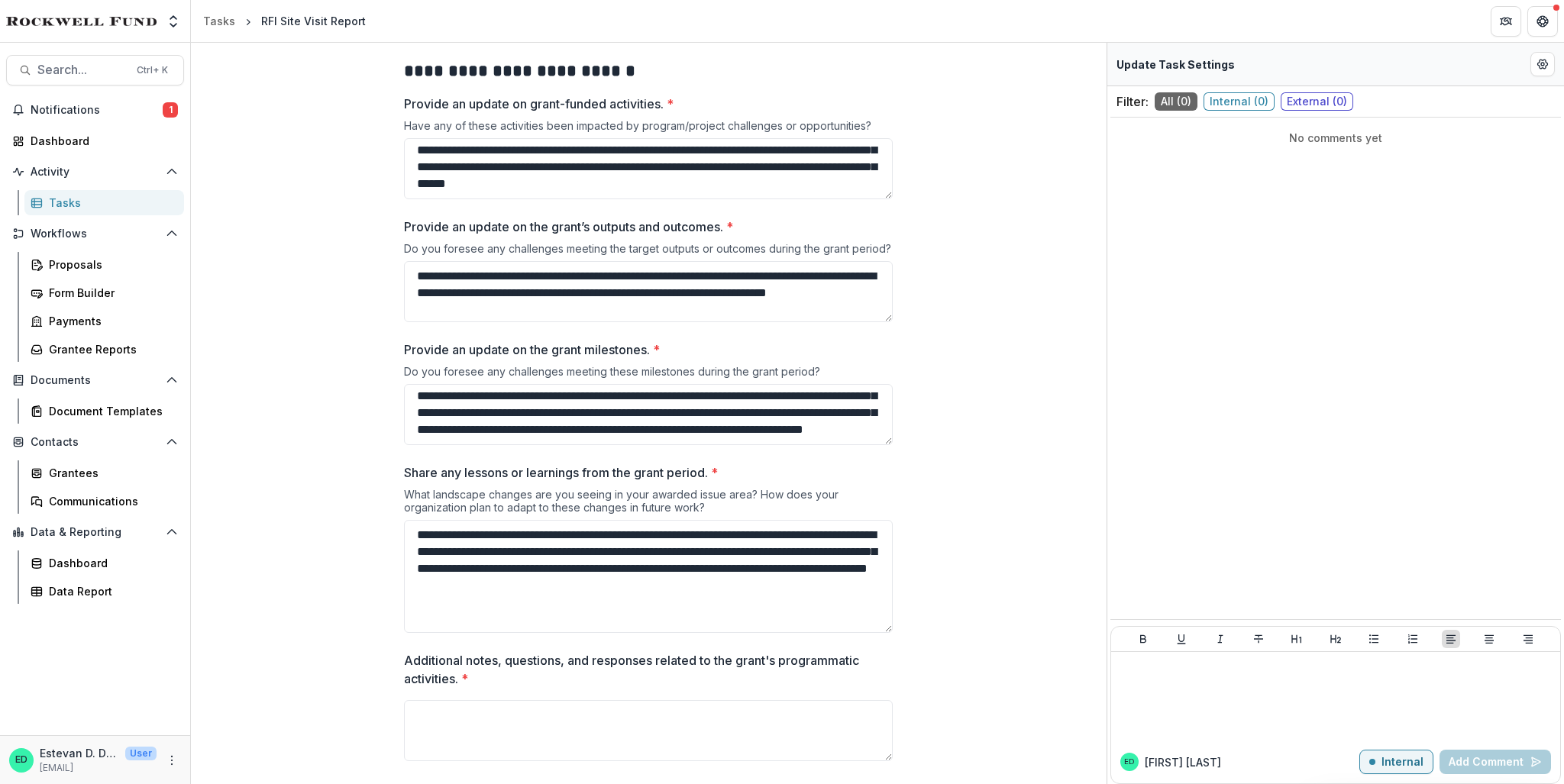 scroll, scrollTop: 1756, scrollLeft: 0, axis: vertical 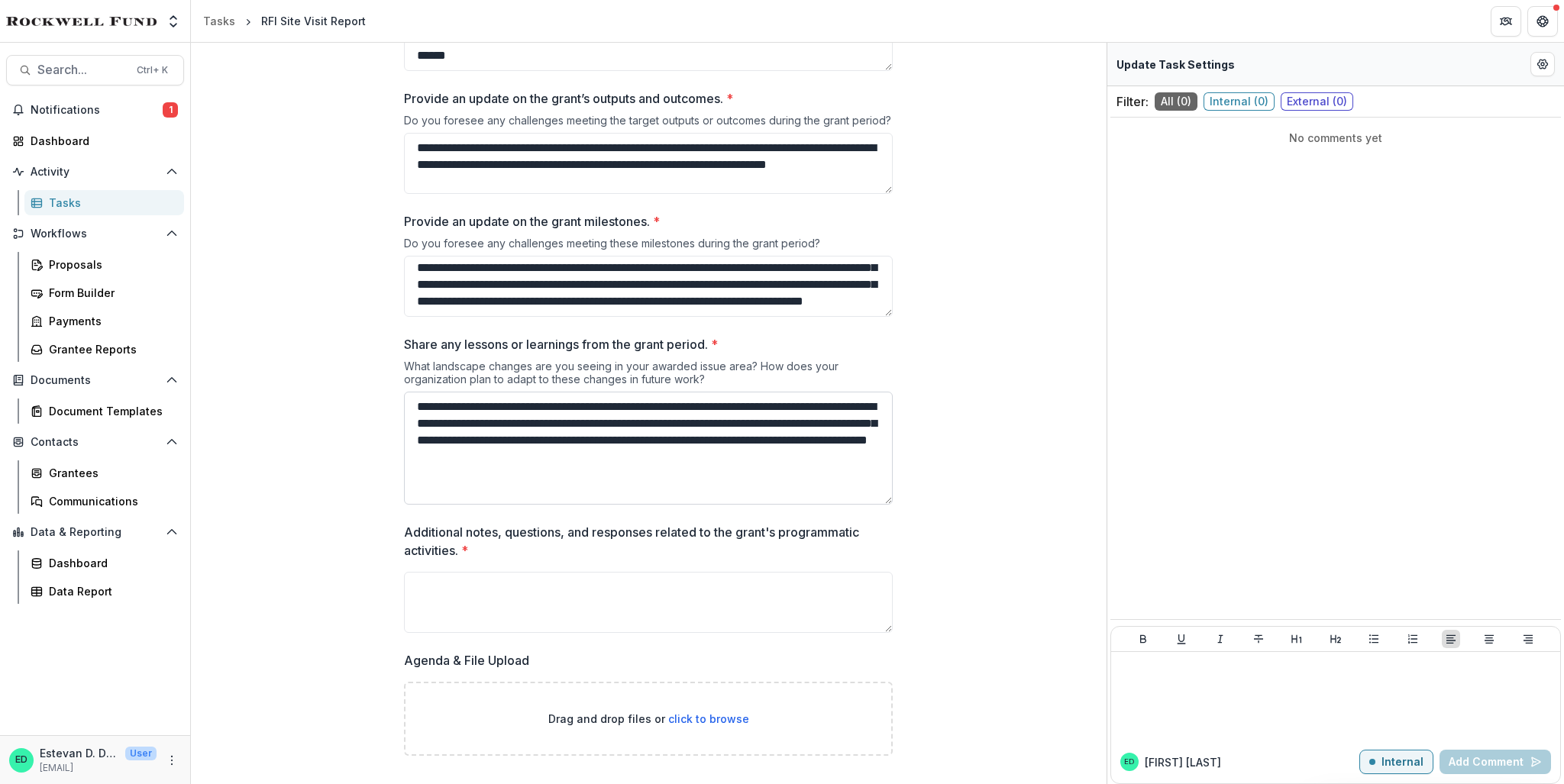click on "**********" at bounding box center [648, 448] 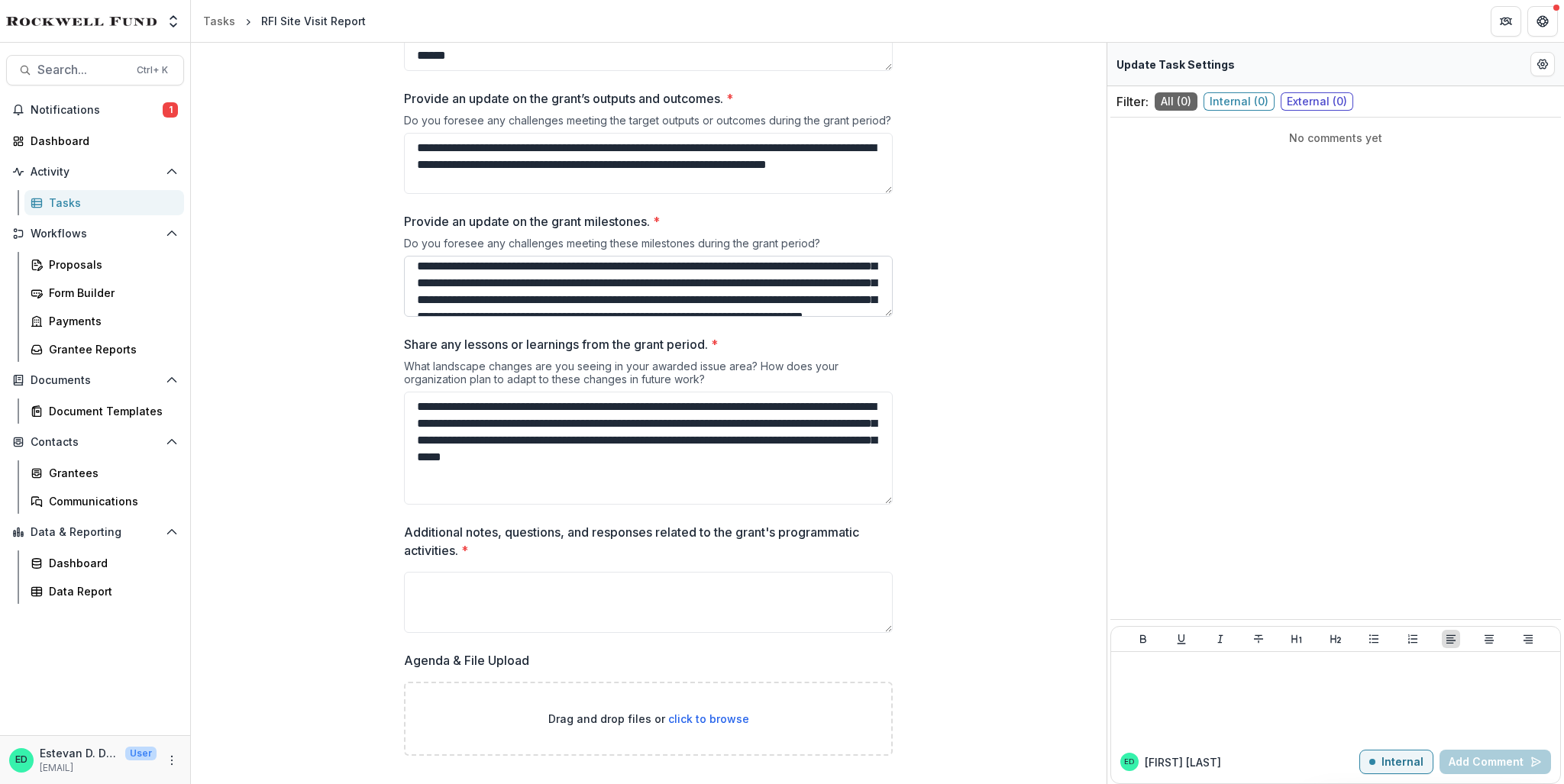 scroll, scrollTop: 0, scrollLeft: 0, axis: both 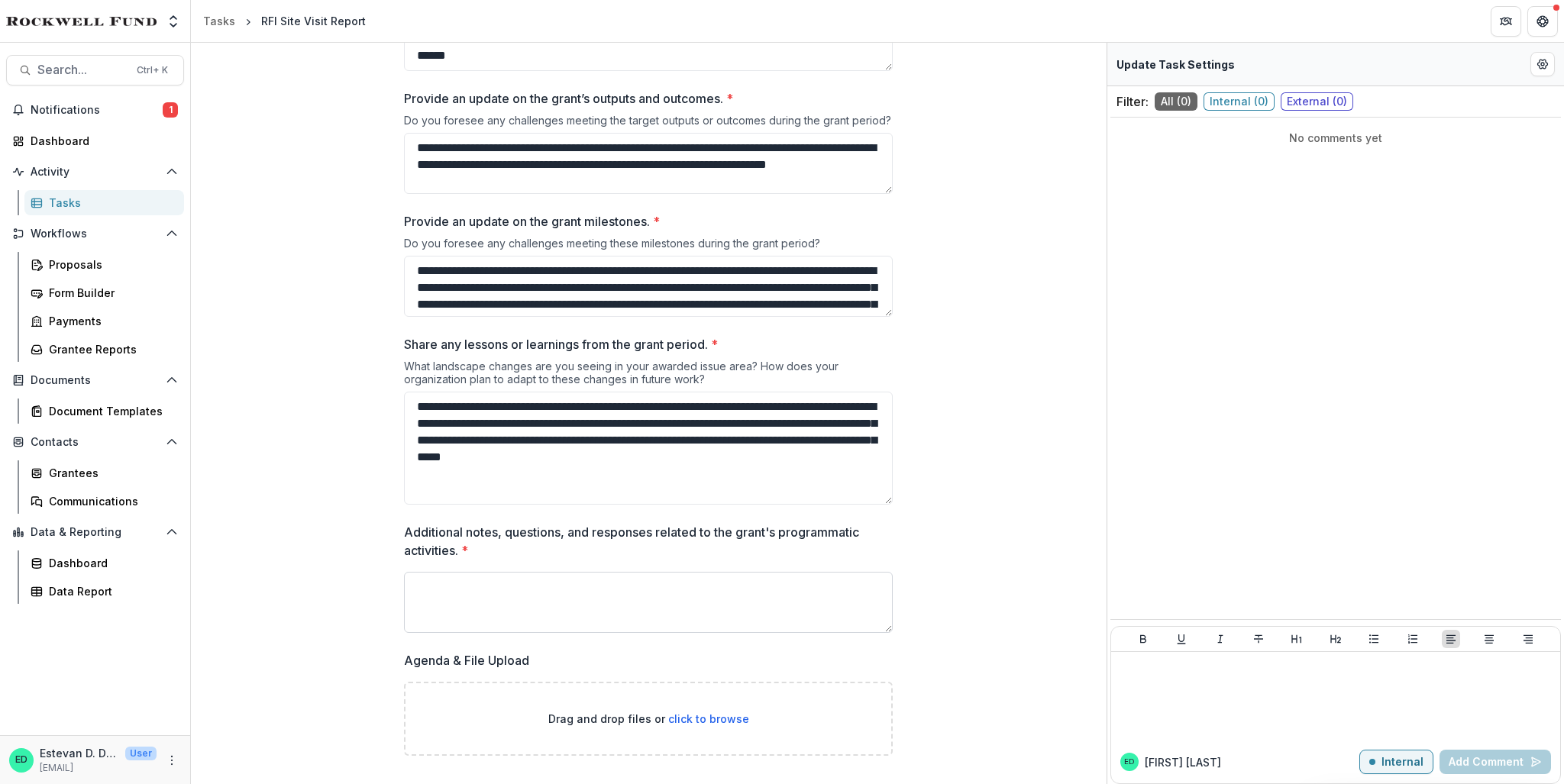 type on "**********" 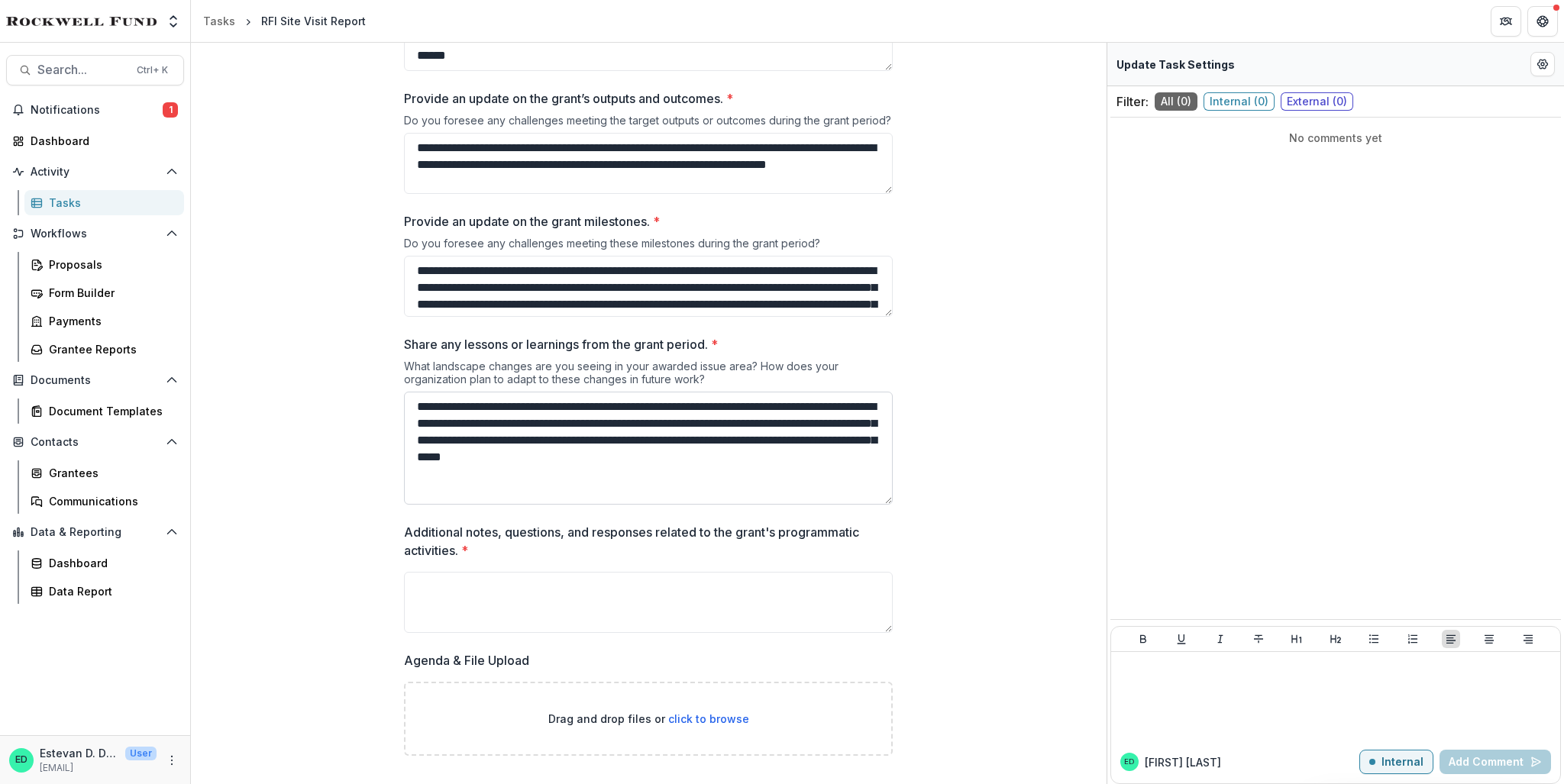 scroll, scrollTop: 1221, scrollLeft: 0, axis: vertical 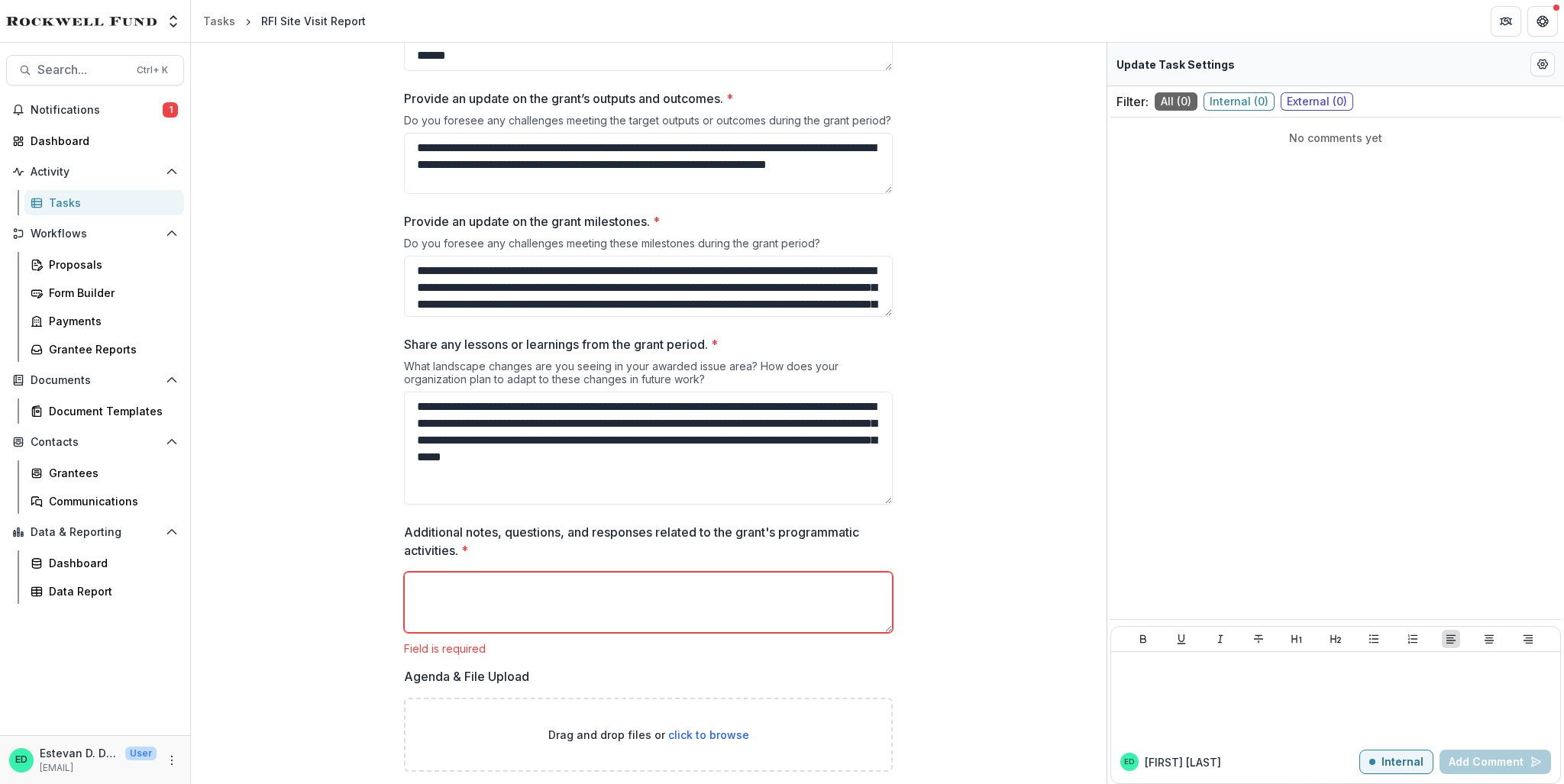 click on "Additional notes, questions, and responses related to the grant's programmatic activities. *" at bounding box center [648, 602] 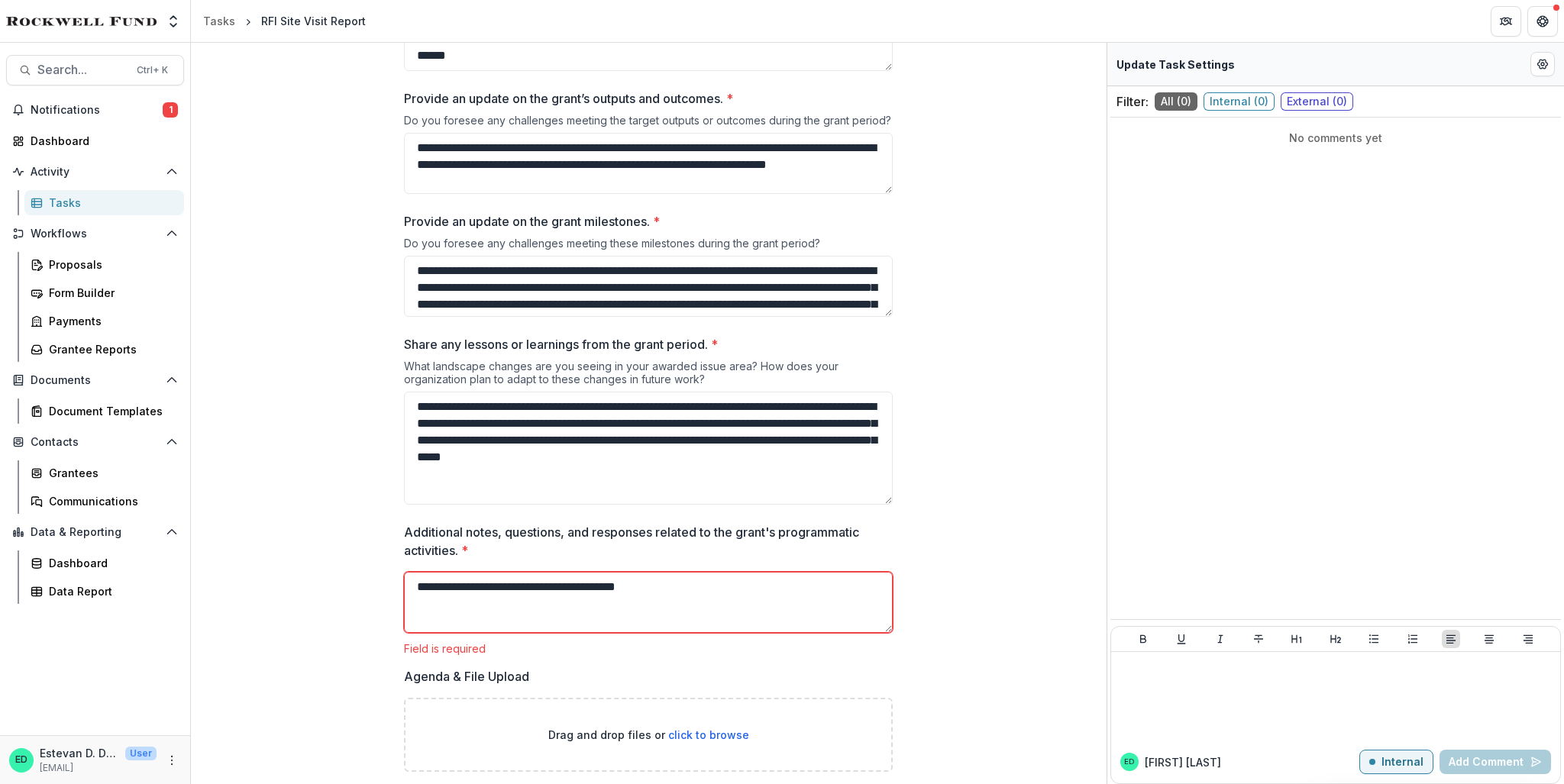 drag, startPoint x: 446, startPoint y: 606, endPoint x: 351, endPoint y: 619, distance: 95.8853 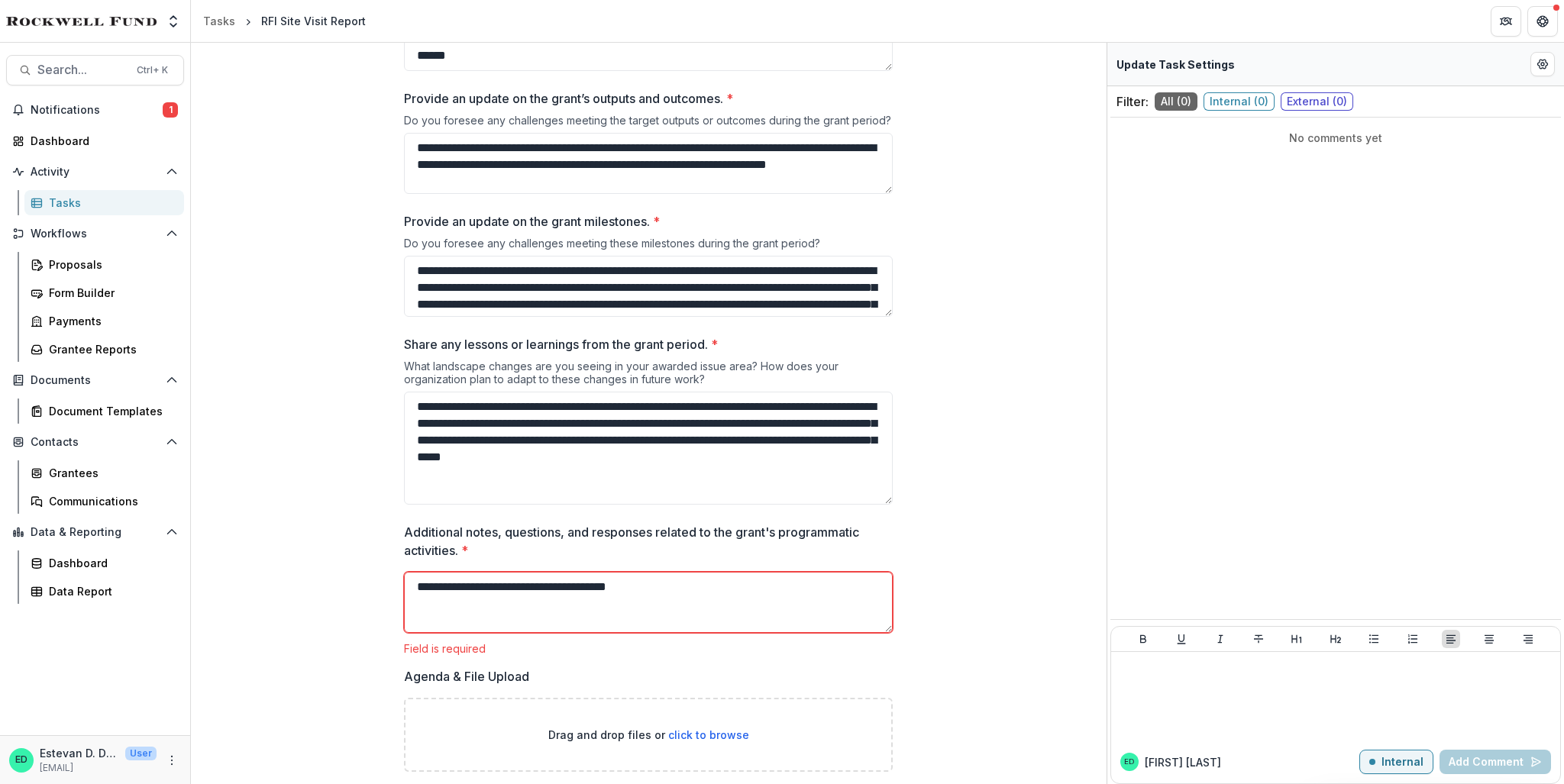 click at bounding box center (648, 569) 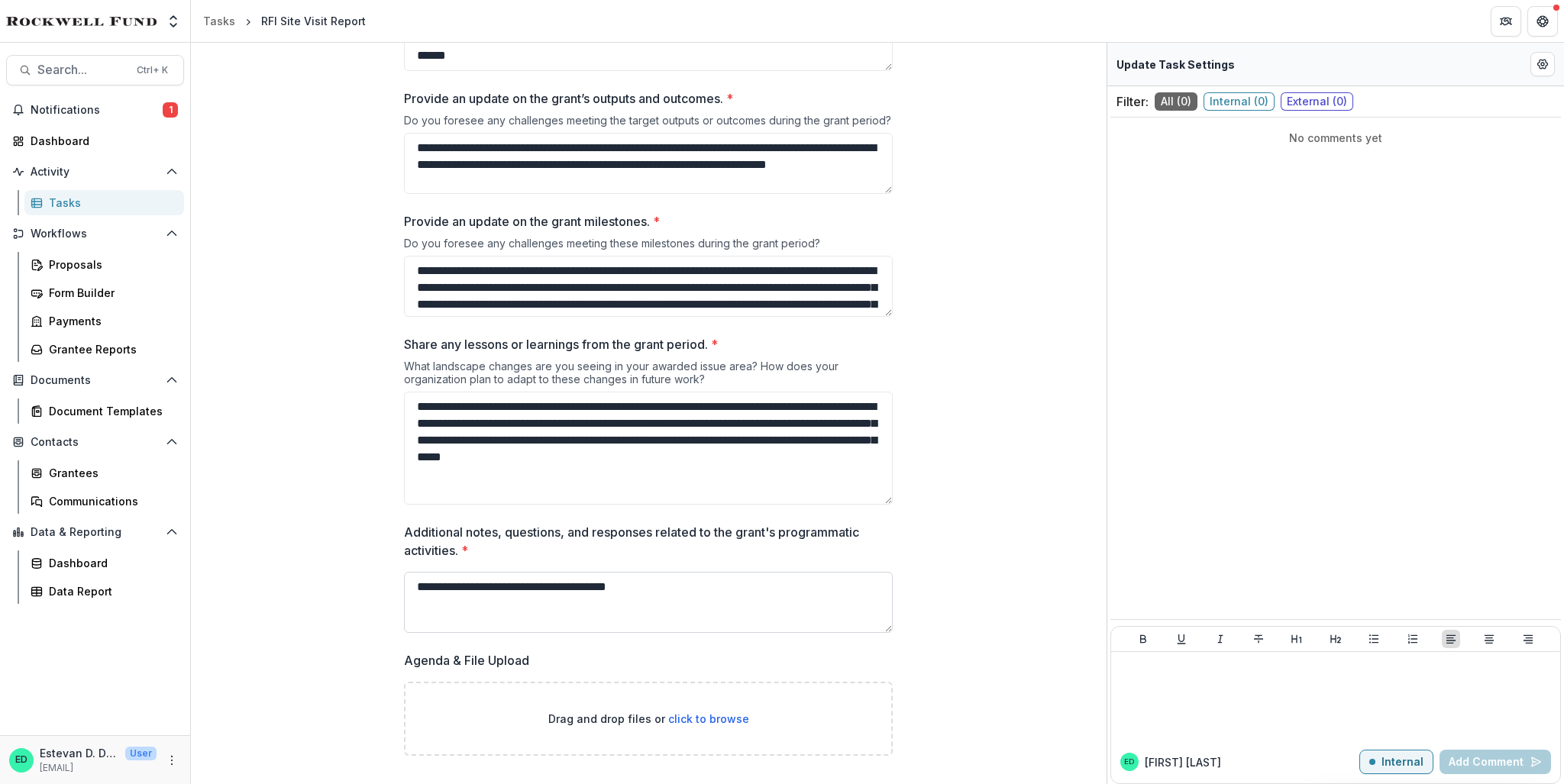 click on "**********" at bounding box center (648, 602) 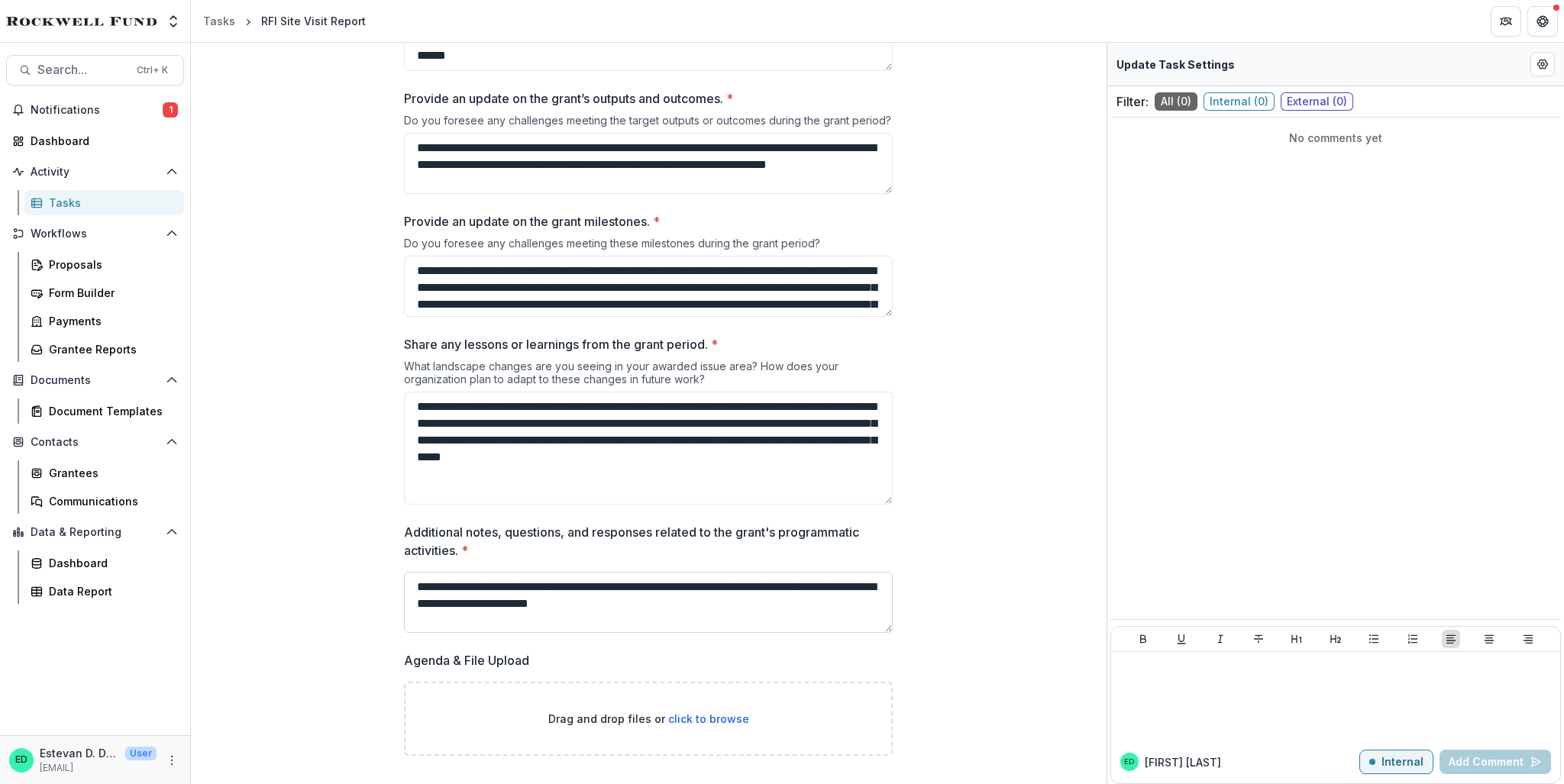 click on "**********" at bounding box center [648, 602] 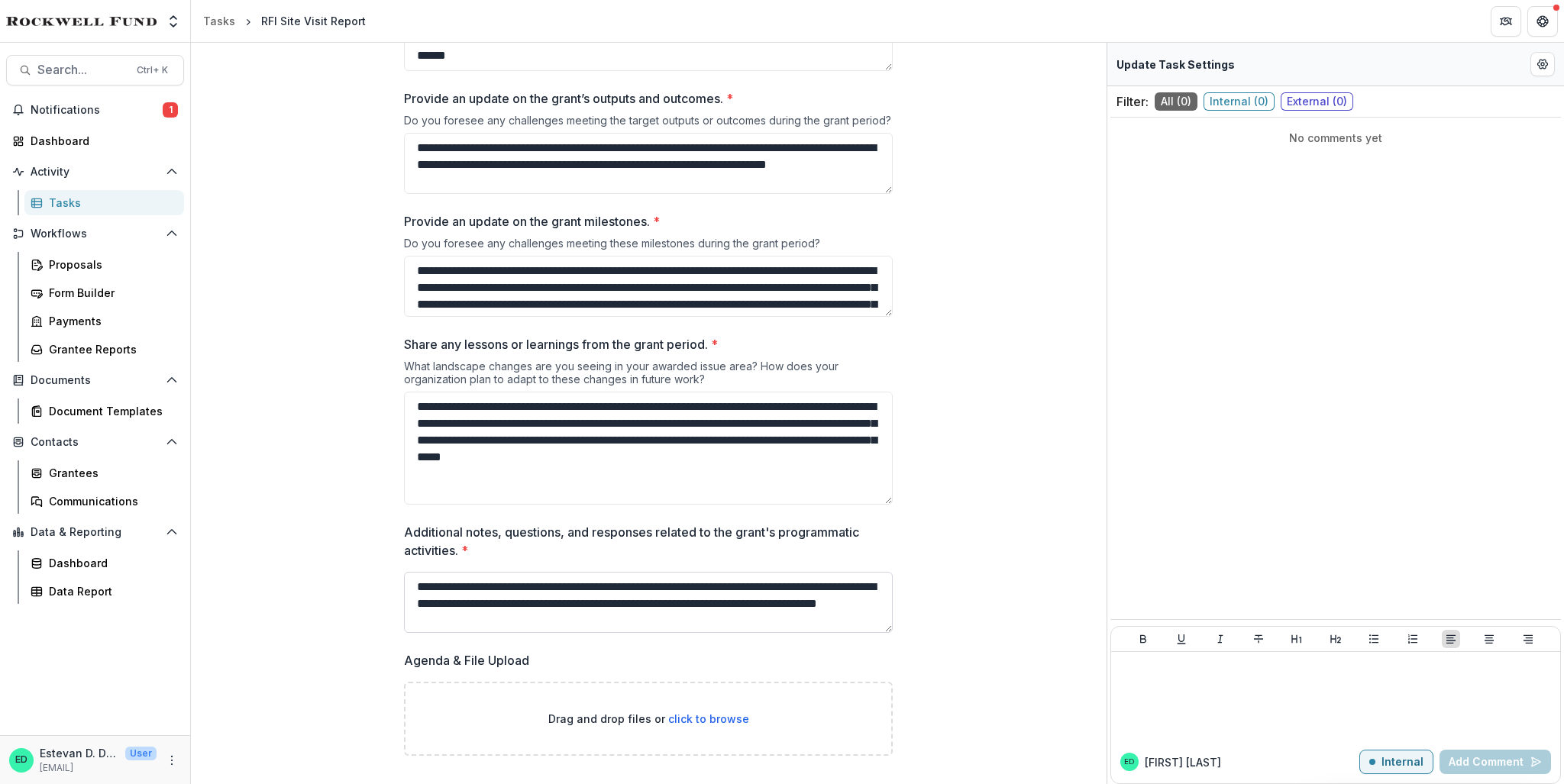 click on "**********" at bounding box center [648, 602] 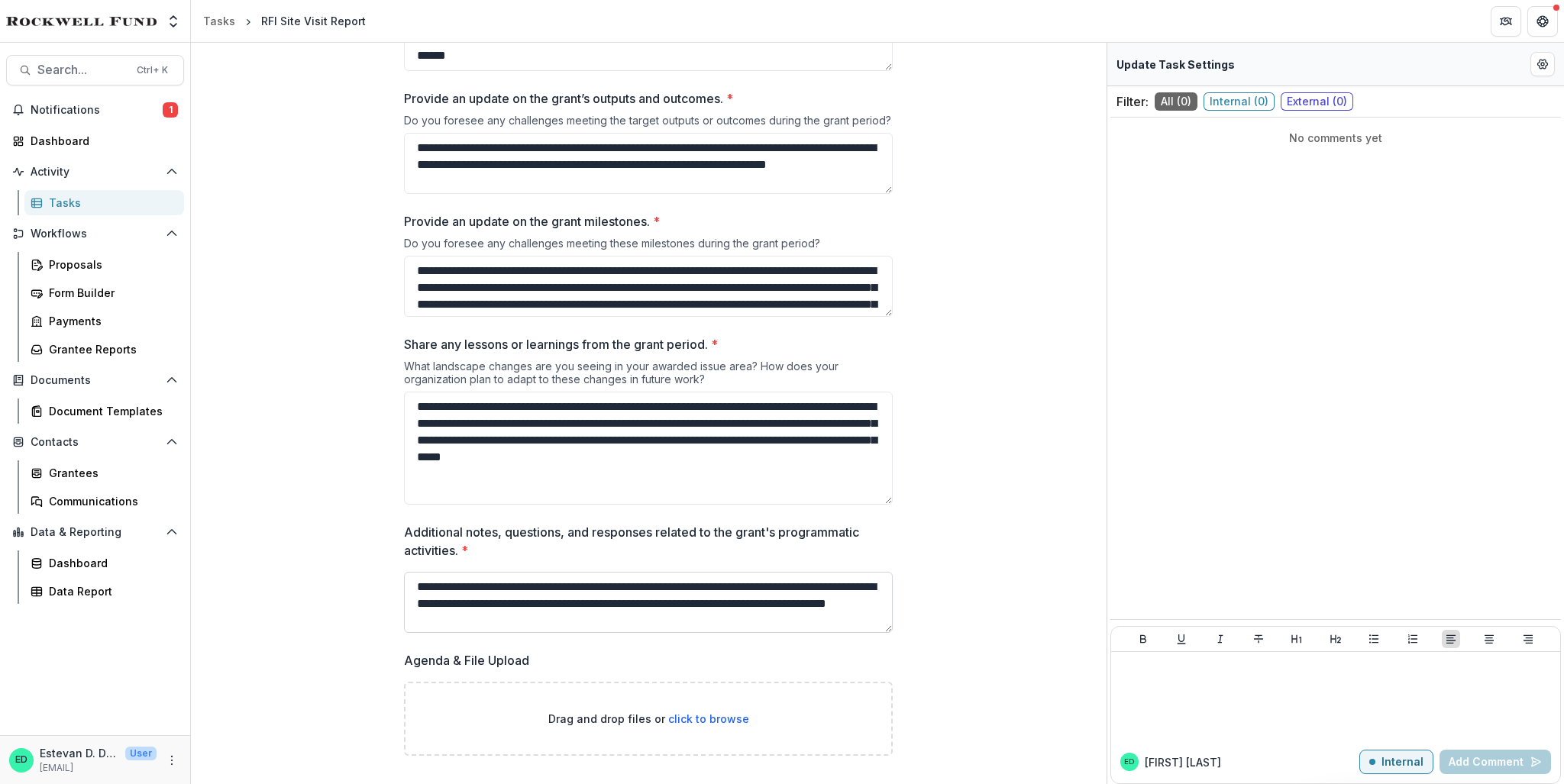 click on "**********" at bounding box center [648, 602] 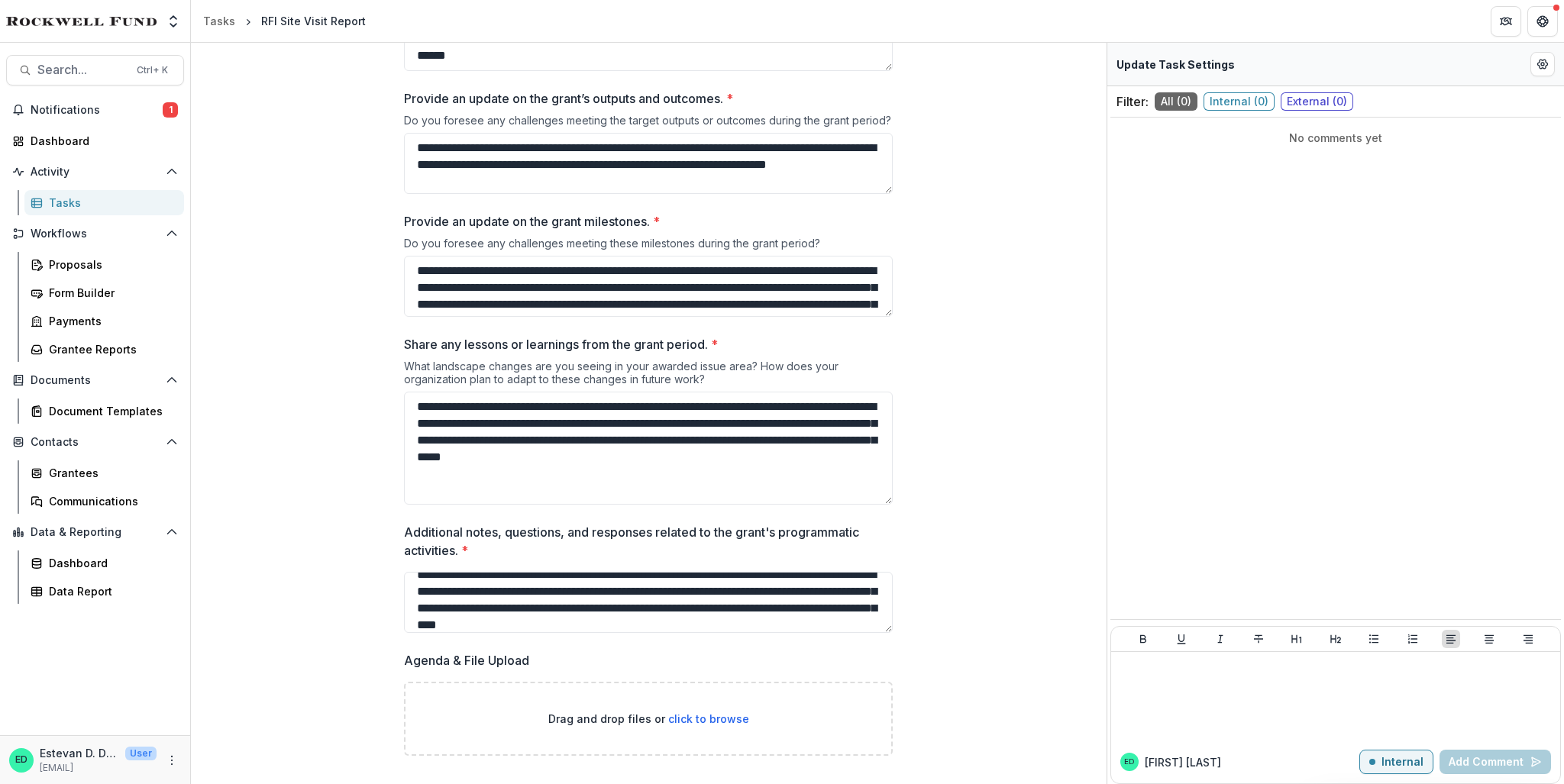scroll, scrollTop: 29, scrollLeft: 0, axis: vertical 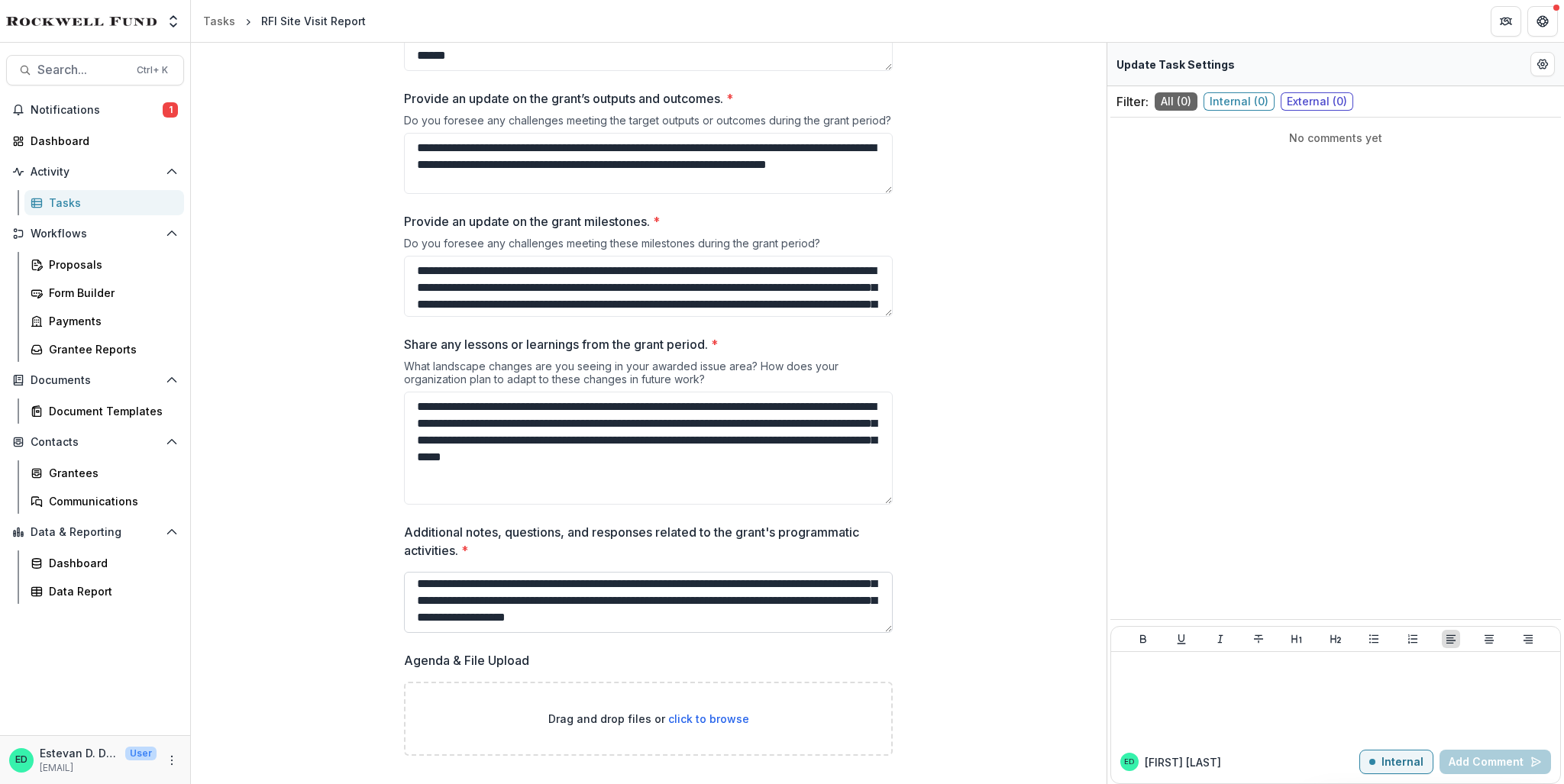 click on "**********" at bounding box center [648, 602] 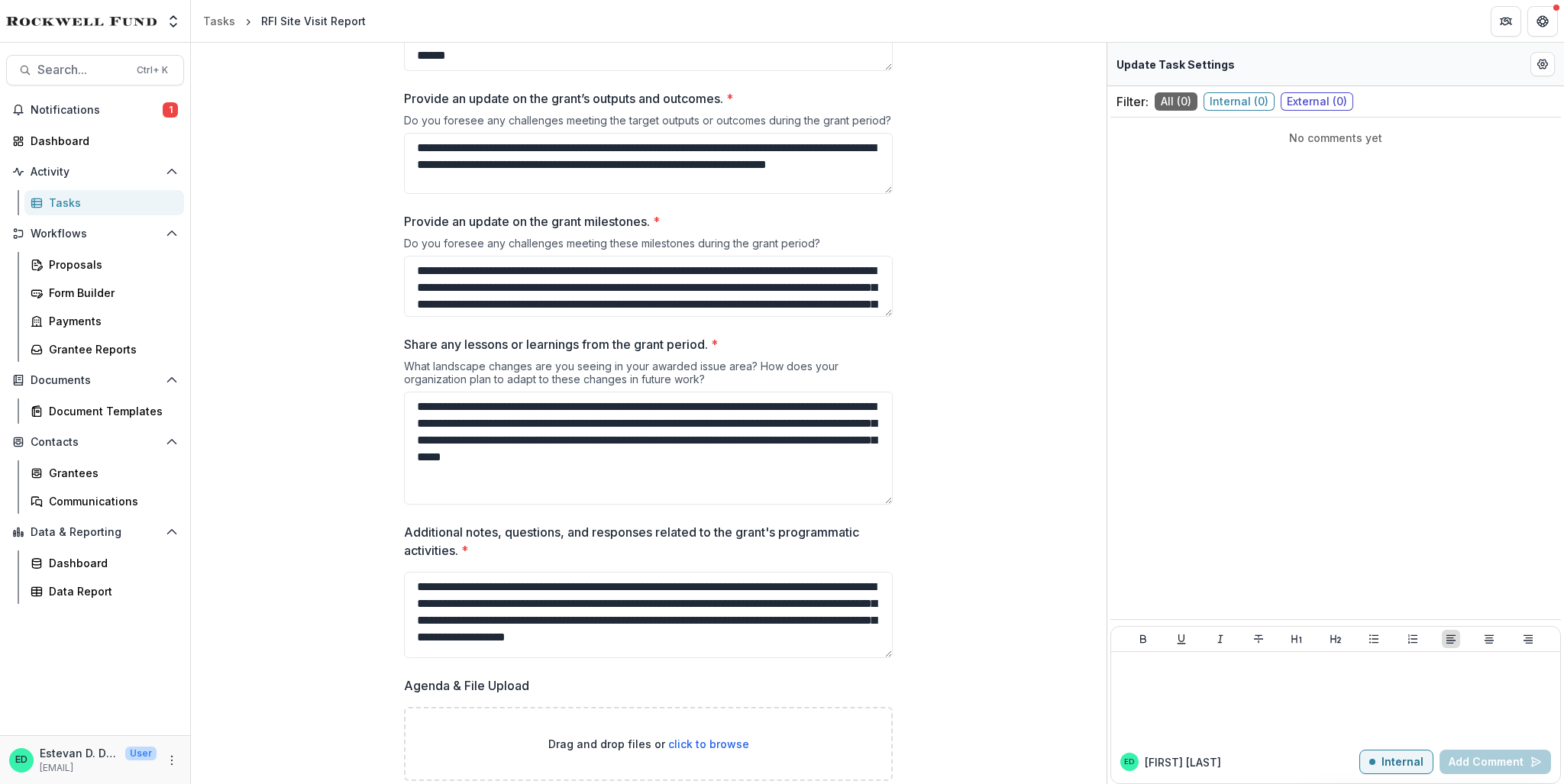 scroll, scrollTop: 10, scrollLeft: 0, axis: vertical 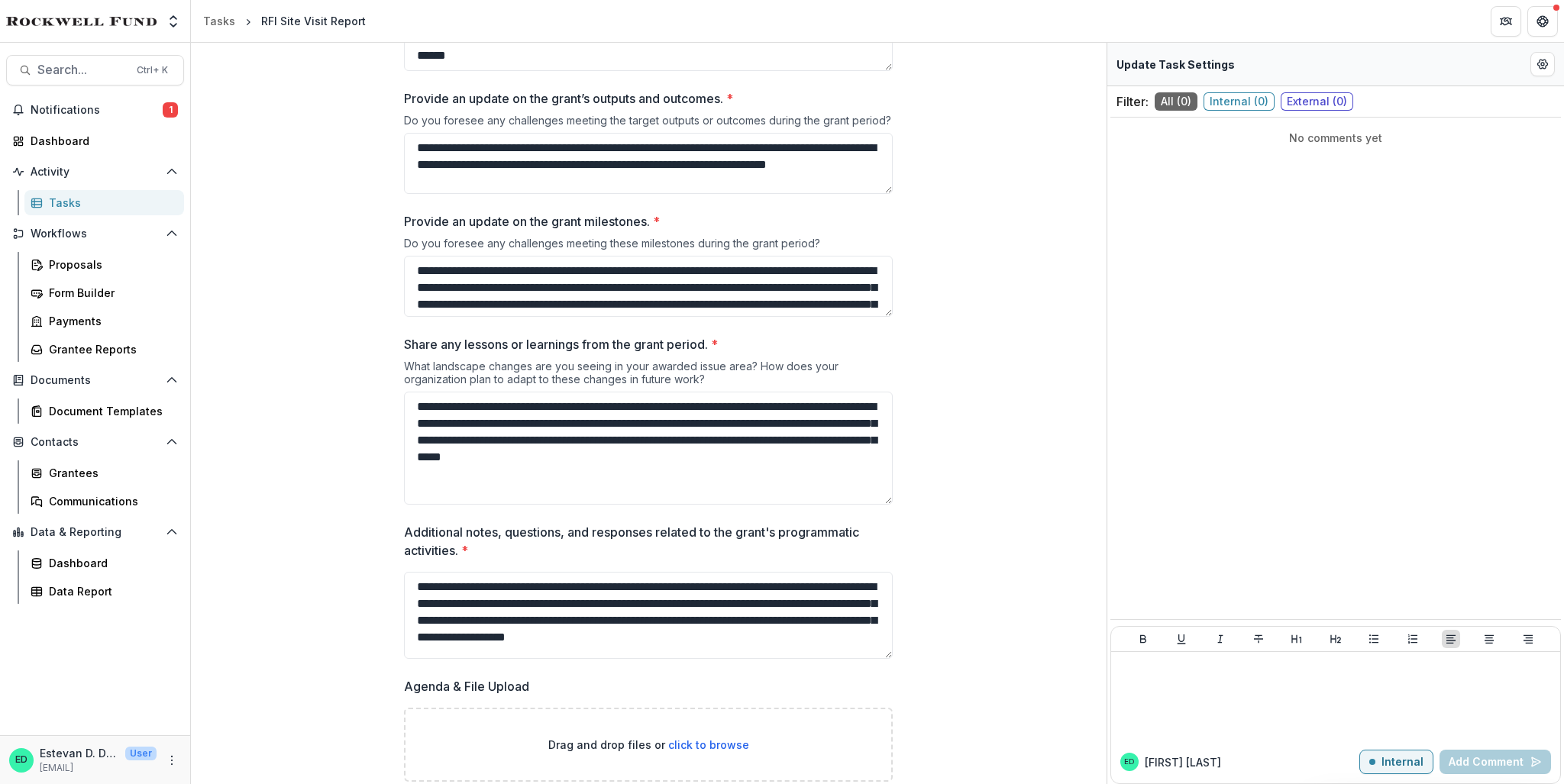 drag, startPoint x: 888, startPoint y: 629, endPoint x: 899, endPoint y: 655, distance: 28.231188 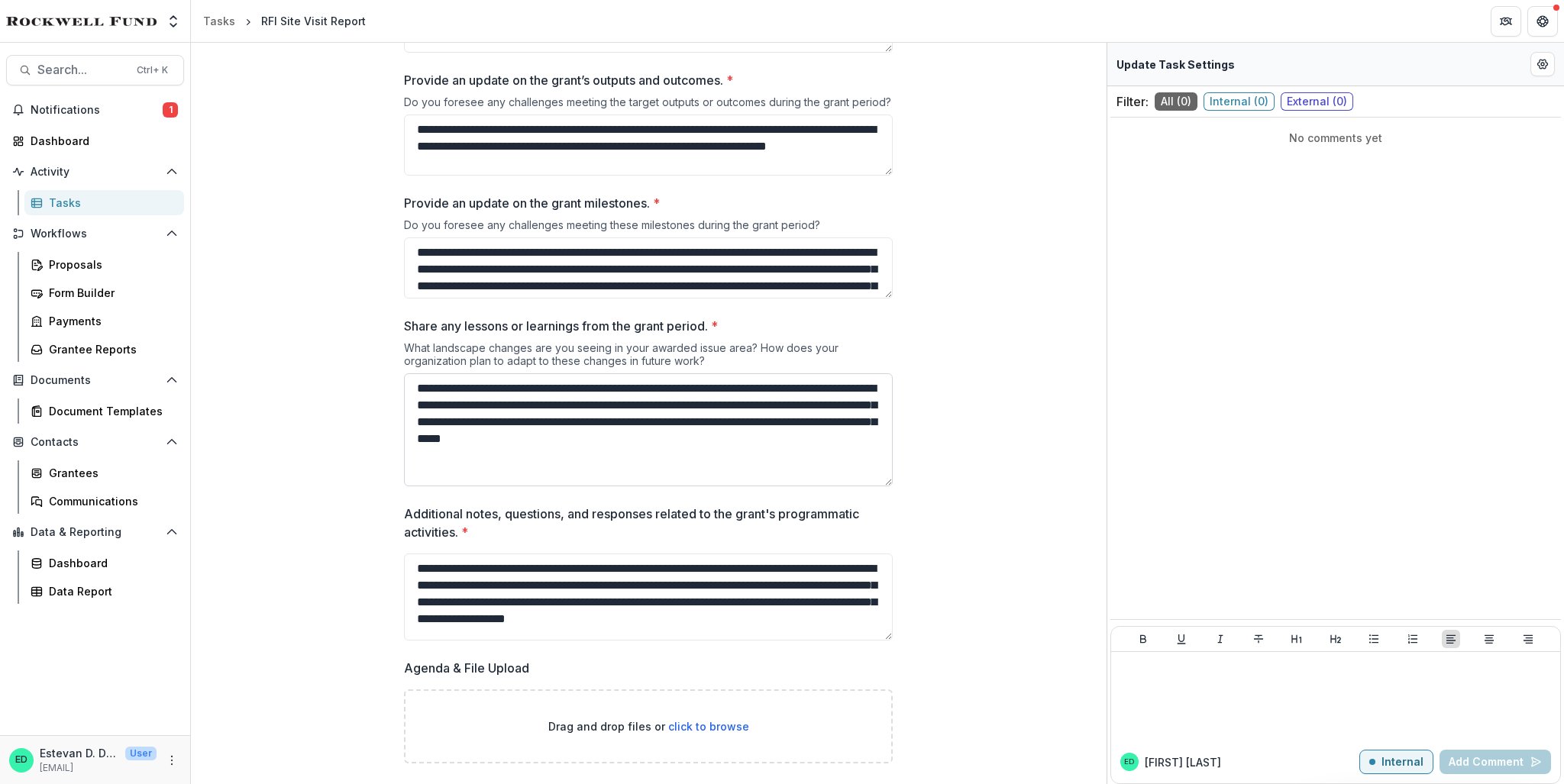 scroll, scrollTop: 1782, scrollLeft: 0, axis: vertical 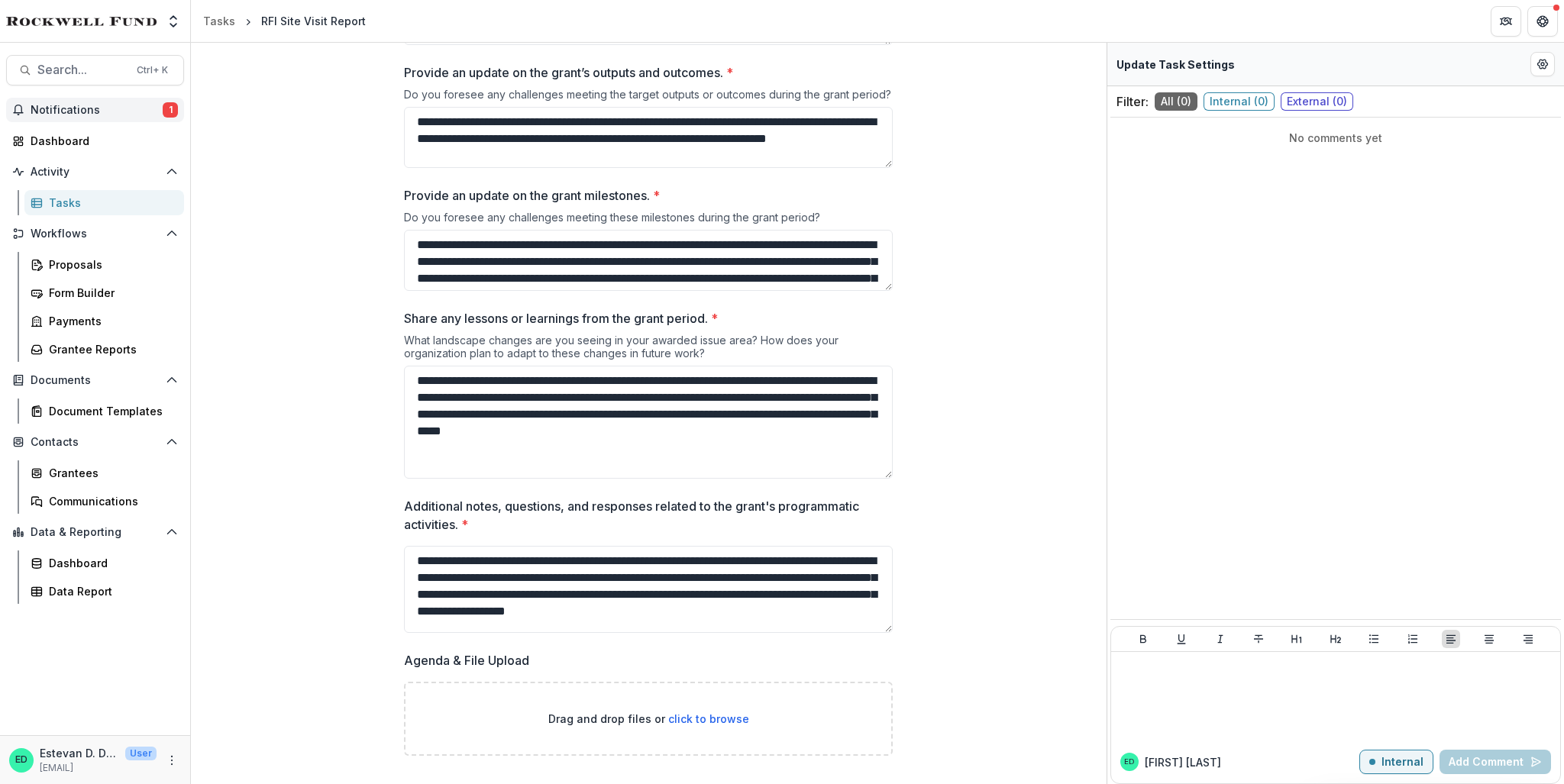 click on "Notifications" at bounding box center [96, 110] 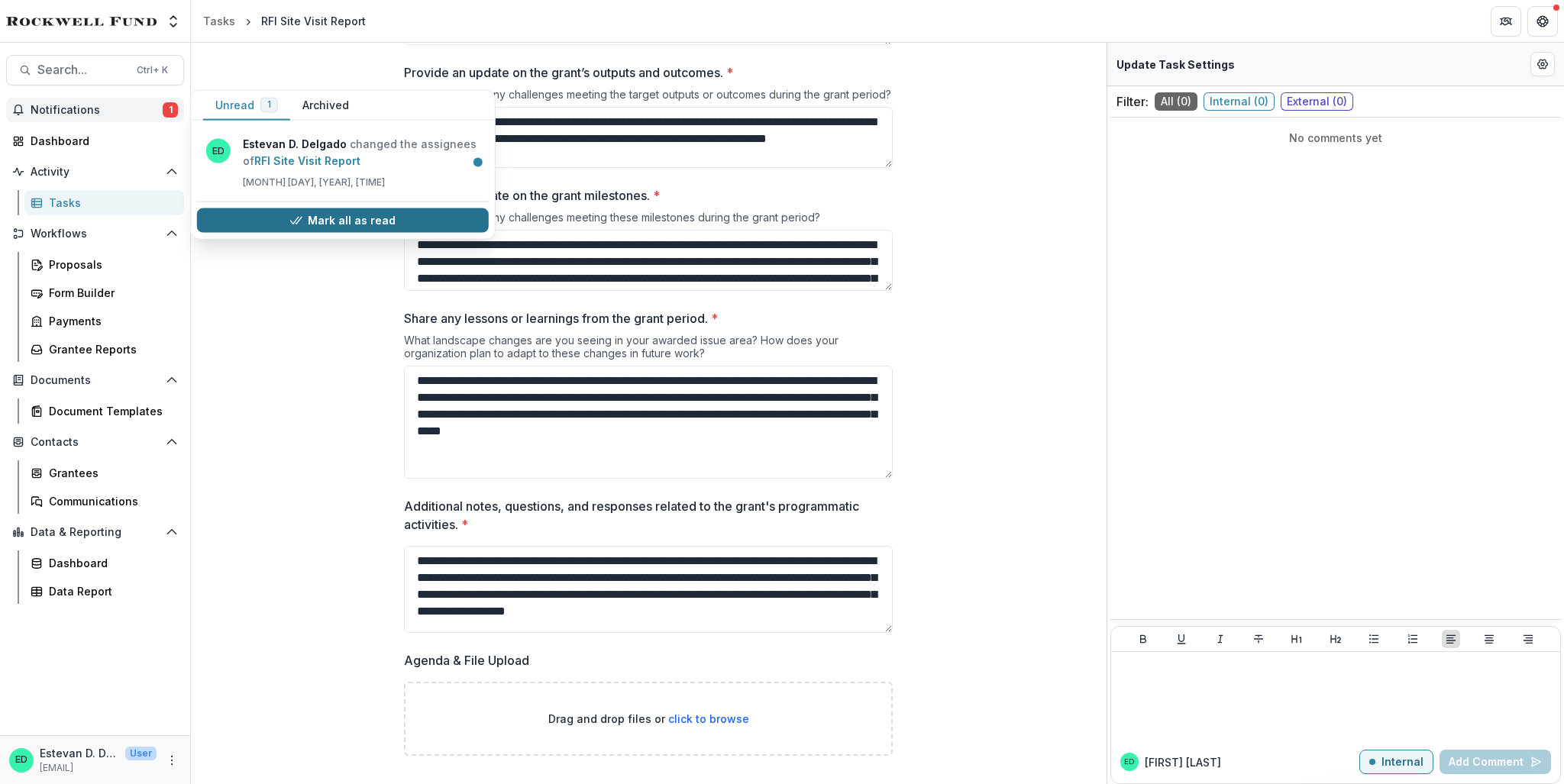 click on "Mark all as read" at bounding box center [343, 221] 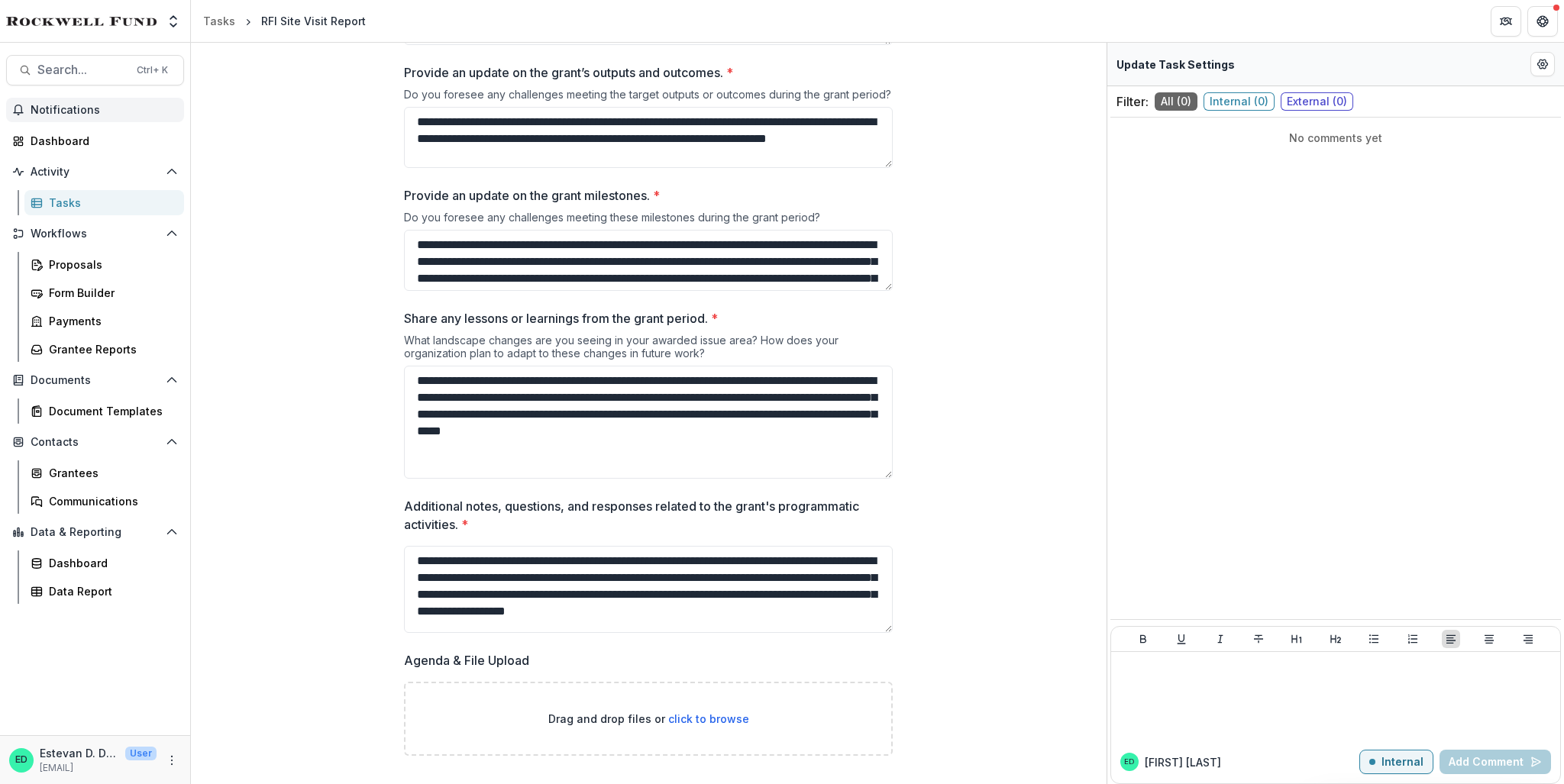 click on "**********" at bounding box center (648, -436) 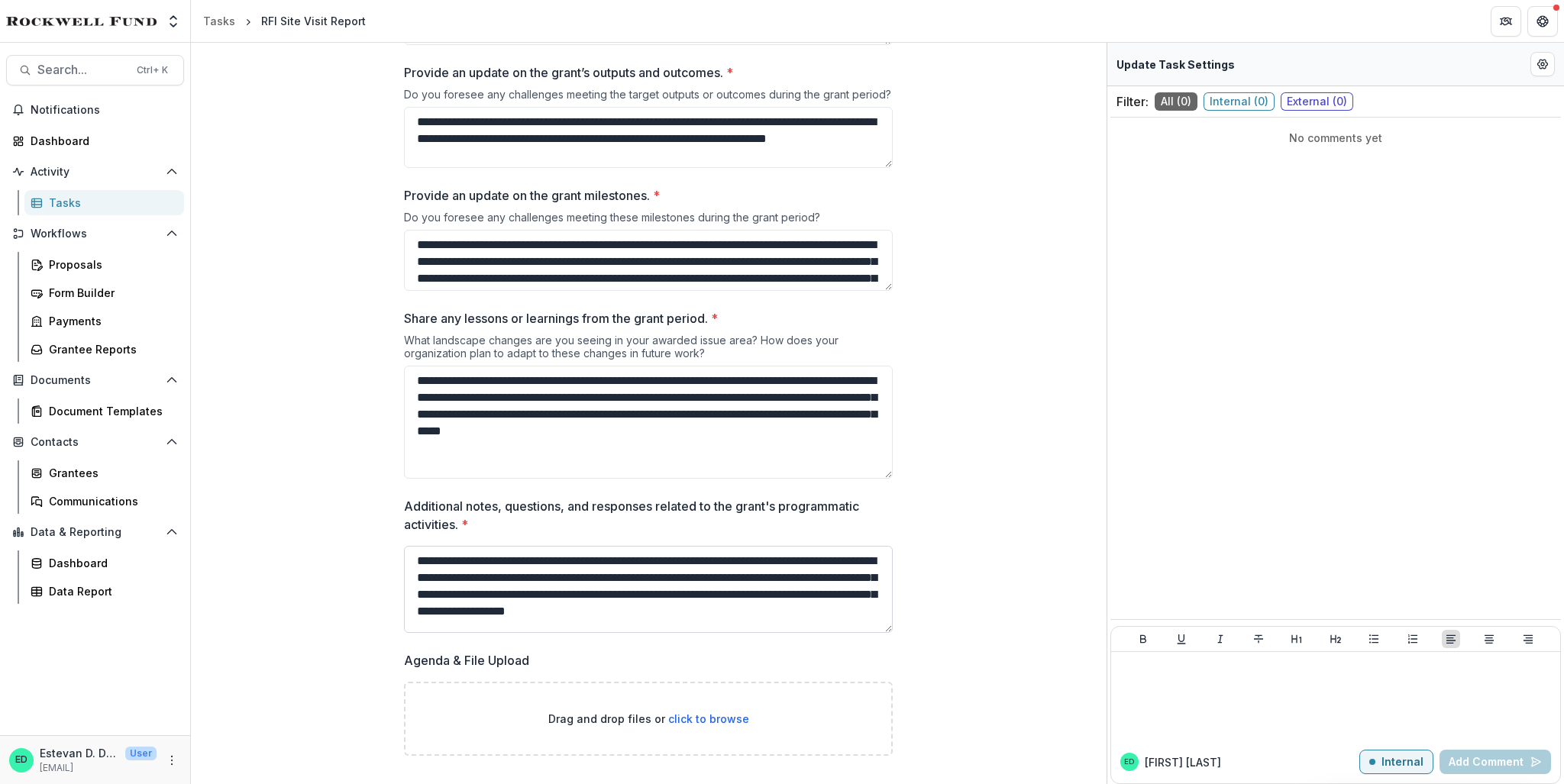 click on "**********" at bounding box center [648, 589] 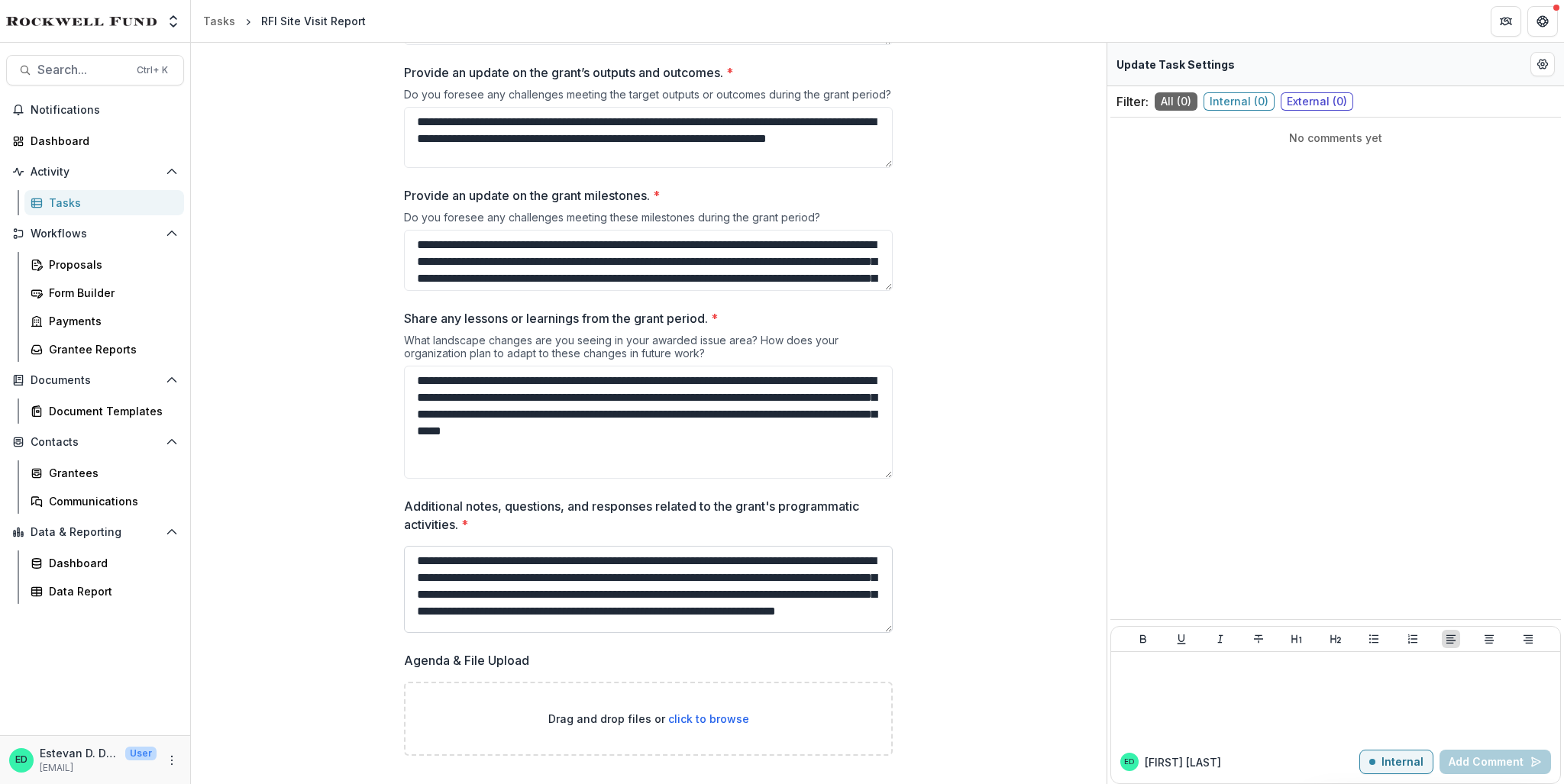 scroll, scrollTop: 19, scrollLeft: 0, axis: vertical 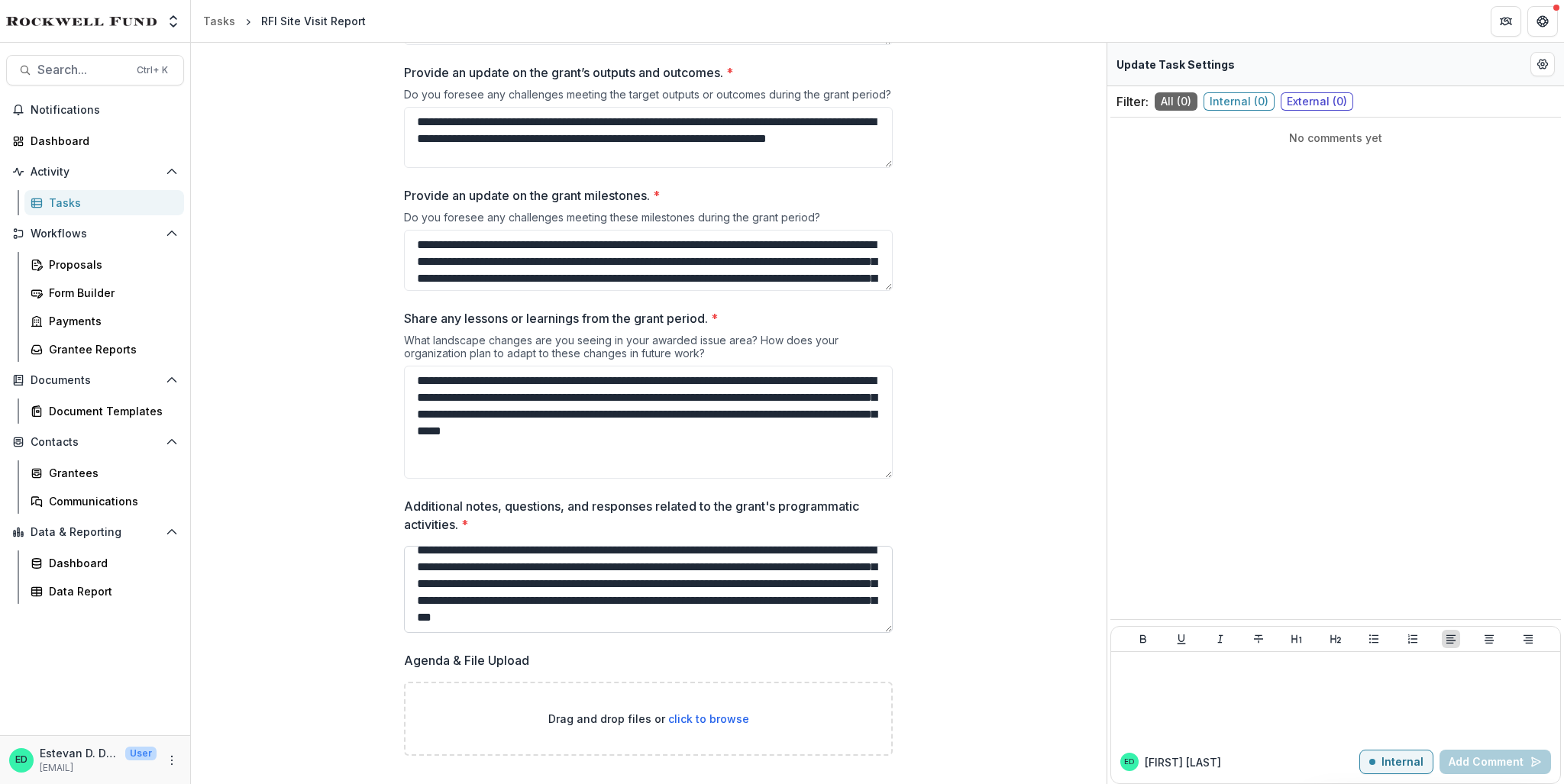 click on "**********" at bounding box center (648, 589) 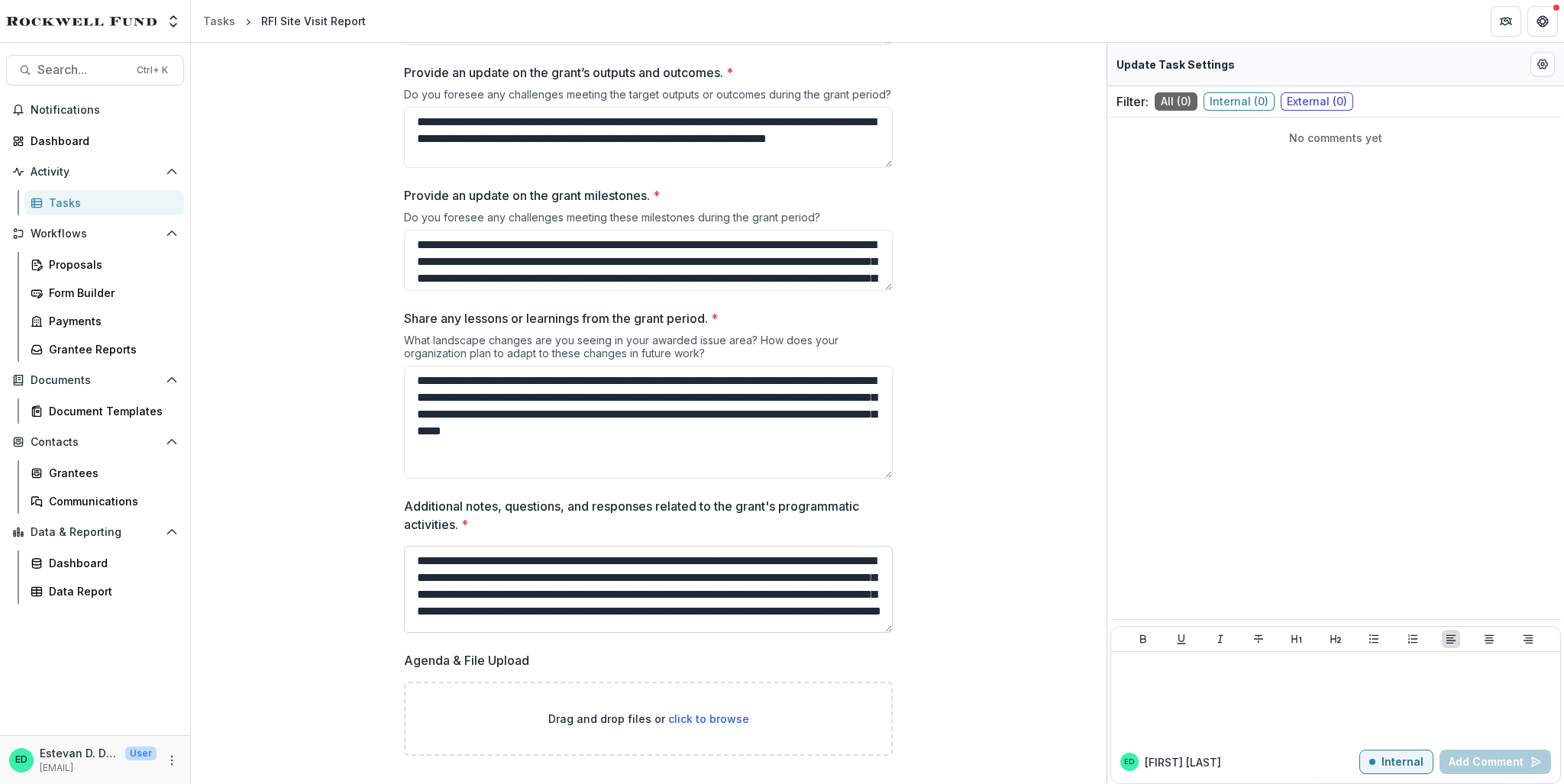 click on "**********" at bounding box center [648, 589] 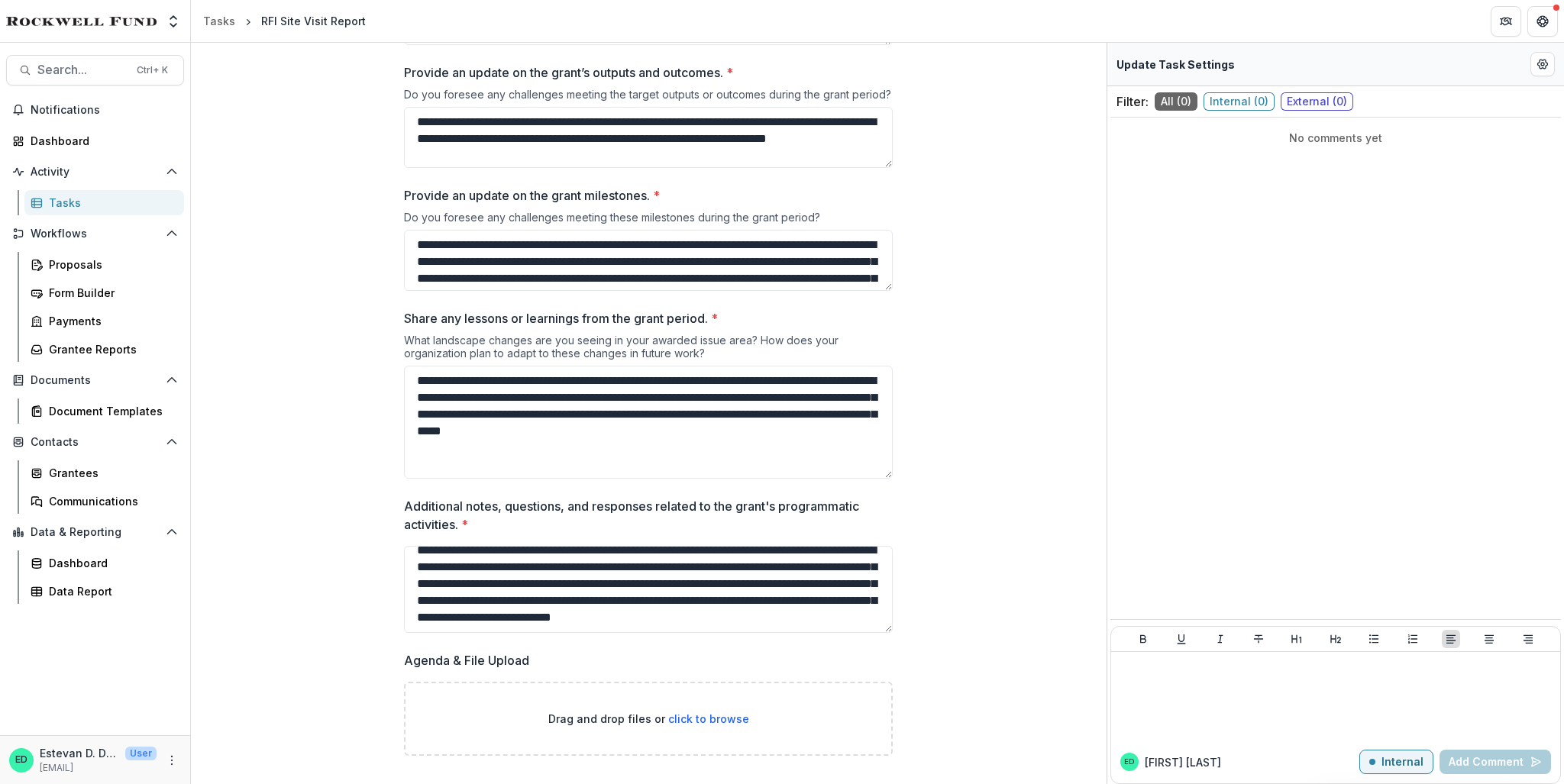type on "**********" 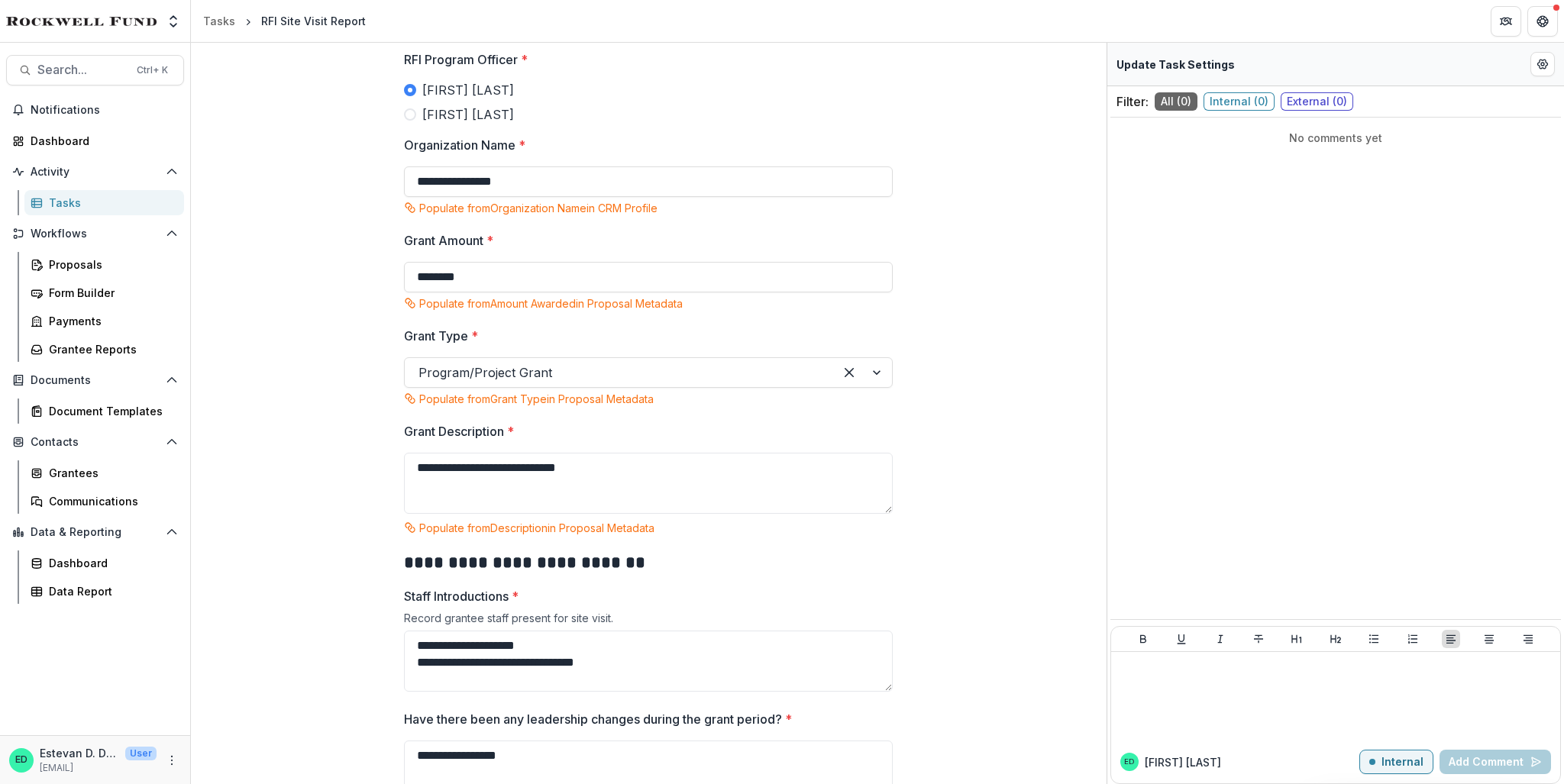 scroll, scrollTop: 0, scrollLeft: 0, axis: both 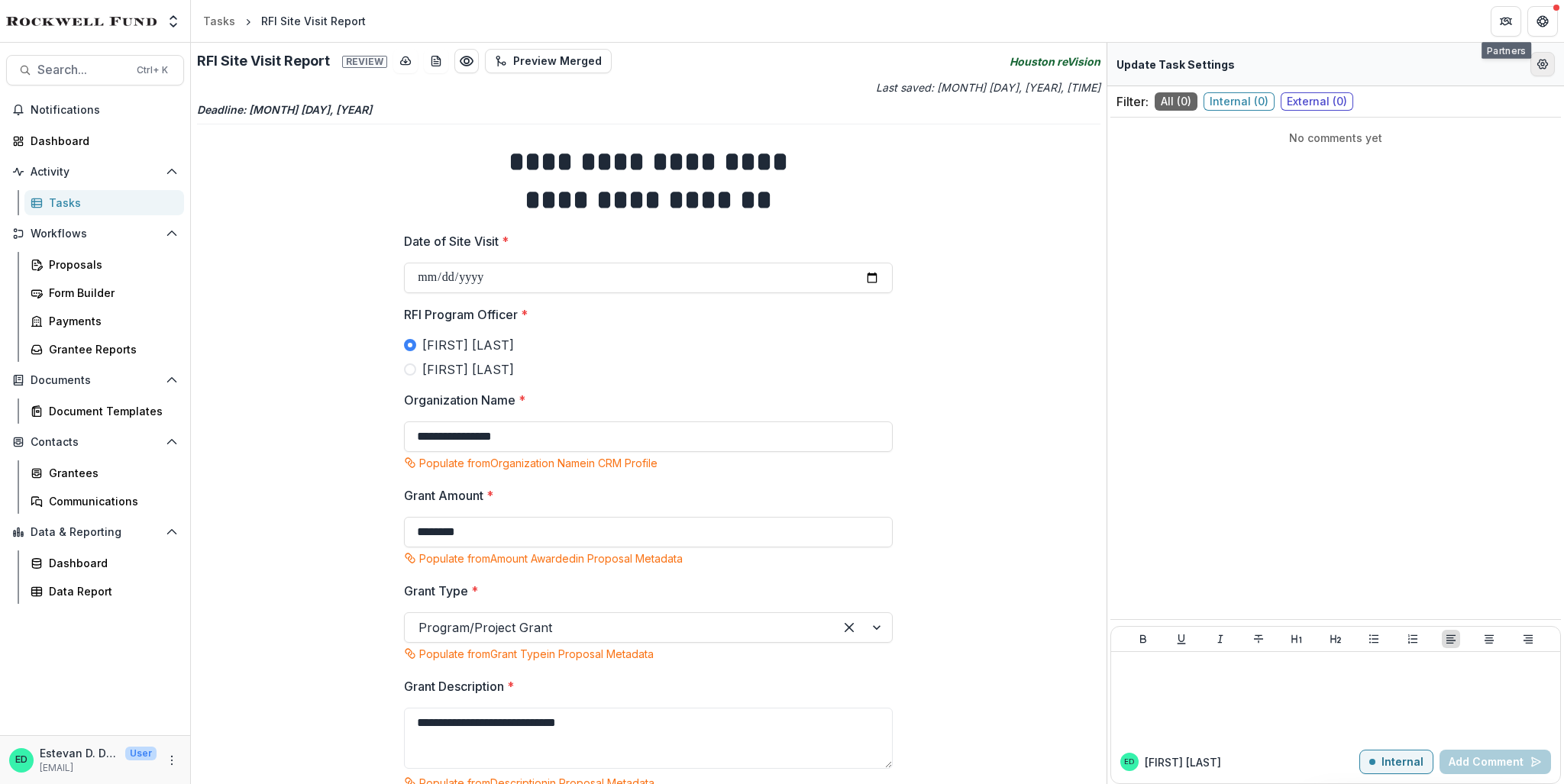 click 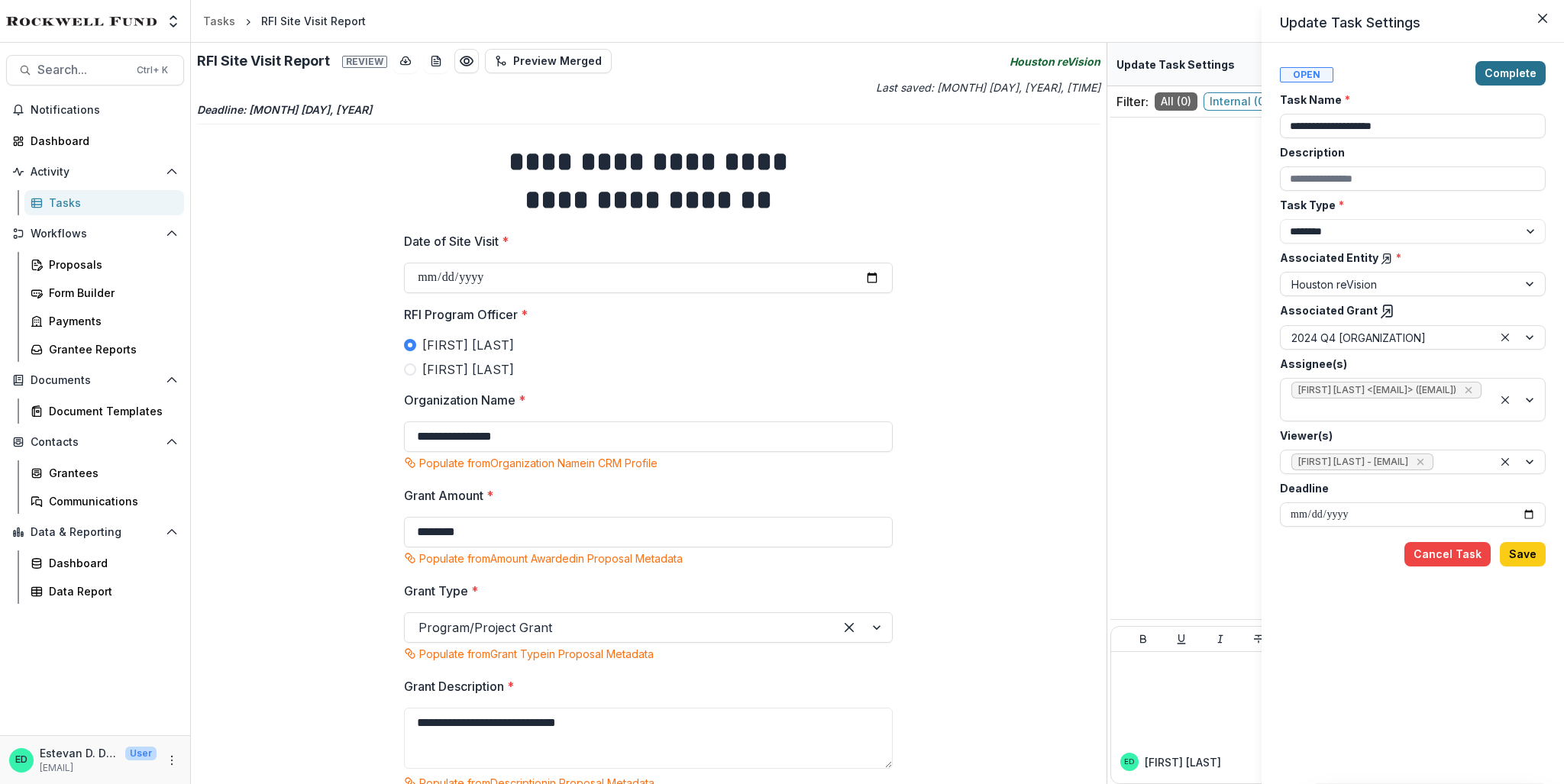 click on "Complete" at bounding box center (1511, 73) 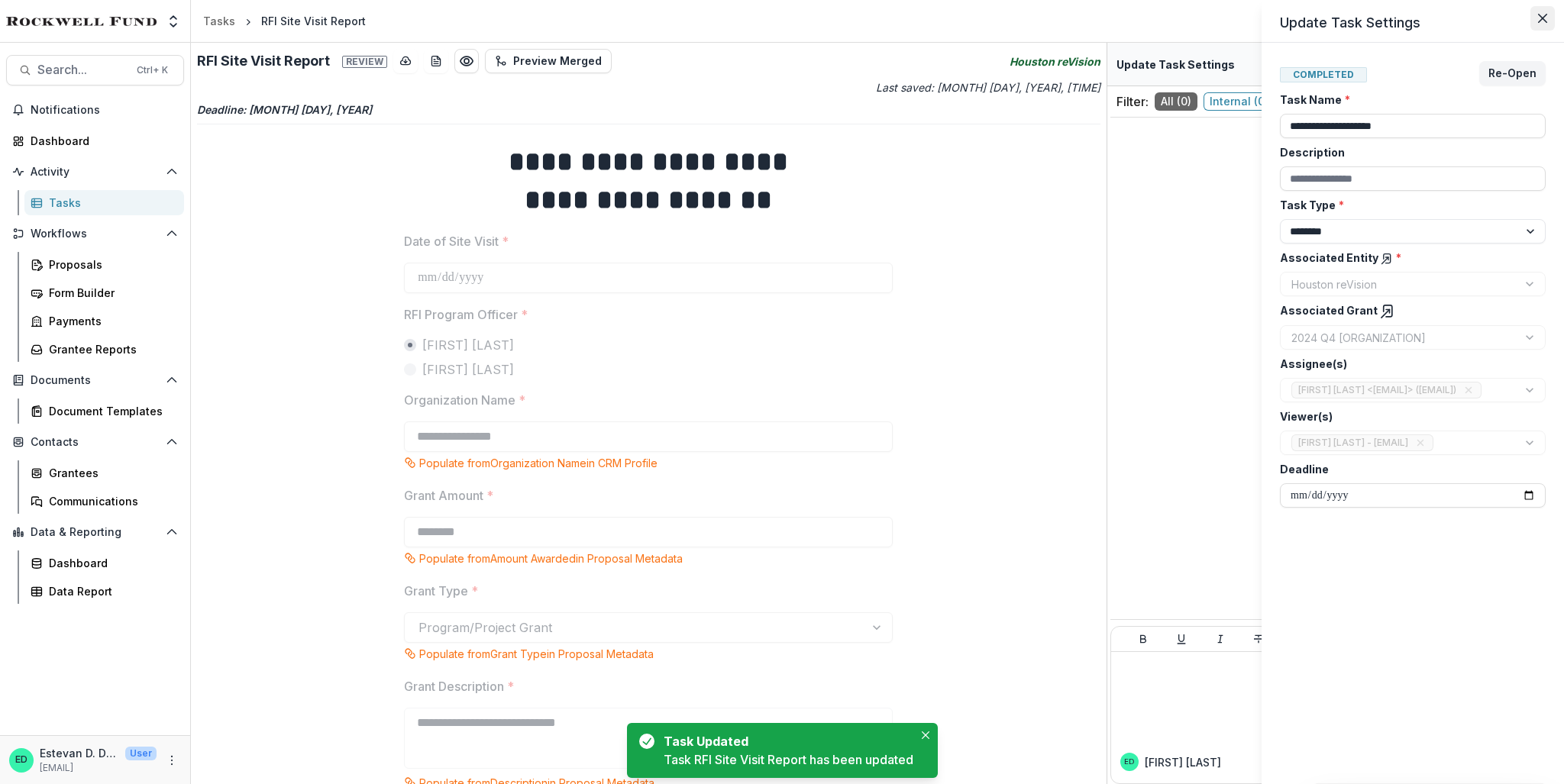 click 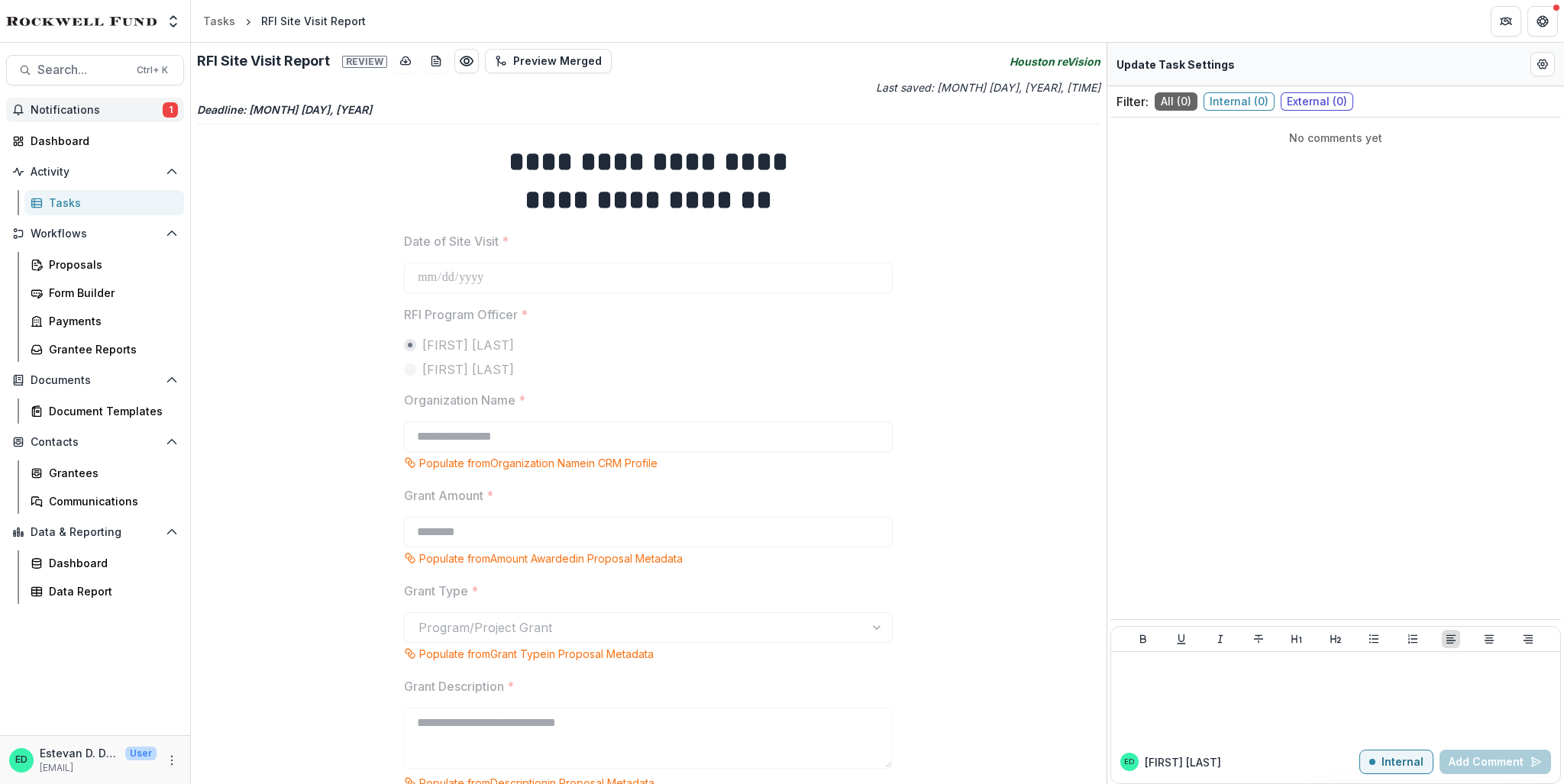 click on "Notifications 1" at bounding box center [95, 110] 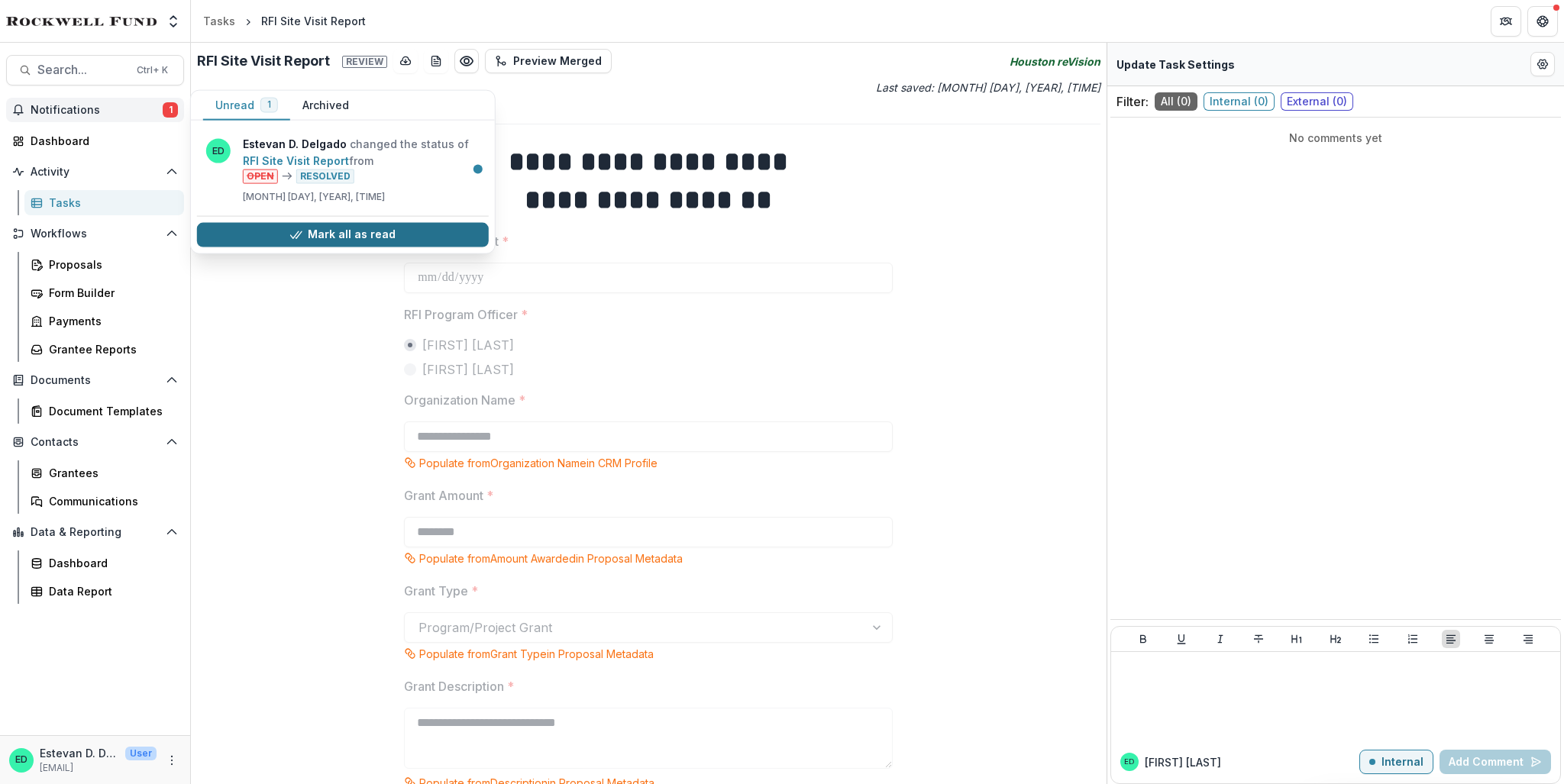 click on "Mark all as read" at bounding box center [343, 234] 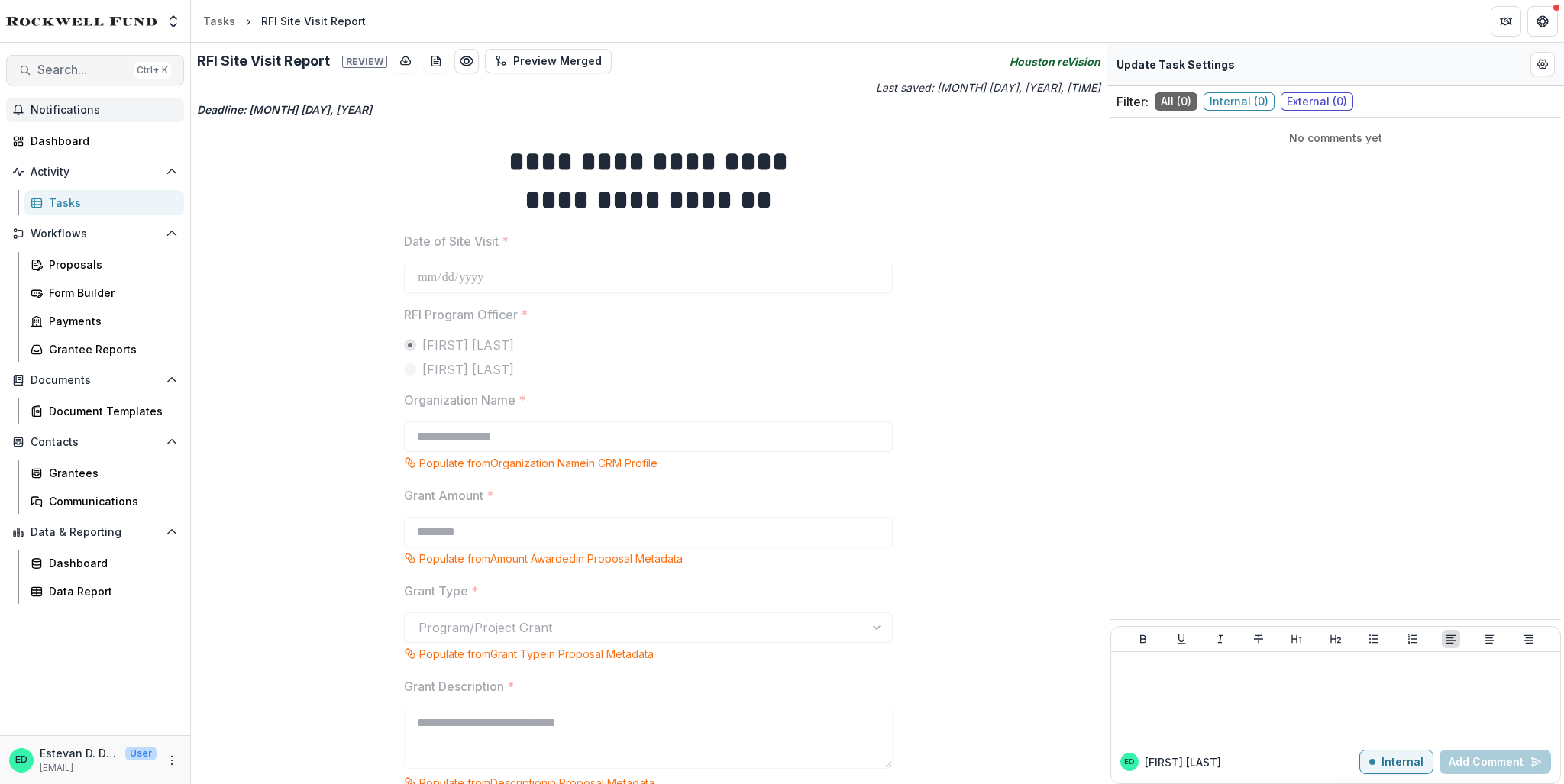 click on "Search... Ctrl  + K" at bounding box center [95, 70] 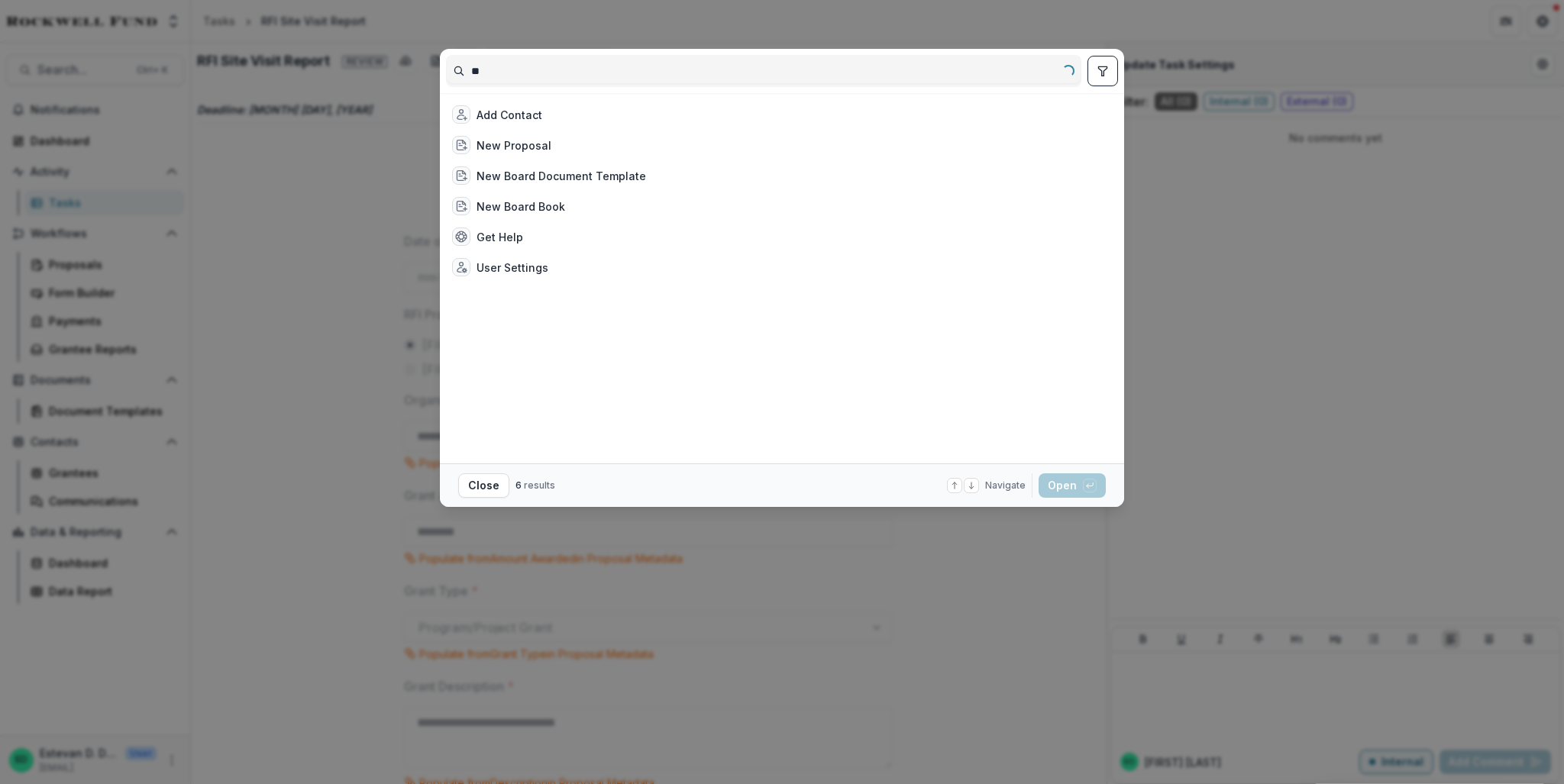 type on "*" 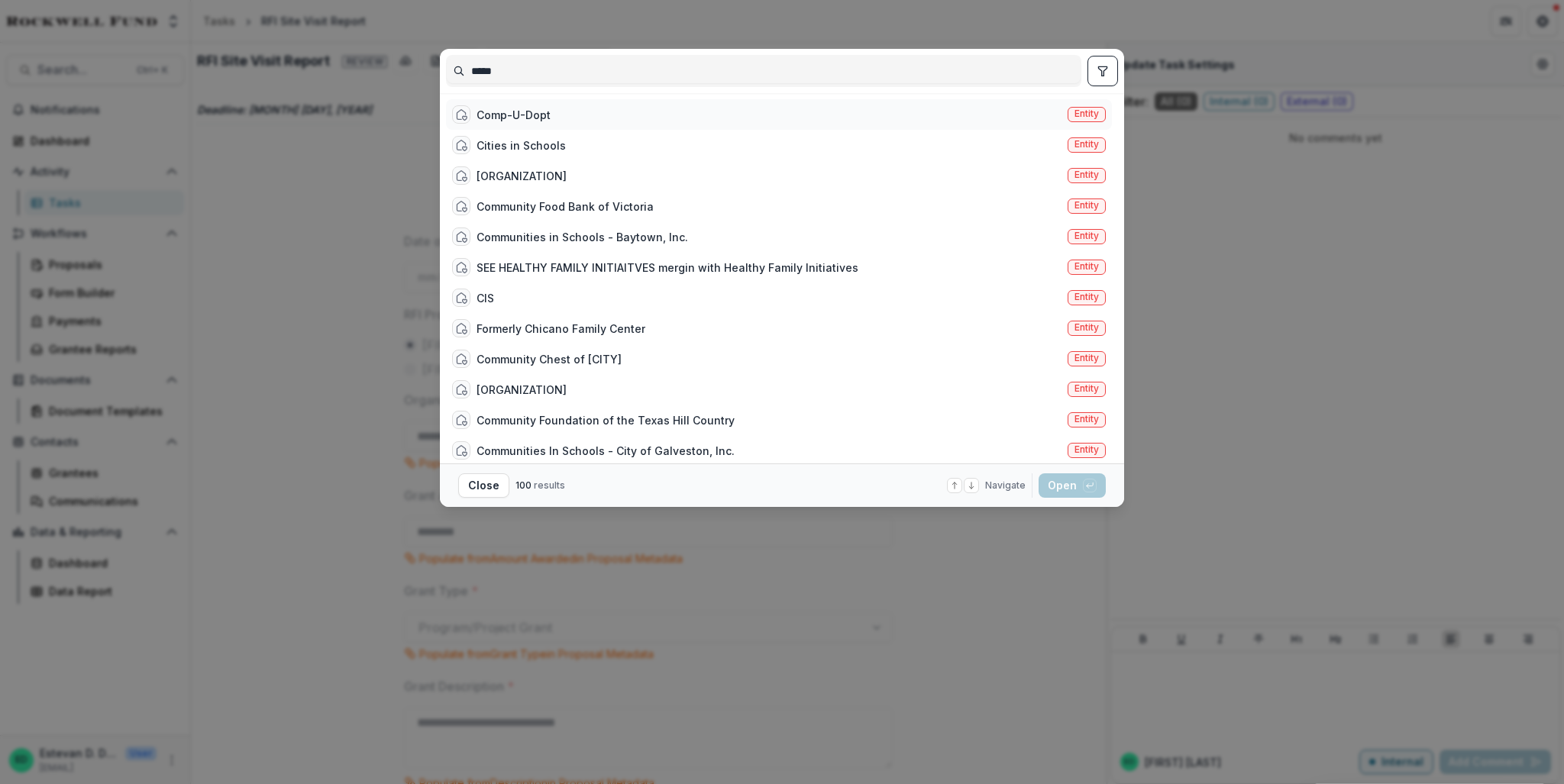 type on "*****" 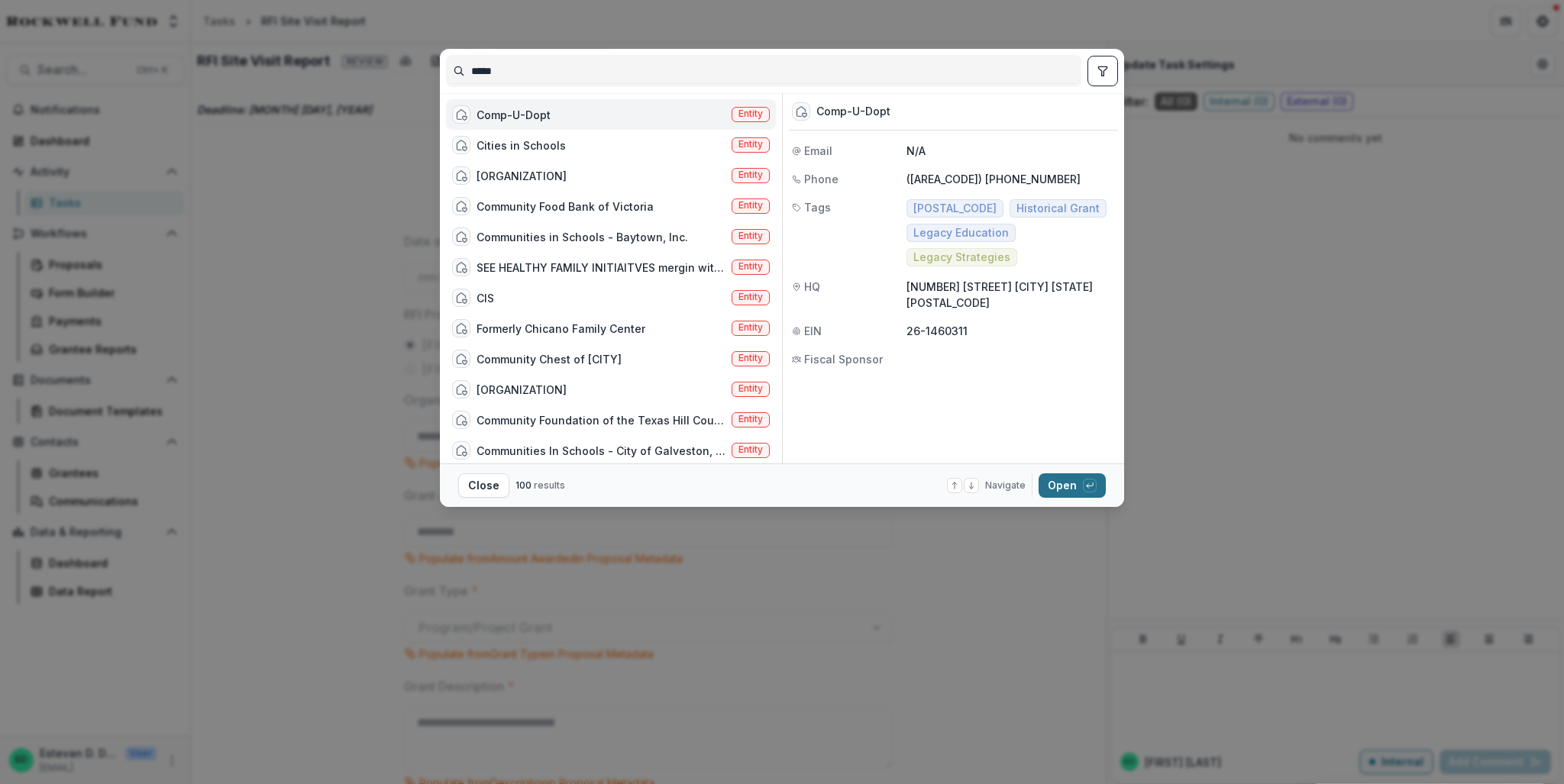click on "Open with enter key" at bounding box center [1072, 486] 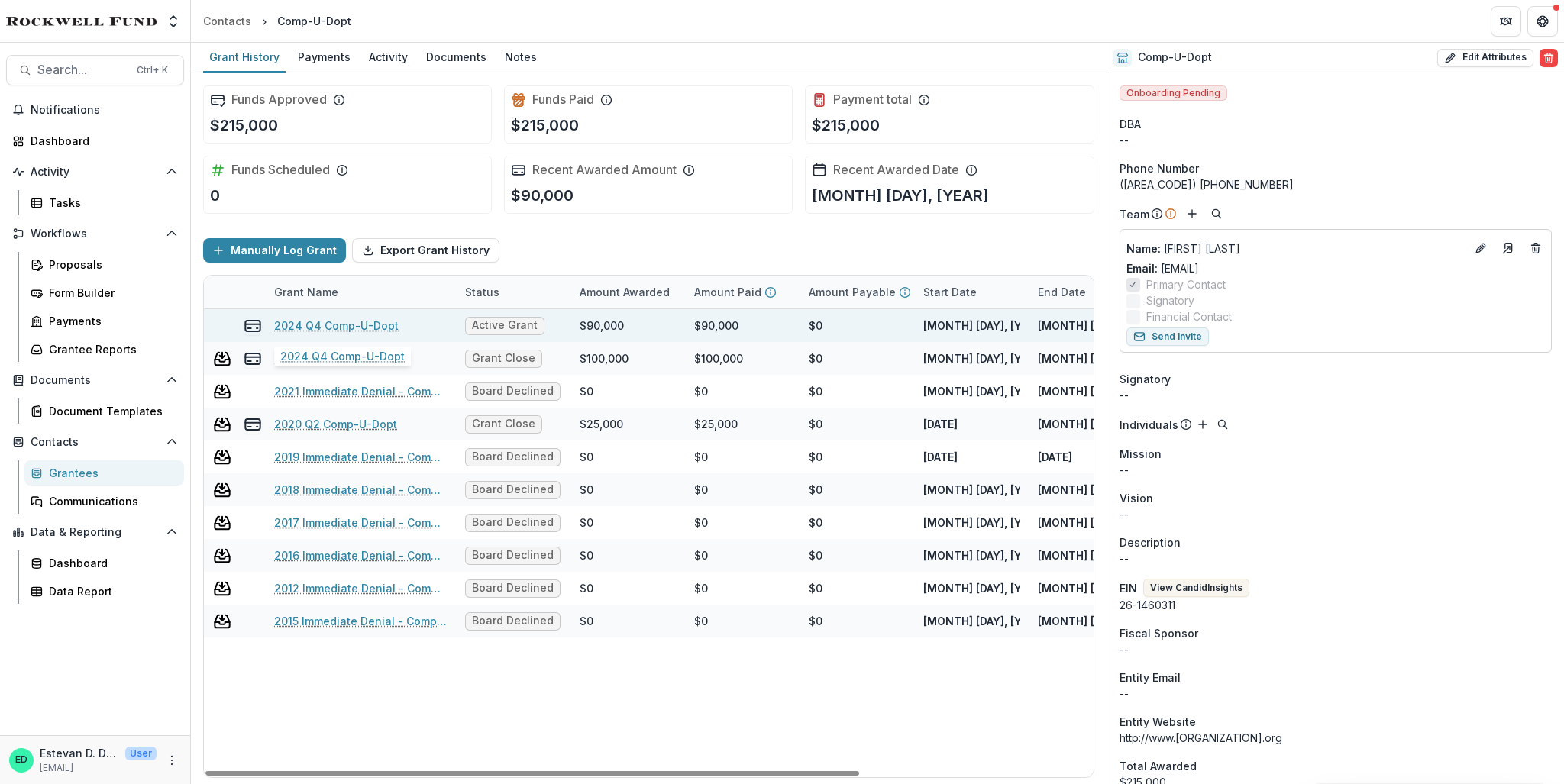 click on "2024 Q4 Comp-U-Dopt" at bounding box center [336, 325] 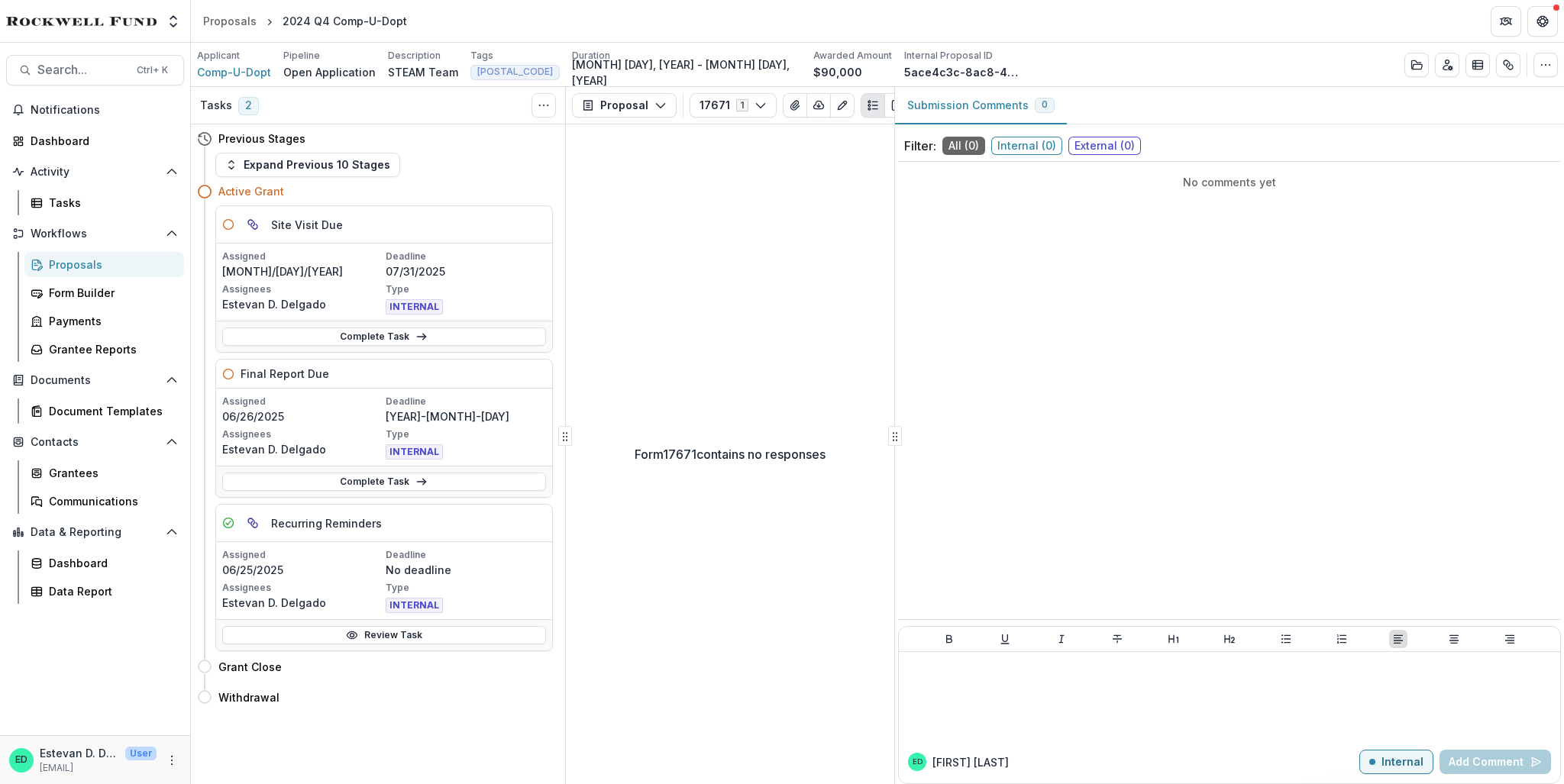 click on "Complete Task" at bounding box center [384, 336] 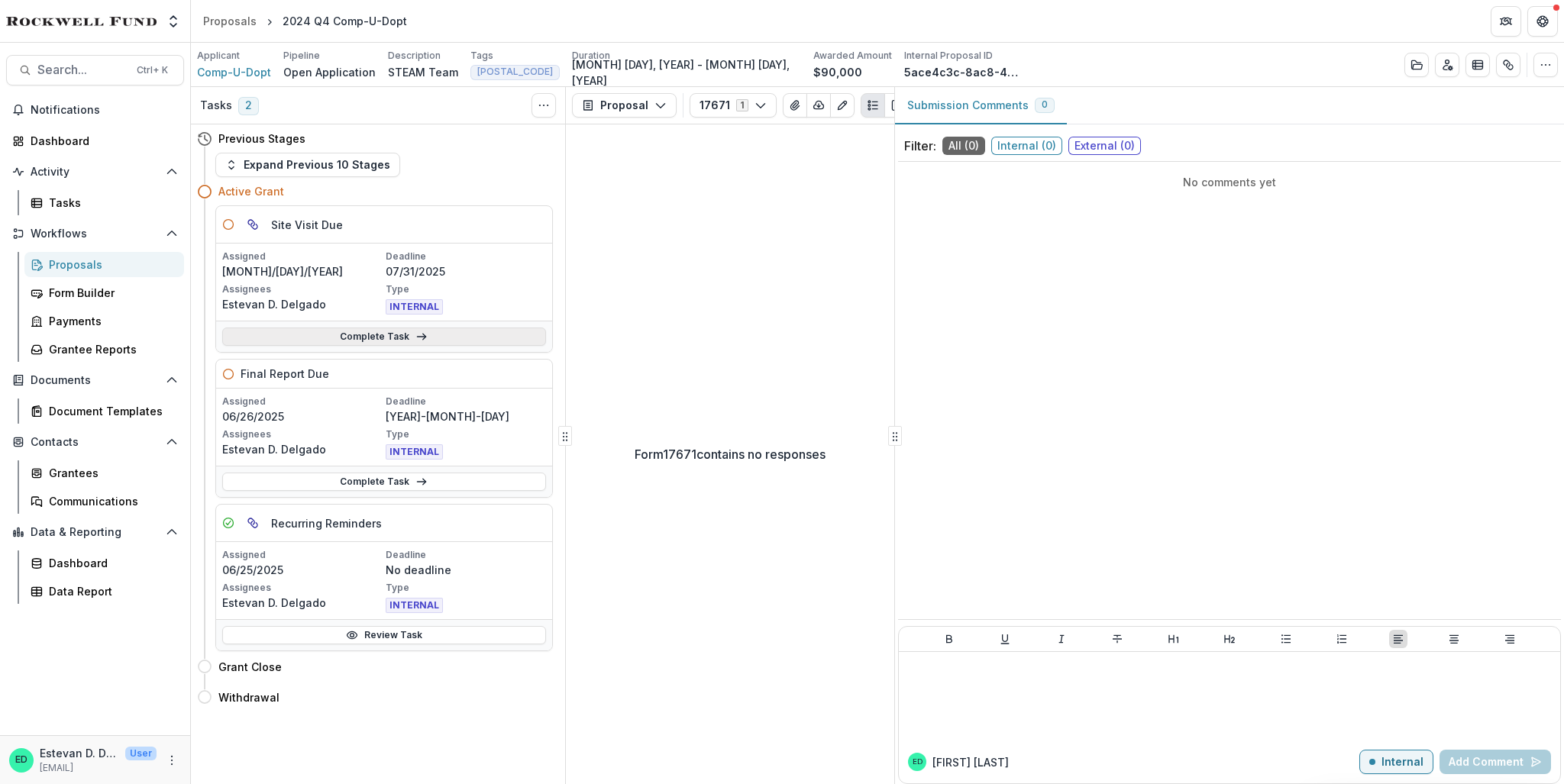 click on "Complete Task" at bounding box center (384, 337) 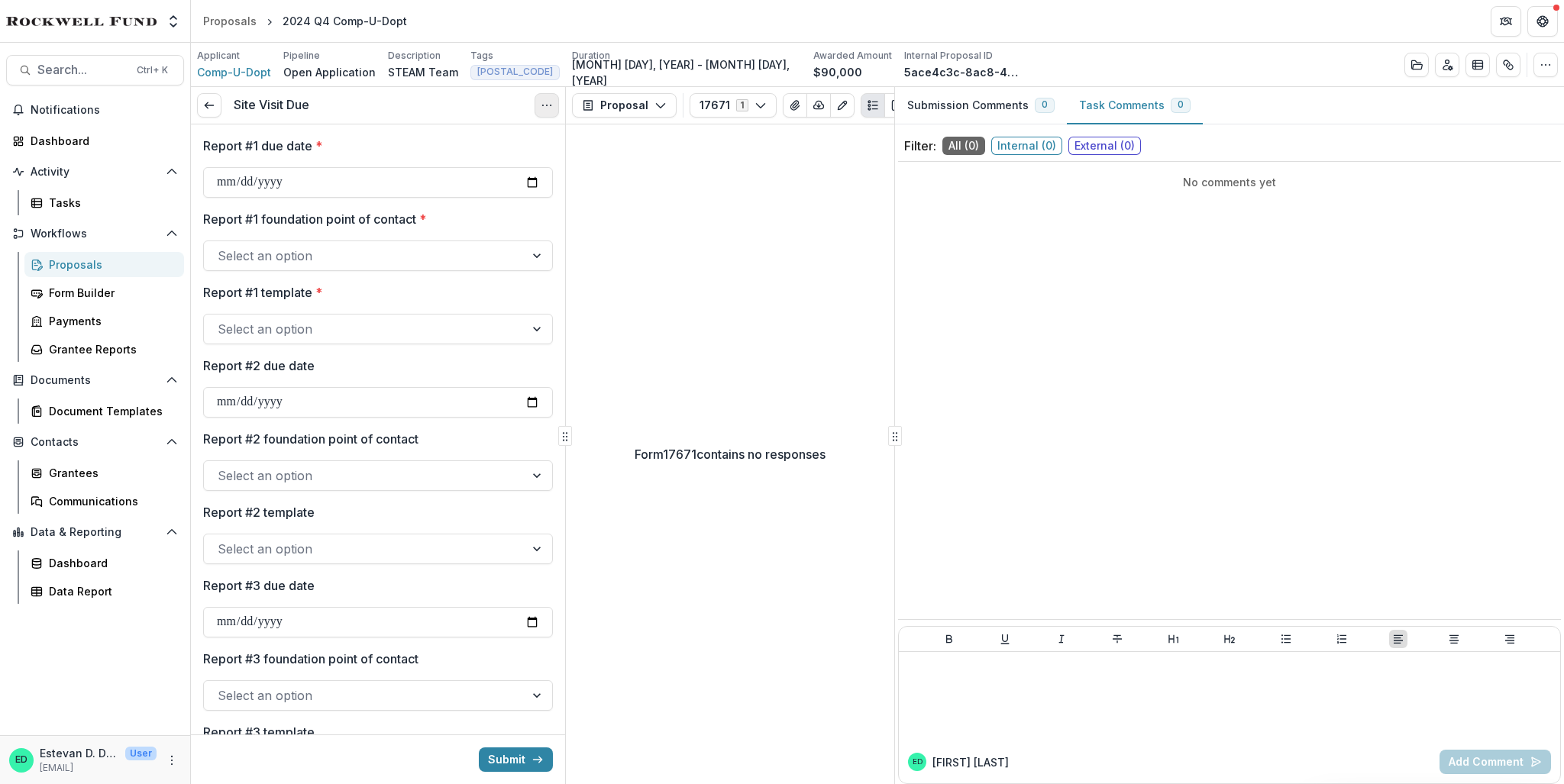 click at bounding box center (547, 105) 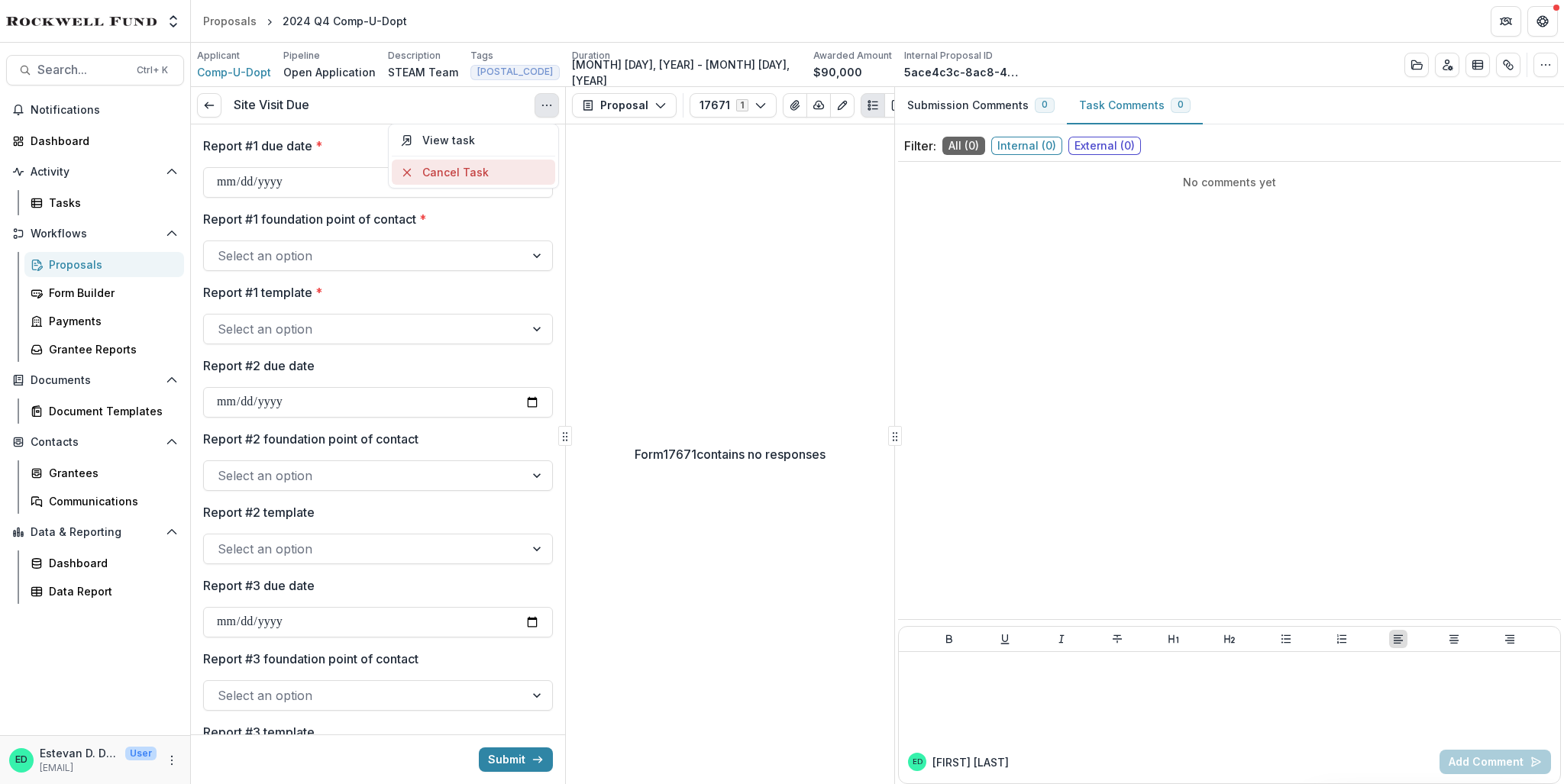 click on "Cancel Task" at bounding box center [473, 172] 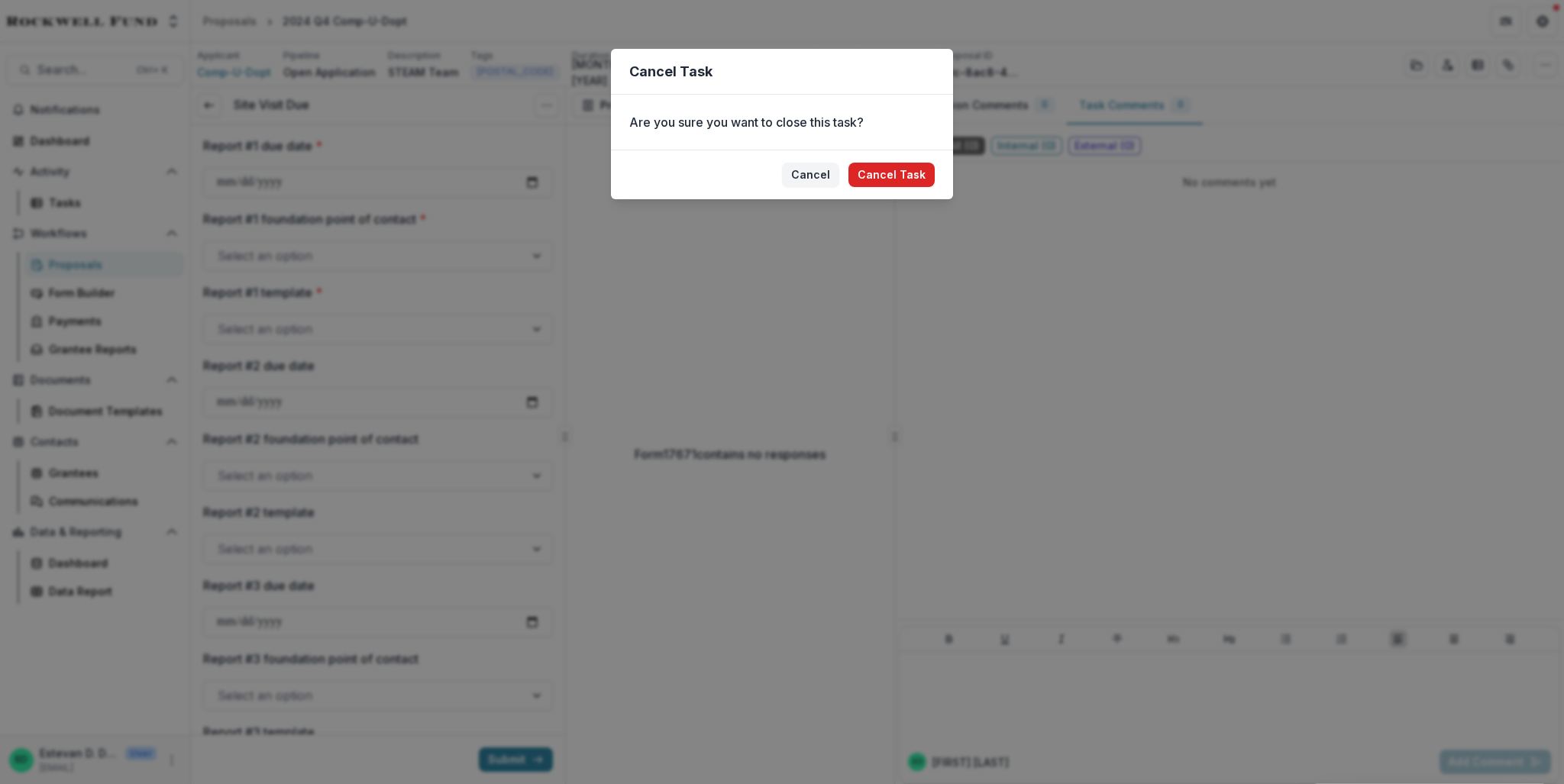 click on "Cancel Task" at bounding box center [891, 175] 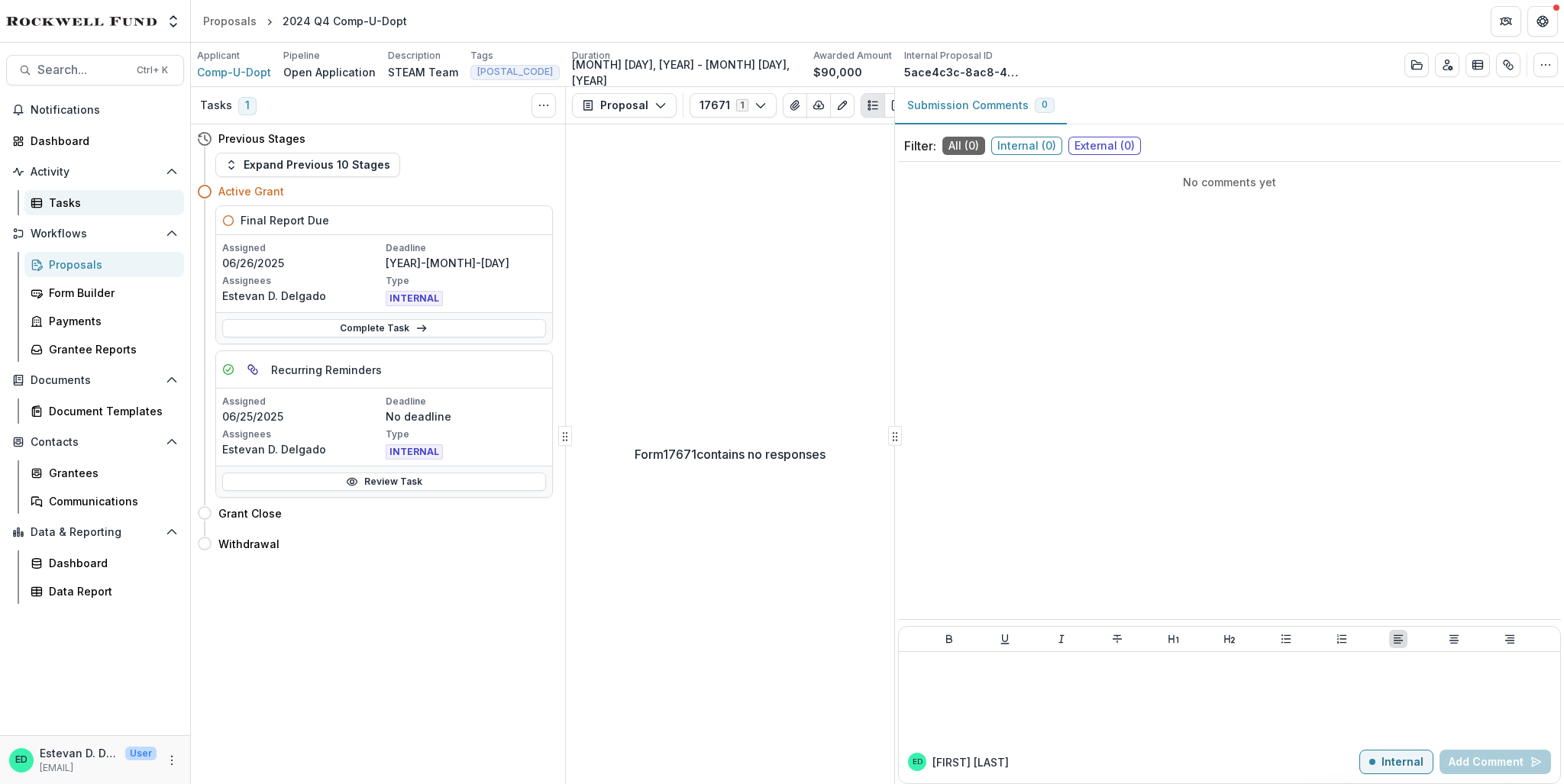 click on "Tasks" at bounding box center [110, 202] 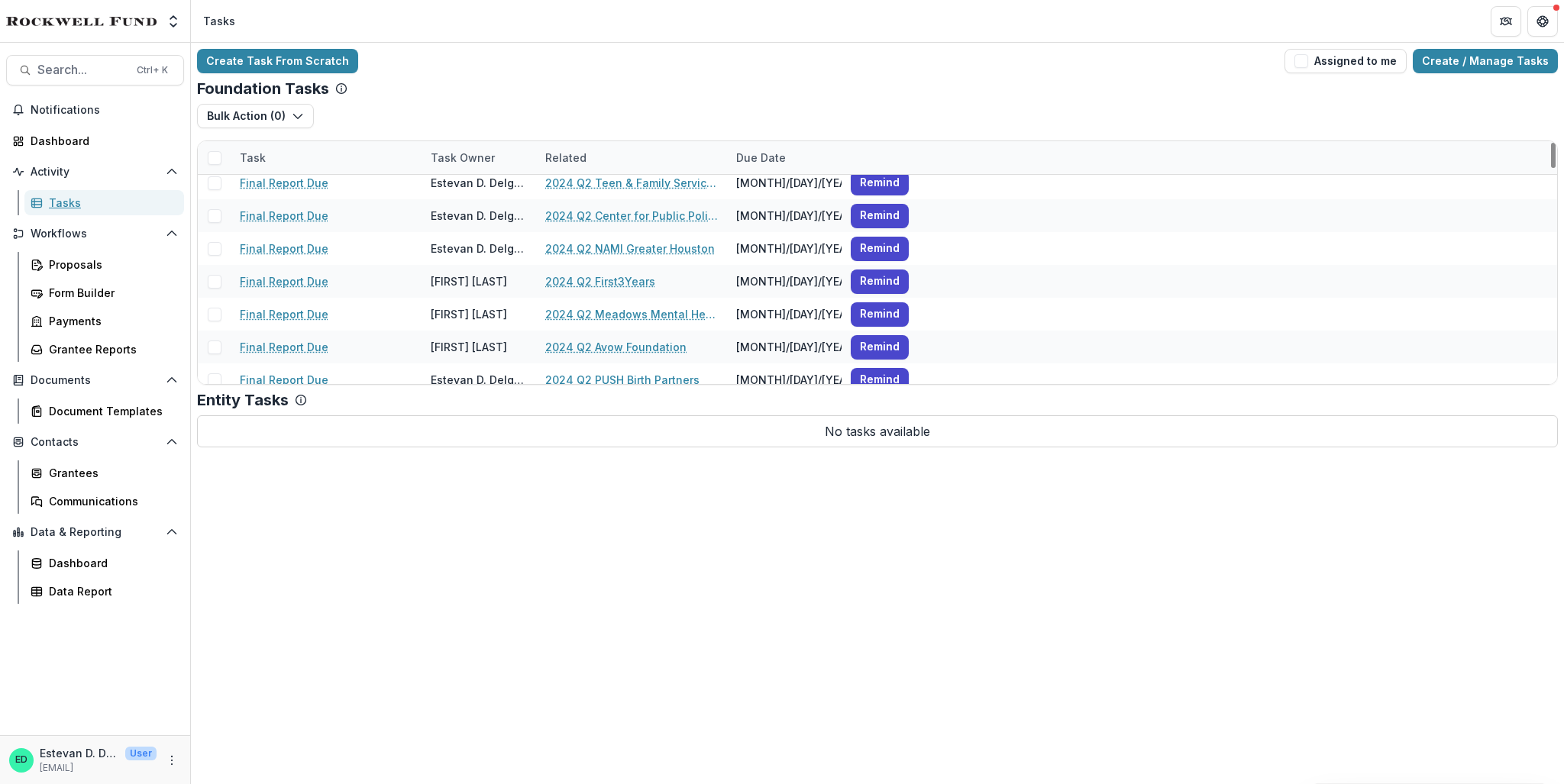 scroll, scrollTop: 0, scrollLeft: 0, axis: both 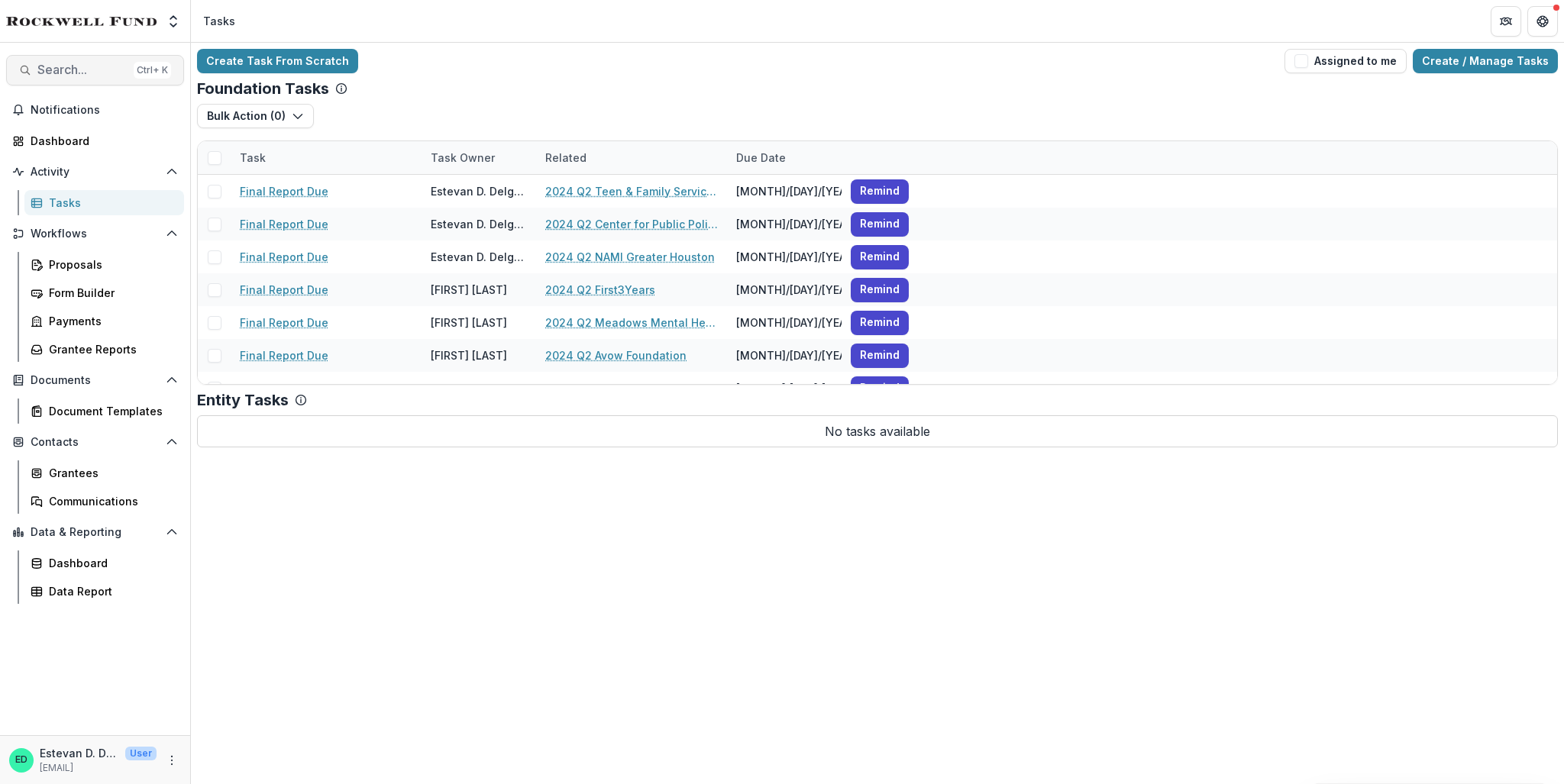 click on "Search..." at bounding box center (82, 69) 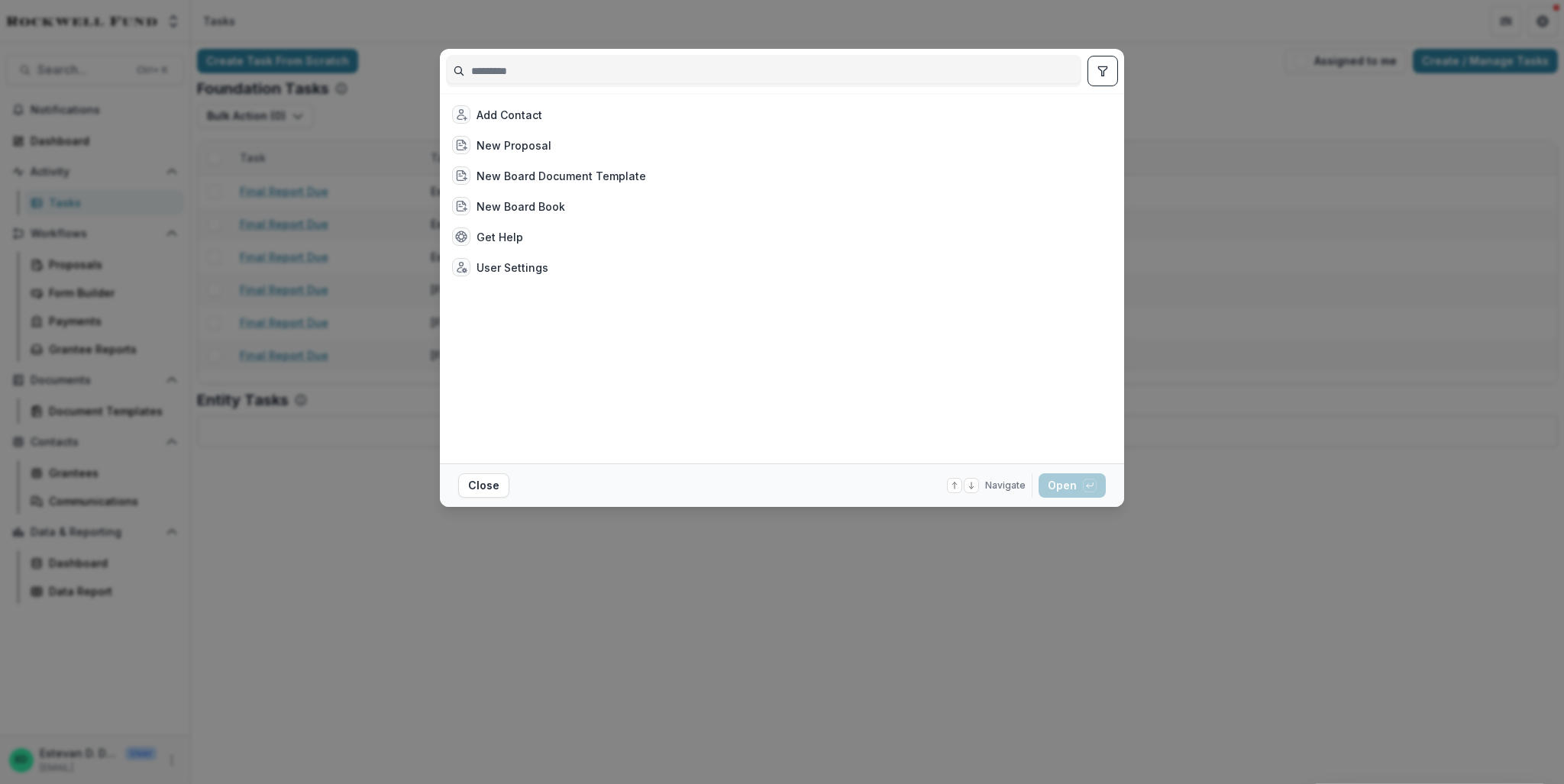 click on "Add Contact New Proposal New Board Document Template New Board Book Get Help User Settings Close Navigate up and down with arrow keys Open with enter key" at bounding box center (782, 392) 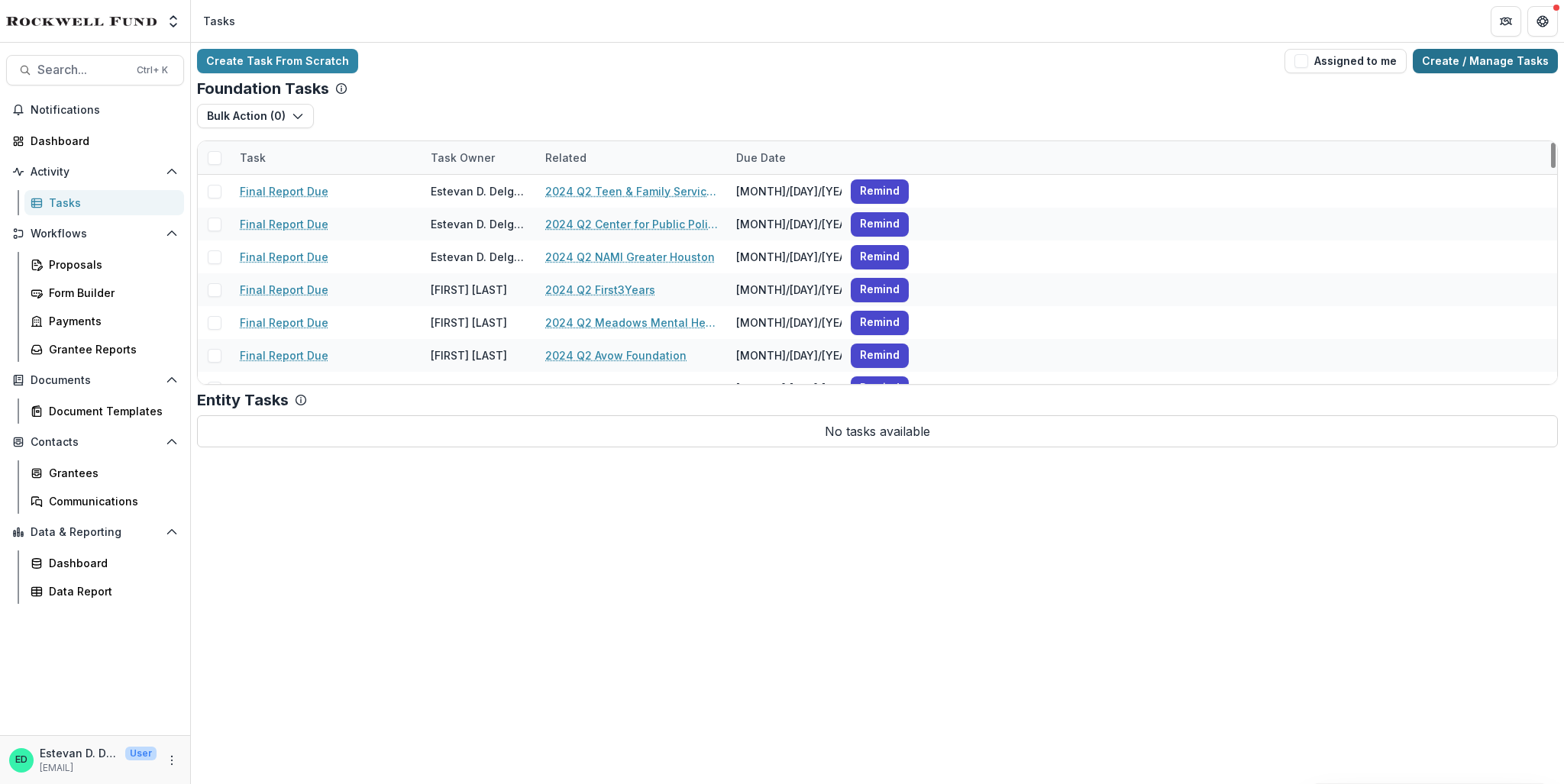 click on "Create / Manage Tasks" at bounding box center [1485, 61] 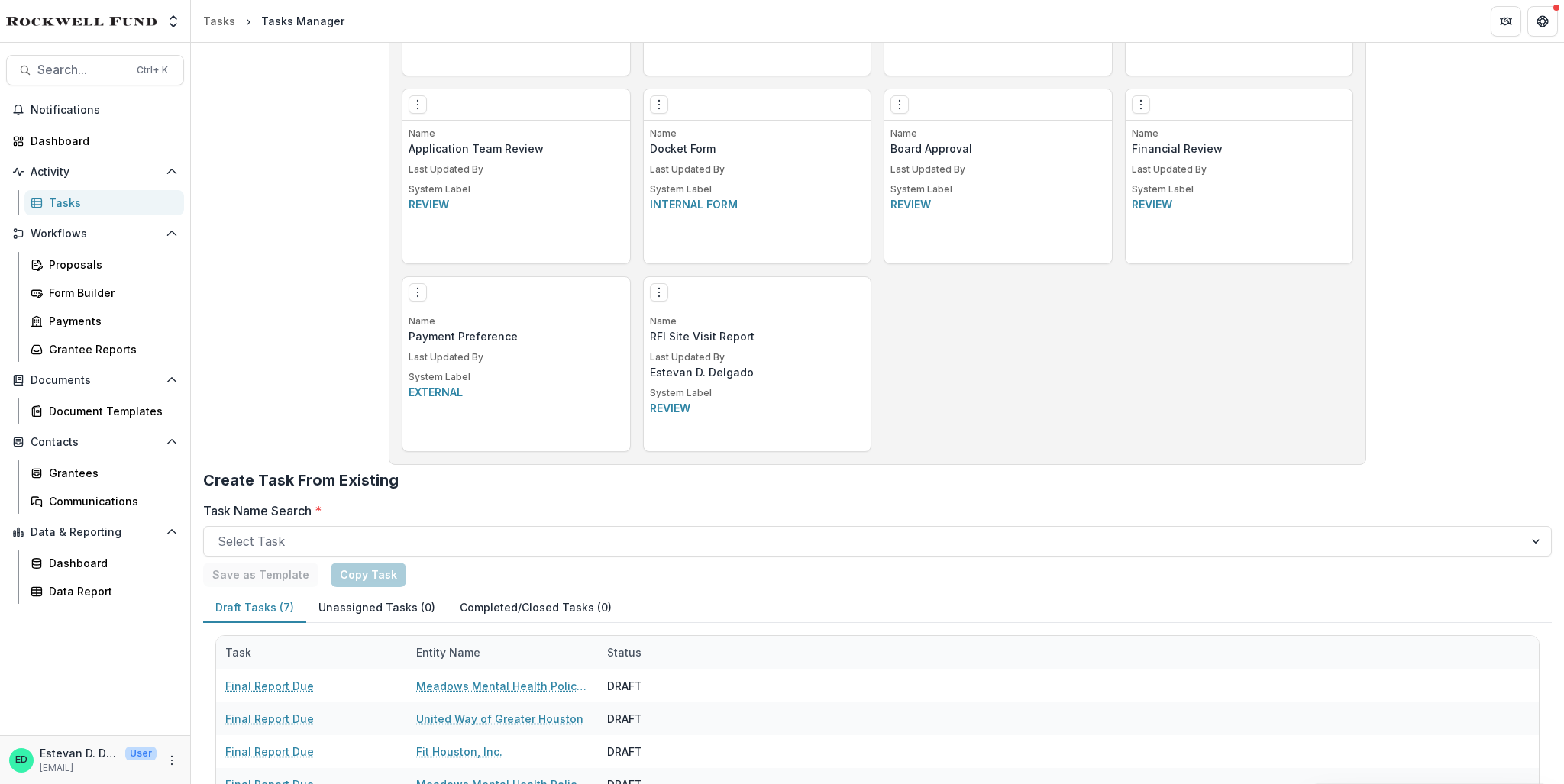 scroll, scrollTop: 876, scrollLeft: 0, axis: vertical 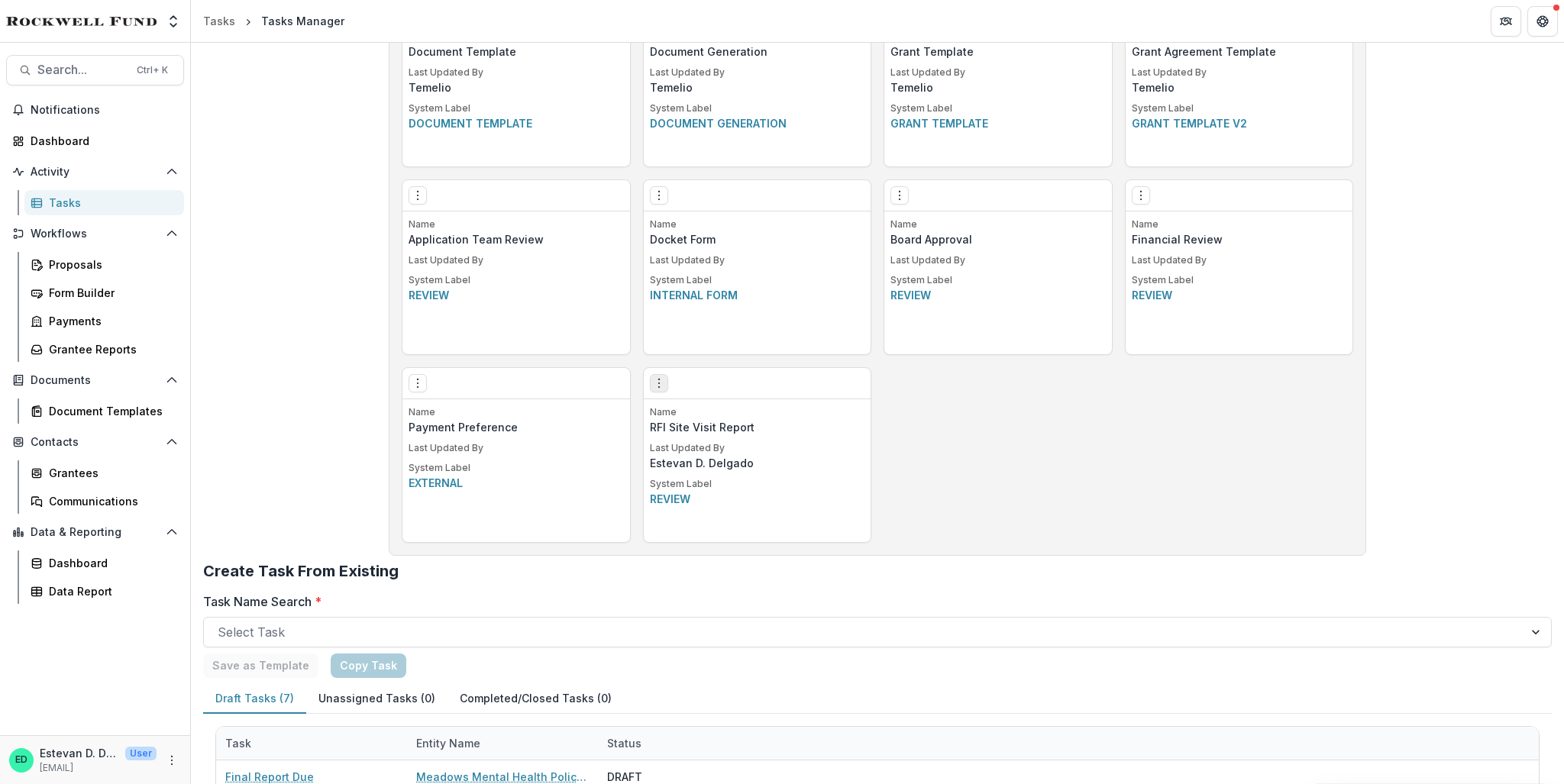 click 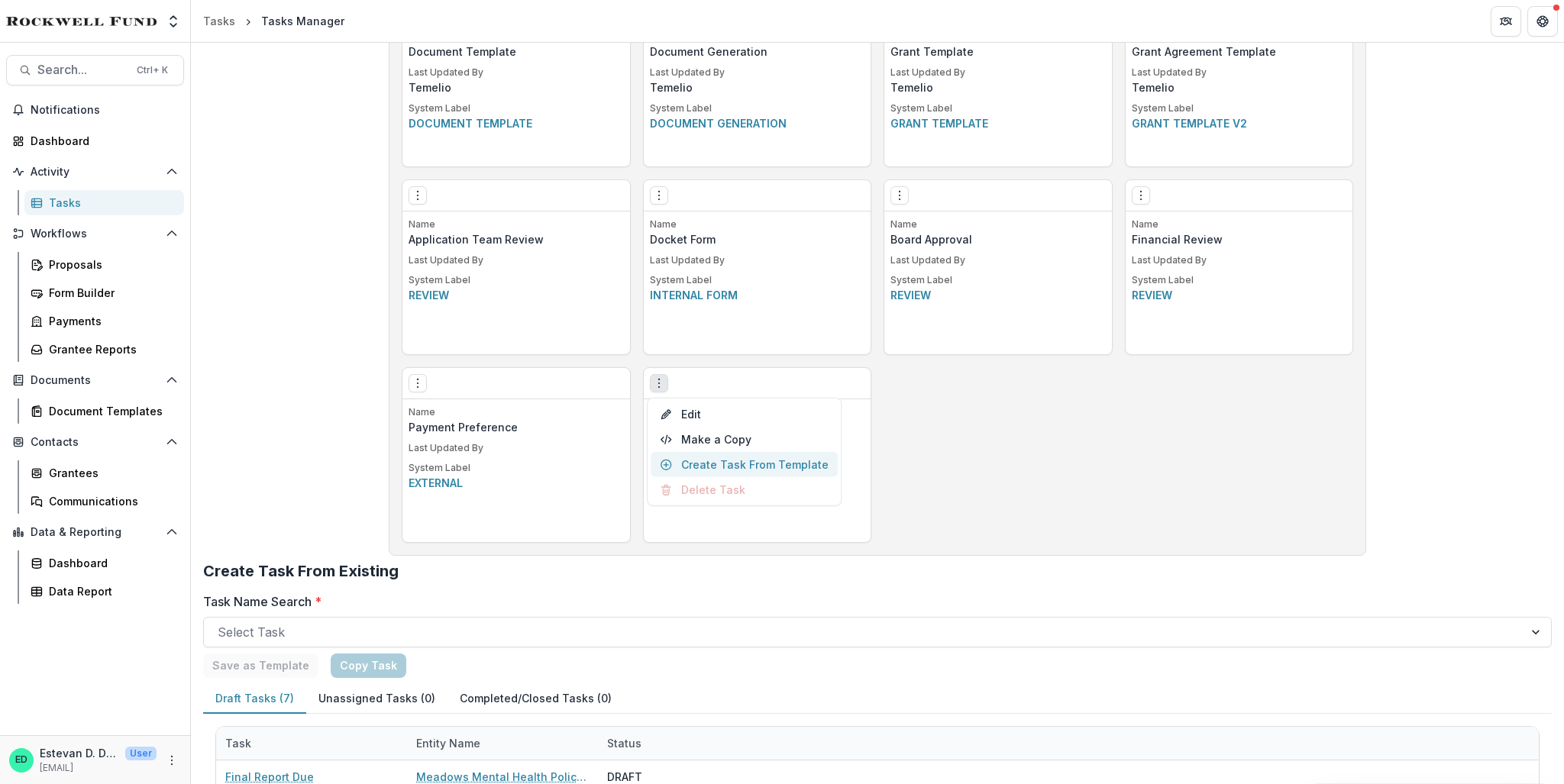 click on "Create Task From Template" at bounding box center (744, 464) 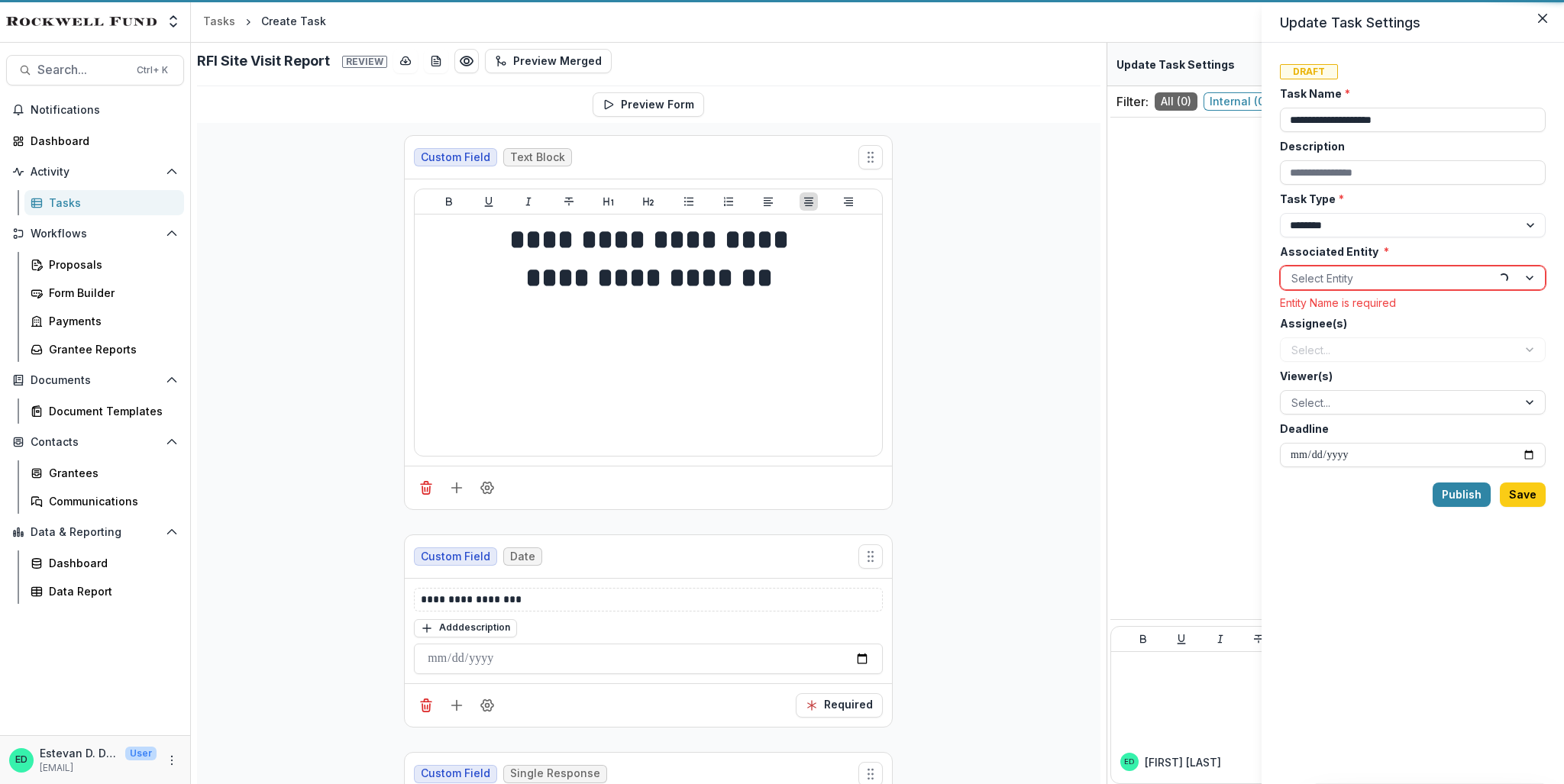 scroll, scrollTop: 0, scrollLeft: 0, axis: both 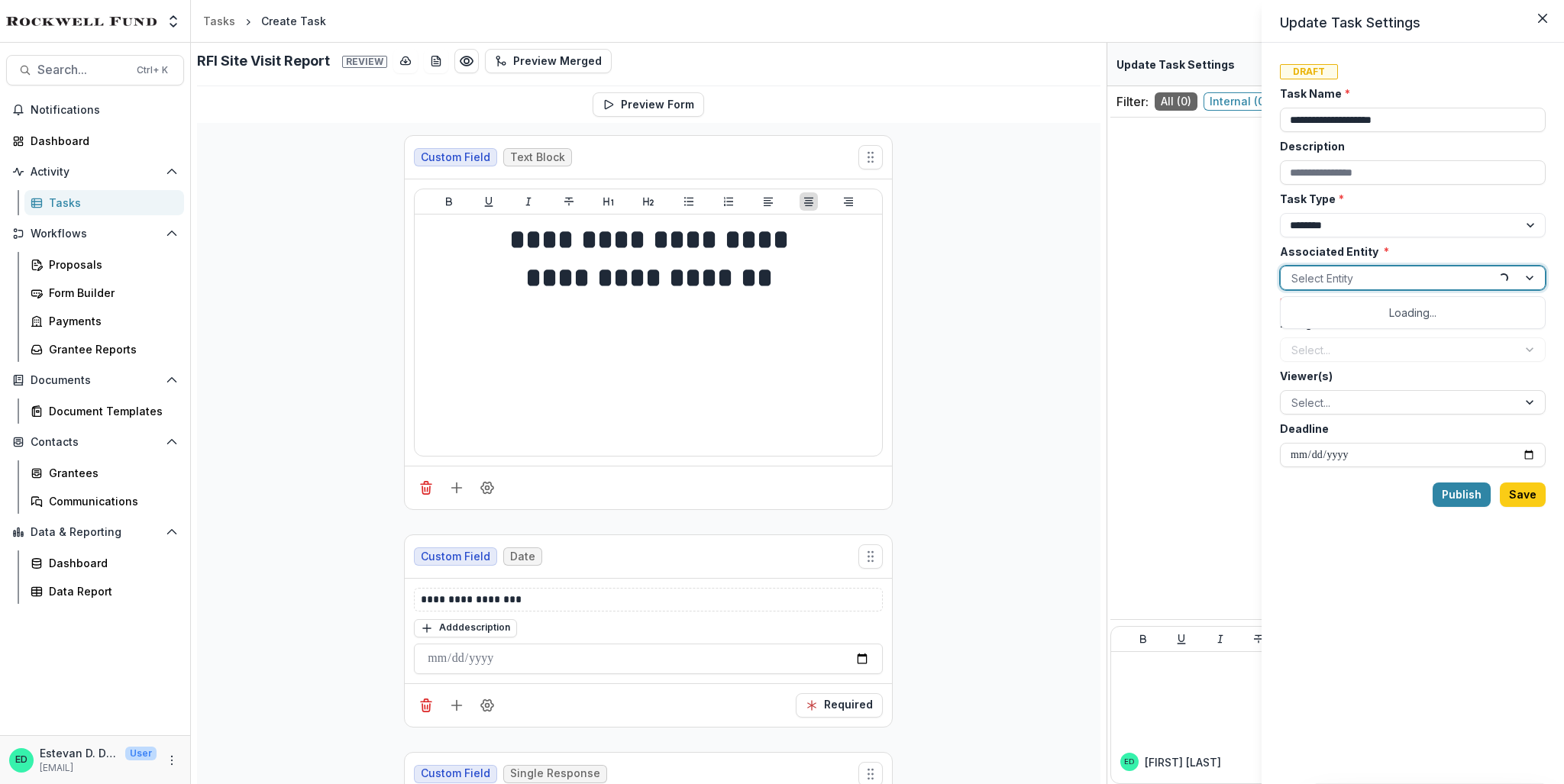 click on "Select Entity" at bounding box center (1390, 278) 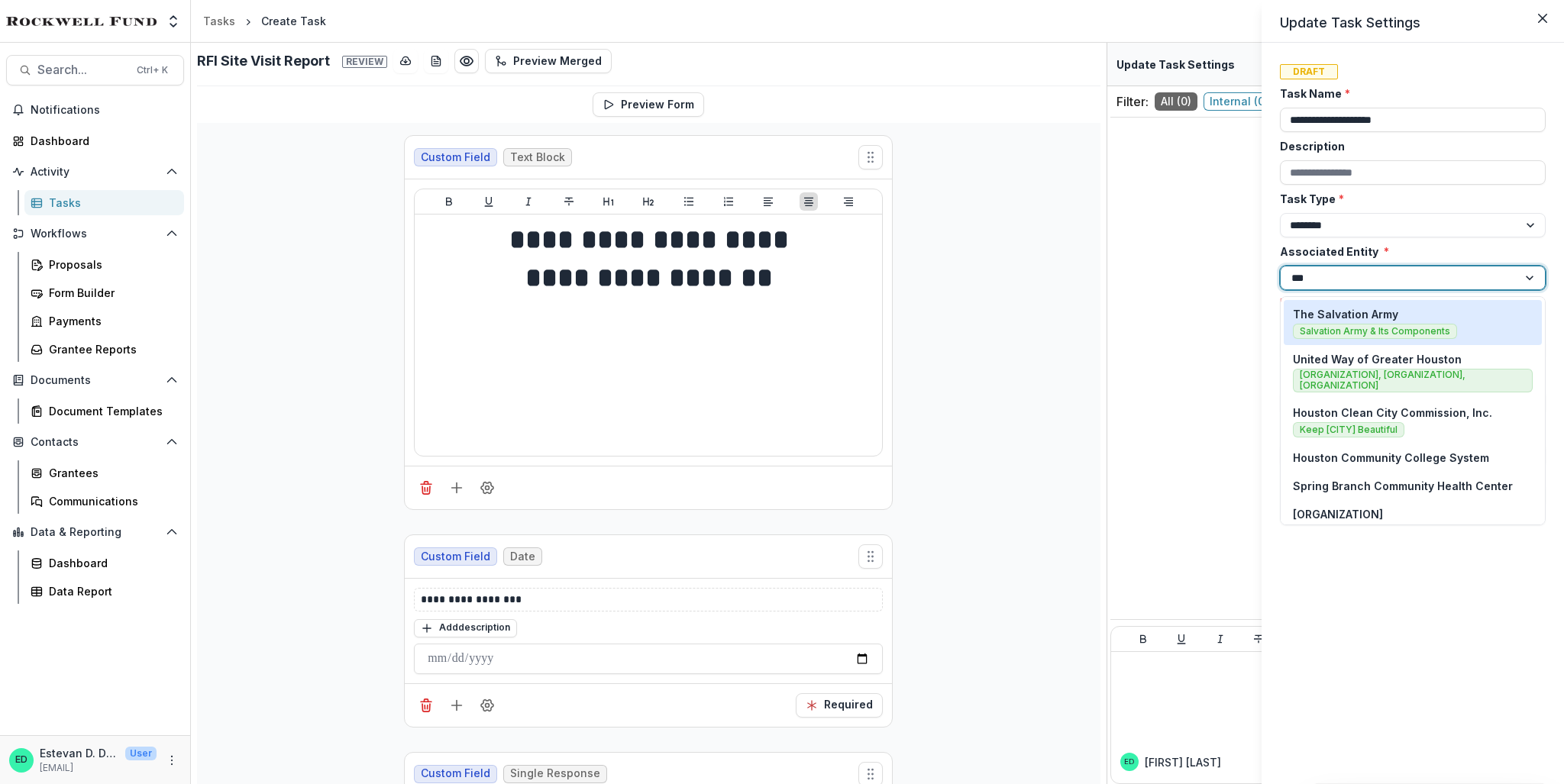 type on "****" 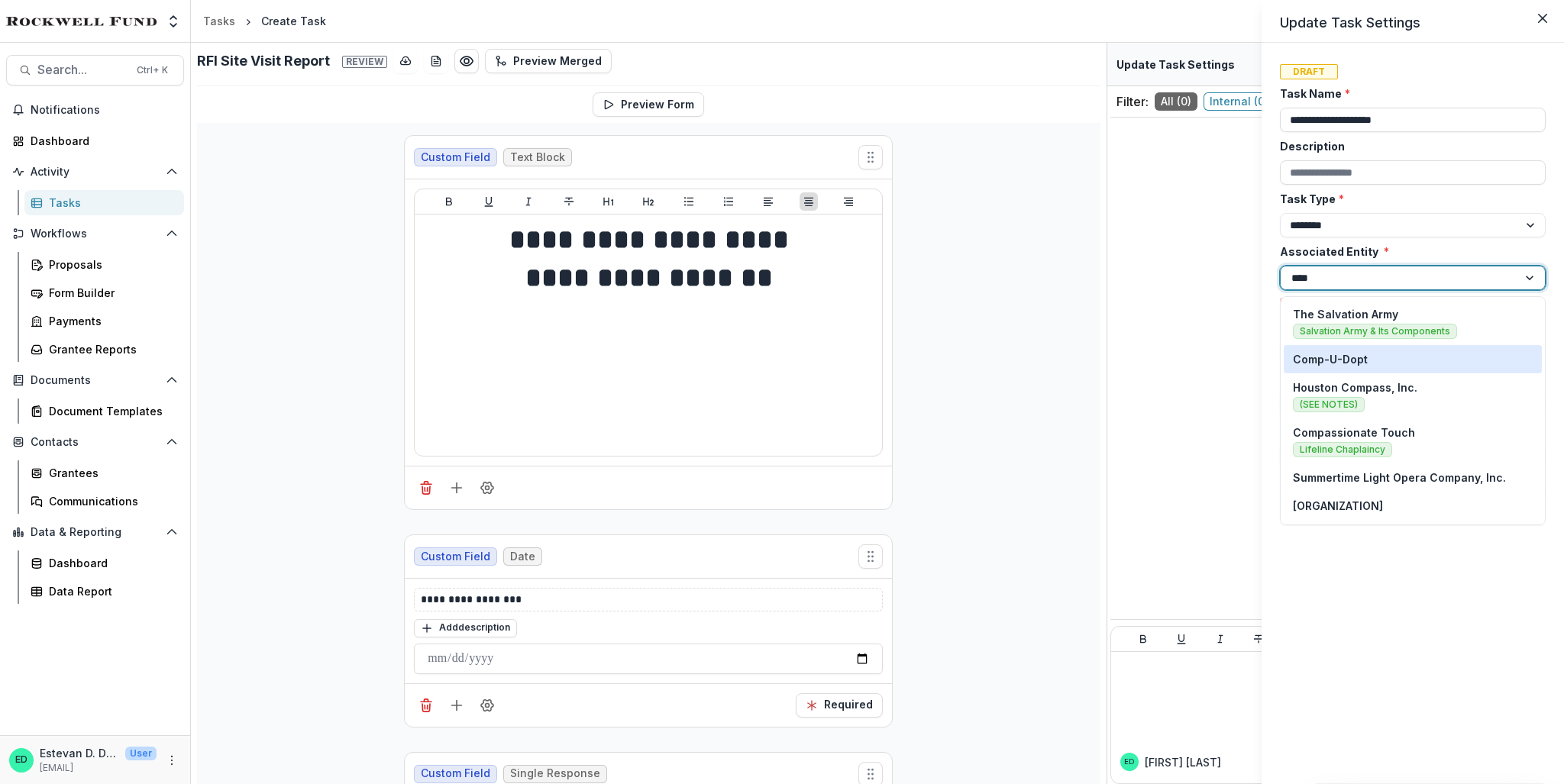 click on "Comp-U-Dopt" at bounding box center (1330, 359) 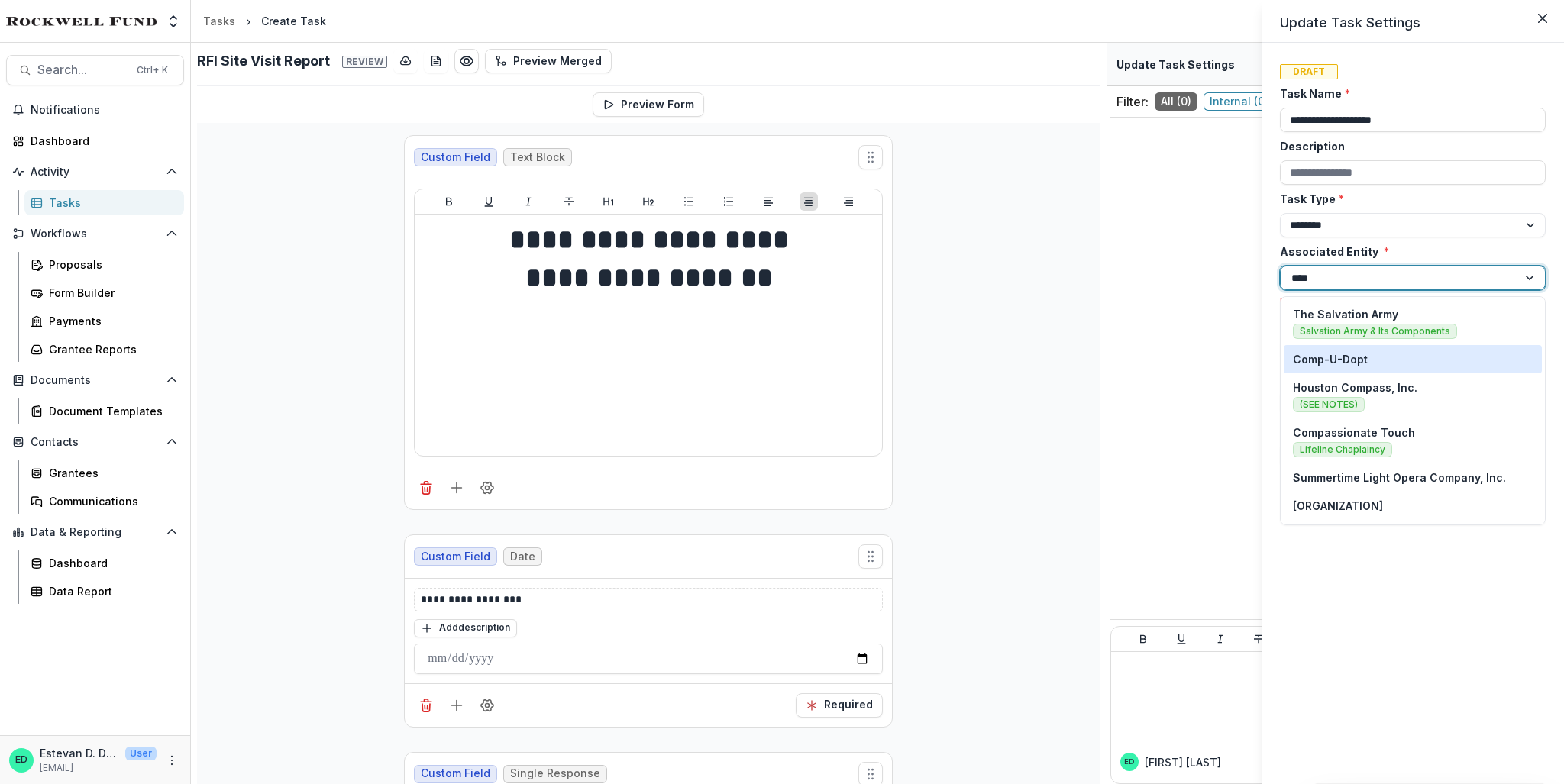 type 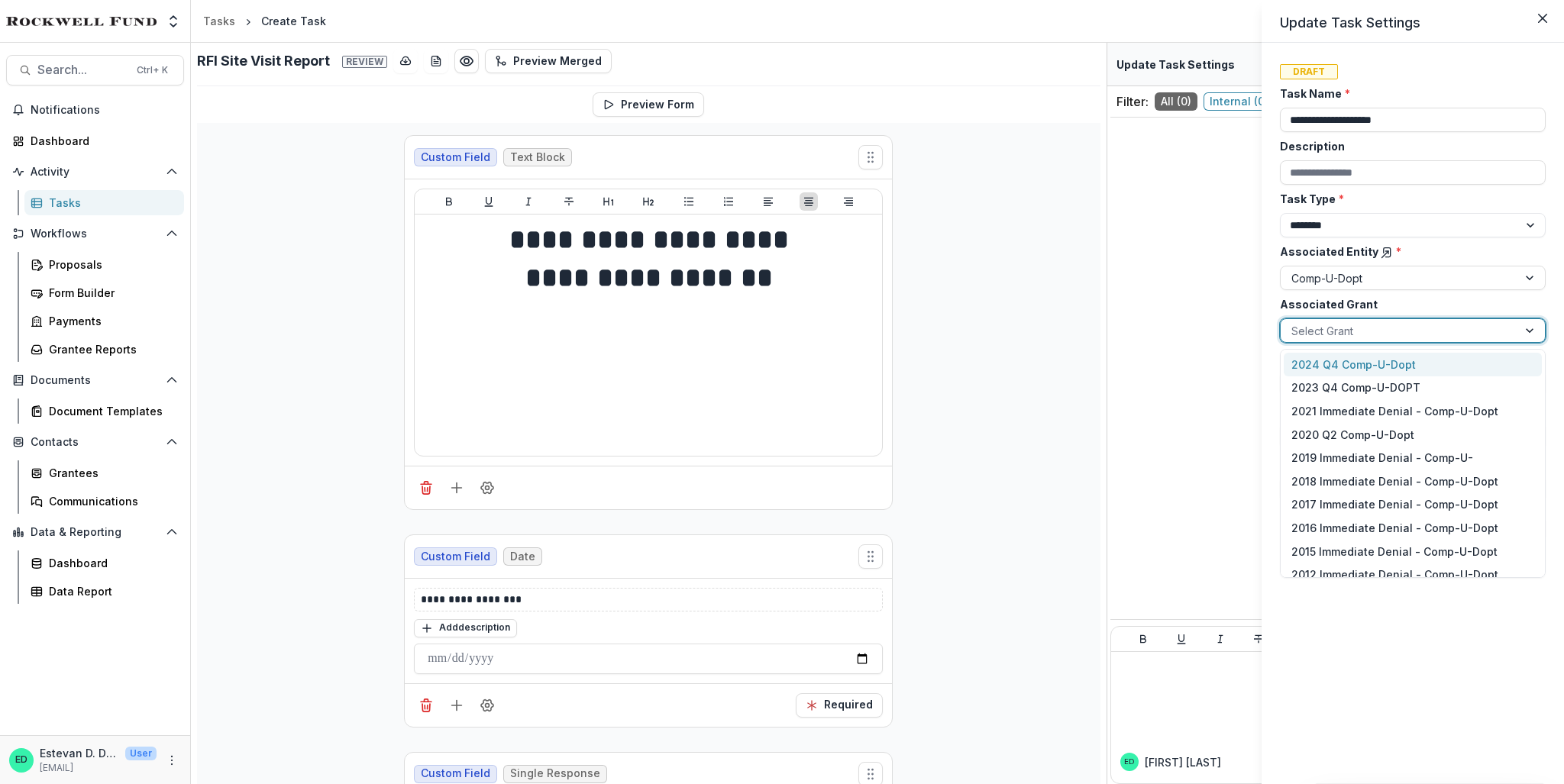 click at bounding box center (1399, 331) 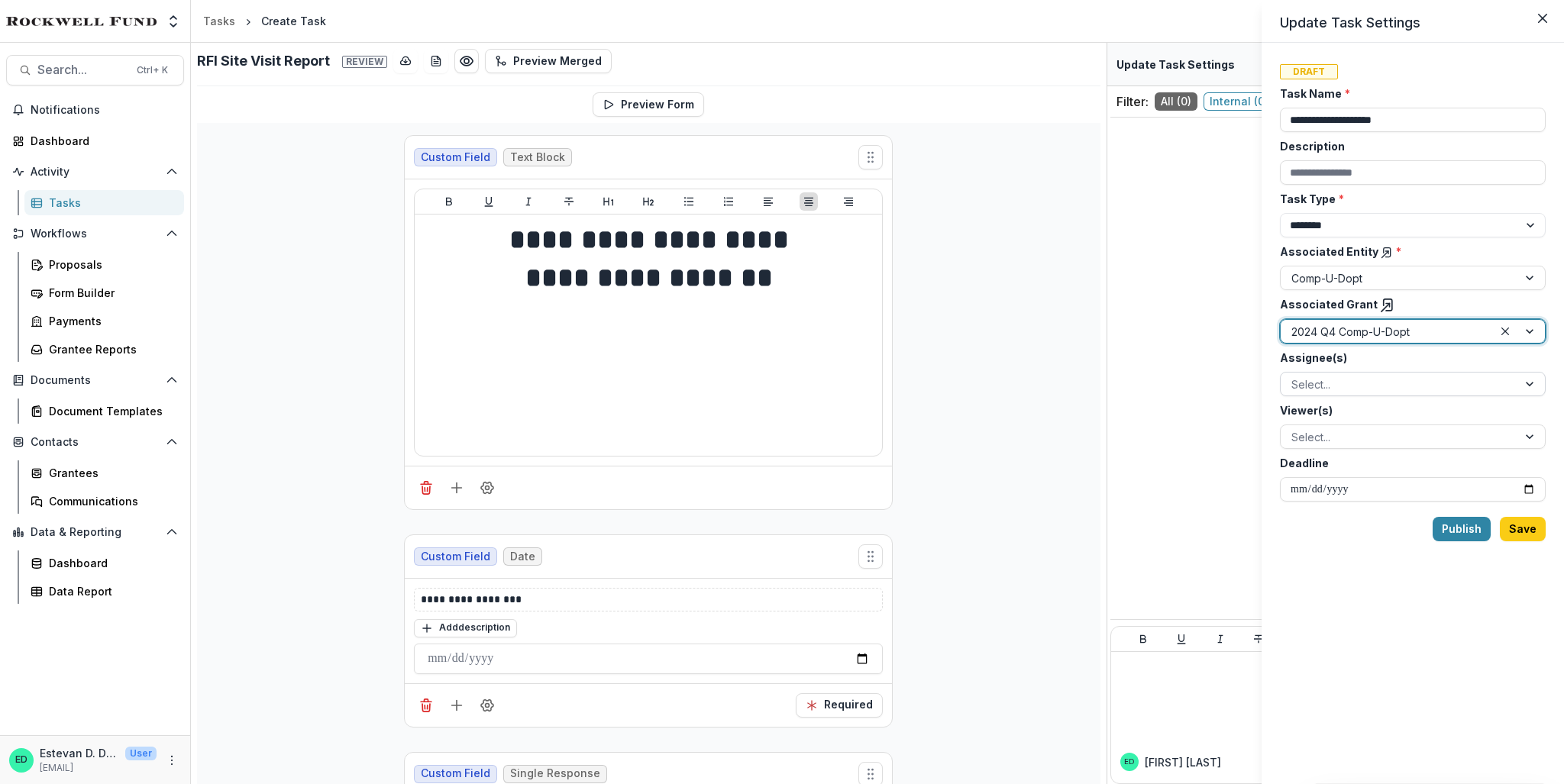 click at bounding box center (1399, 384) 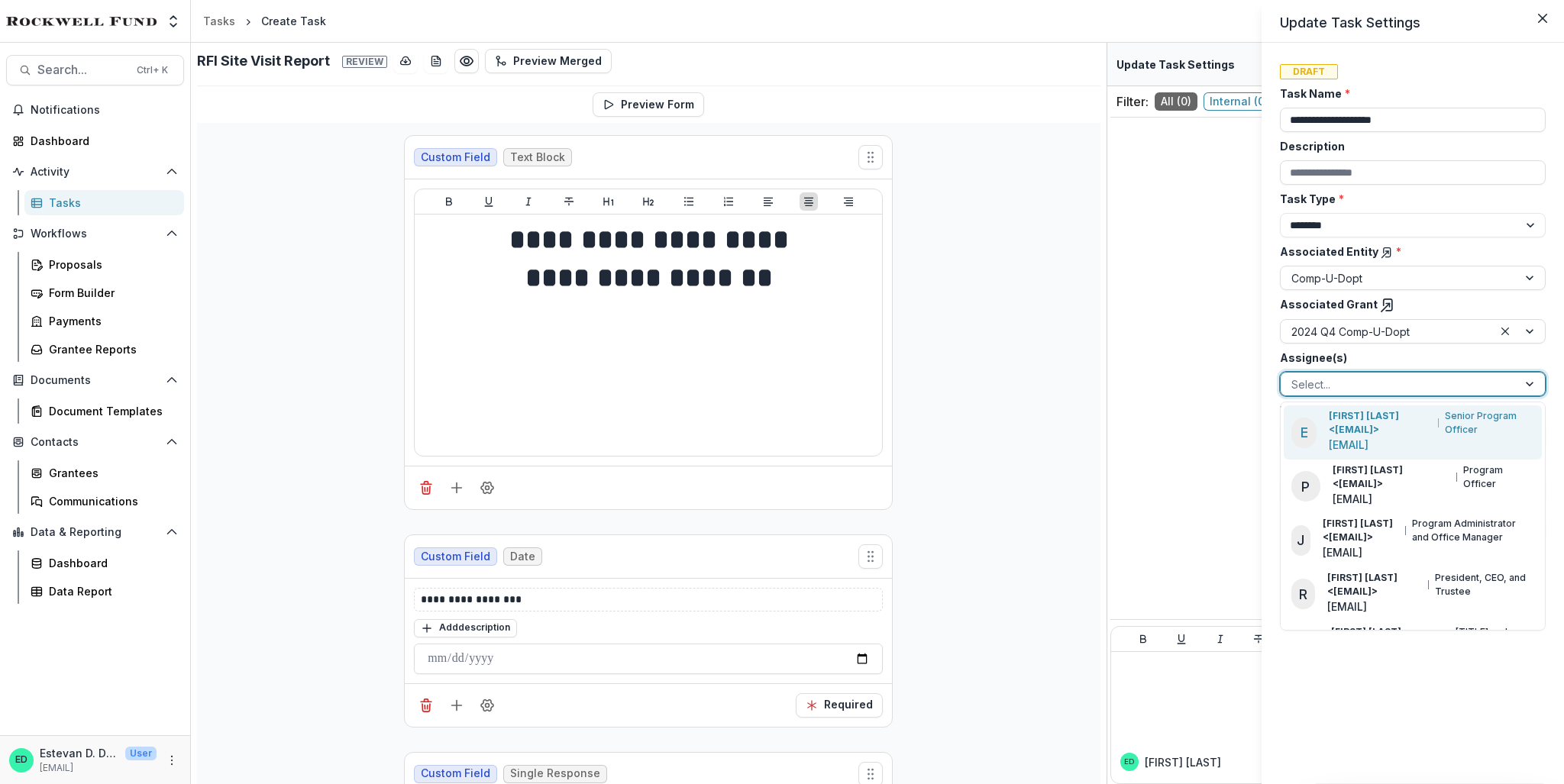 click on "[EMAIL]" at bounding box center [1349, 444] 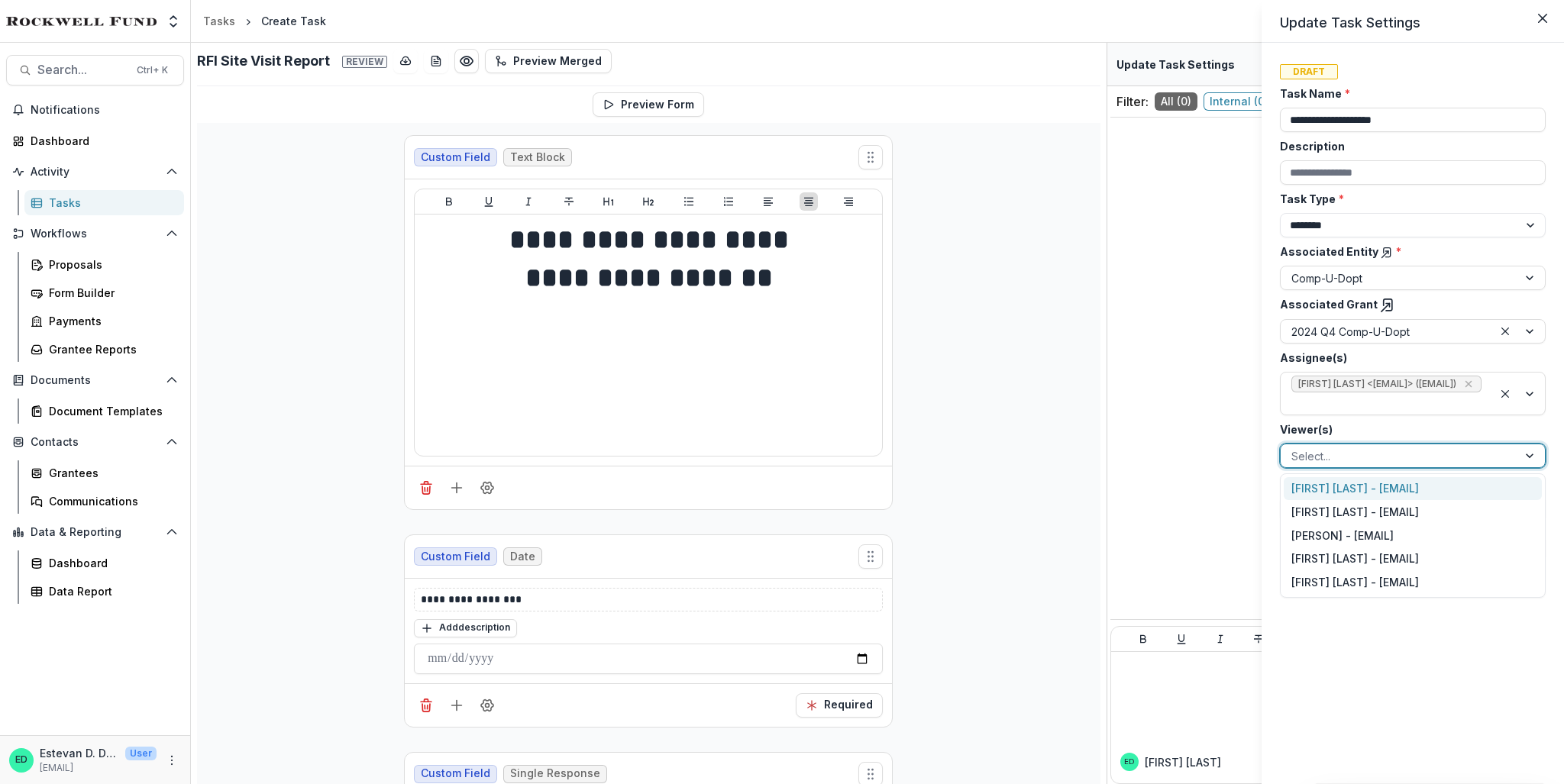 click at bounding box center [1399, 456] 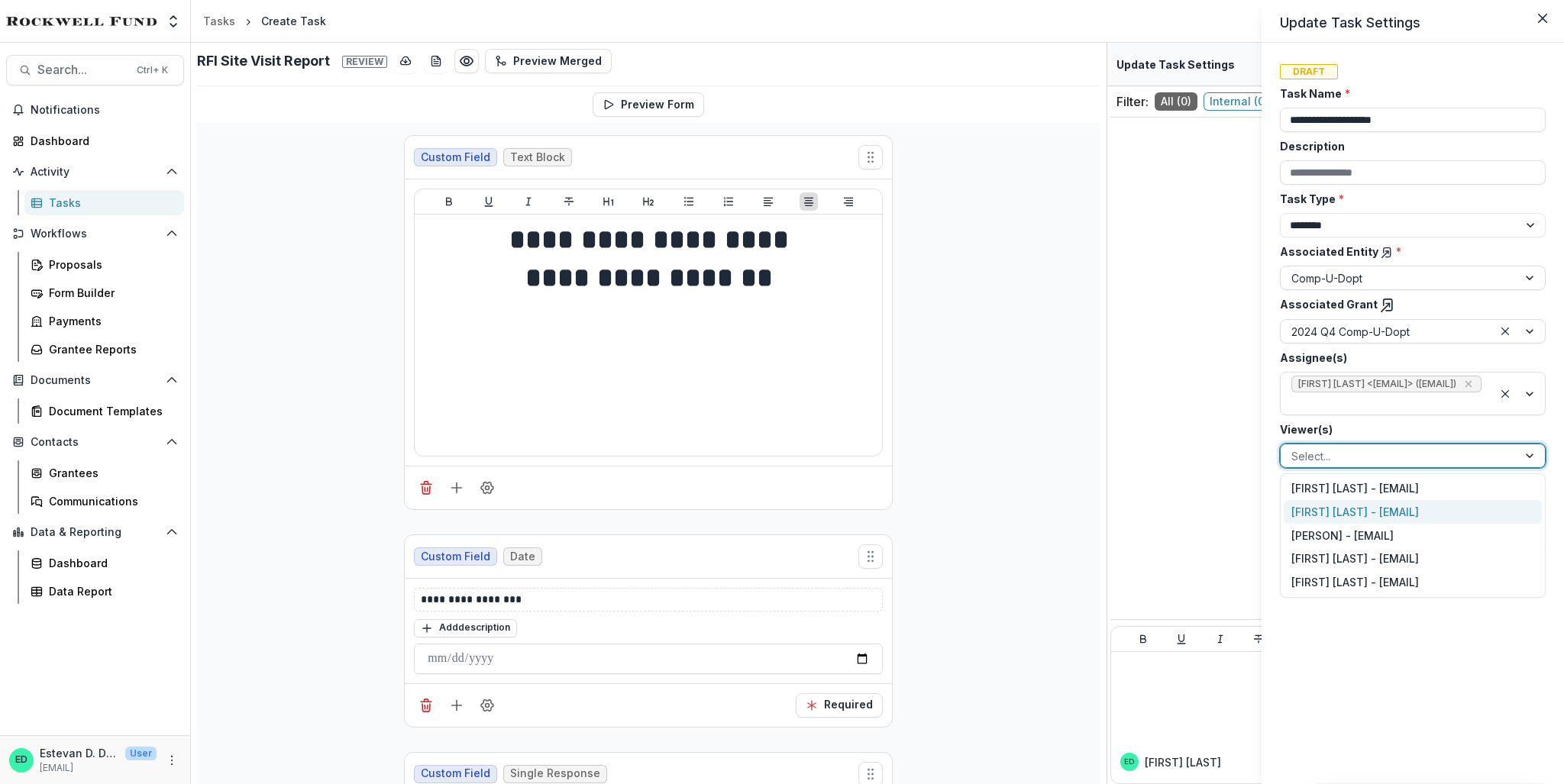 click on "[FIRST] [LAST] - [EMAIL]" at bounding box center [1413, 511] 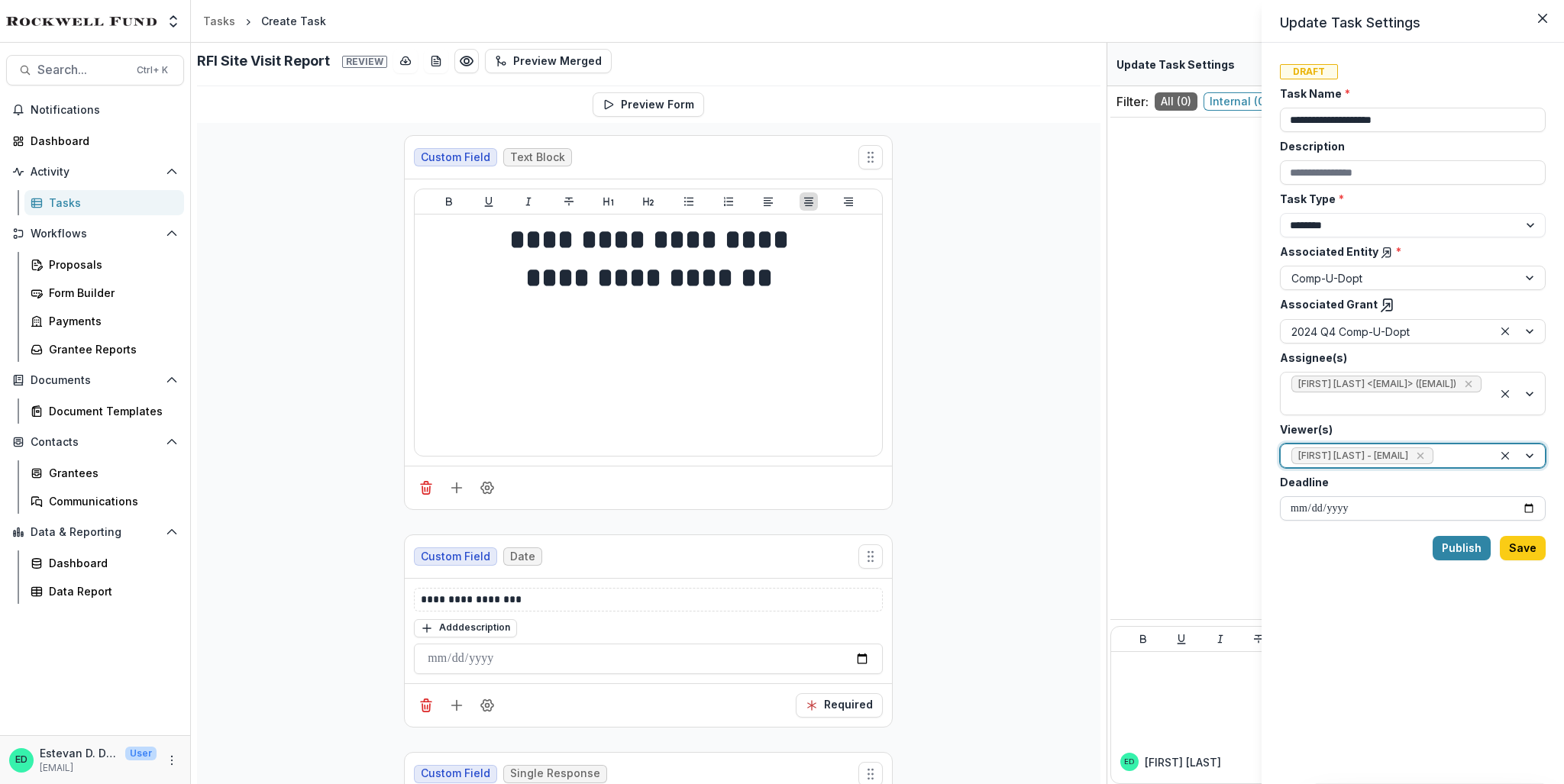 click on "Deadline" at bounding box center [1413, 508] 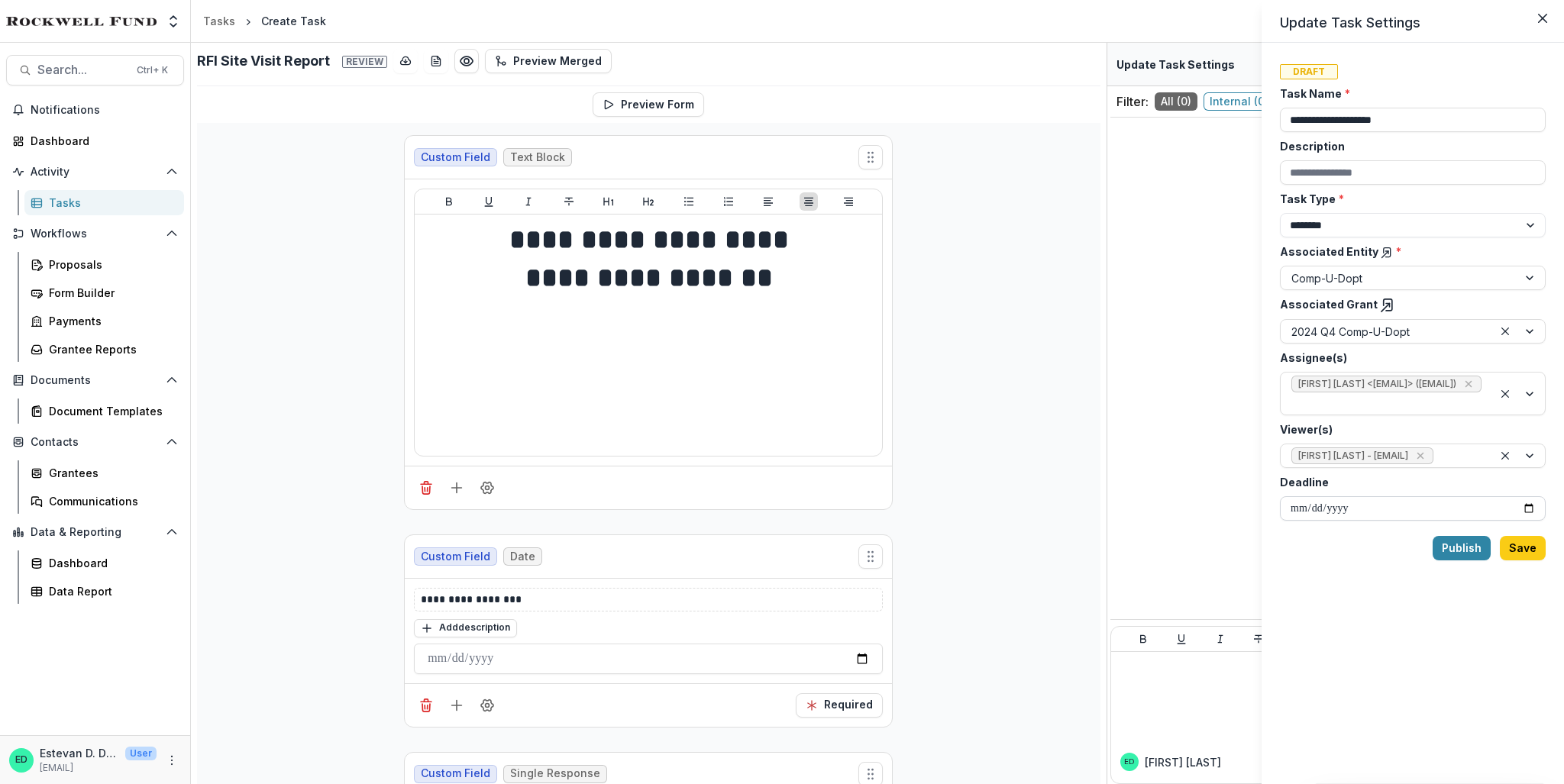 type on "**********" 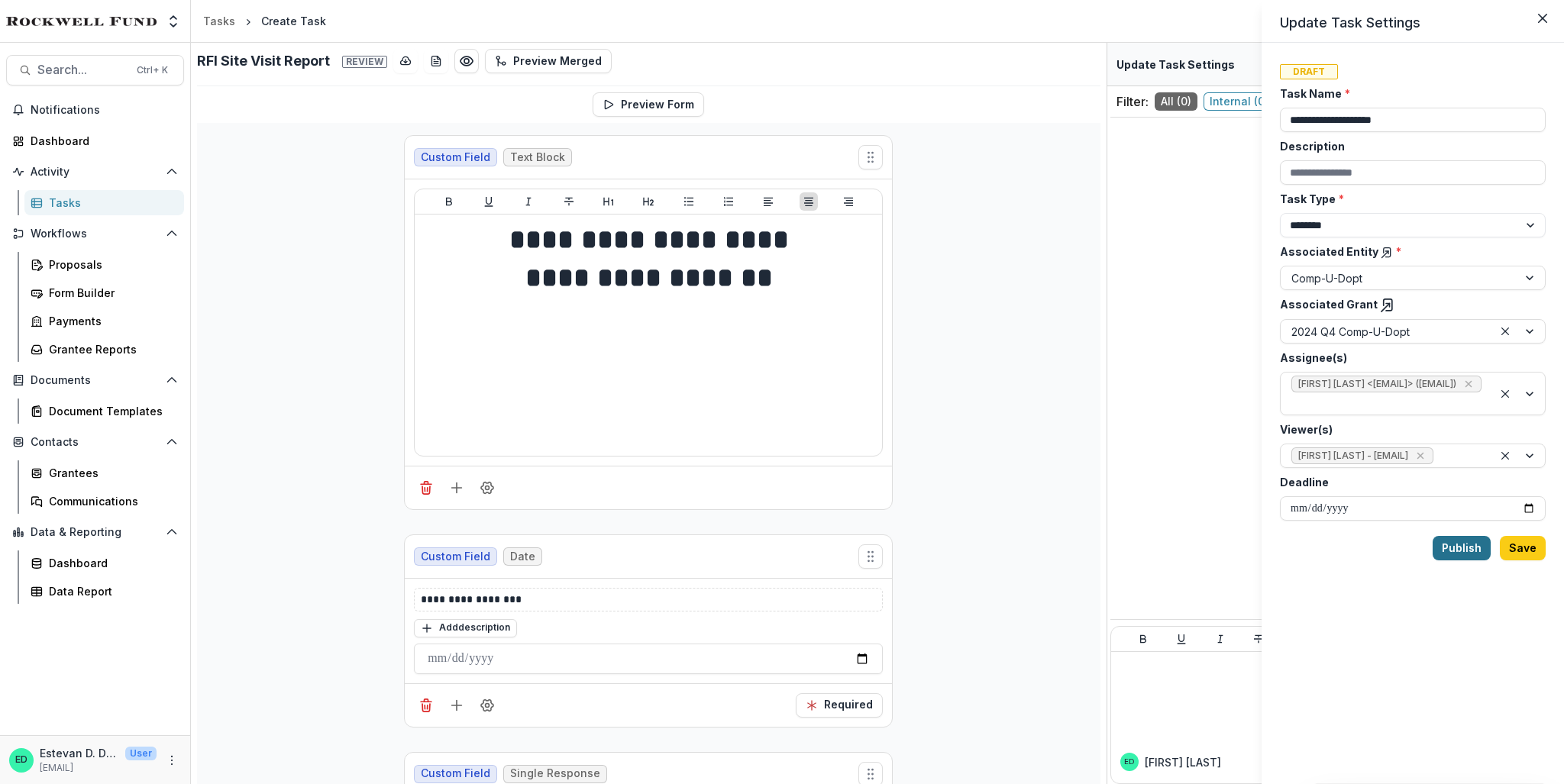 click on "Publish" at bounding box center [1462, 548] 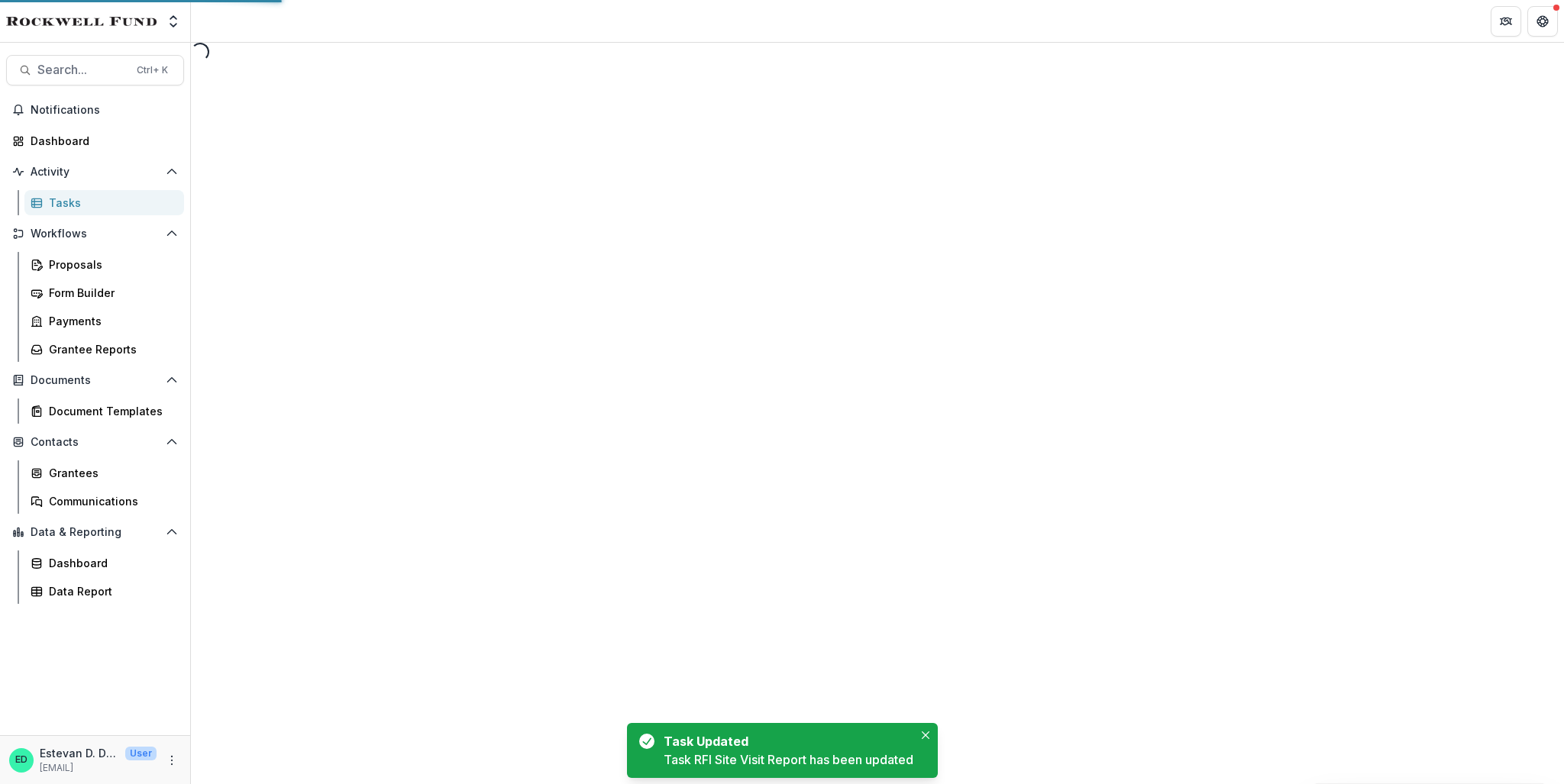 click on "Loading..." at bounding box center (877, 413) 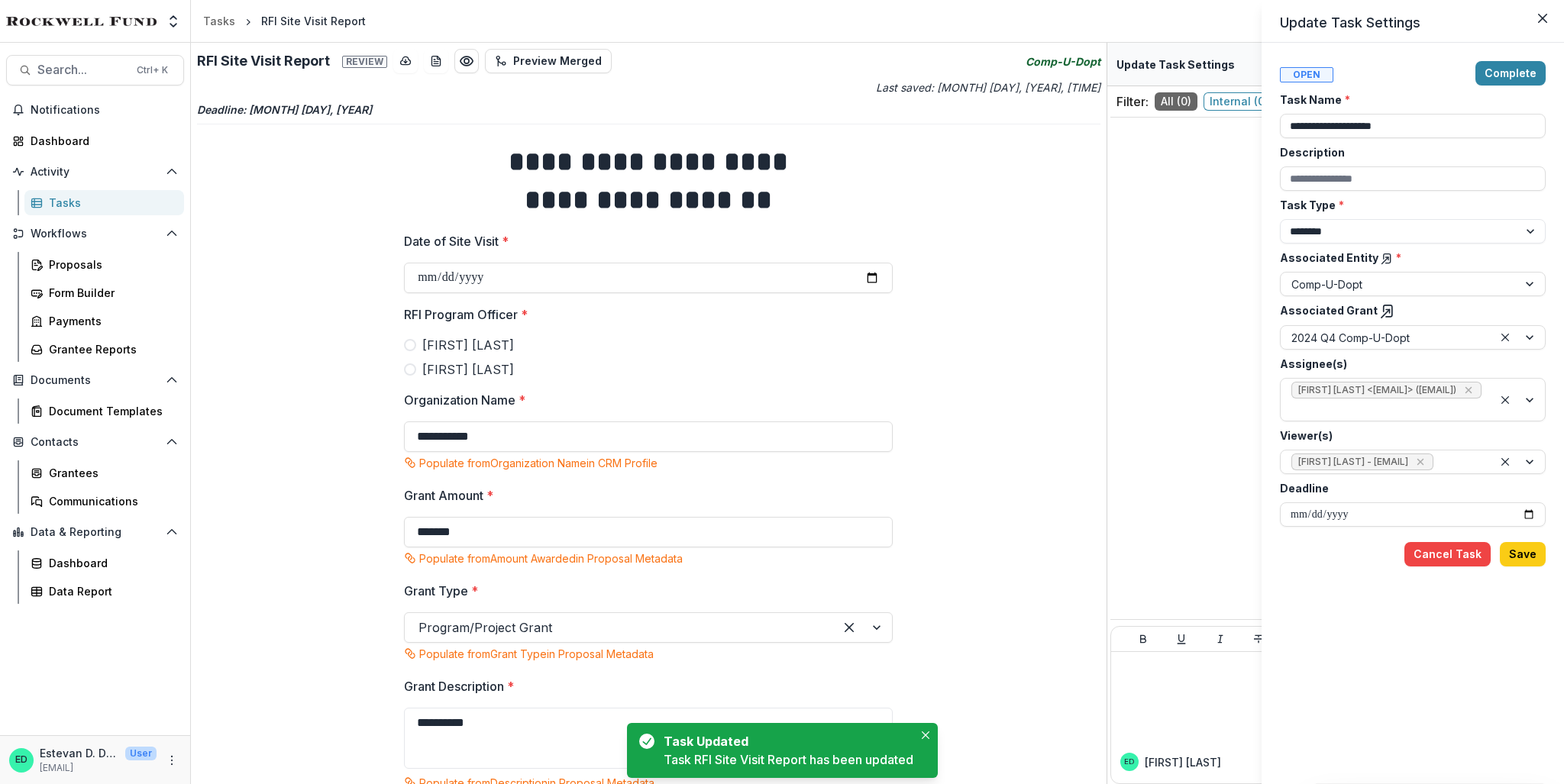 click on "**********" at bounding box center [782, 392] 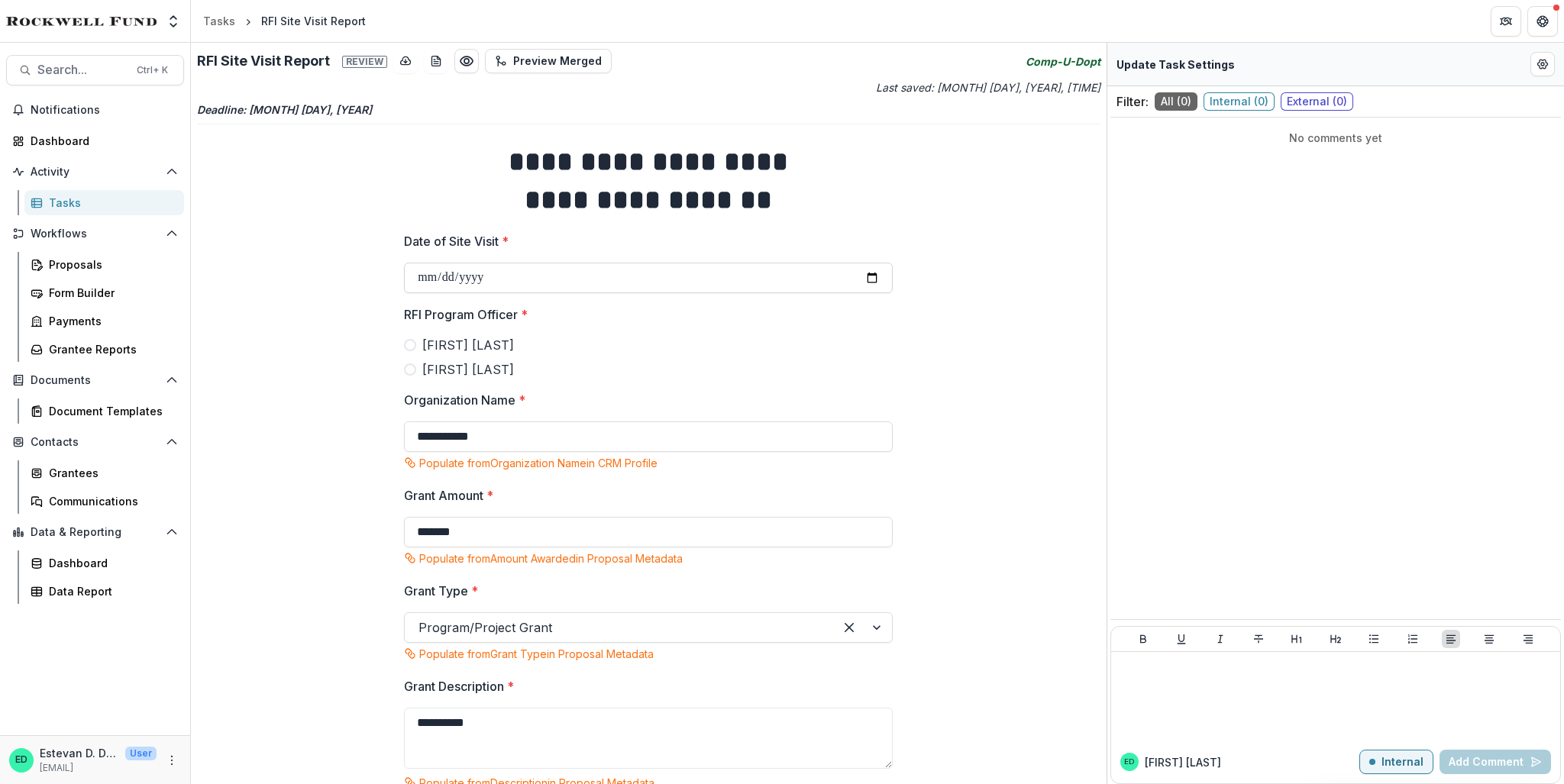 click on "Date of Site Visit *" at bounding box center (648, 278) 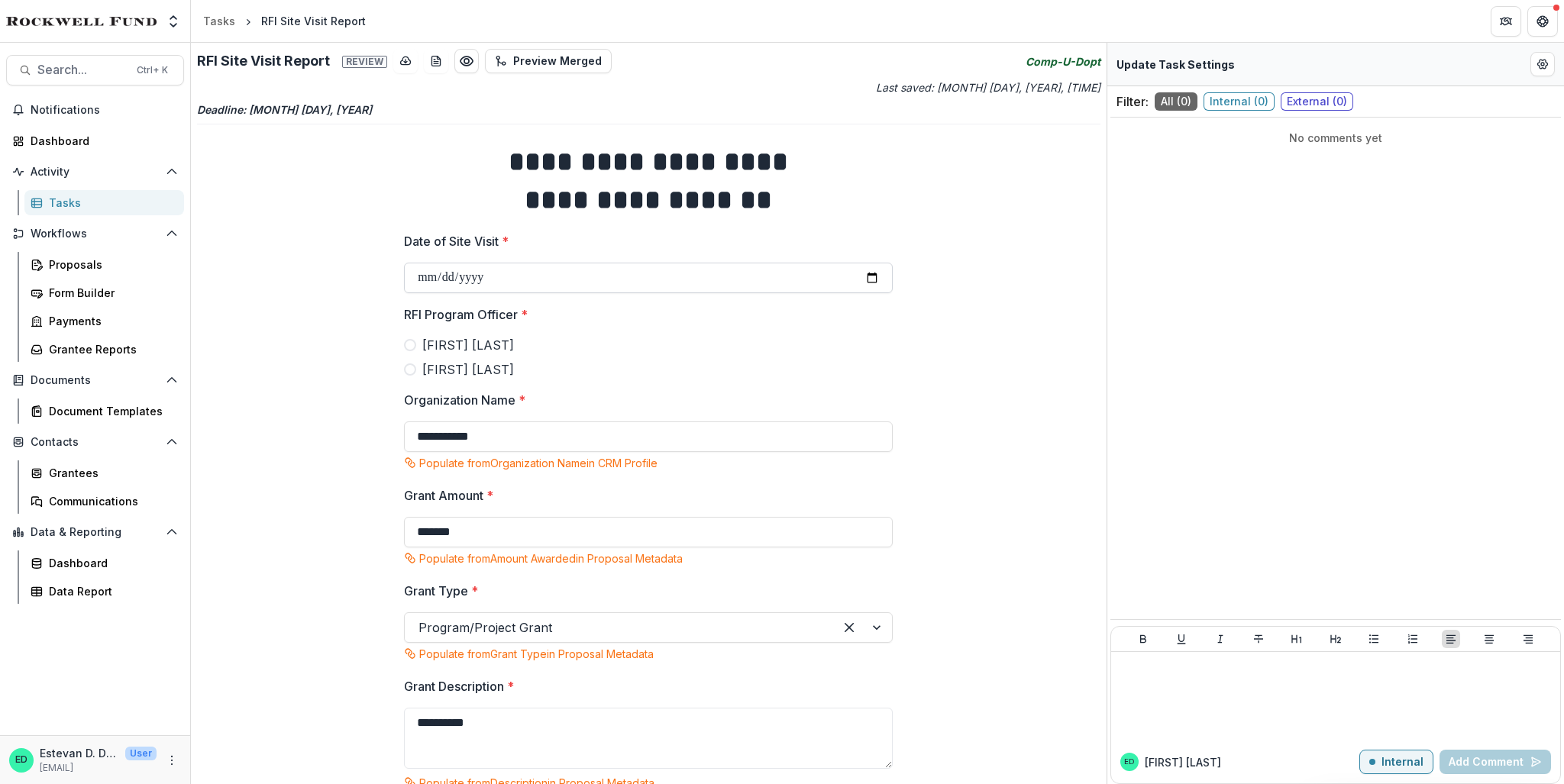 type on "**********" 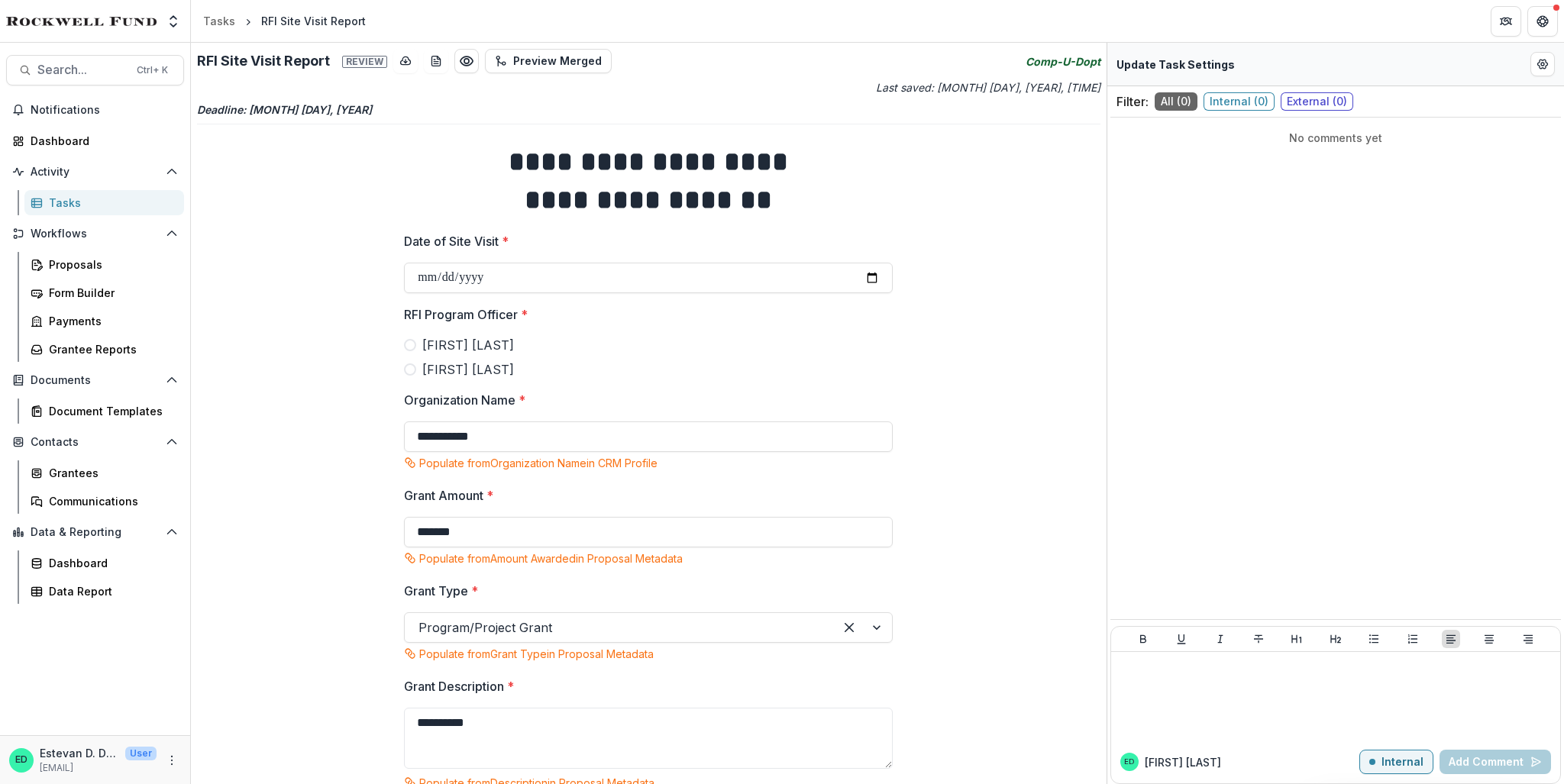 click on "[FIRST] [LAST]" at bounding box center [648, 345] 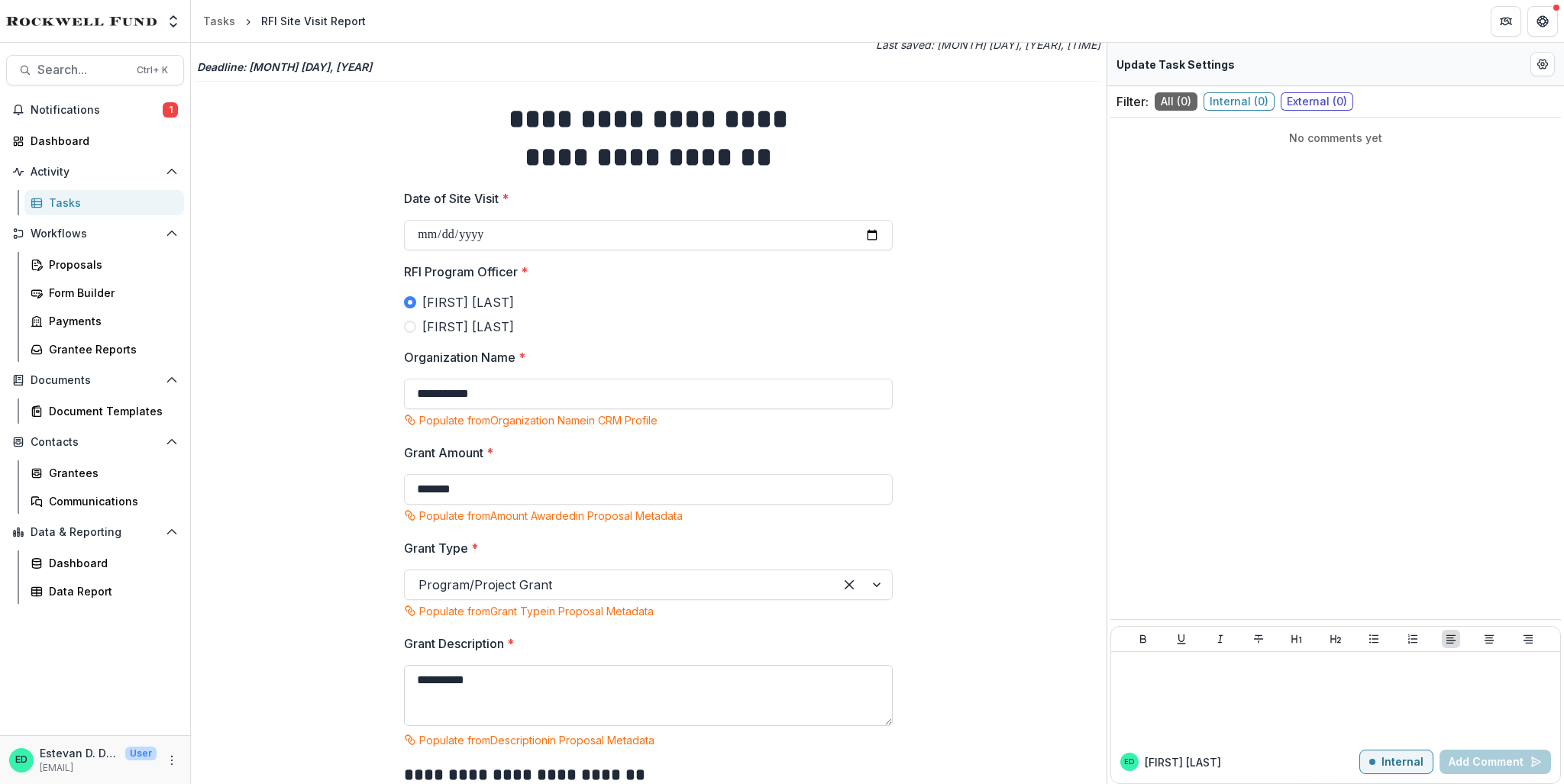 scroll, scrollTop: 0, scrollLeft: 0, axis: both 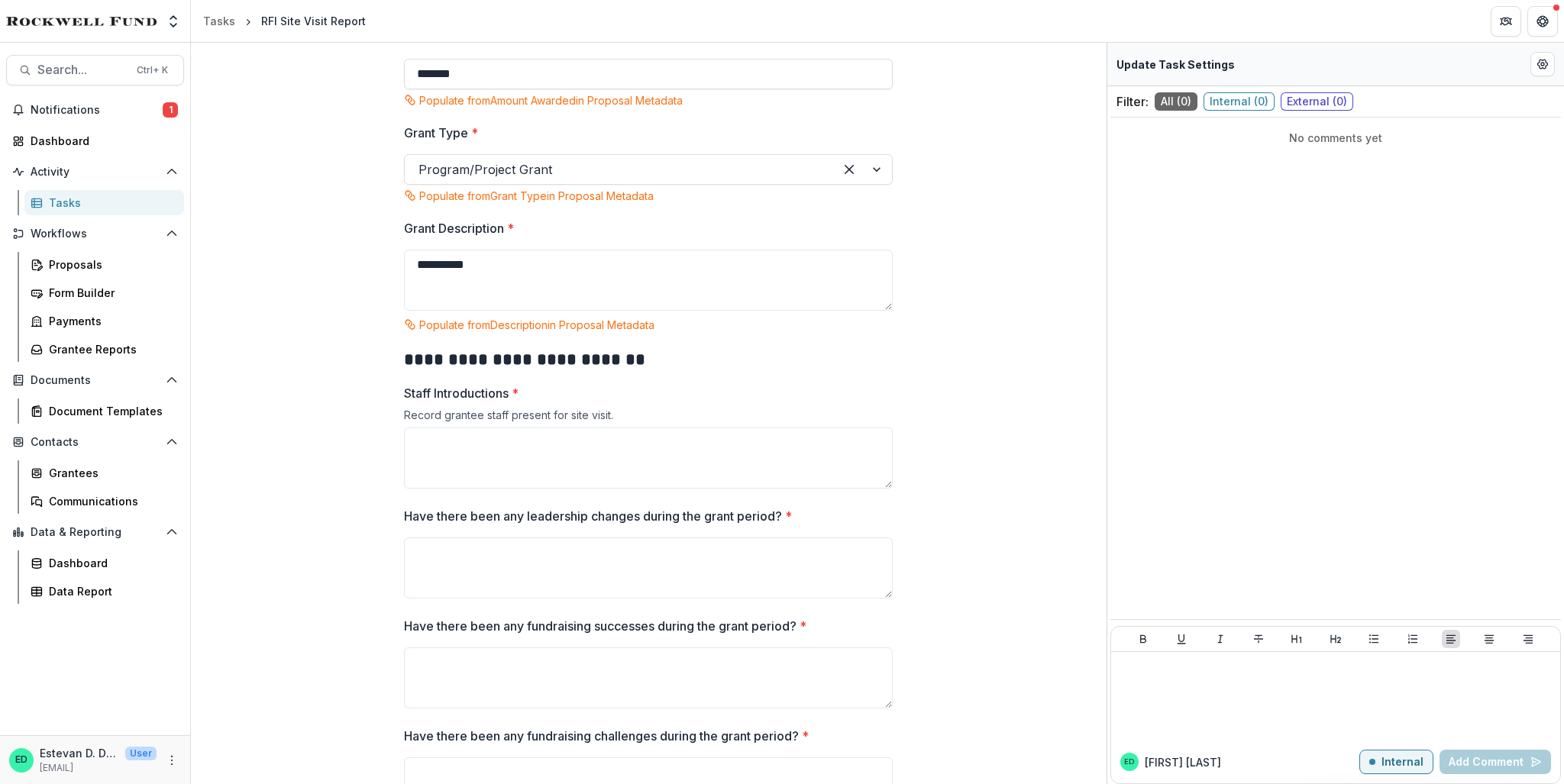 click on "Record grantee staff present for site visit." at bounding box center [648, 418] 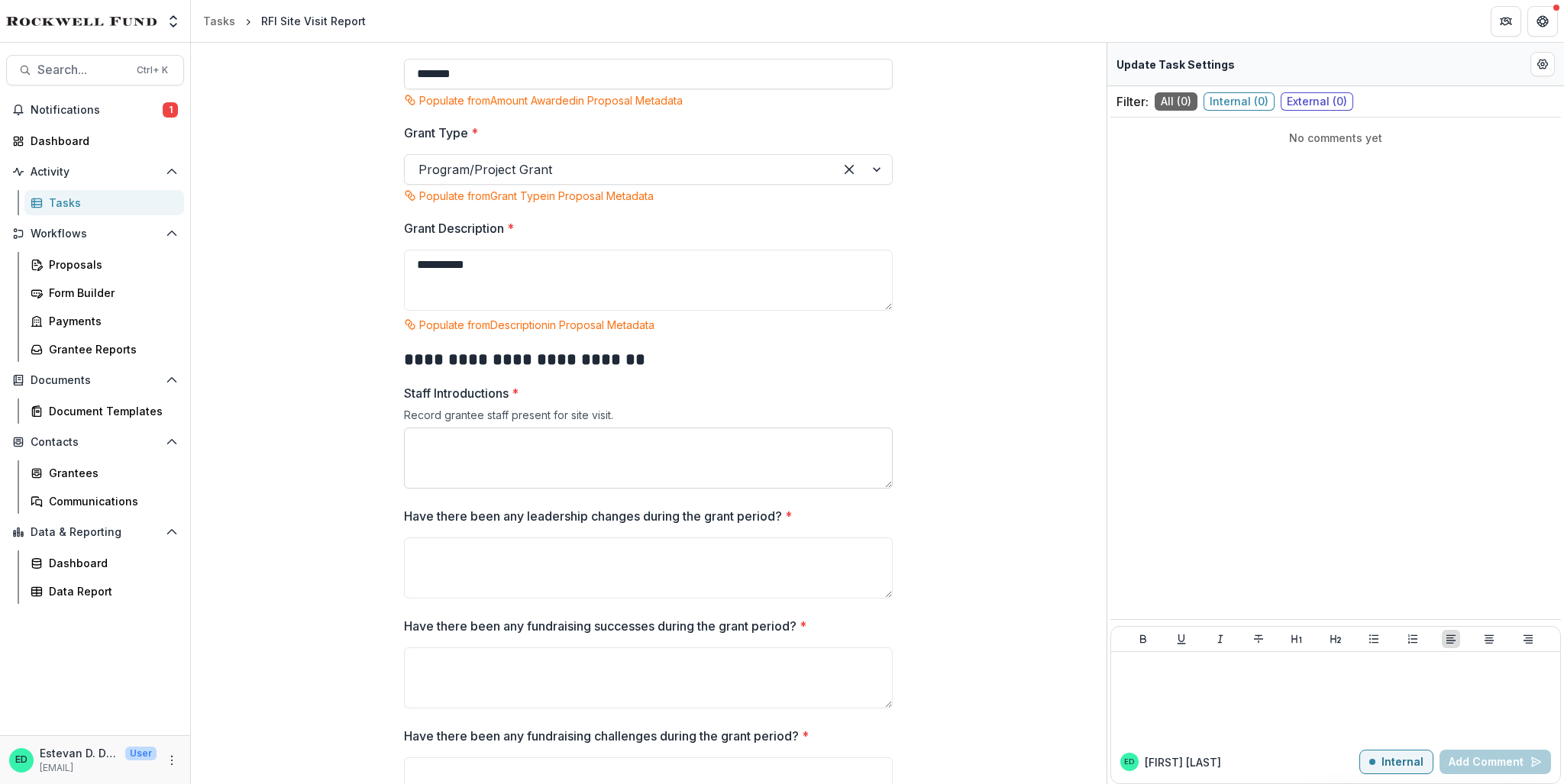 click on "Staff Introductions *" at bounding box center [648, 458] 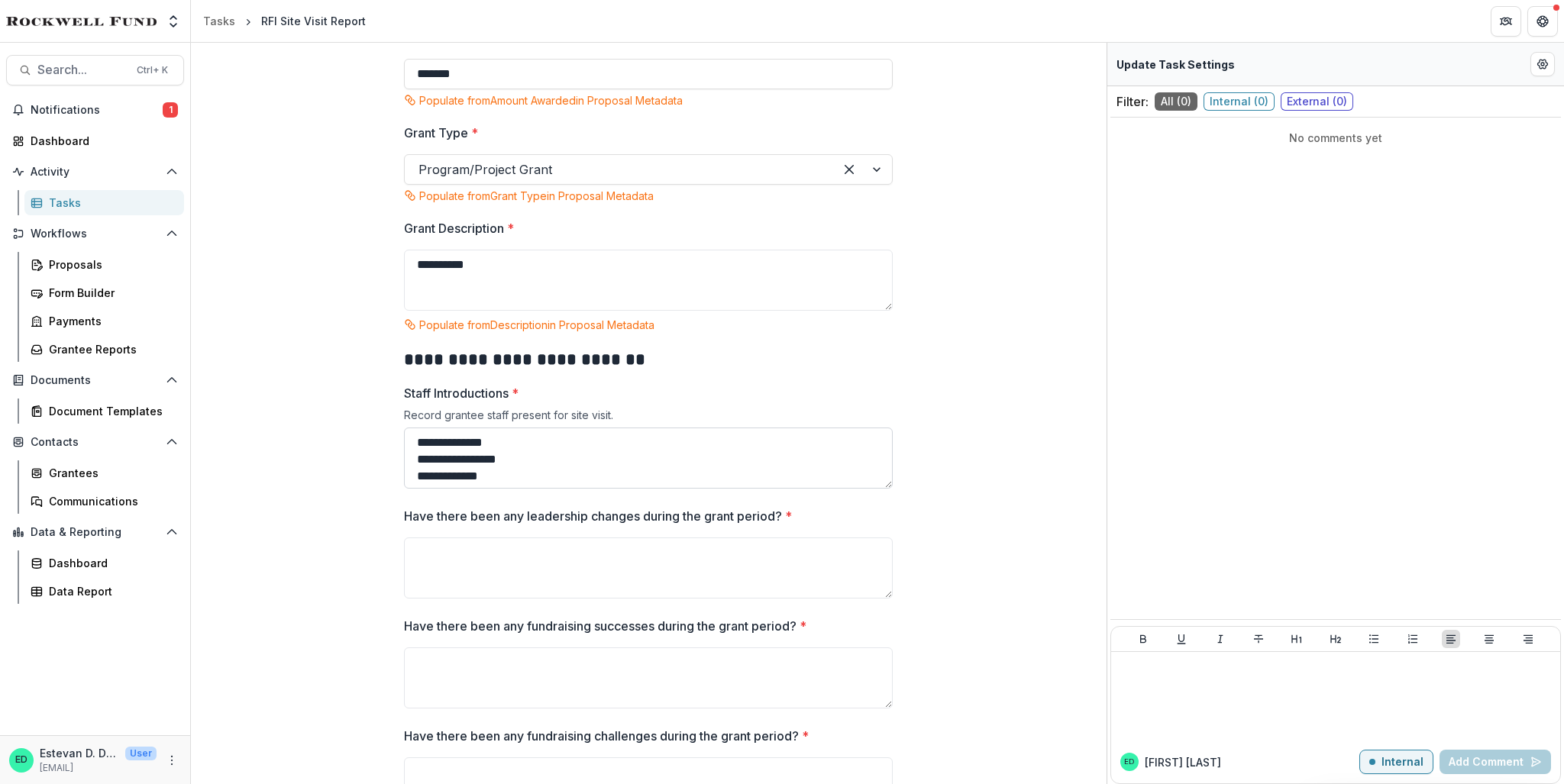 click on "**********" at bounding box center (648, 458) 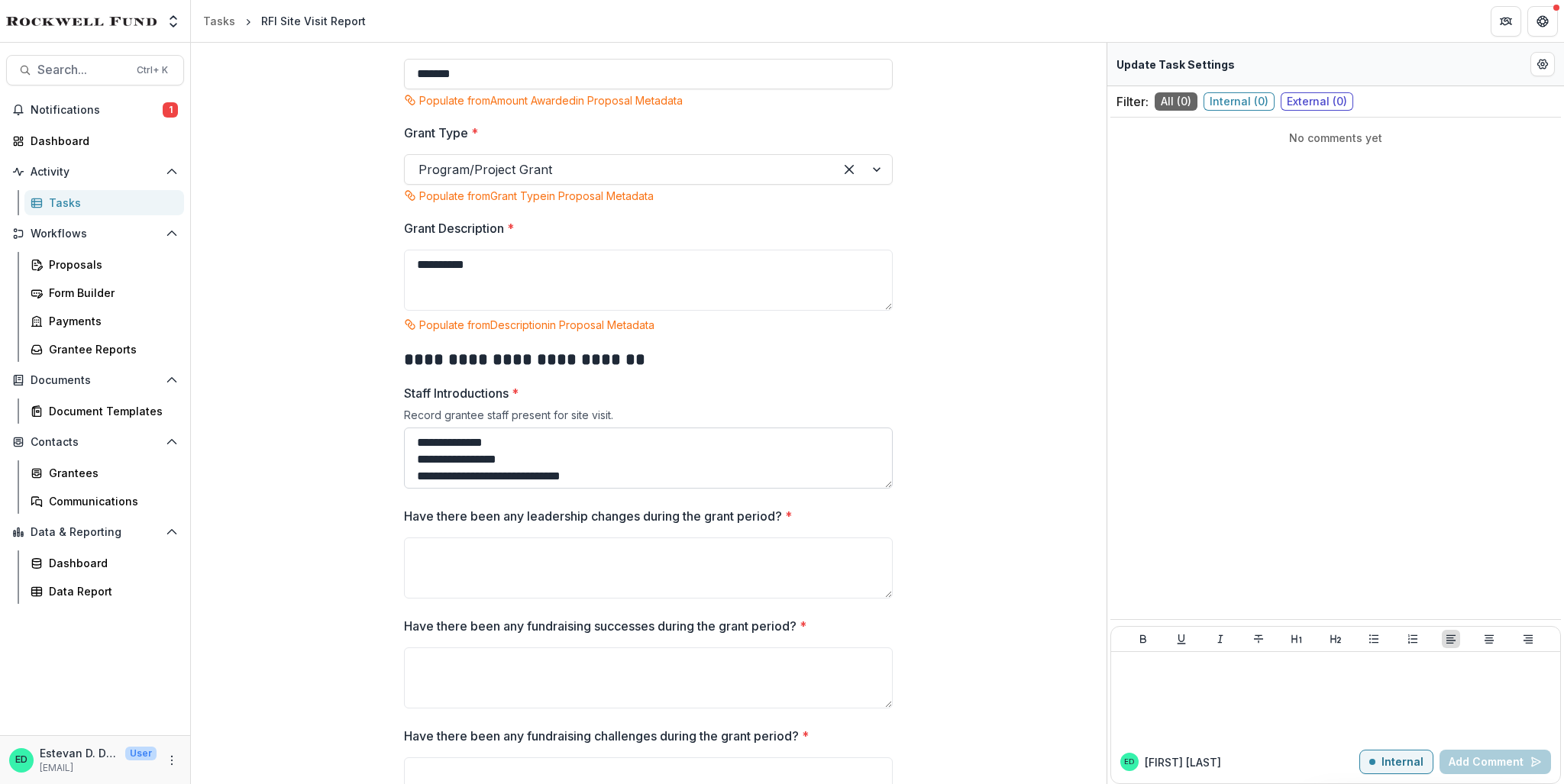 click on "**********" at bounding box center [648, 458] 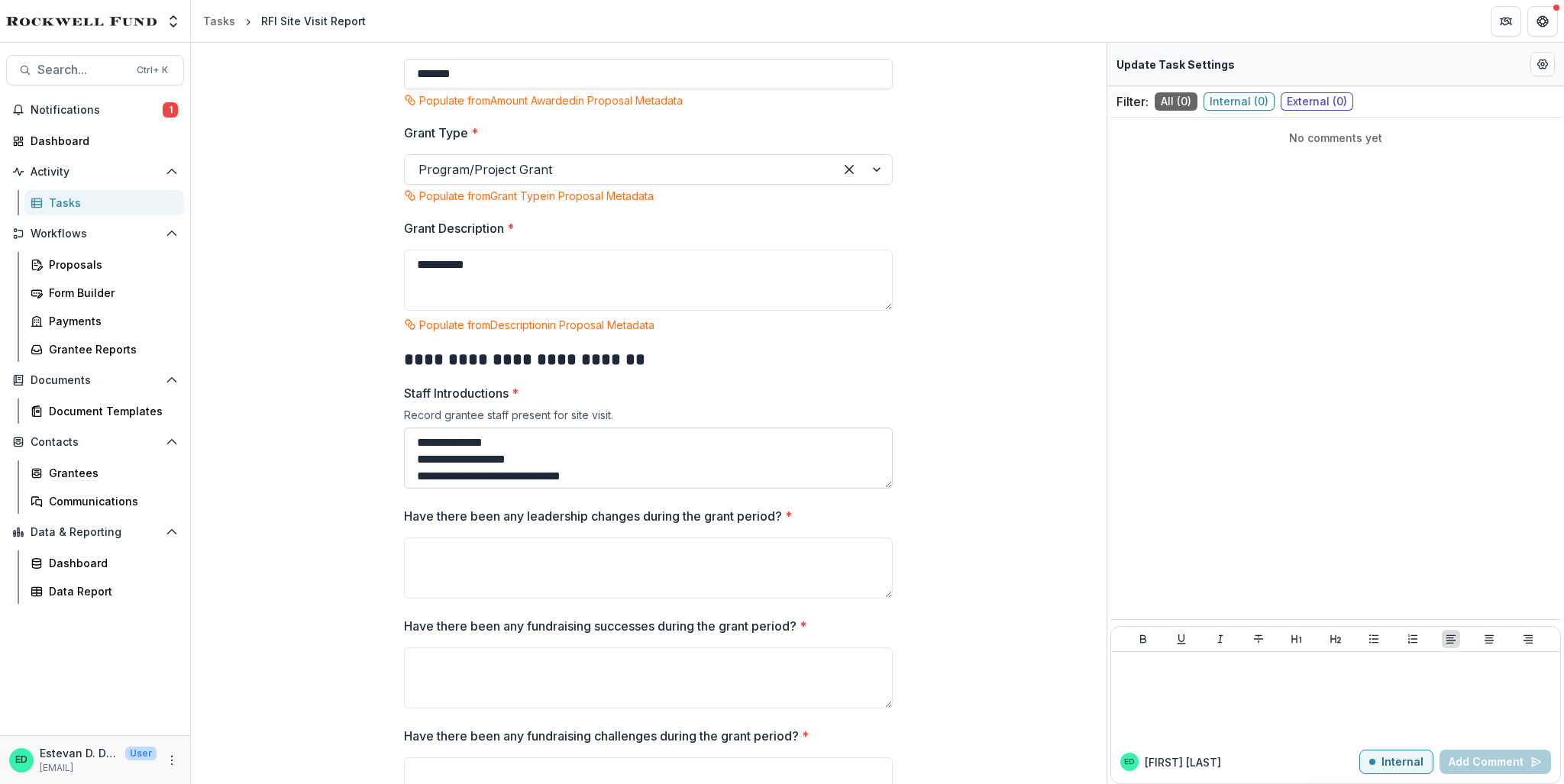 click on "**********" at bounding box center (648, 458) 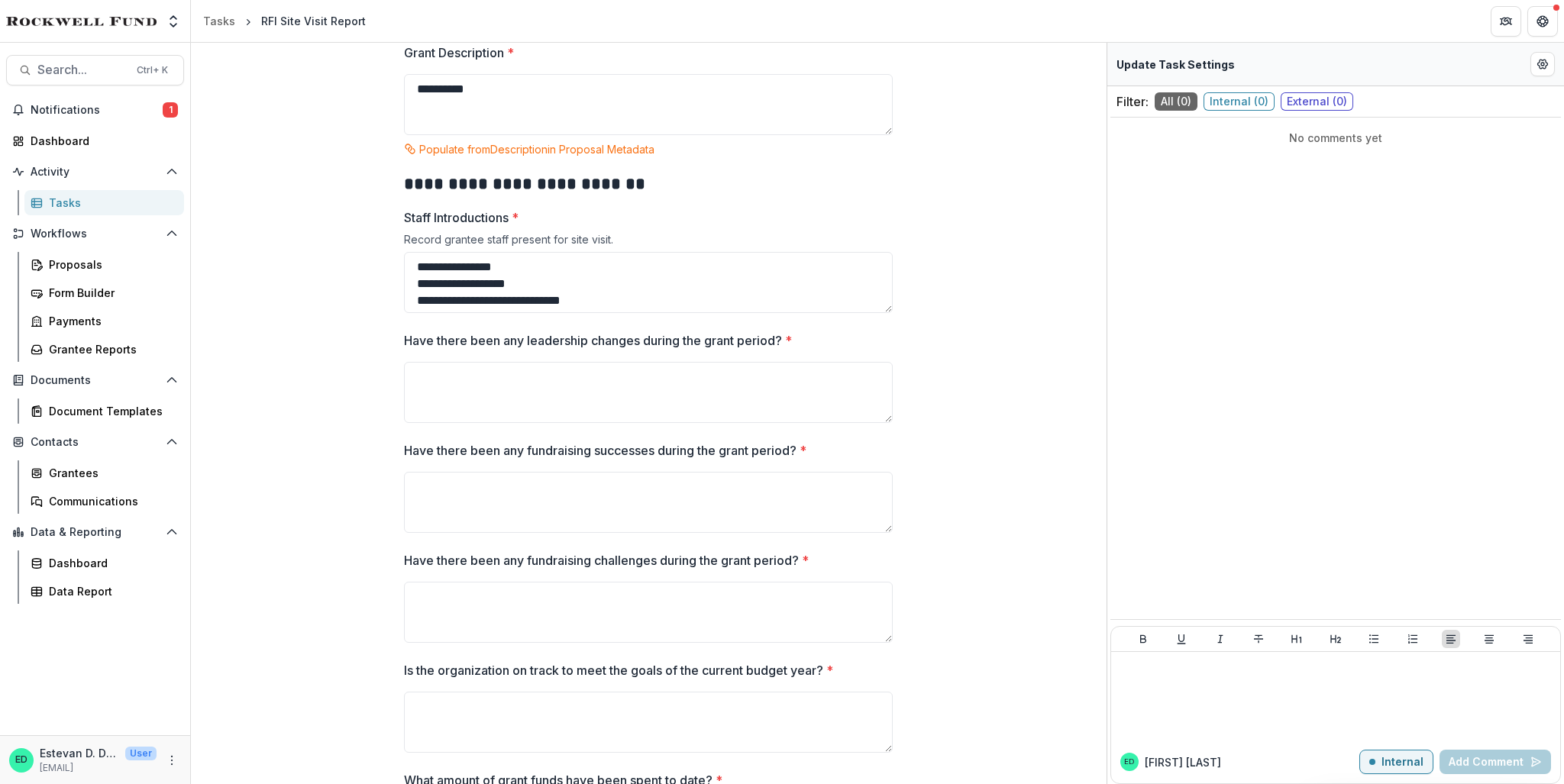 scroll, scrollTop: 635, scrollLeft: 0, axis: vertical 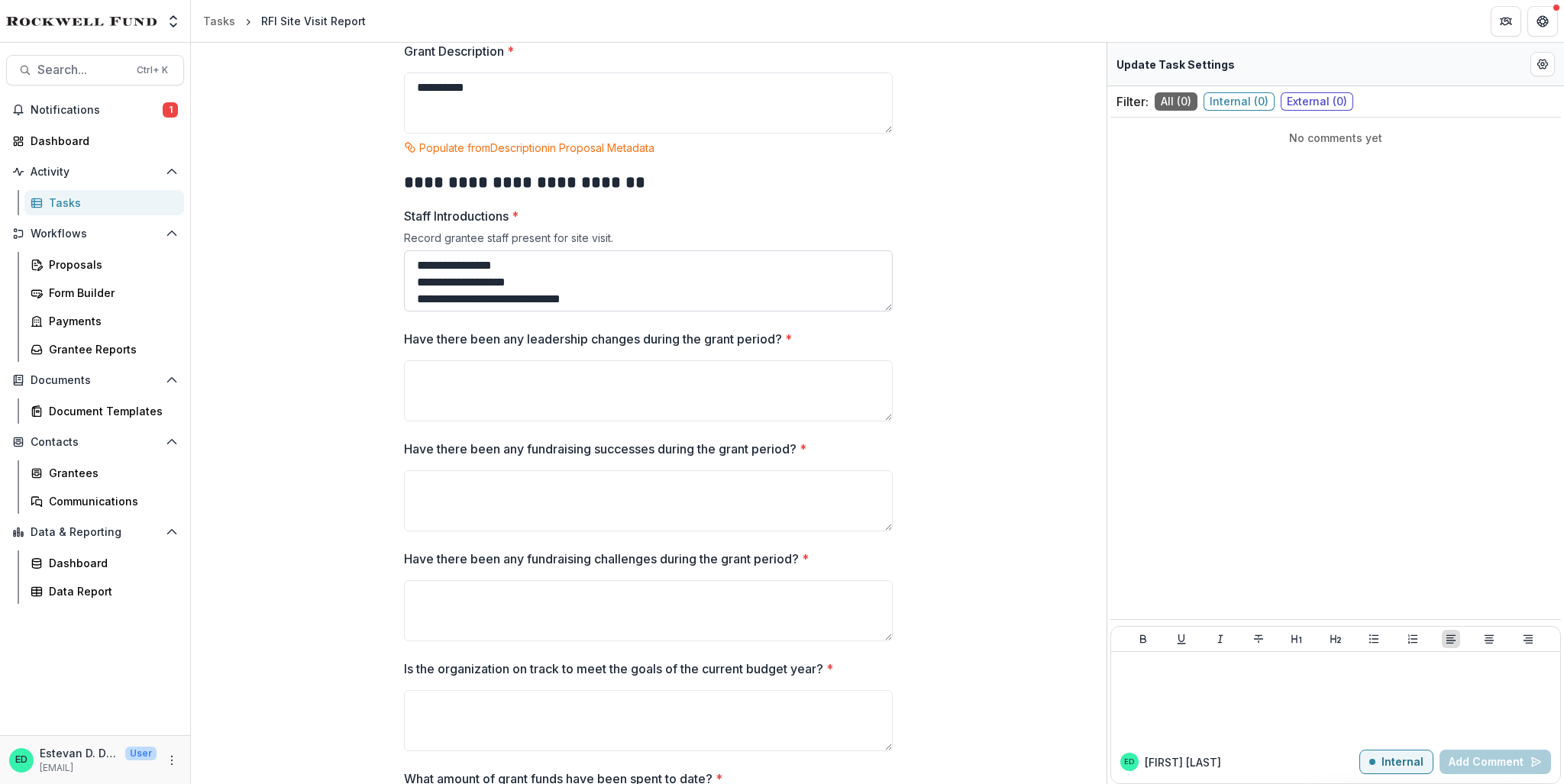 click on "**********" at bounding box center [648, 281] 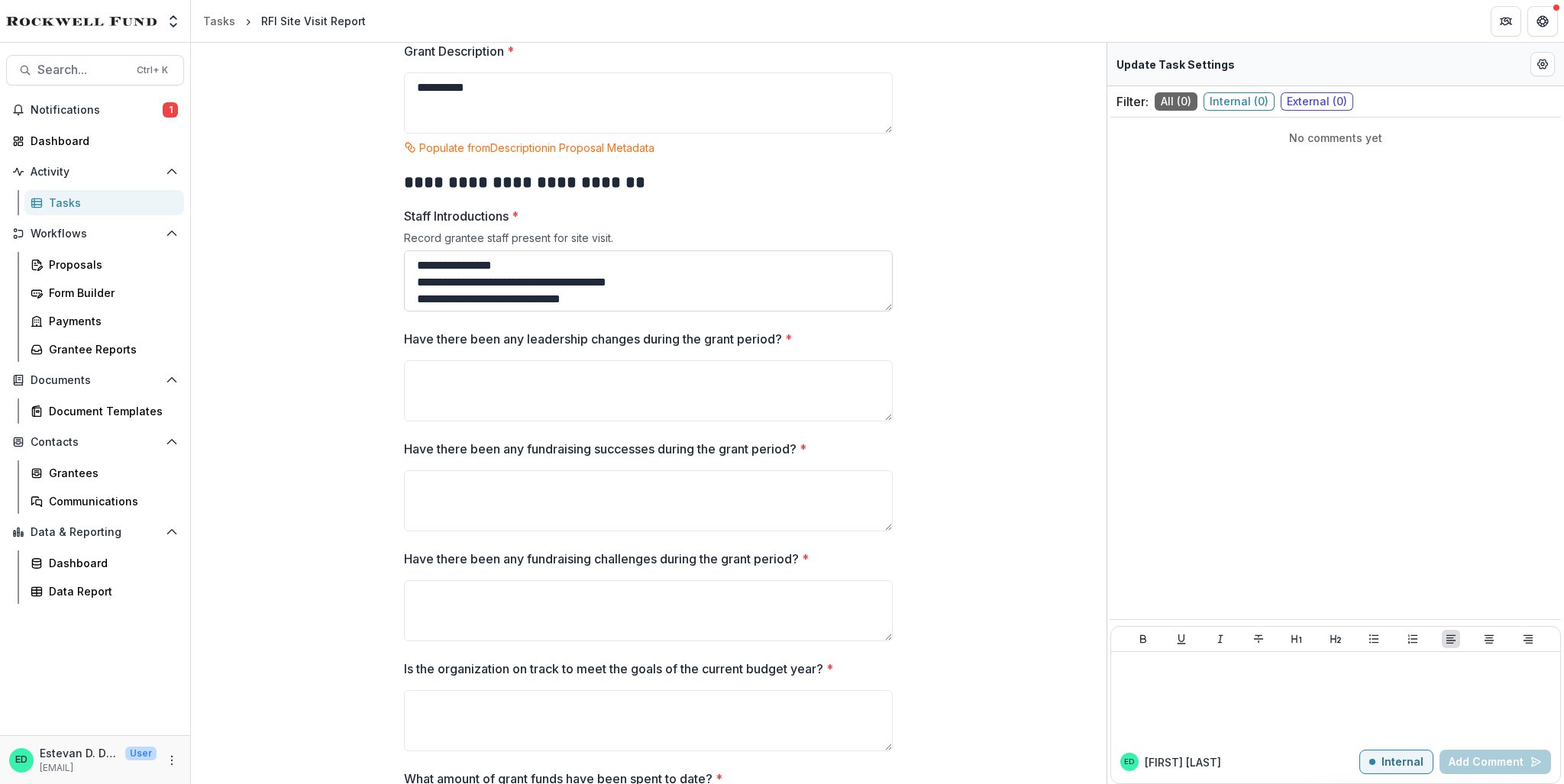 click at bounding box center (648, 281) 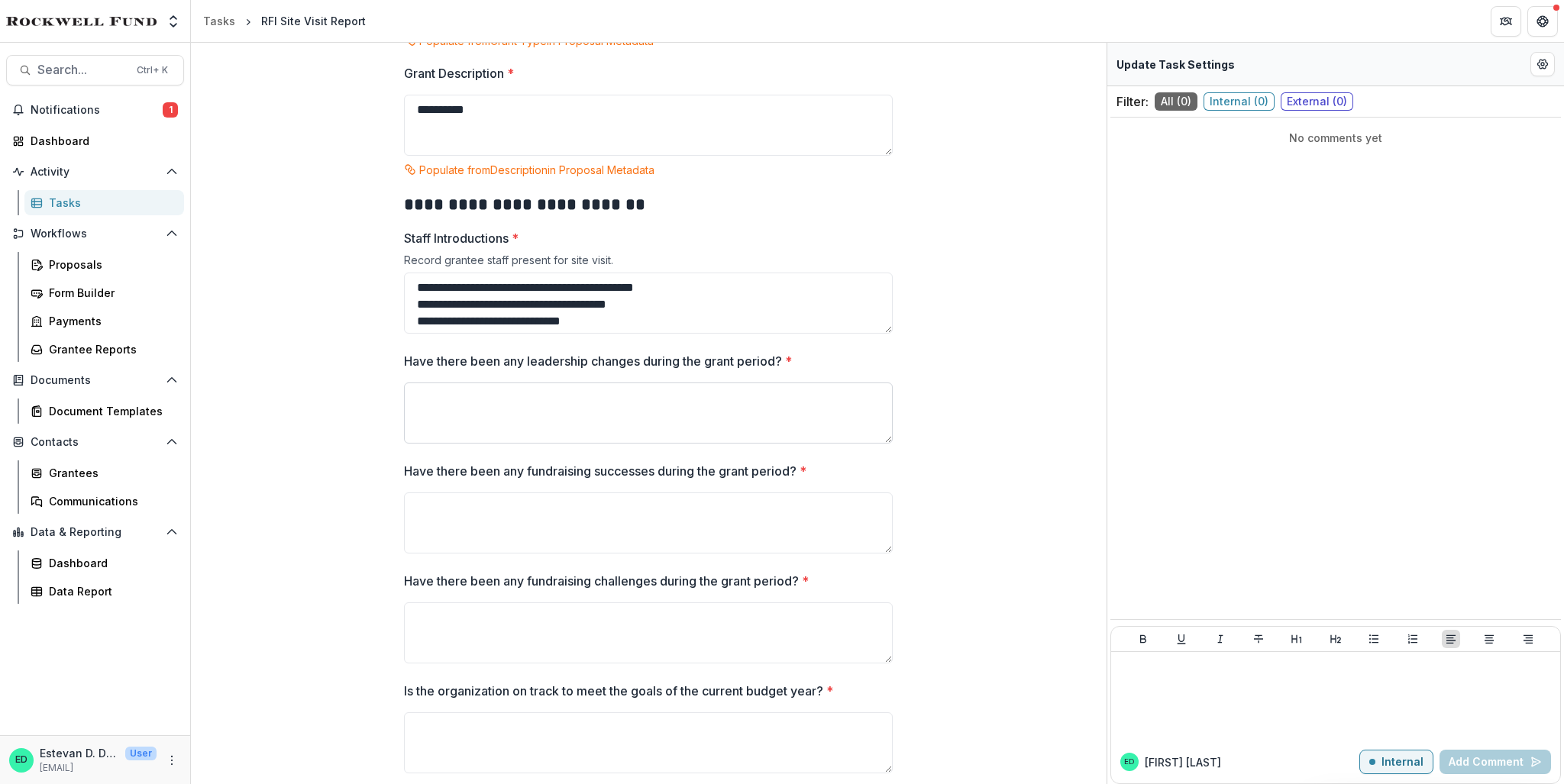 scroll, scrollTop: 635, scrollLeft: 0, axis: vertical 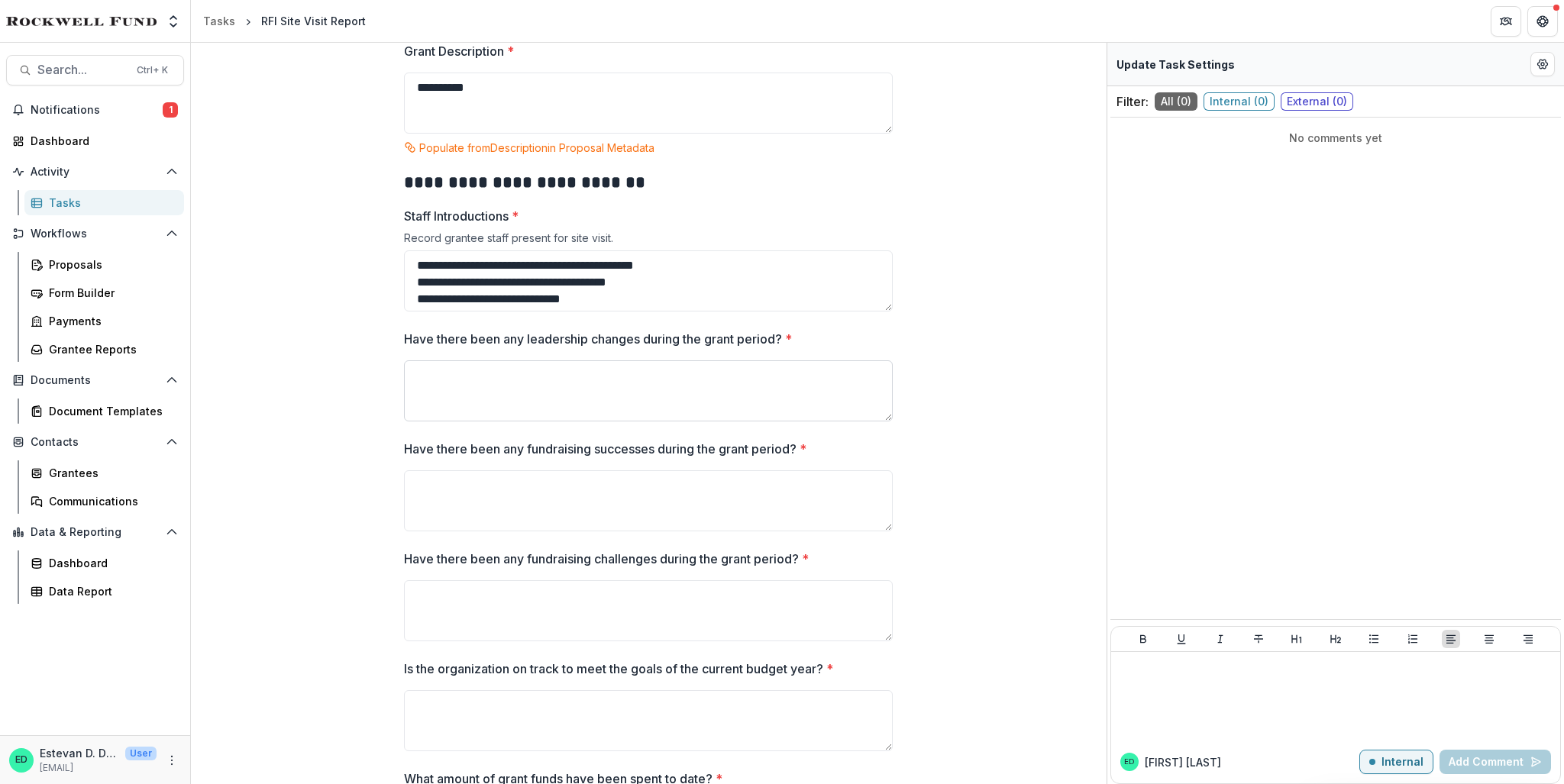 type 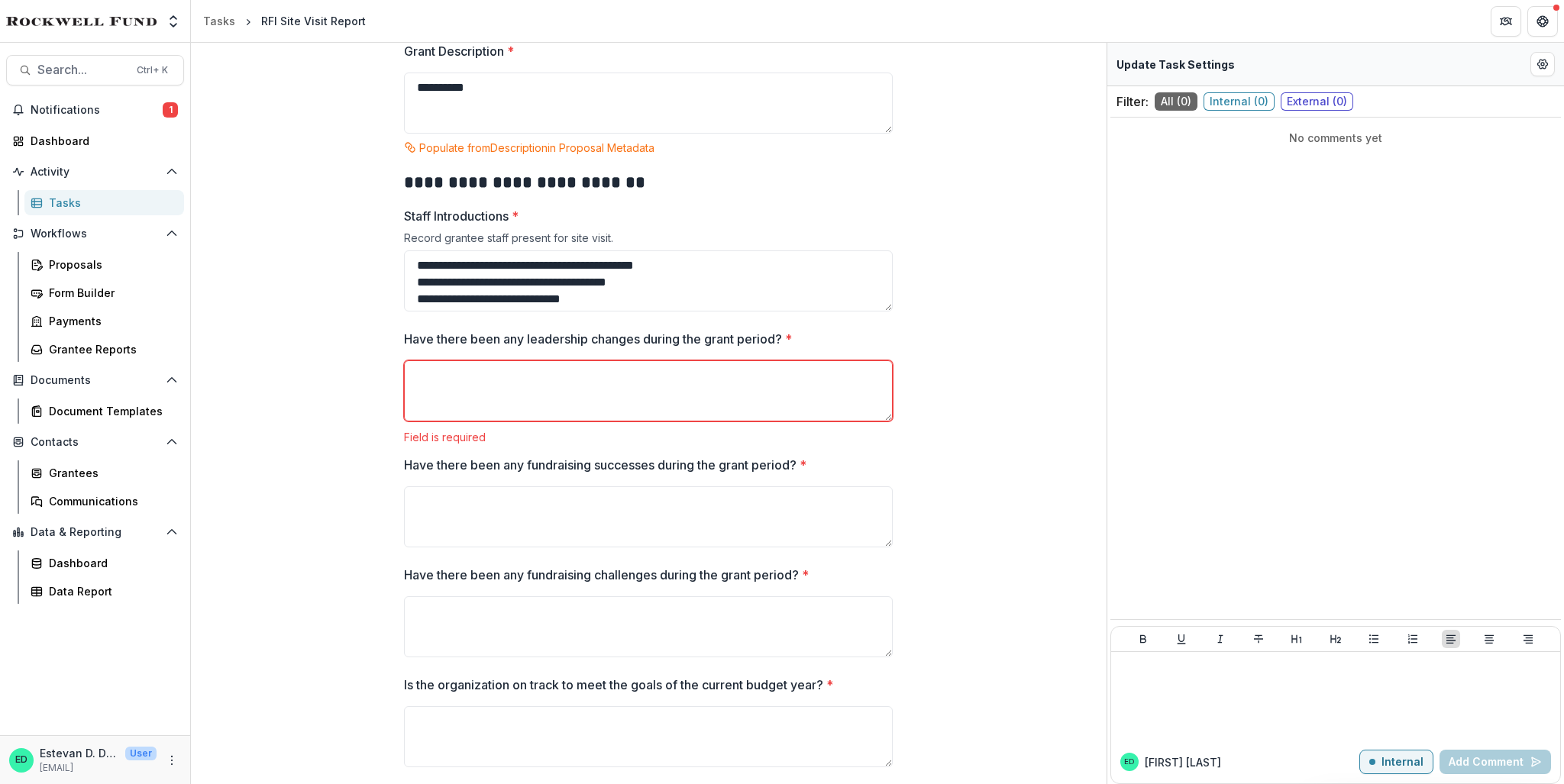 click on "Have there been any fundraising successes during the grant period? *" at bounding box center [644, 465] 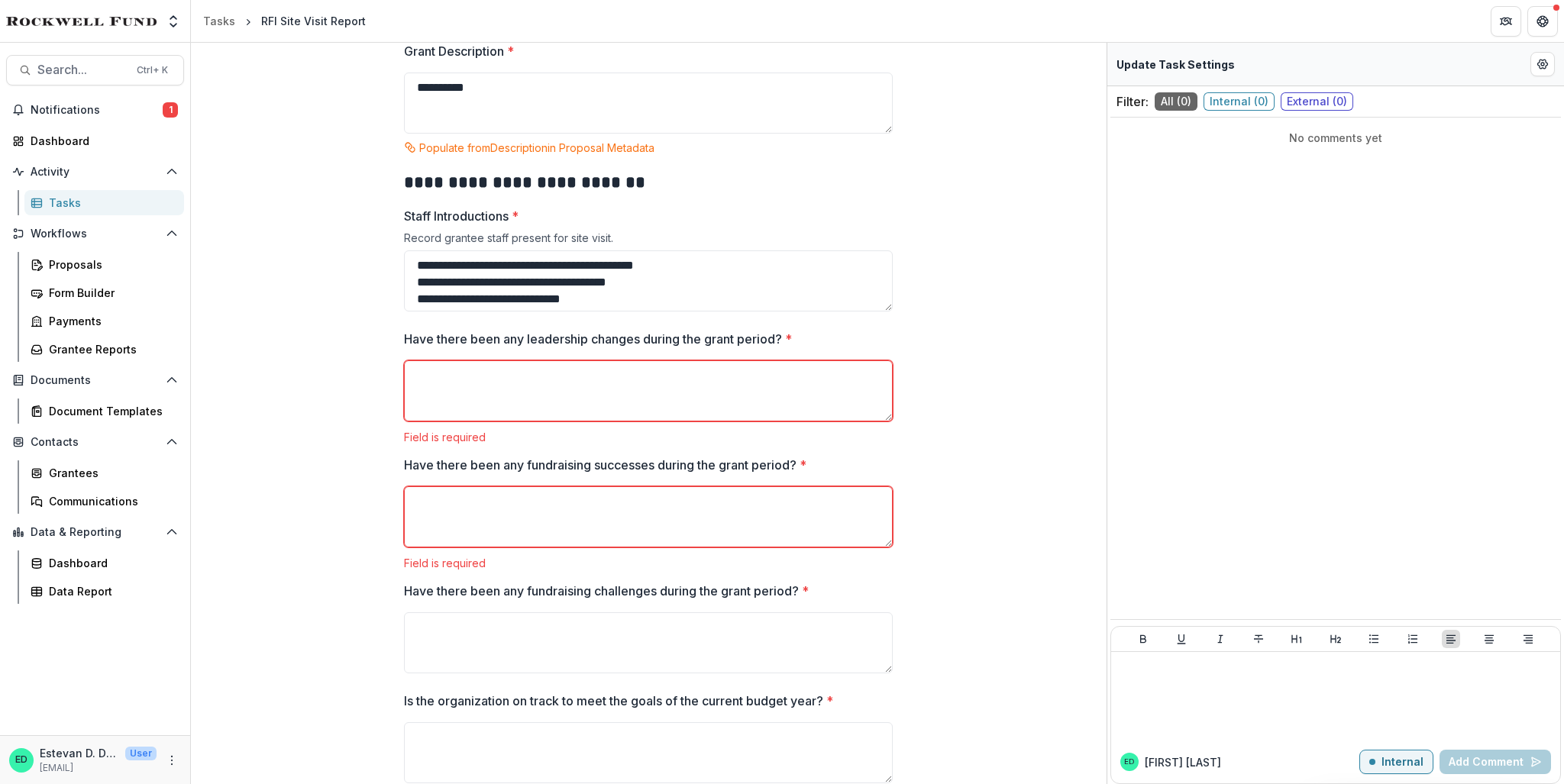 click on "Have there been any fundraising successes during the grant period? *" at bounding box center (644, 465) 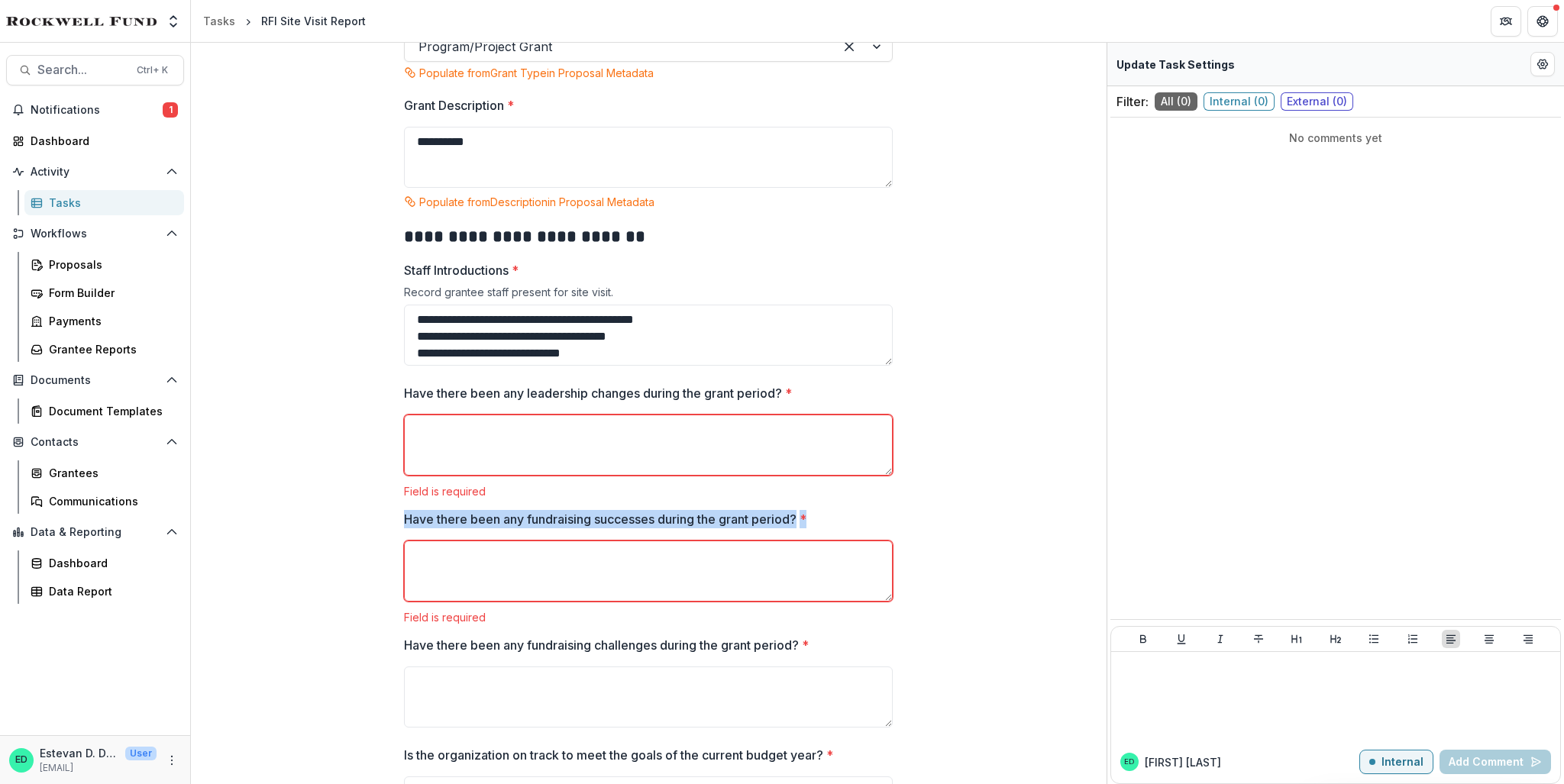 scroll, scrollTop: 618, scrollLeft: 0, axis: vertical 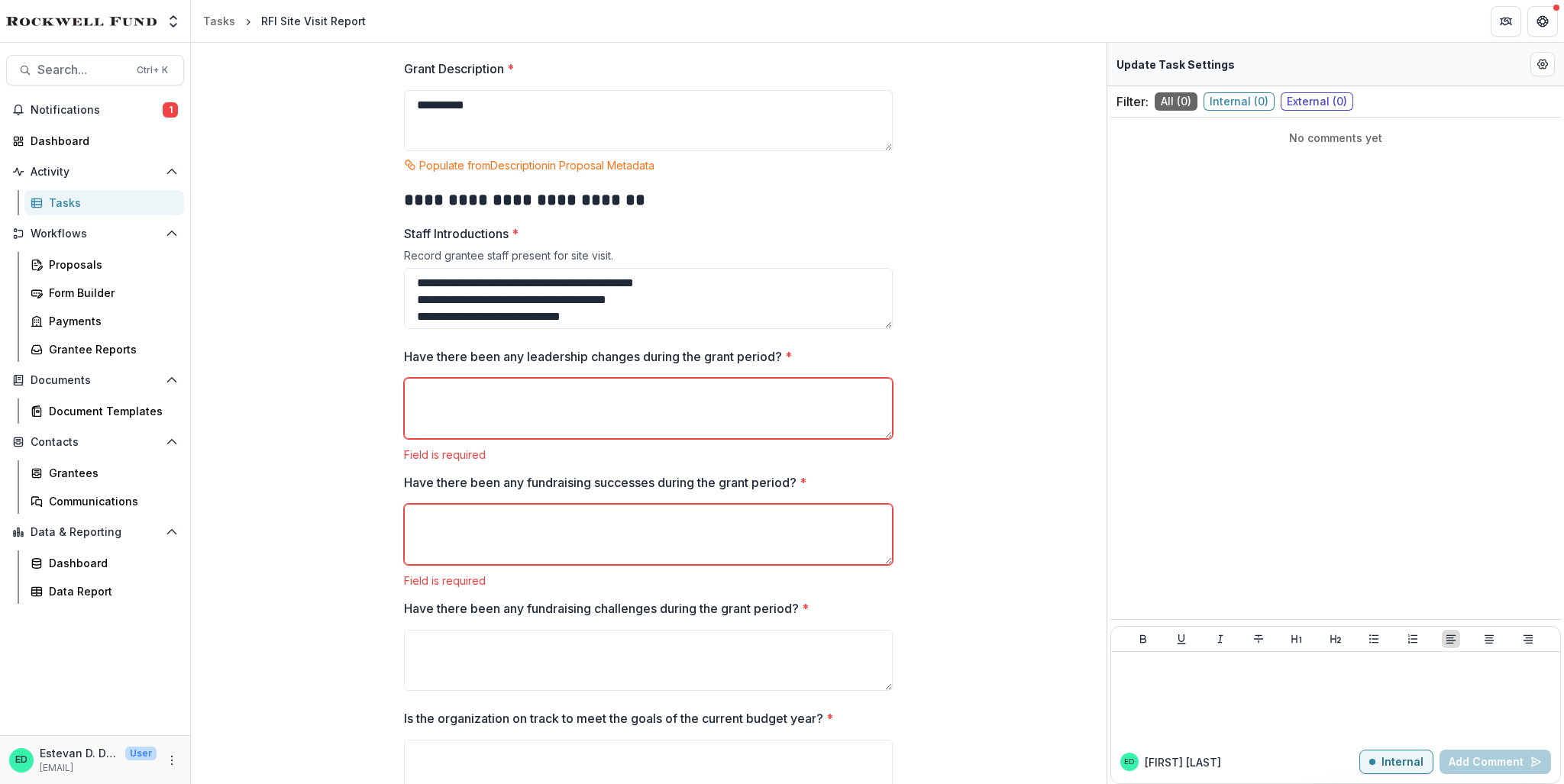 click on "Have there been any leadership changes during the grant period?   *" at bounding box center [648, 408] 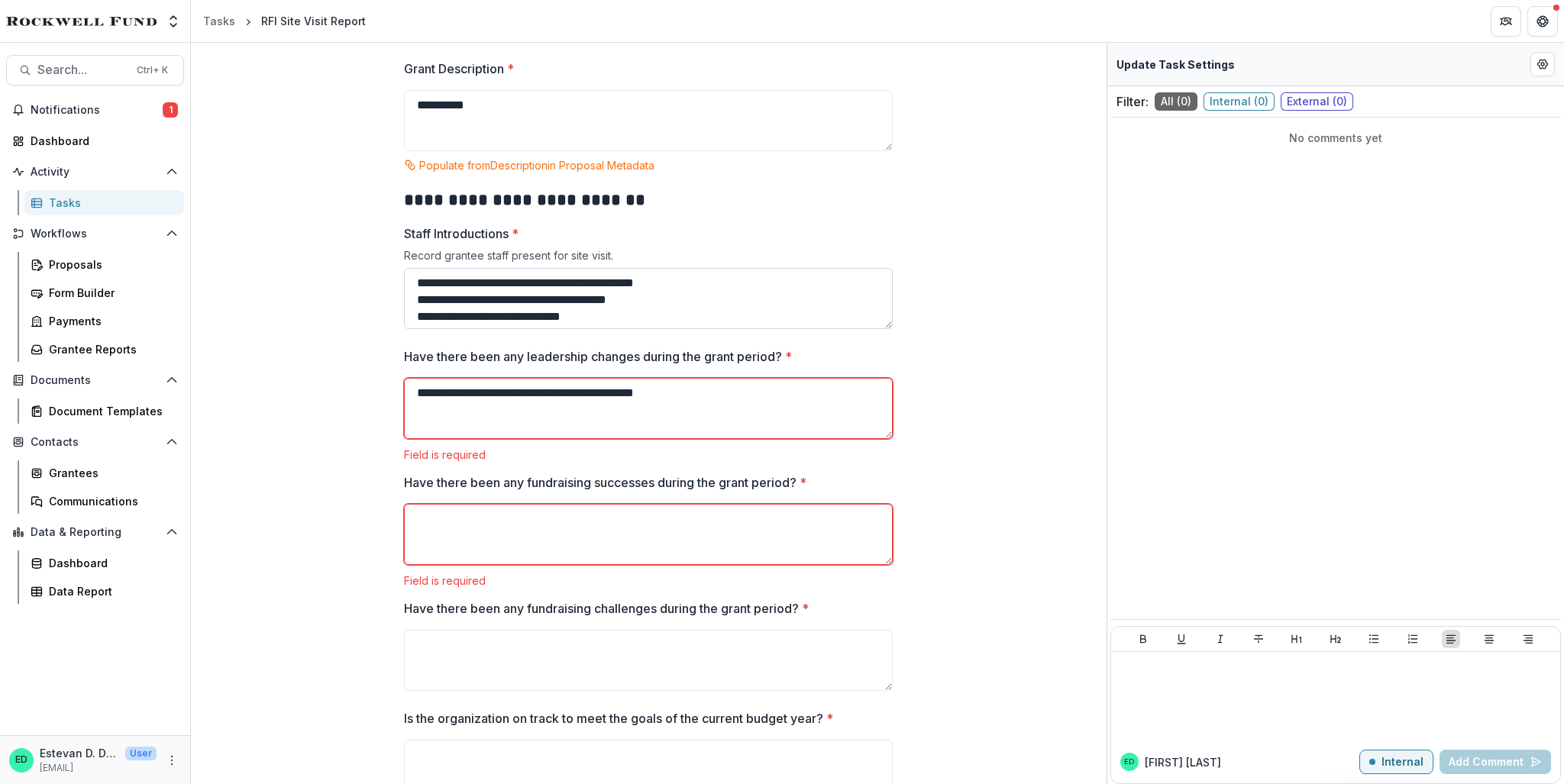 click at bounding box center [648, 298] 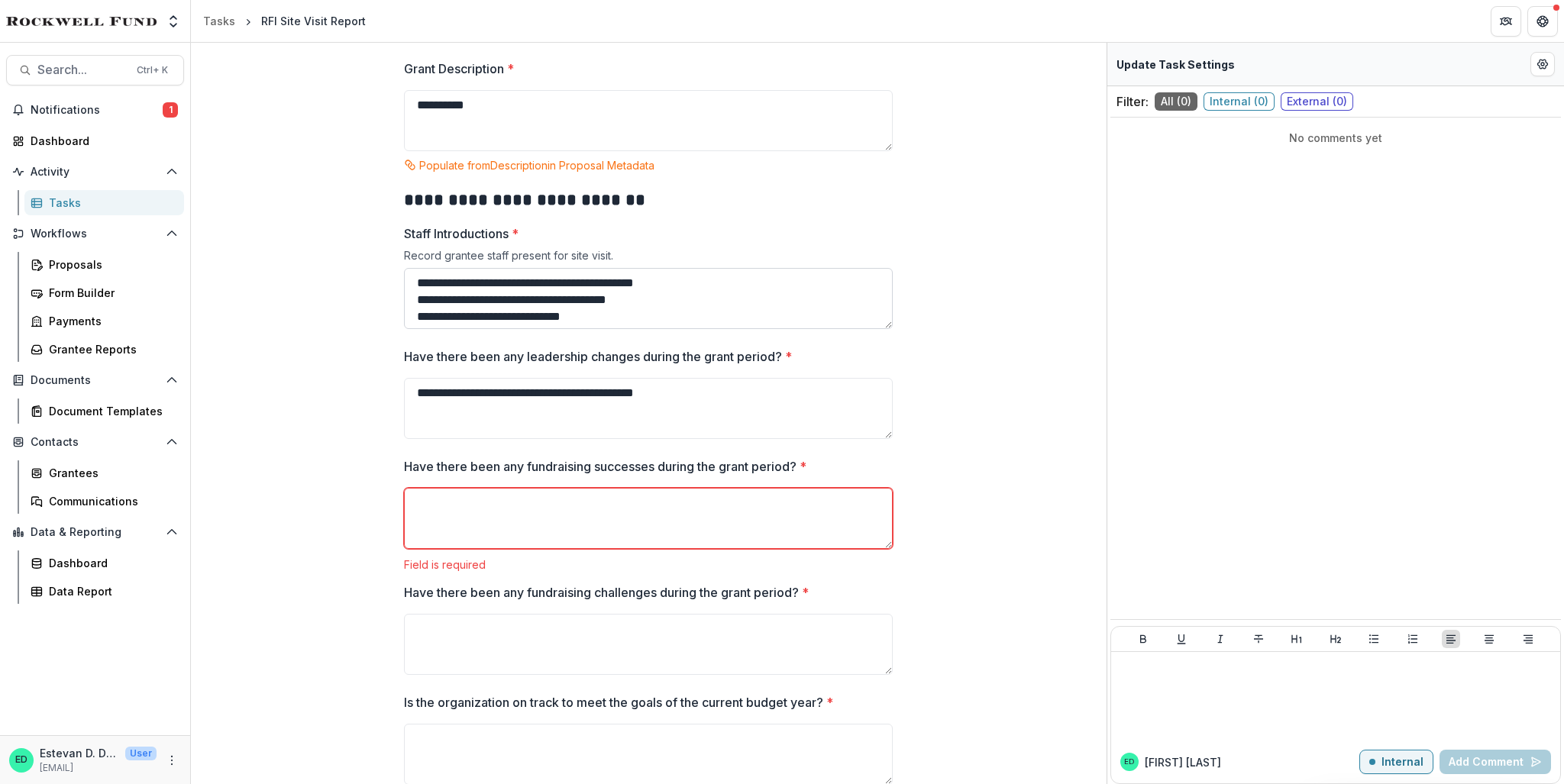 click at bounding box center [648, 298] 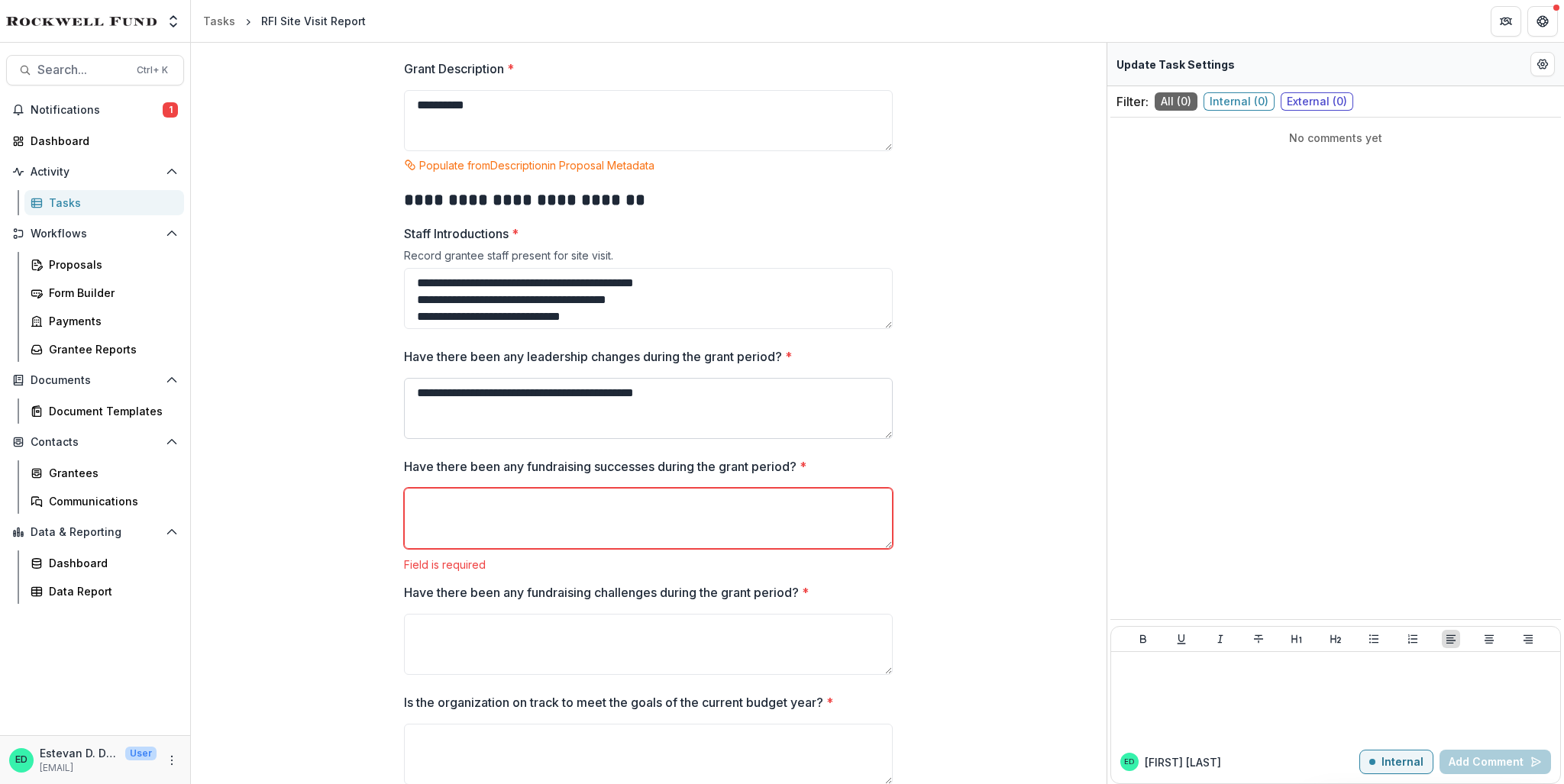 click on "**********" at bounding box center (648, 408) 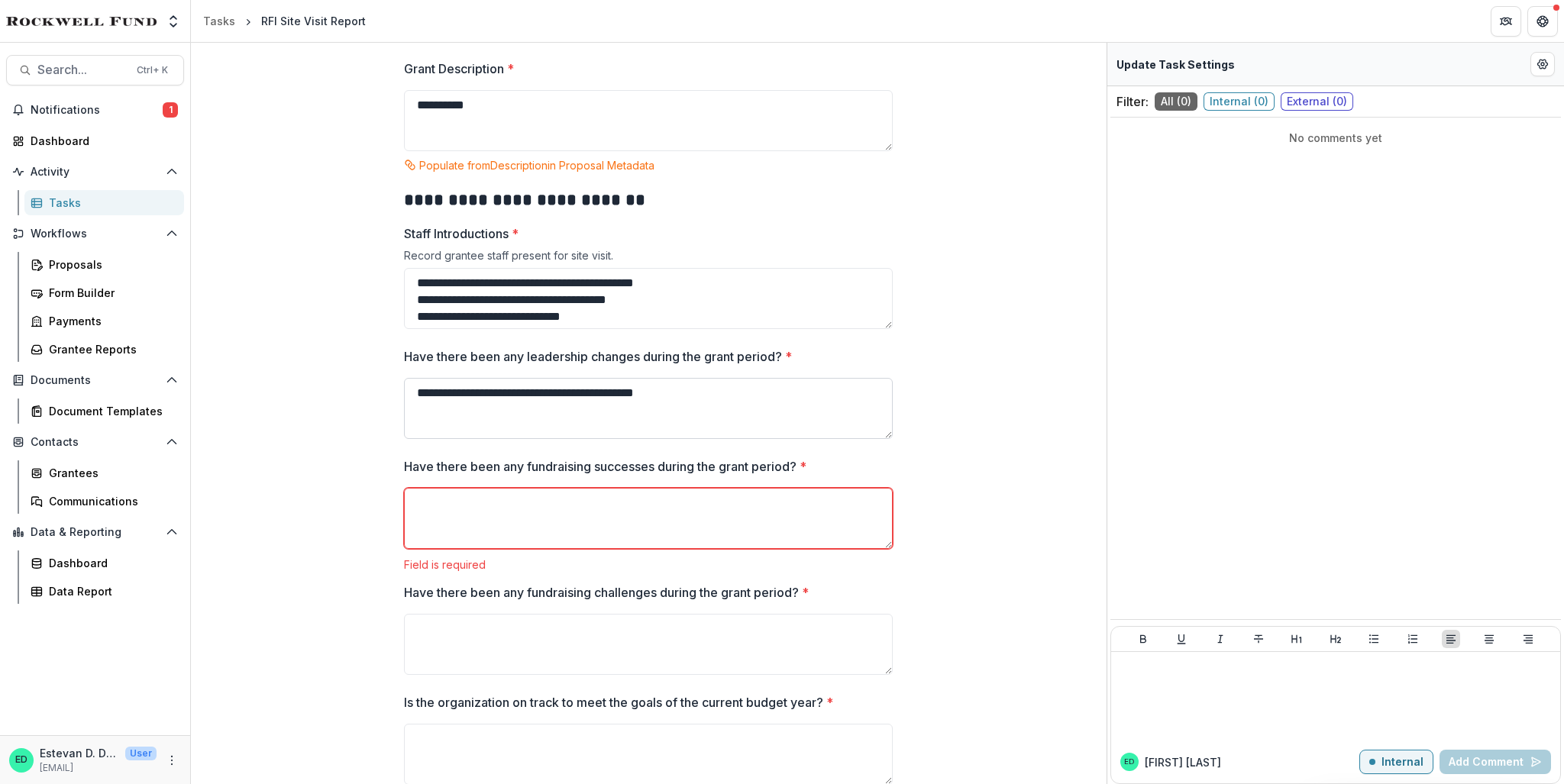 click on "**********" at bounding box center [648, 408] 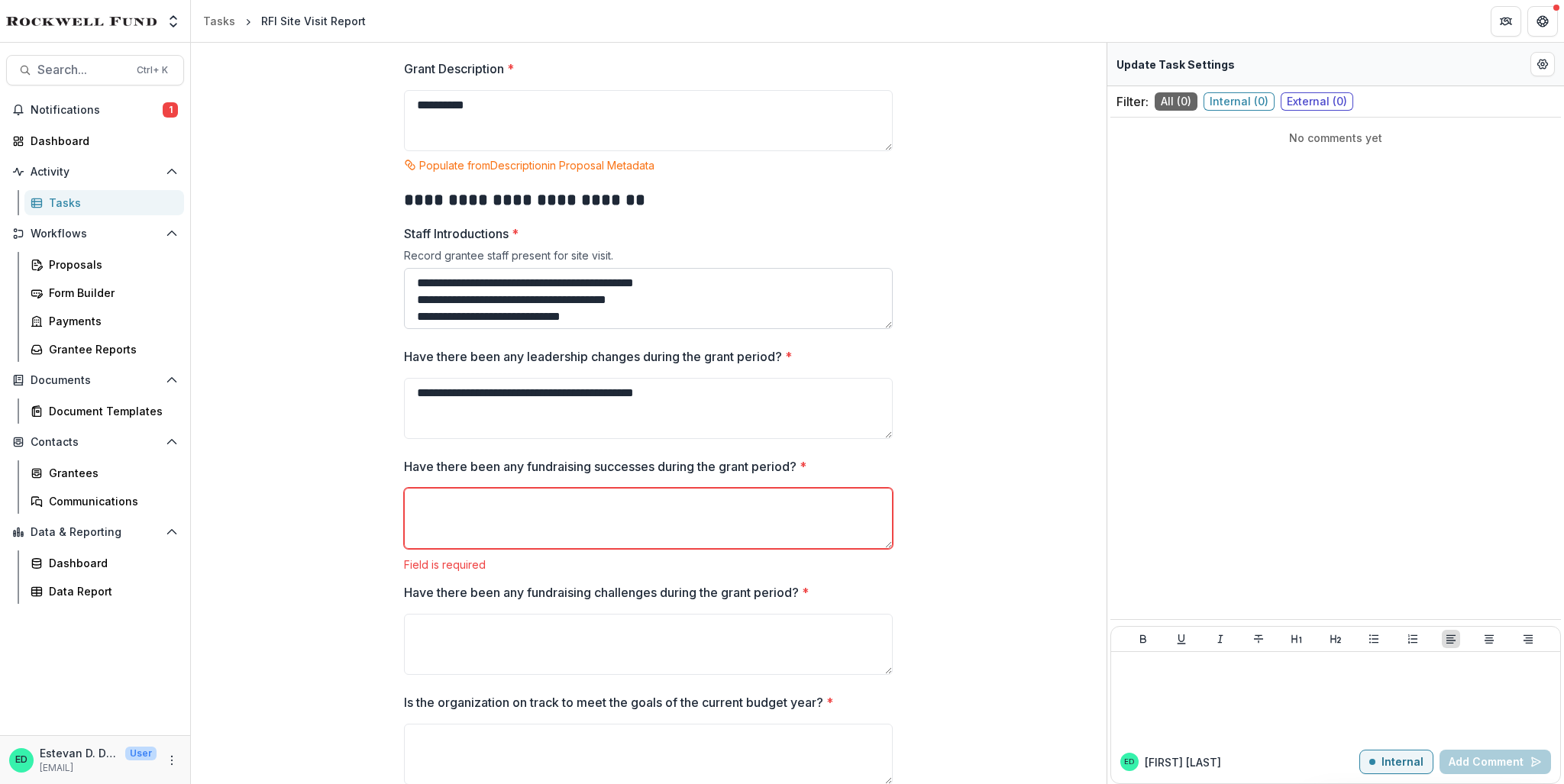 click at bounding box center (648, 298) 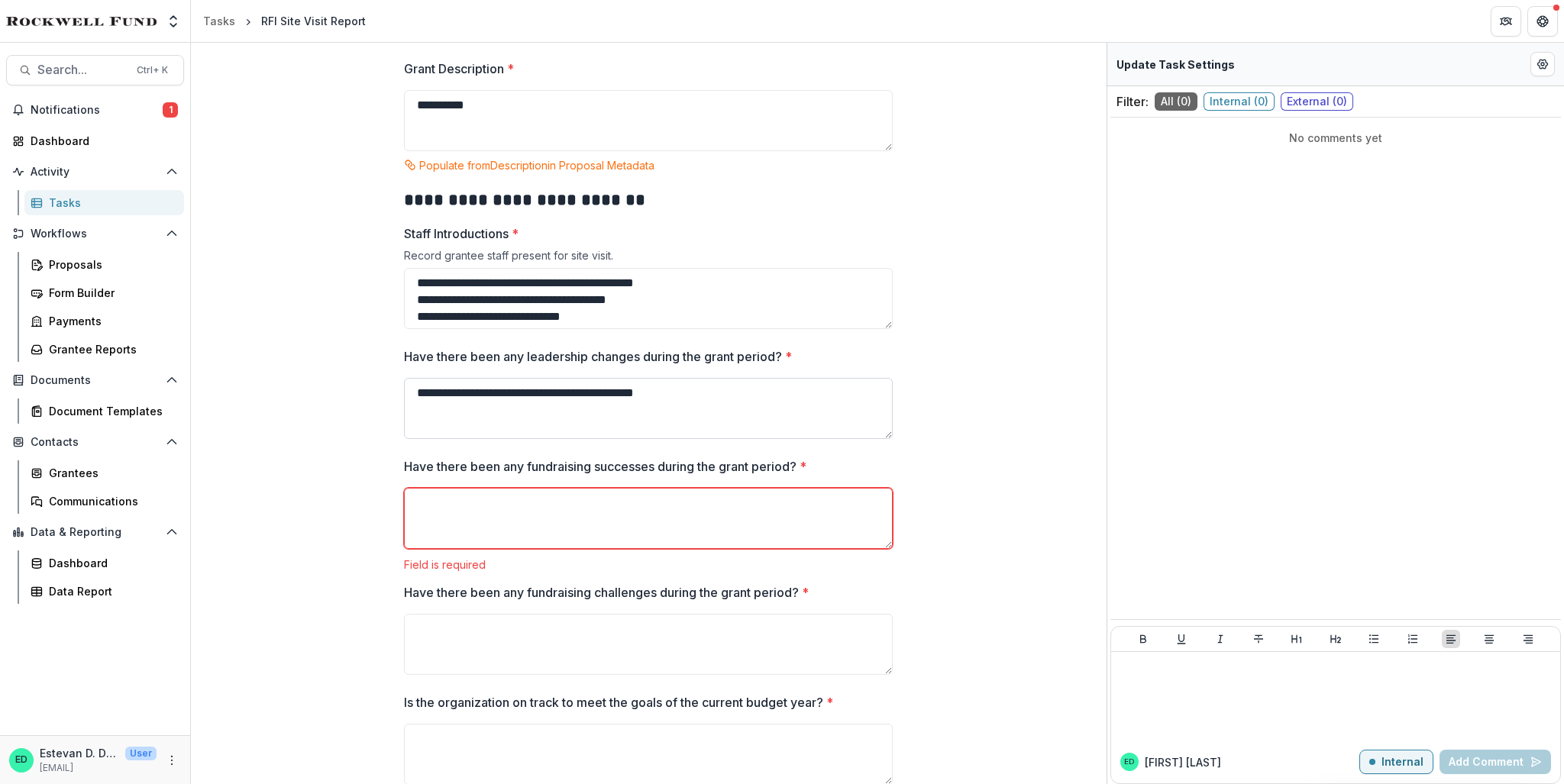 click on "**********" at bounding box center [648, 408] 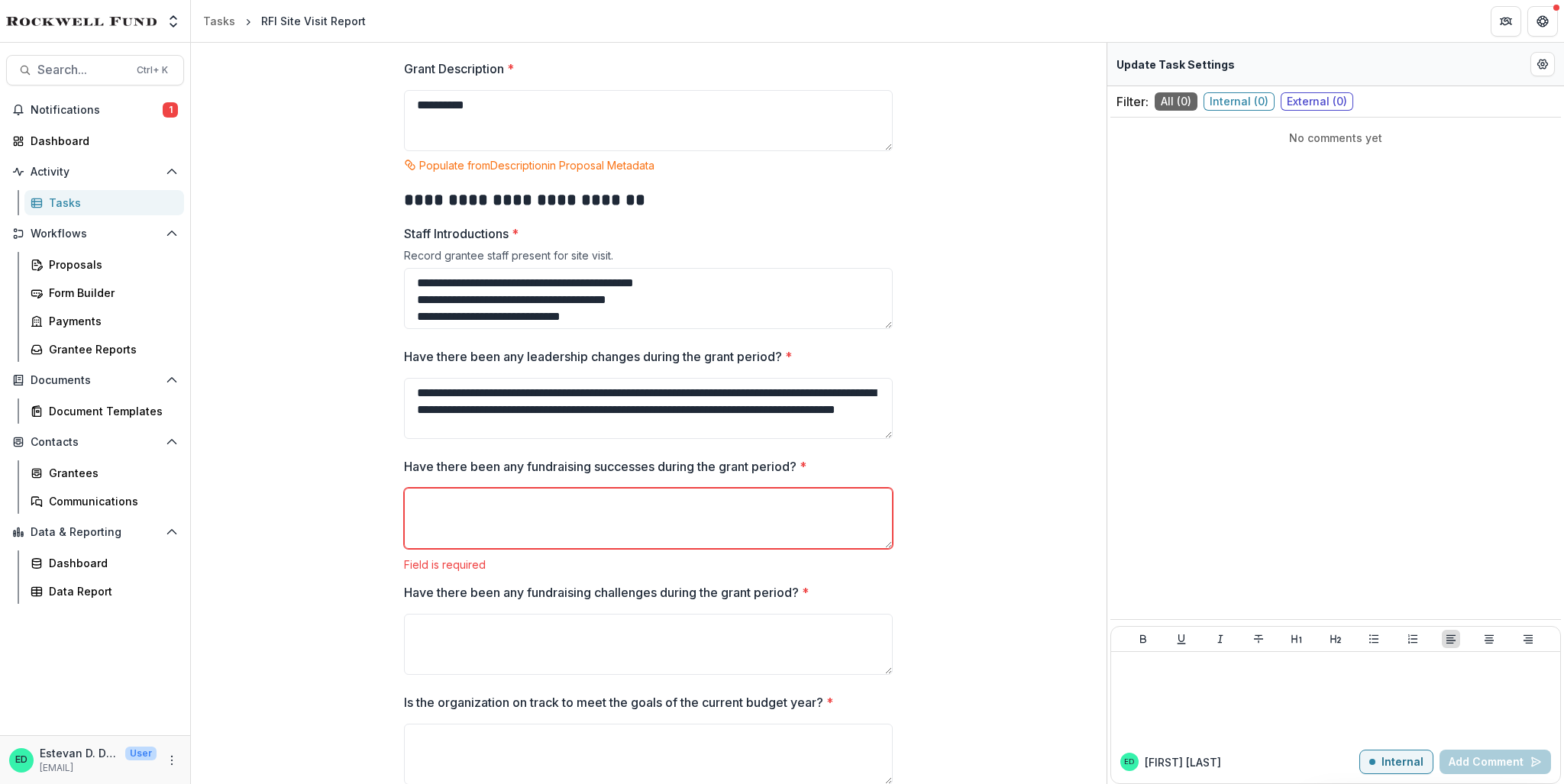 drag, startPoint x: 634, startPoint y: 431, endPoint x: 381, endPoint y: 347, distance: 266.58019 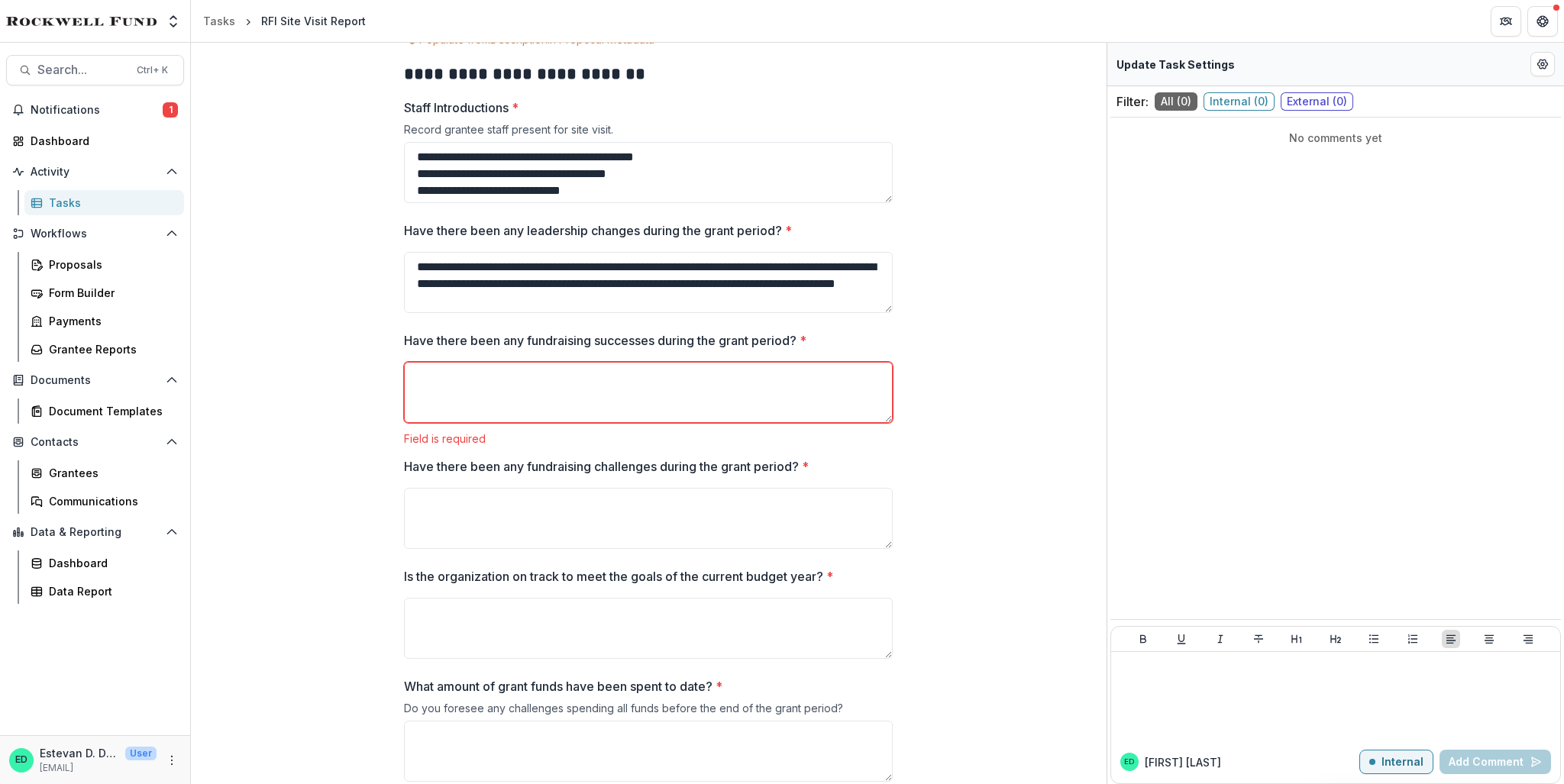 scroll, scrollTop: 770, scrollLeft: 0, axis: vertical 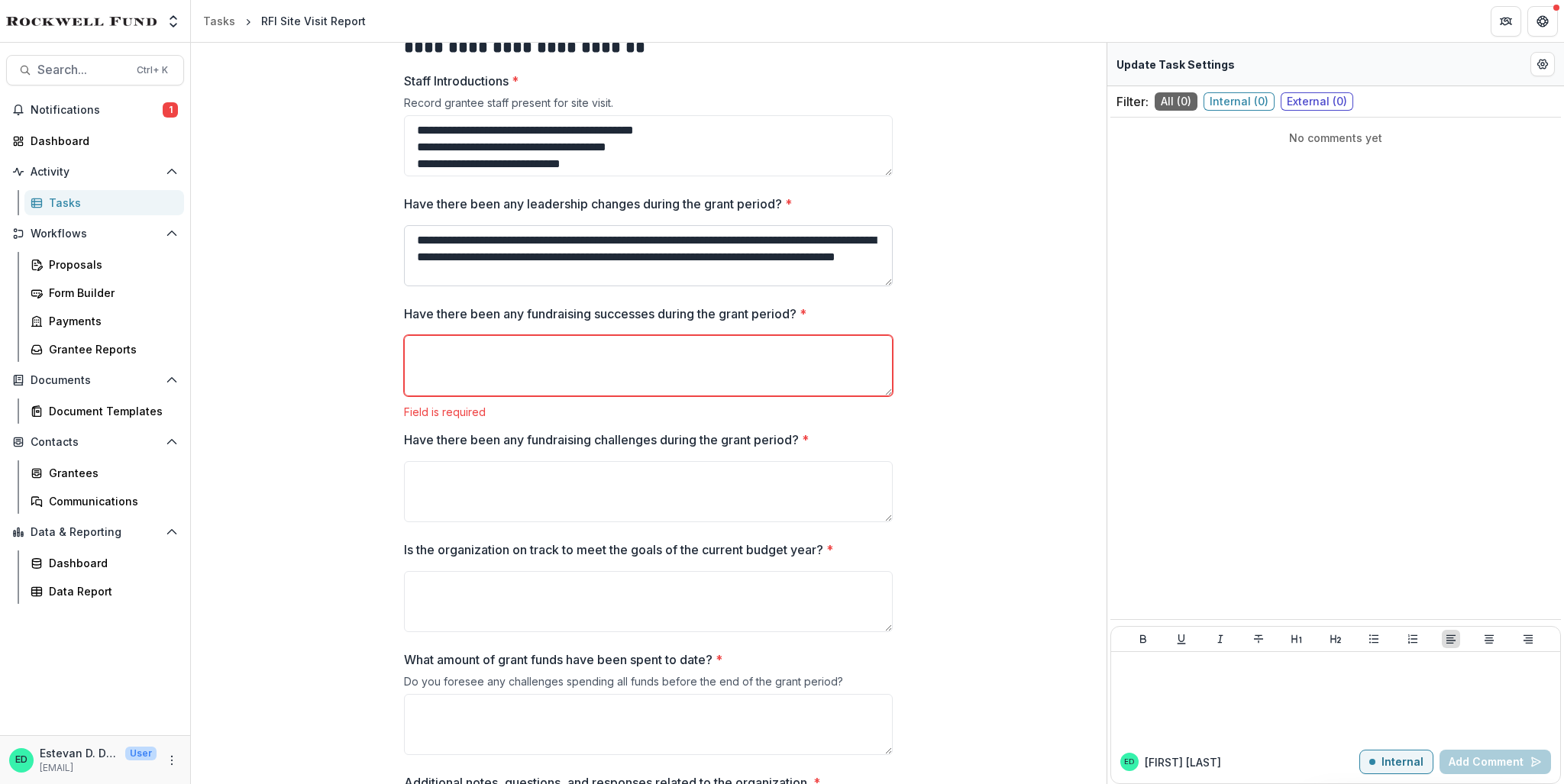 click on "**********" at bounding box center (648, 256) 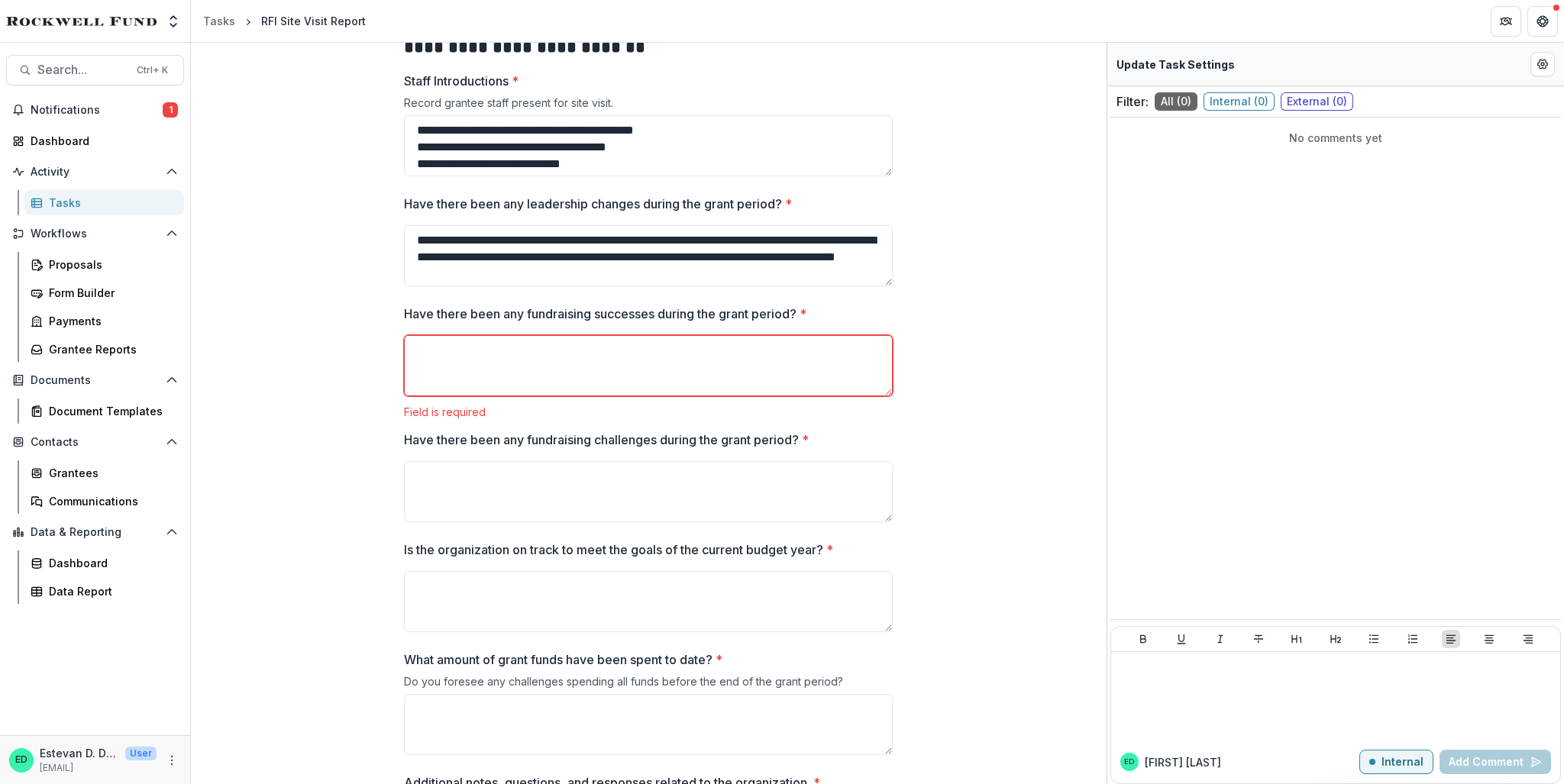 type on "**********" 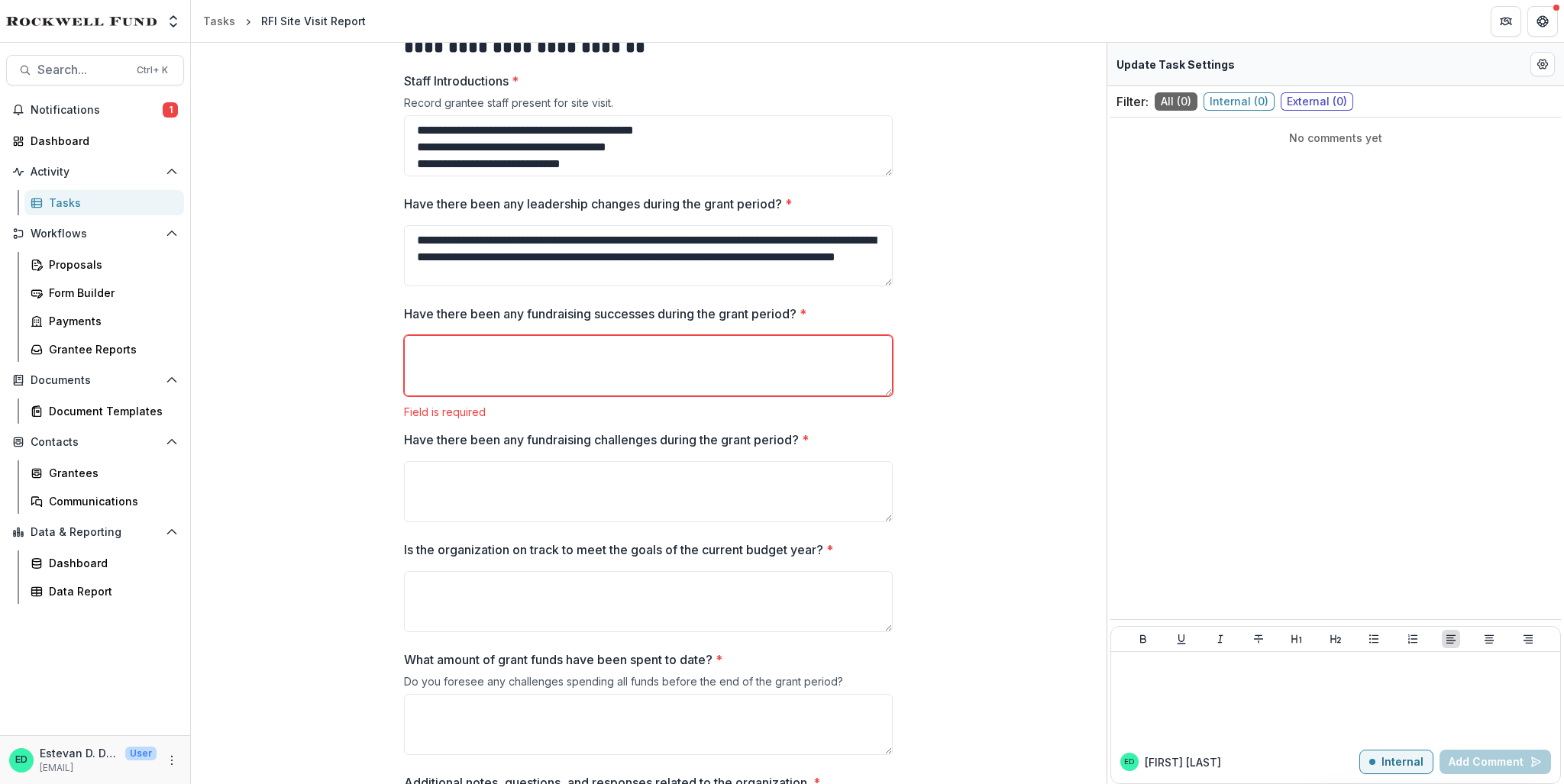 click on "Have there been any fundraising successes during the grant period? *" at bounding box center (648, 366) 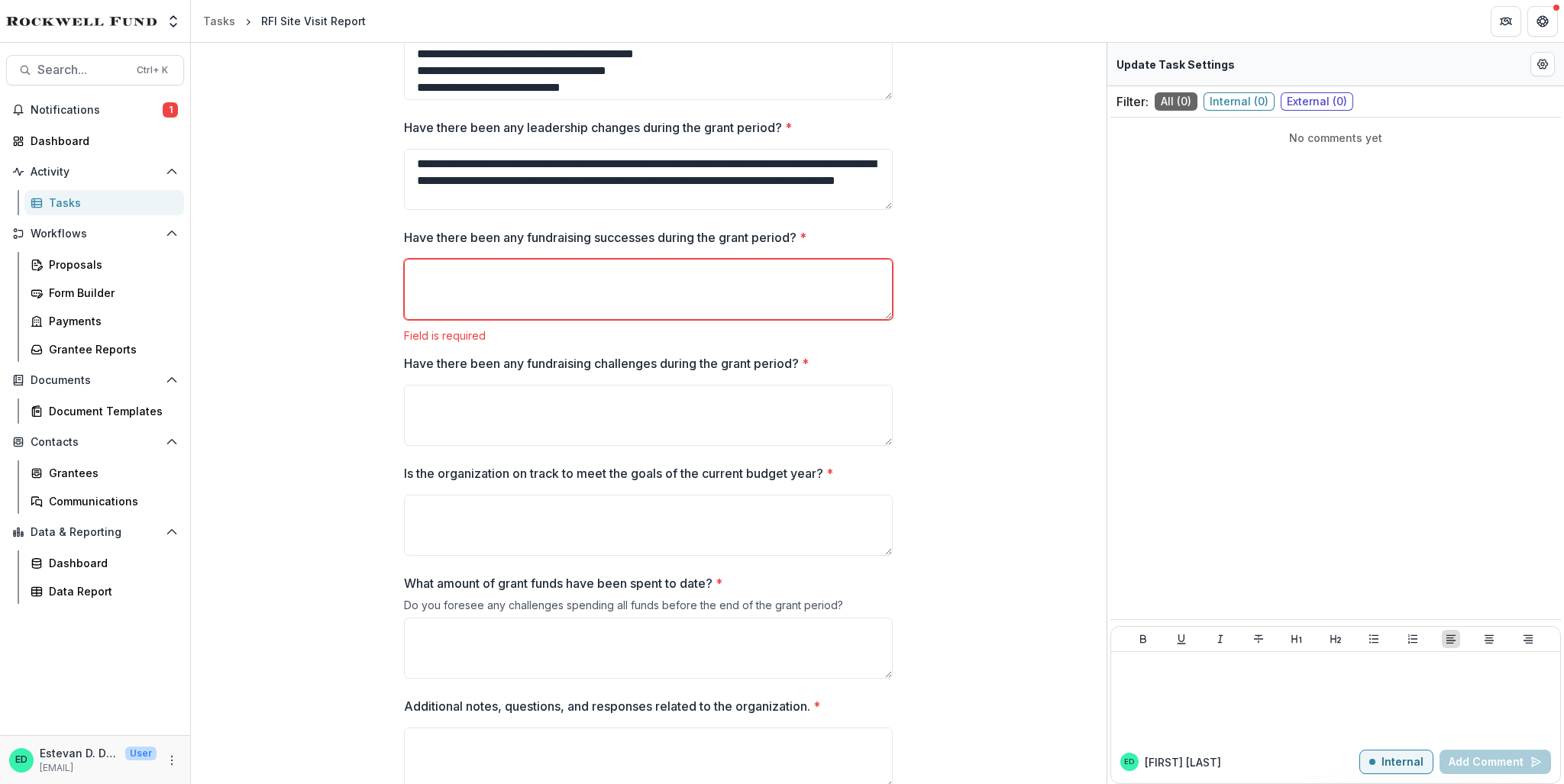 scroll, scrollTop: 770, scrollLeft: 0, axis: vertical 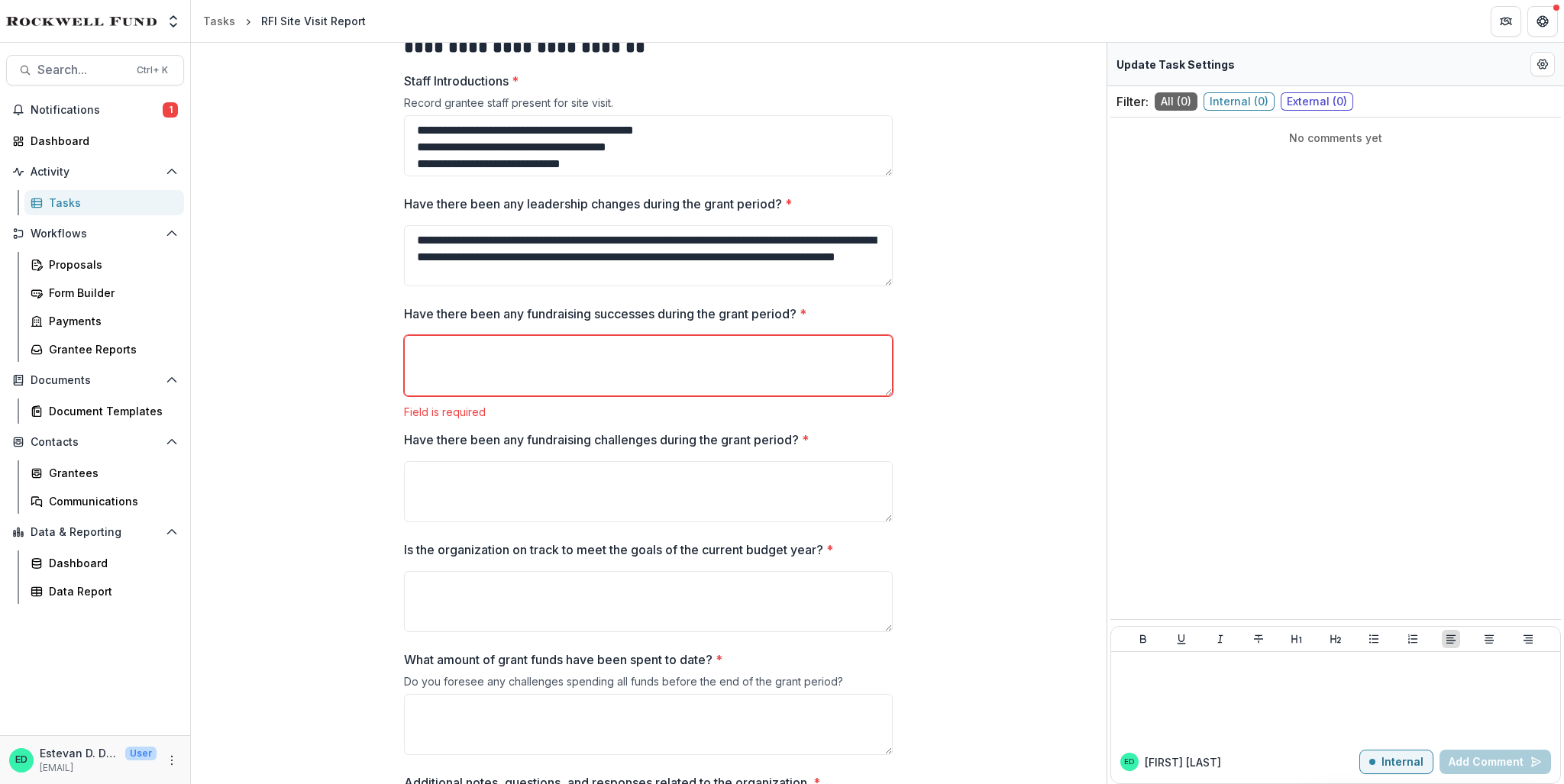 click on "Have there been any fundraising successes during the grant period? *" at bounding box center (648, 366) 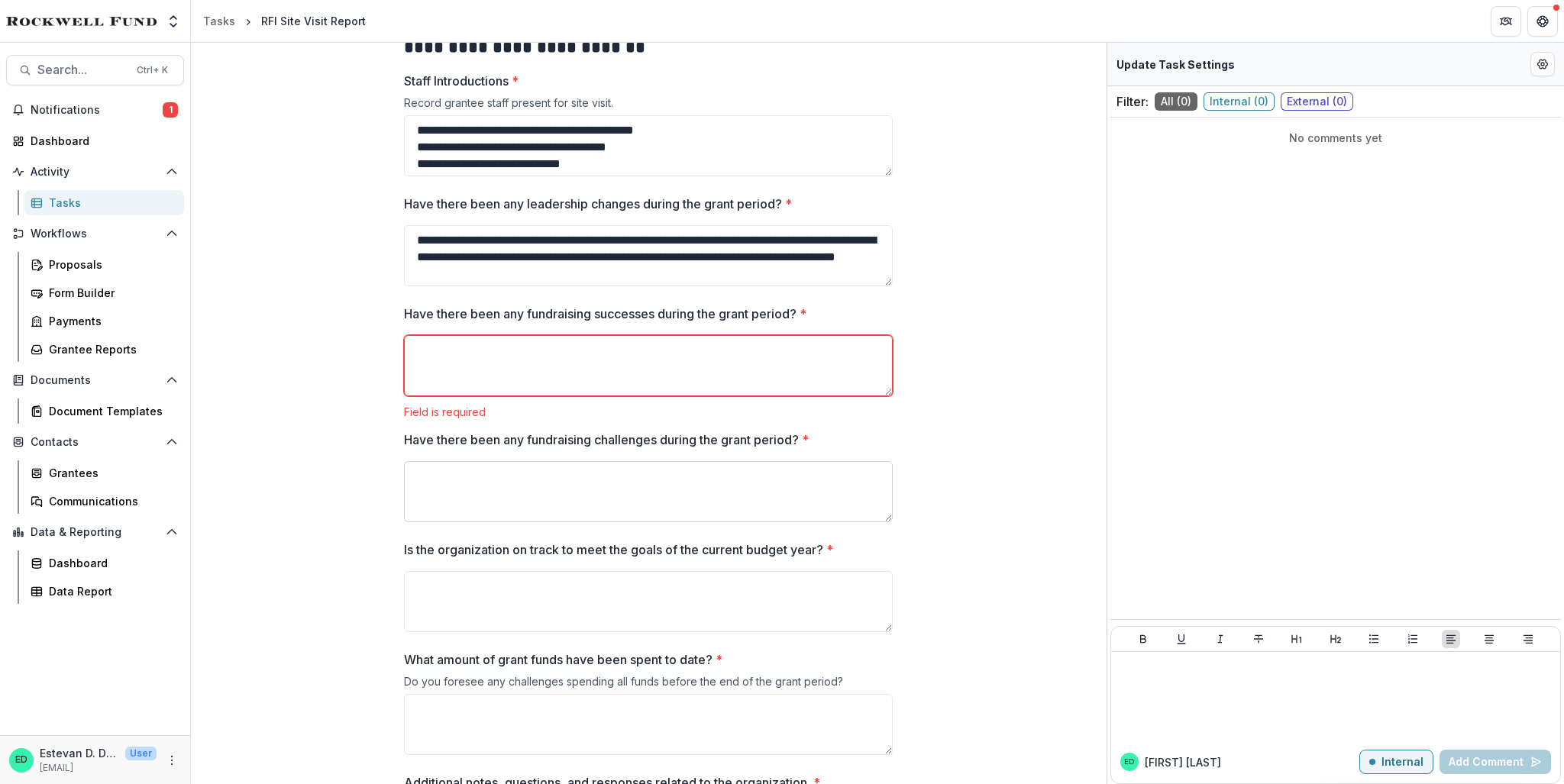 click on "Have there been any fundraising challenges during the grant period?   *" at bounding box center (648, 492) 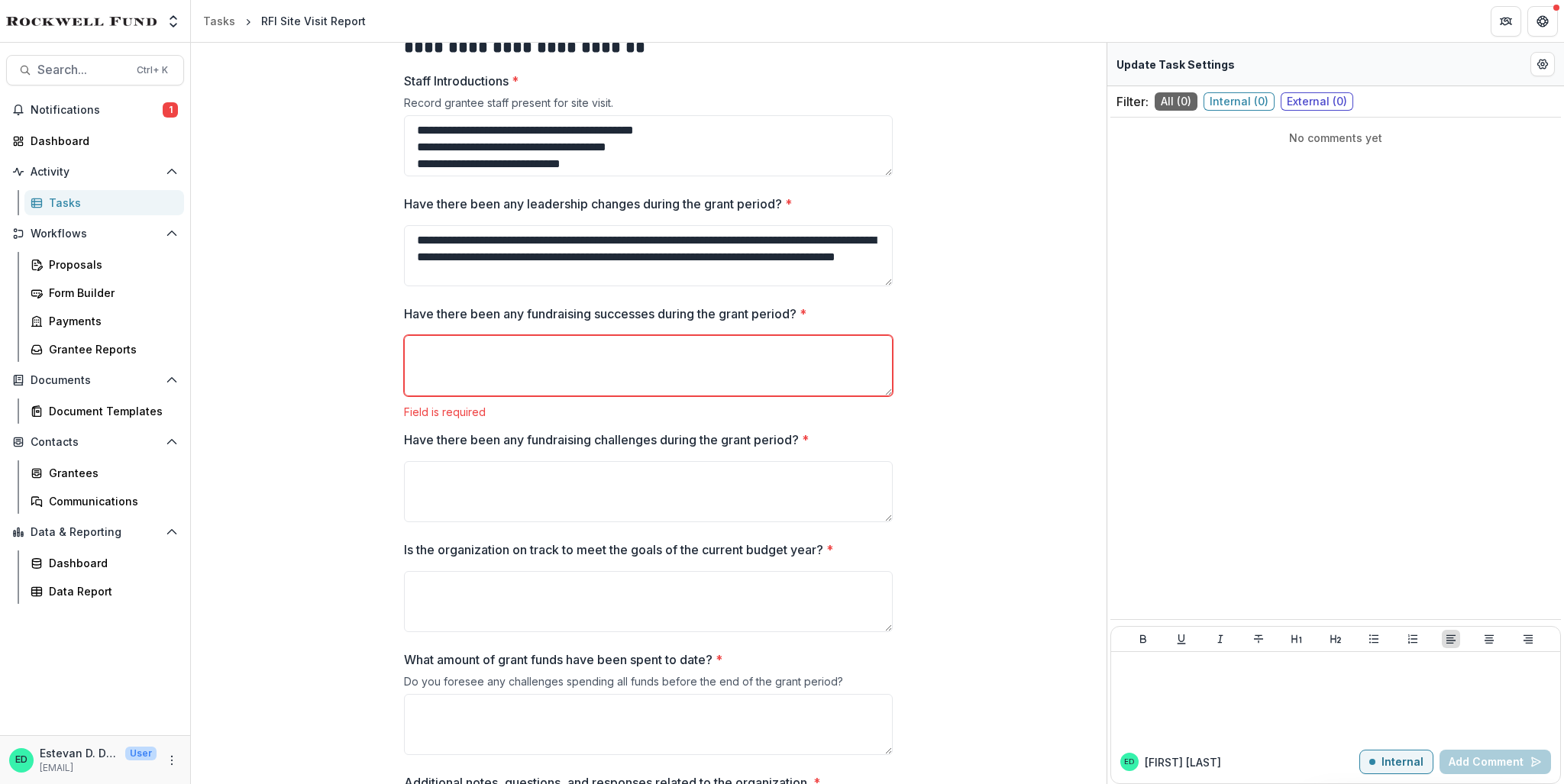 click on "Have there been any fundraising challenges during the grant period?   *" at bounding box center [644, 440] 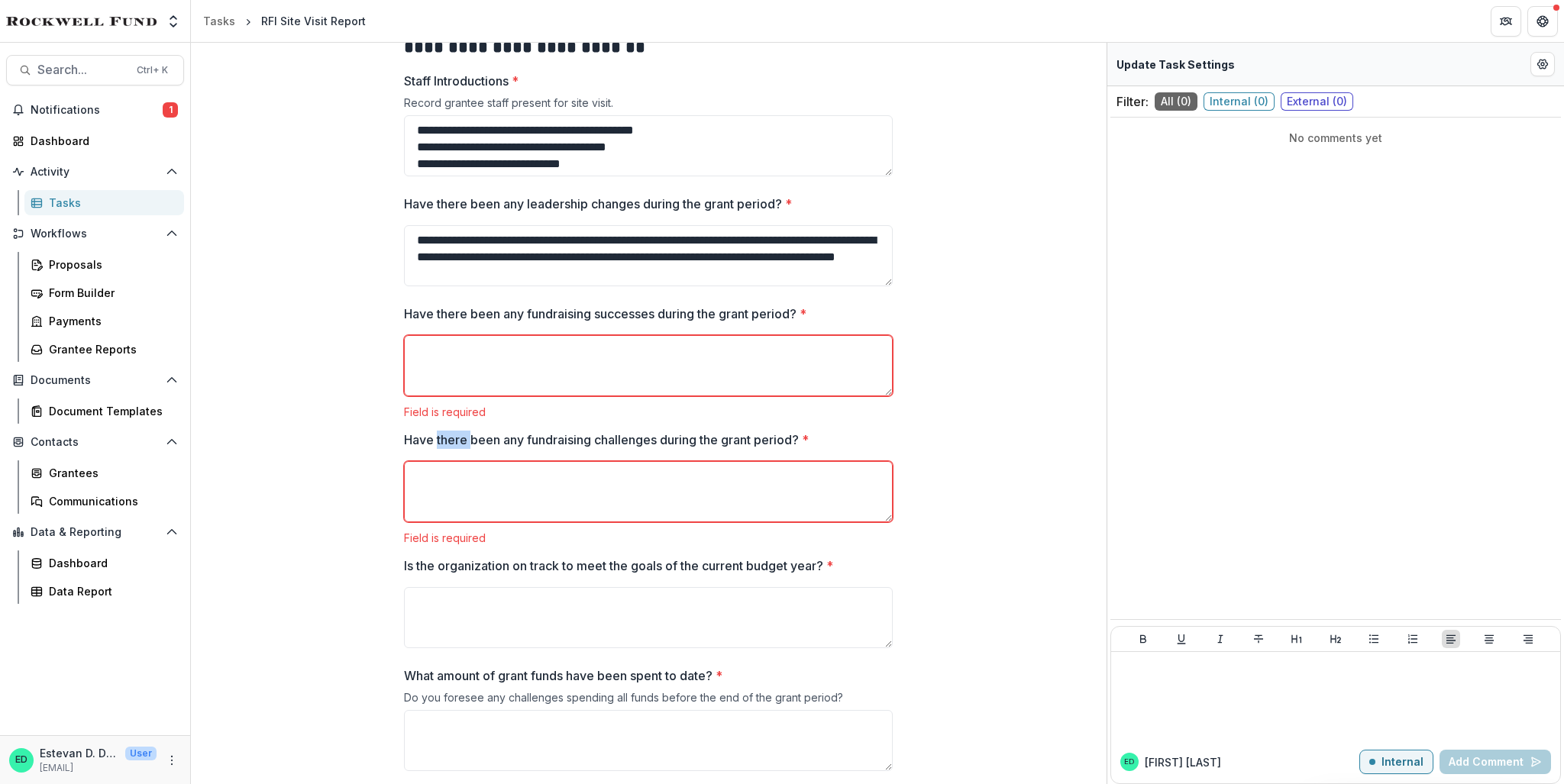 click on "Have there been any fundraising challenges during the grant period?   *" at bounding box center [644, 440] 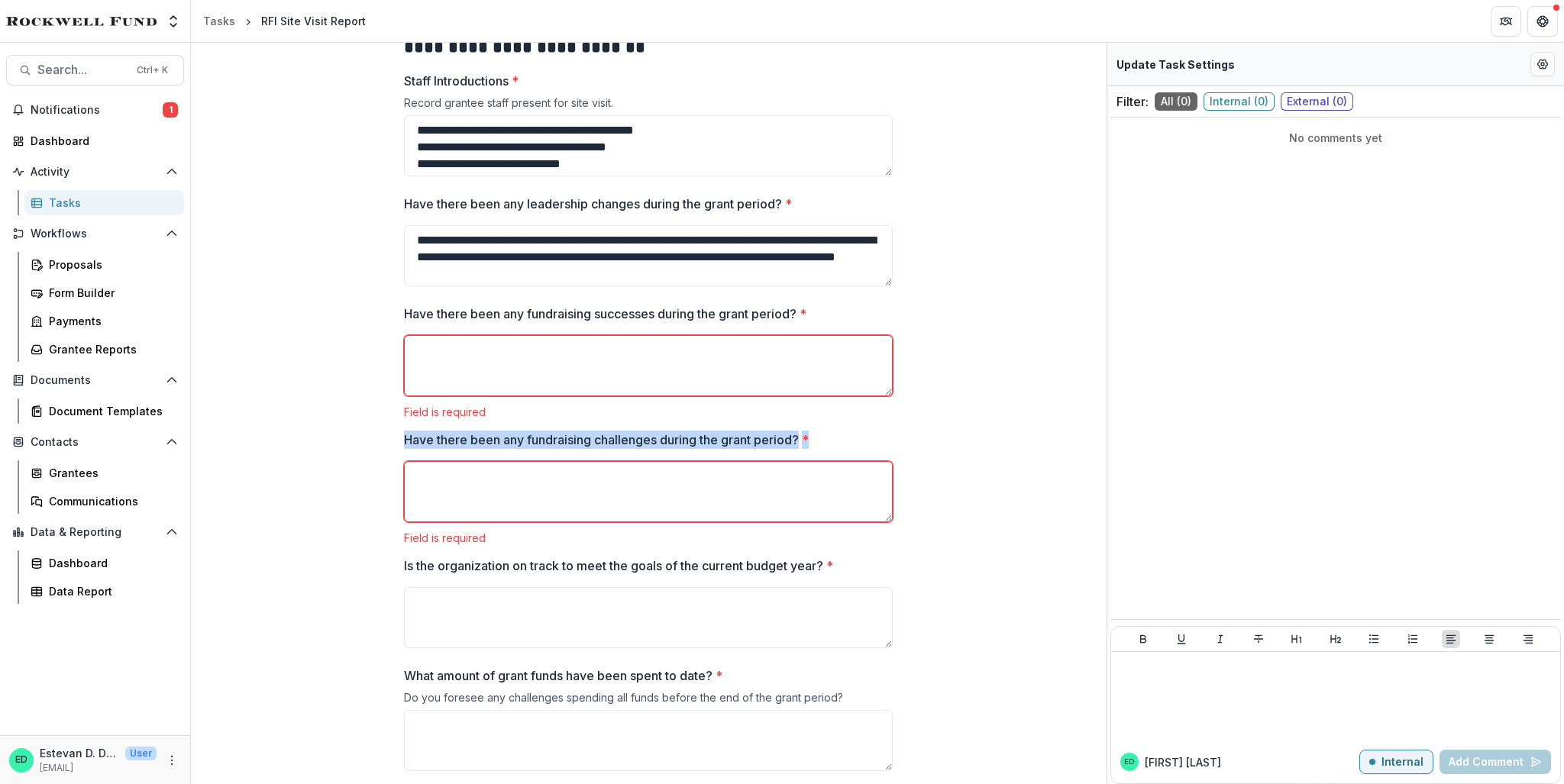 click on "Have there been any fundraising challenges during the grant period?   *" at bounding box center (644, 440) 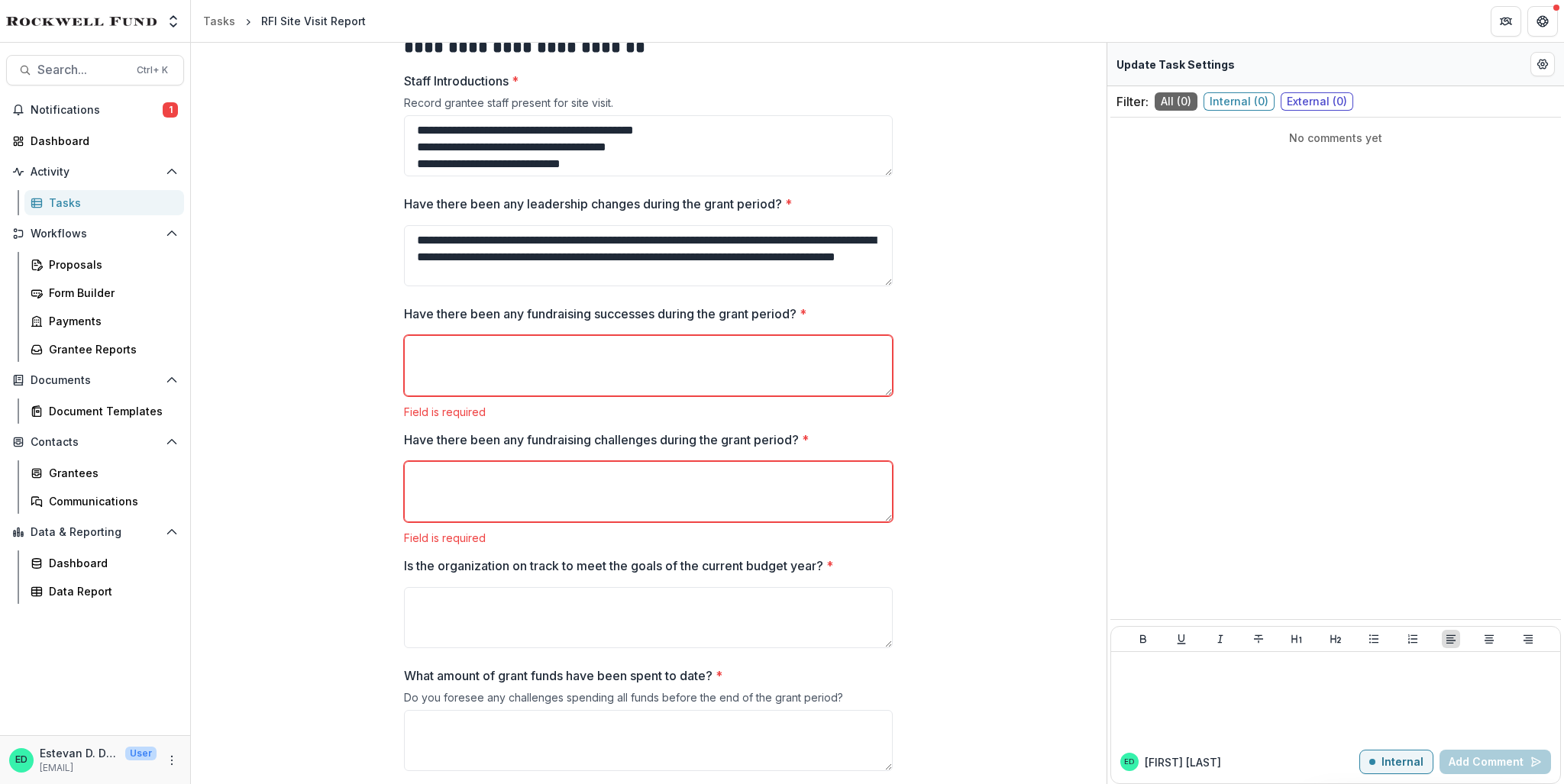 click on "Have there been any fundraising challenges during the grant period?   *" at bounding box center [648, 492] 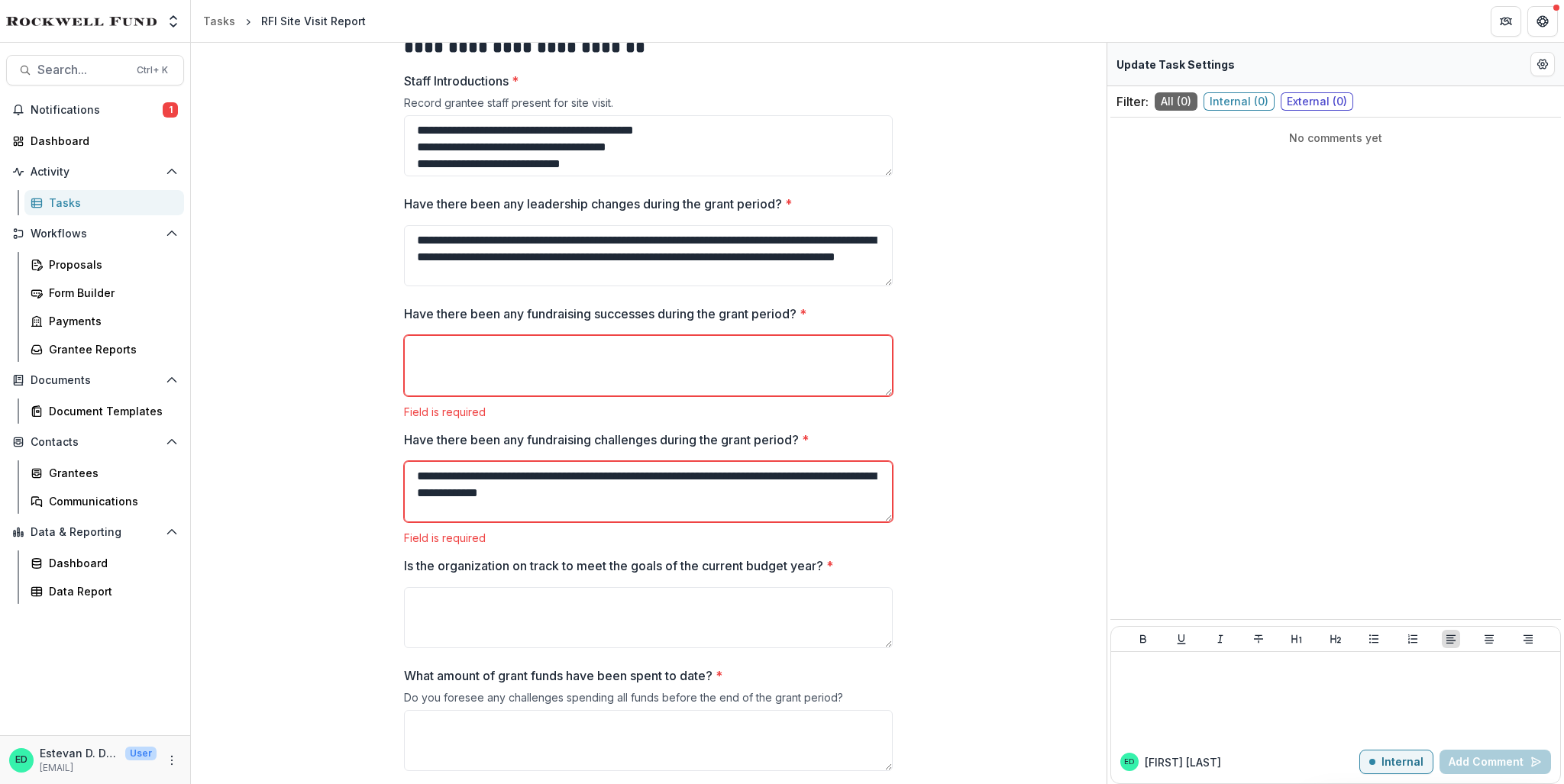 click on "**********" at bounding box center [648, 492] 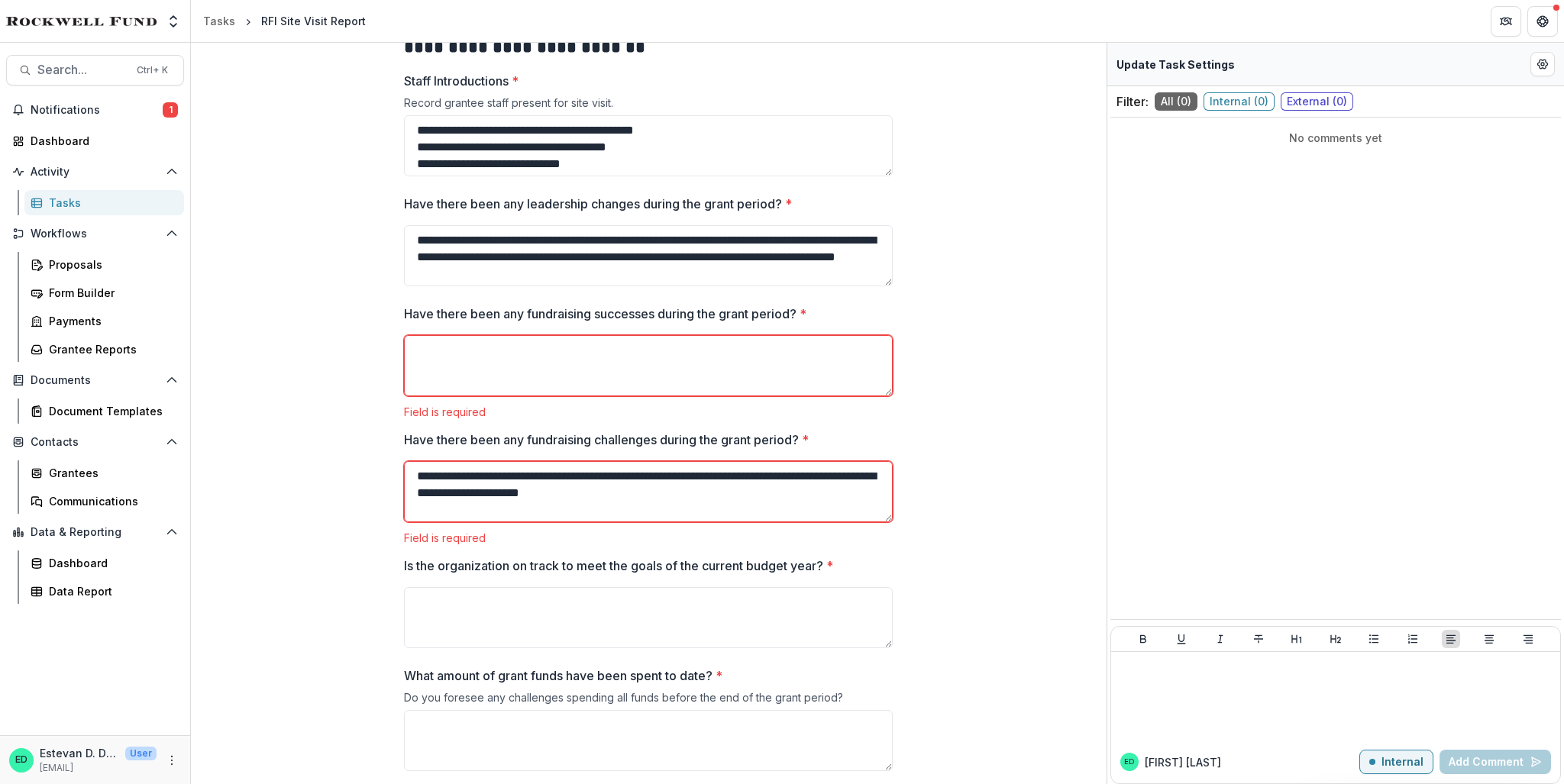 click on "**********" at bounding box center [648, 492] 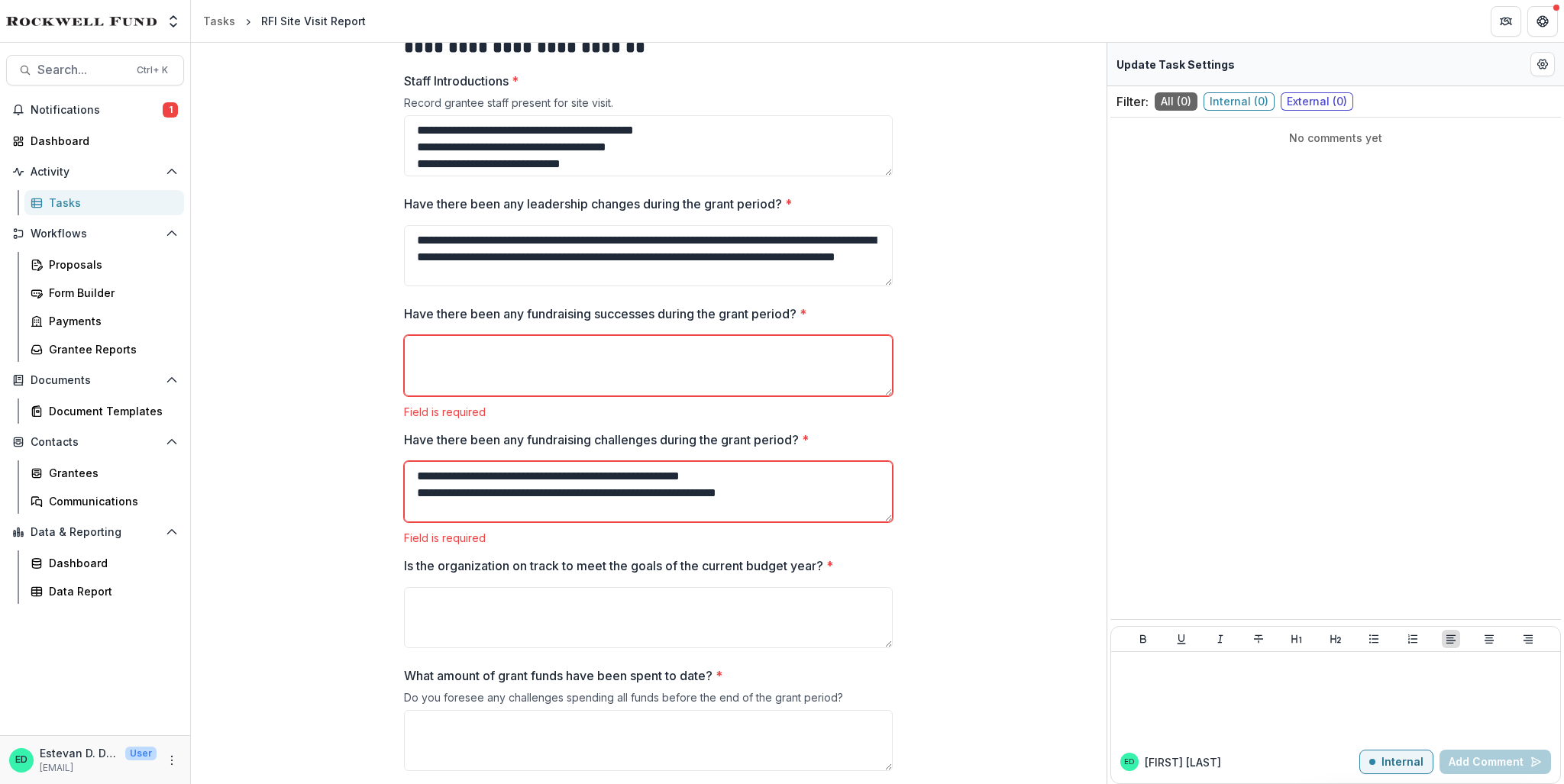 click on "**********" at bounding box center (648, 492) 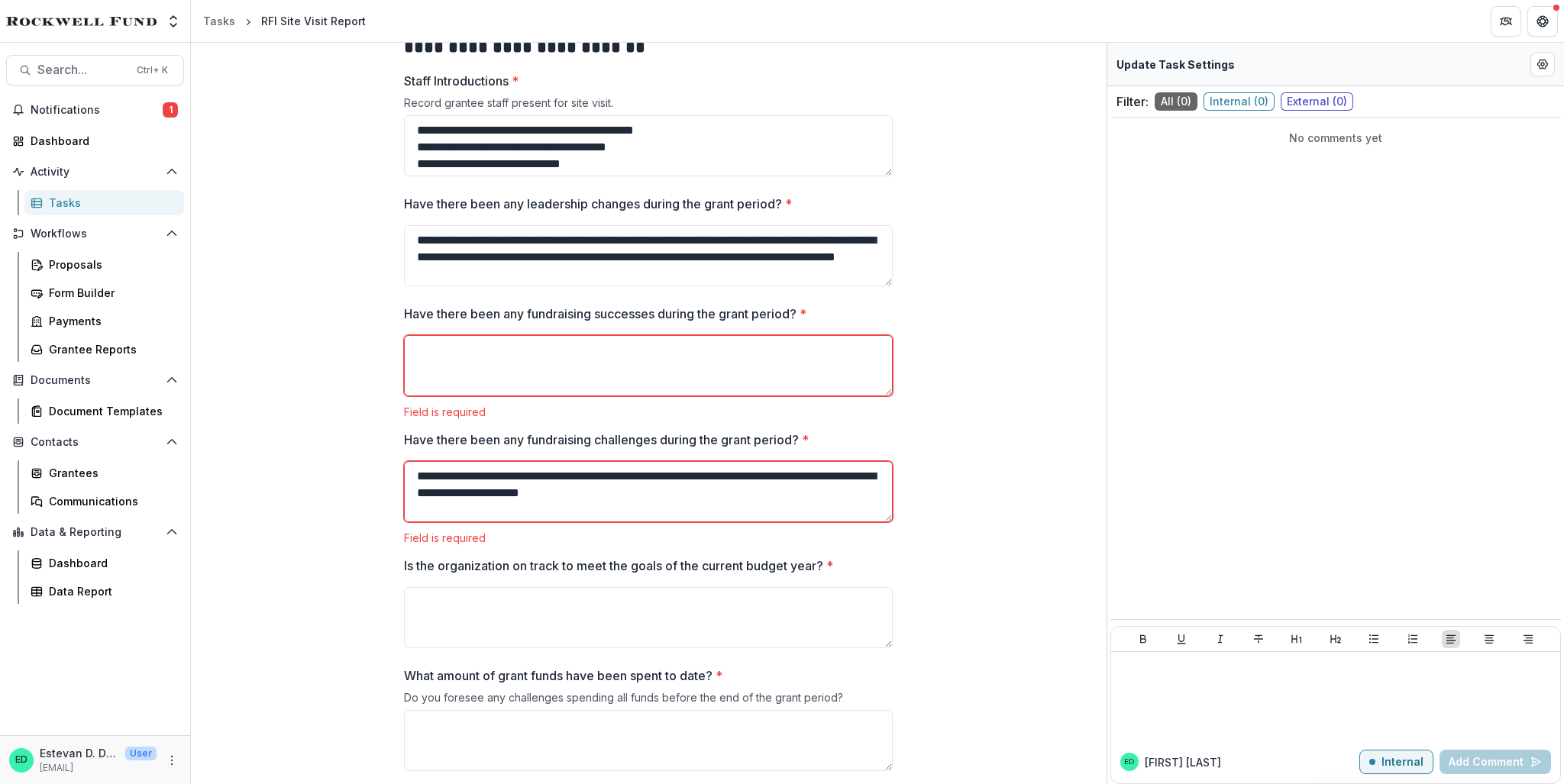 click on "**********" at bounding box center [648, 492] 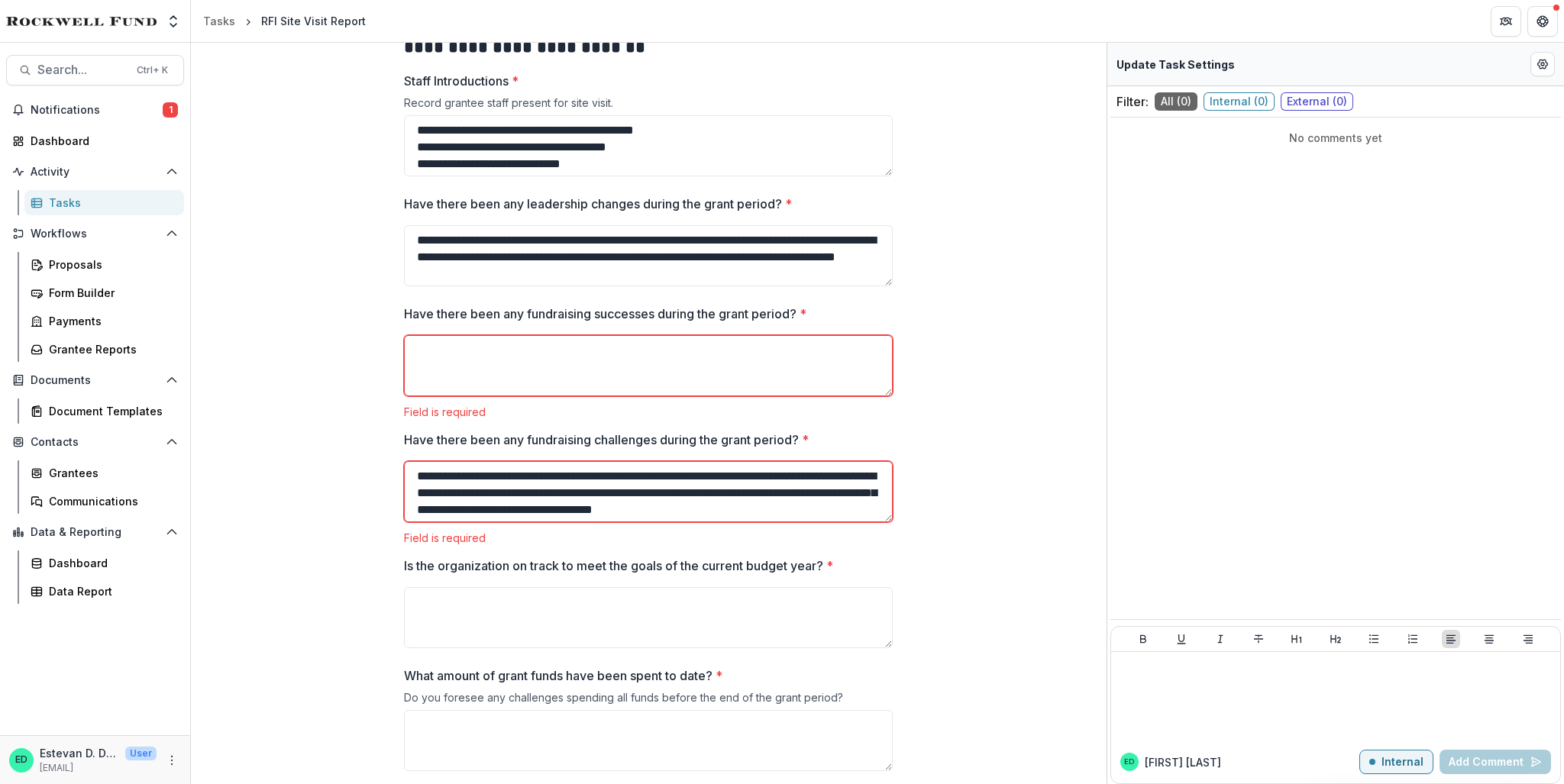 scroll, scrollTop: 12, scrollLeft: 0, axis: vertical 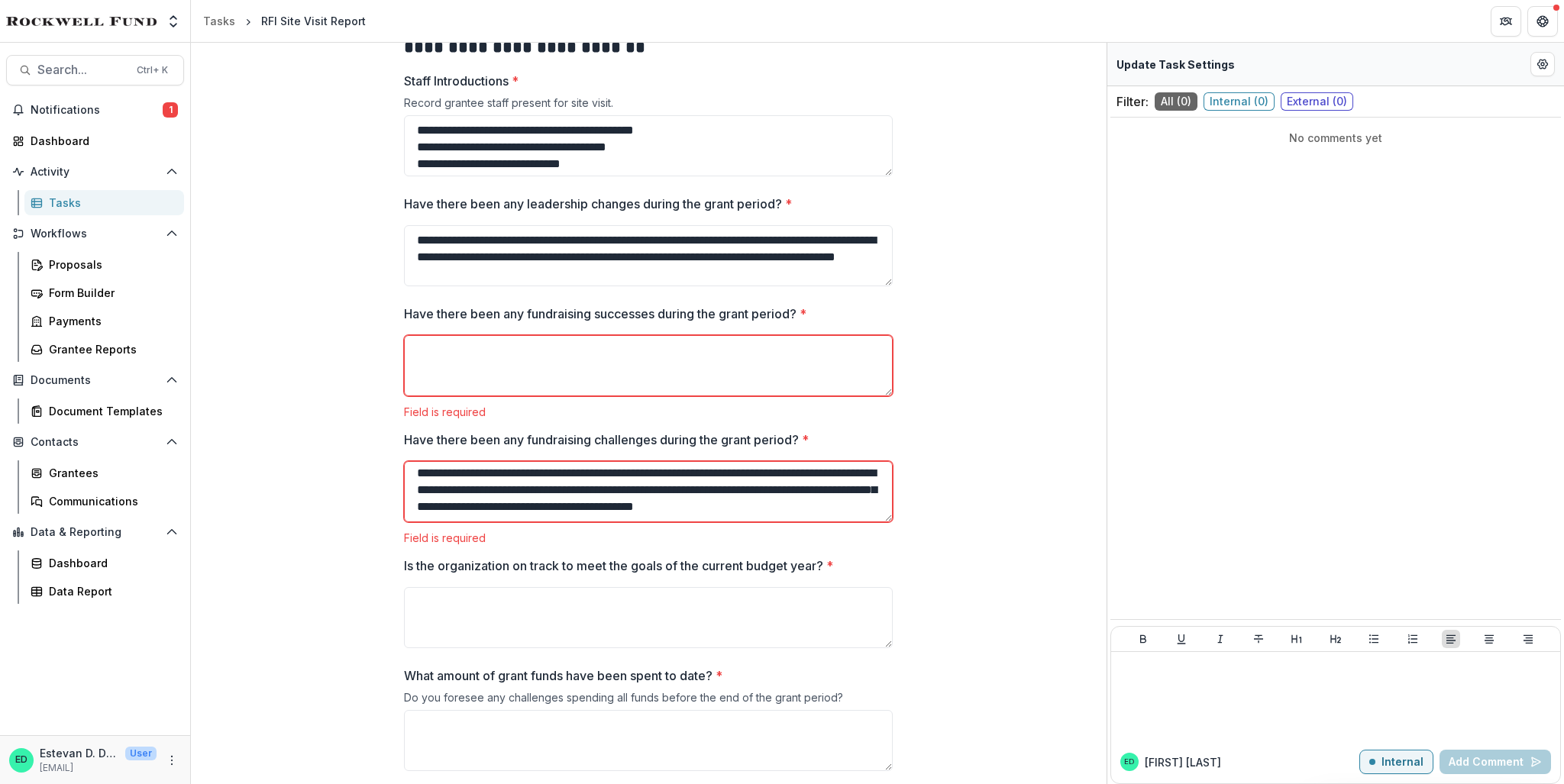 type on "**********" 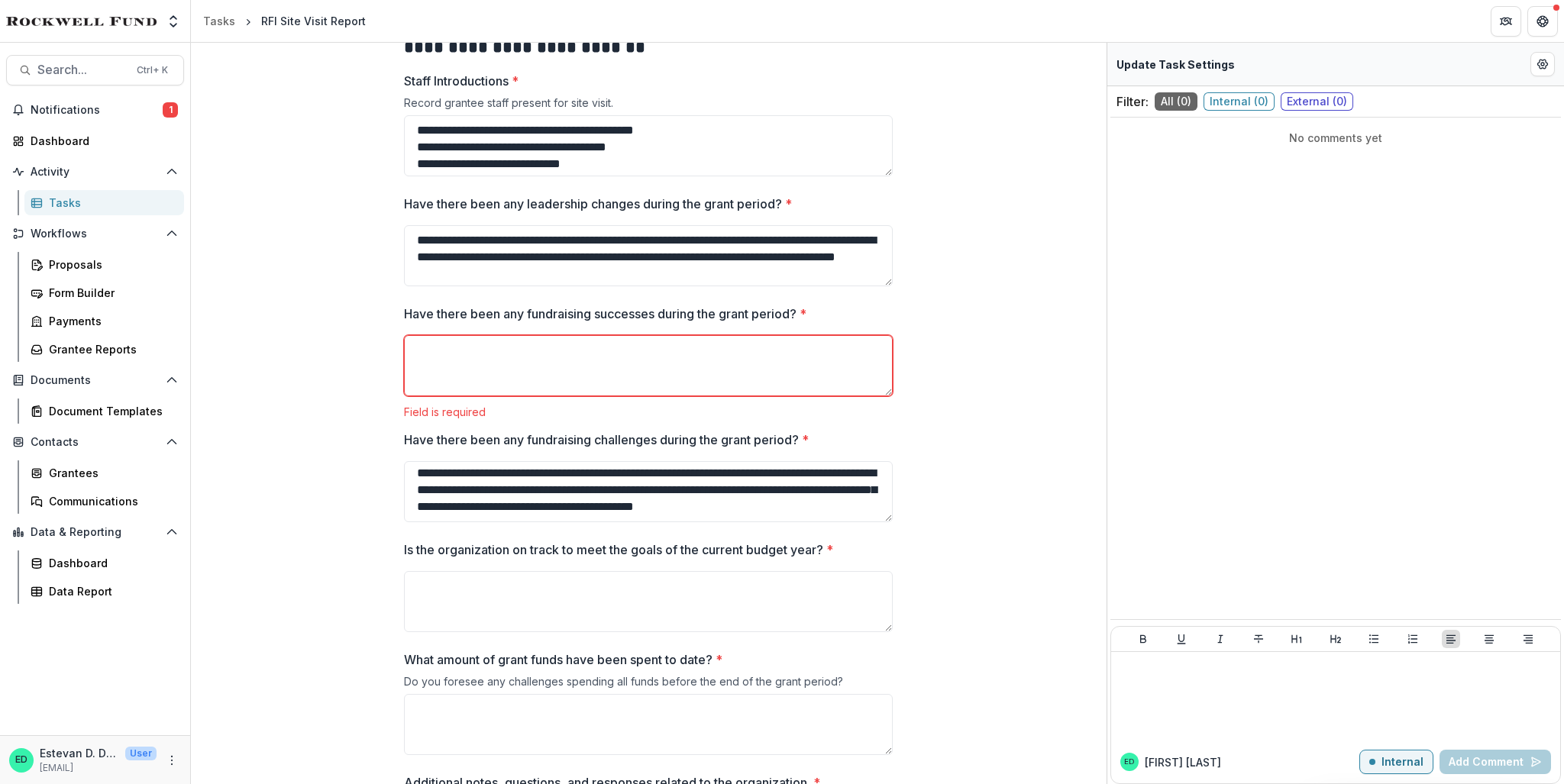 click on "Have there been any fundraising successes during the grant period? *" at bounding box center (648, 366) 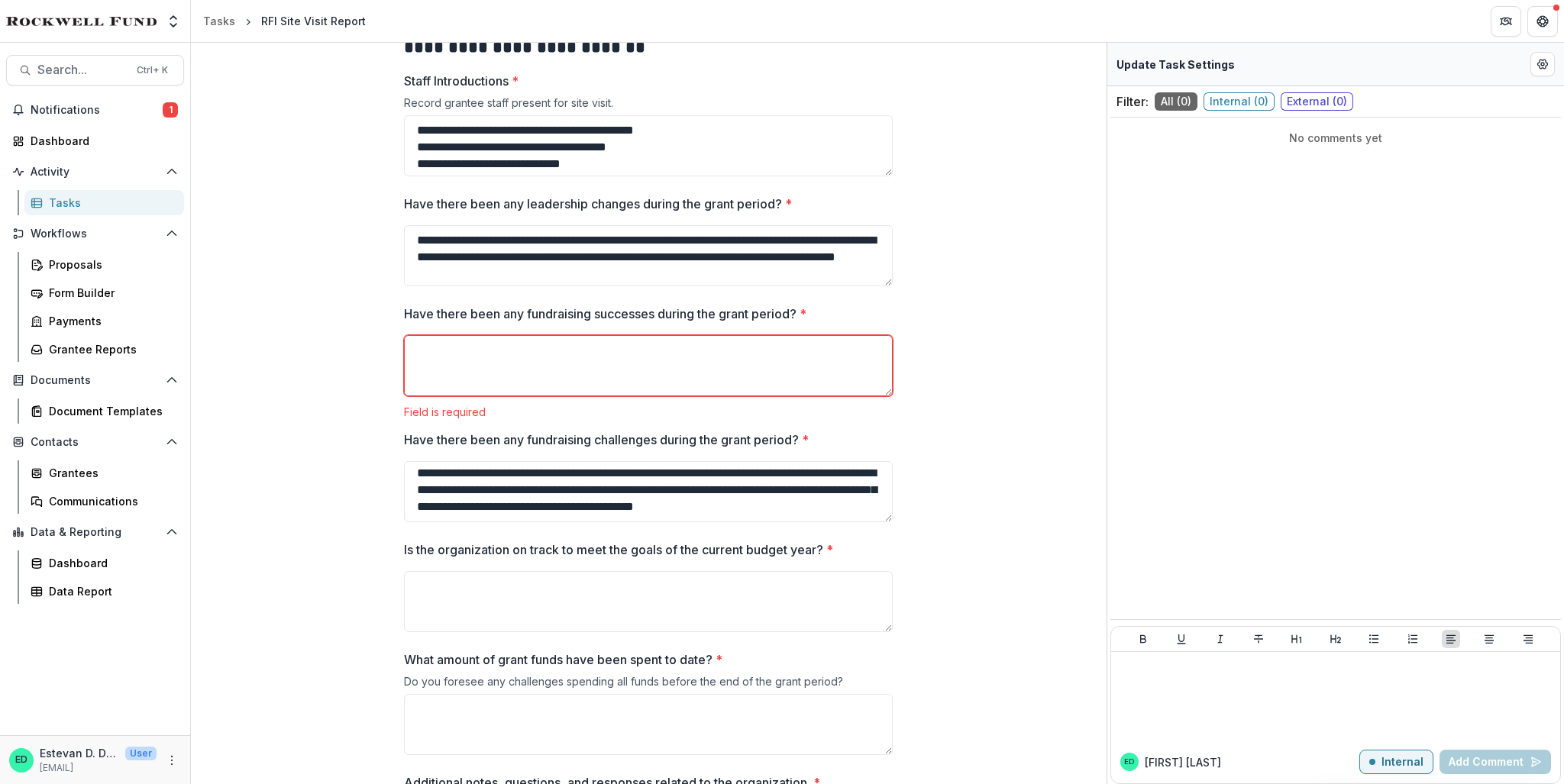 click on "Have there been any fundraising successes during the grant period? *" at bounding box center [644, 314] 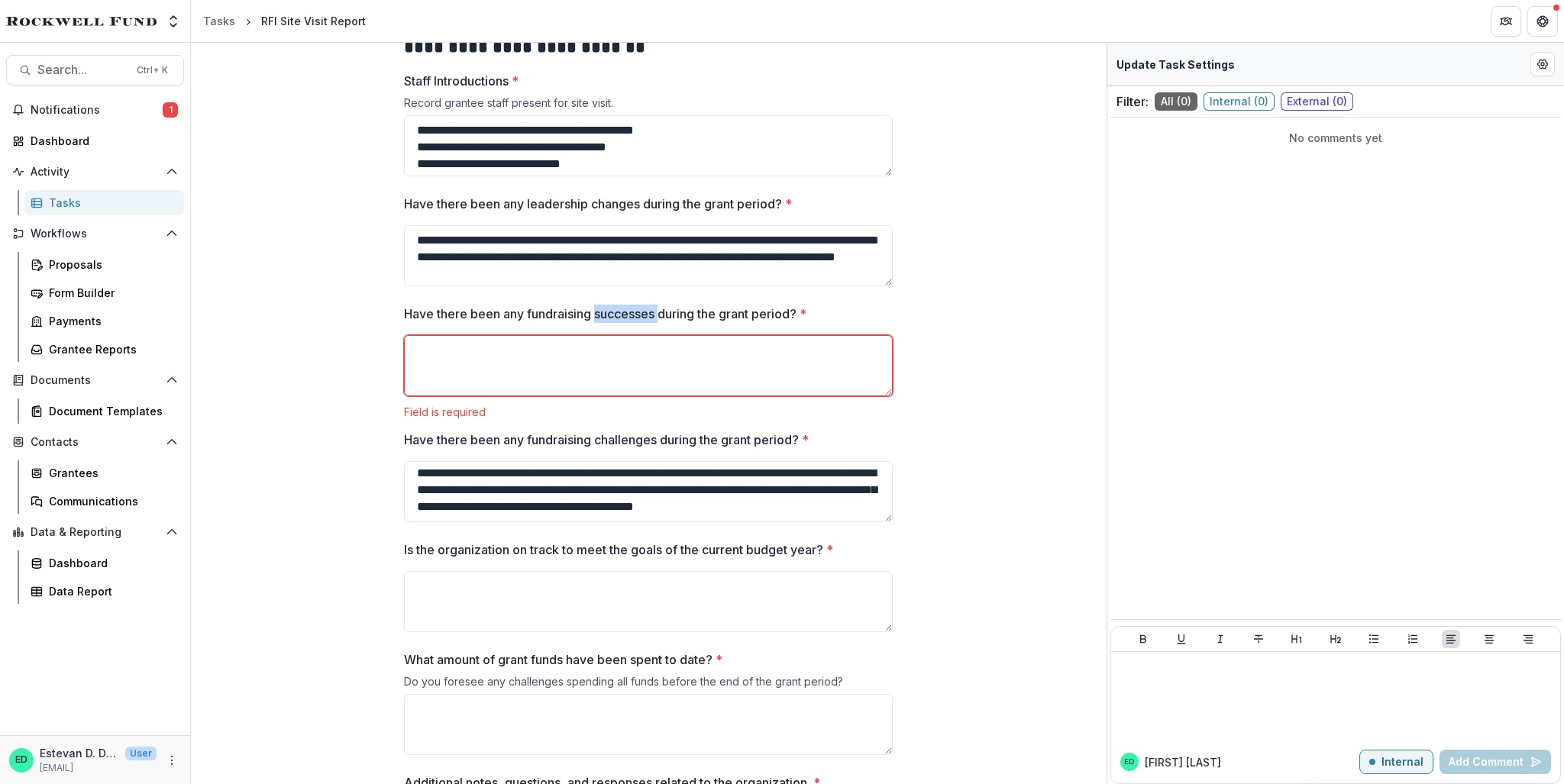 click on "Have there been any fundraising successes during the grant period? *" at bounding box center (644, 314) 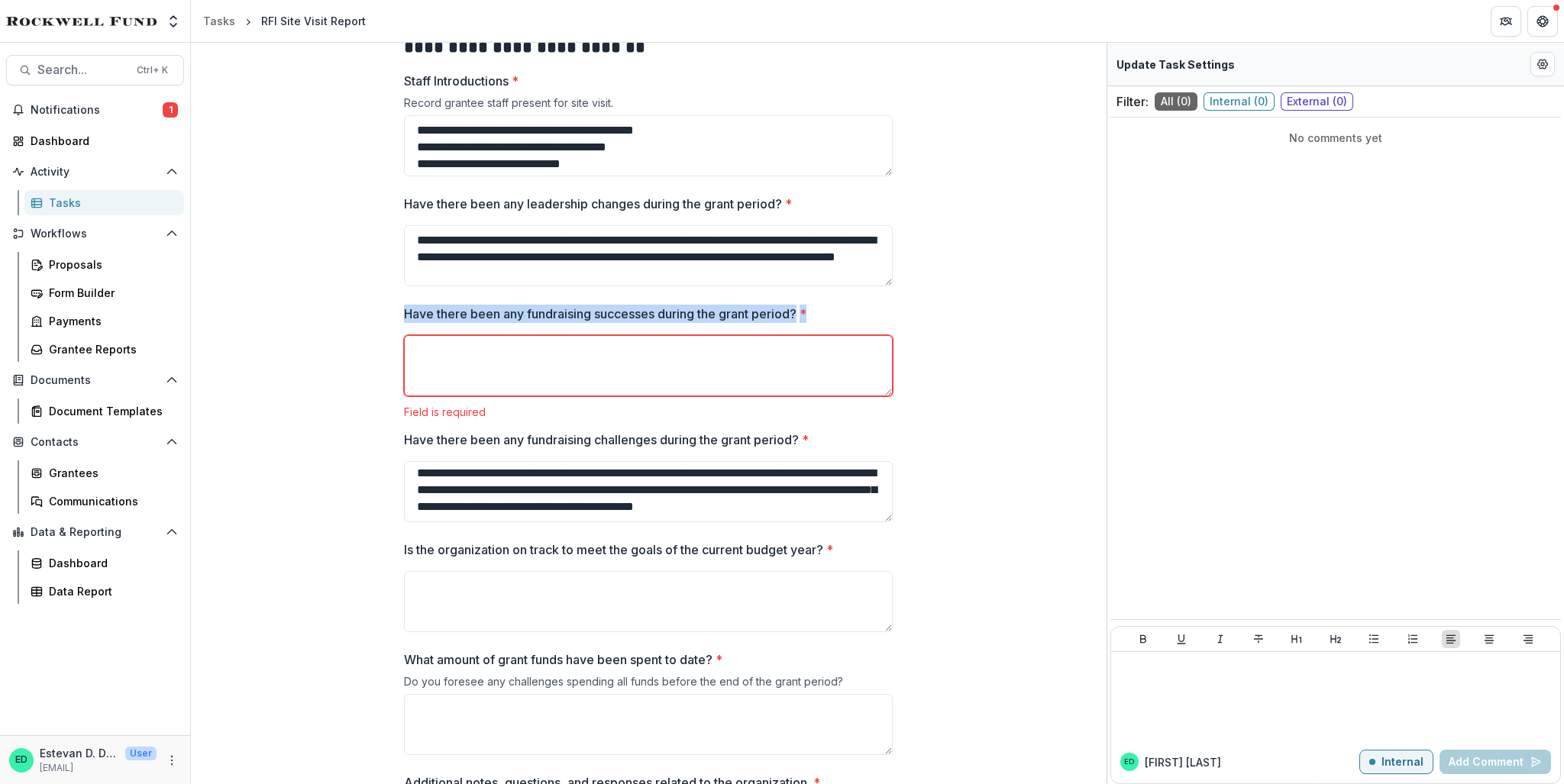 click on "Have there been any fundraising successes during the grant period? *" at bounding box center (644, 314) 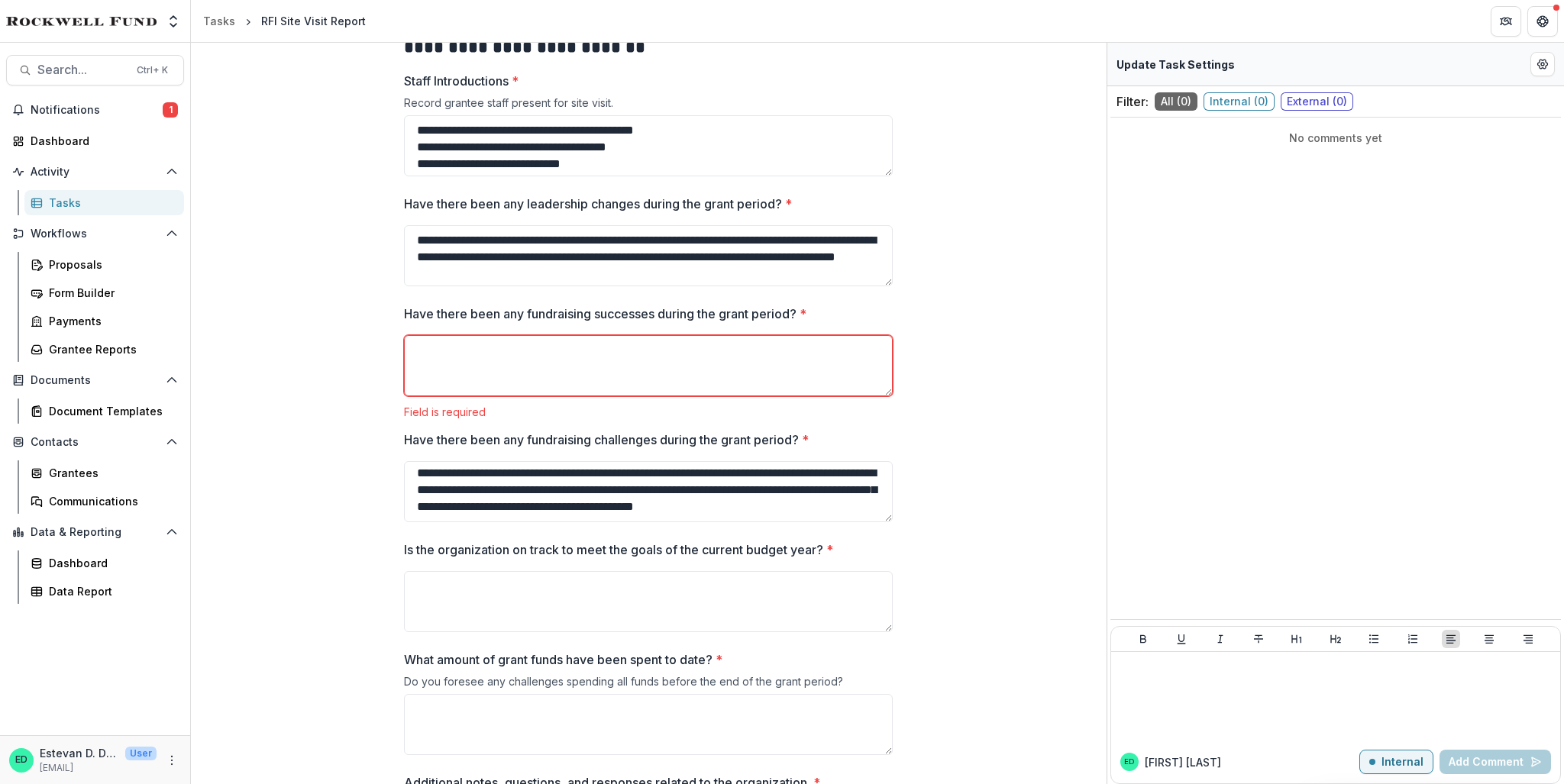 click on "Have there been any fundraising successes during the grant period? *" at bounding box center (648, 366) 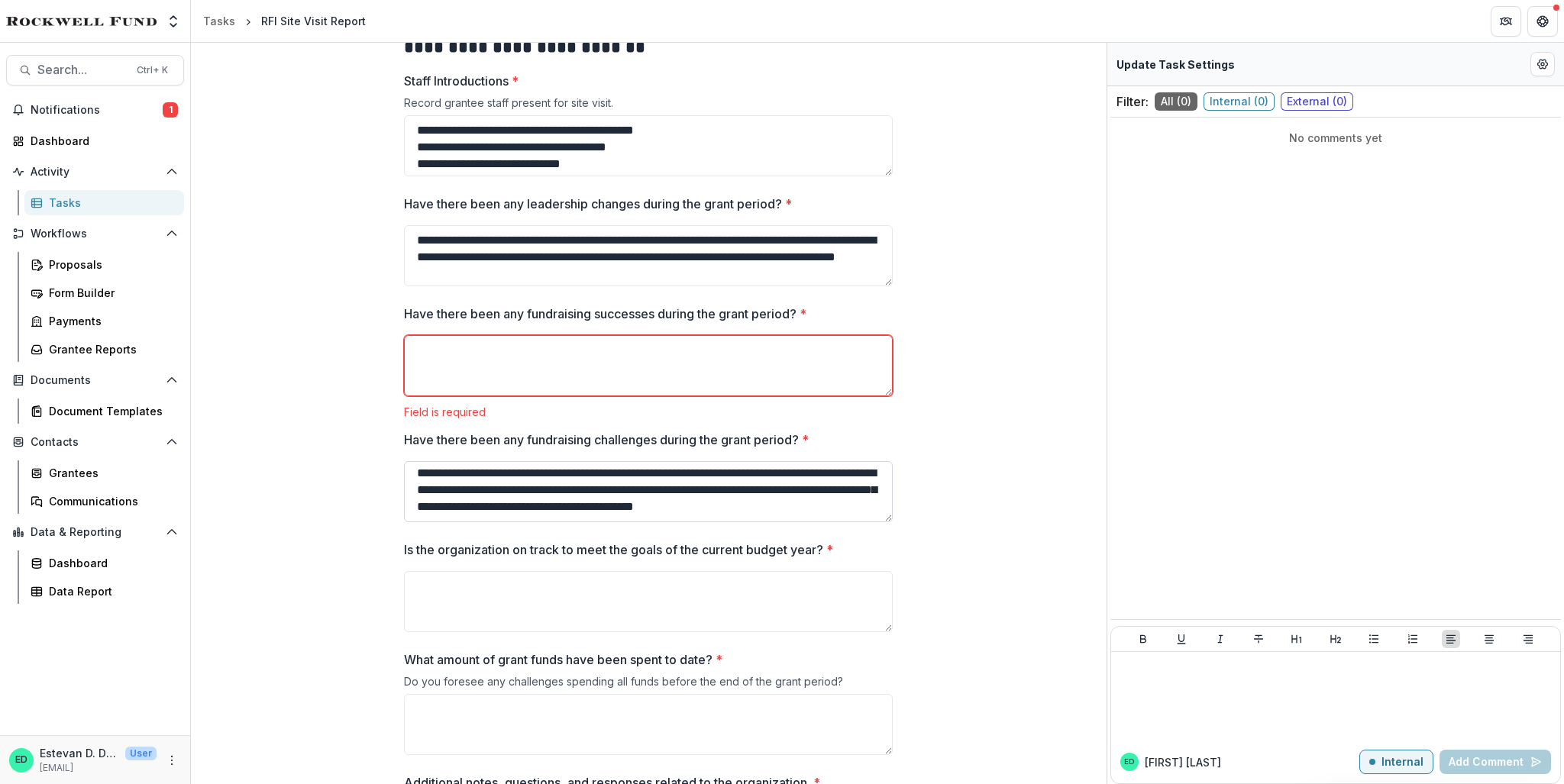 scroll, scrollTop: 0, scrollLeft: 0, axis: both 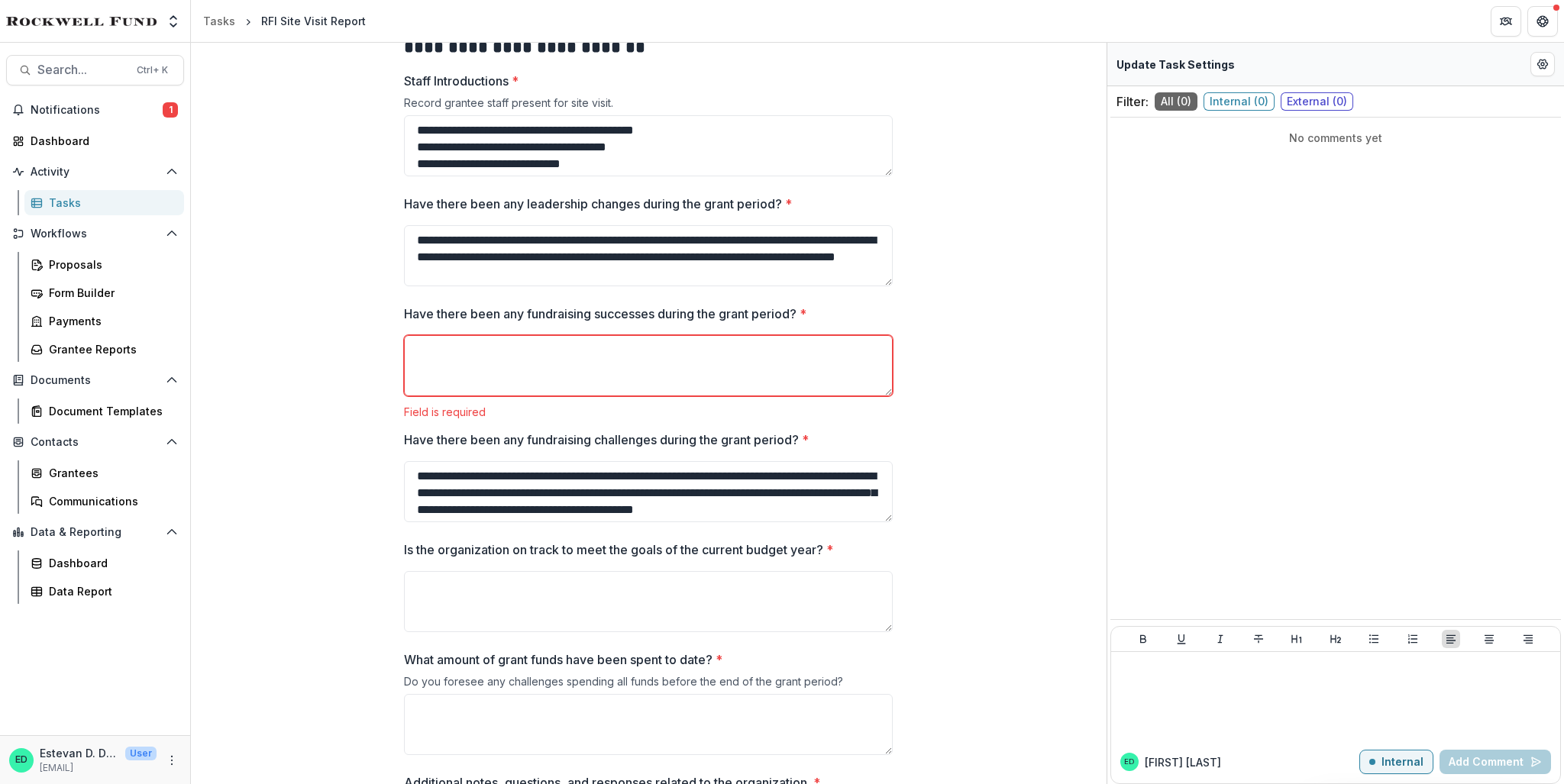 click on "Have there been any fundraising successes during the grant period? *" at bounding box center (648, 366) 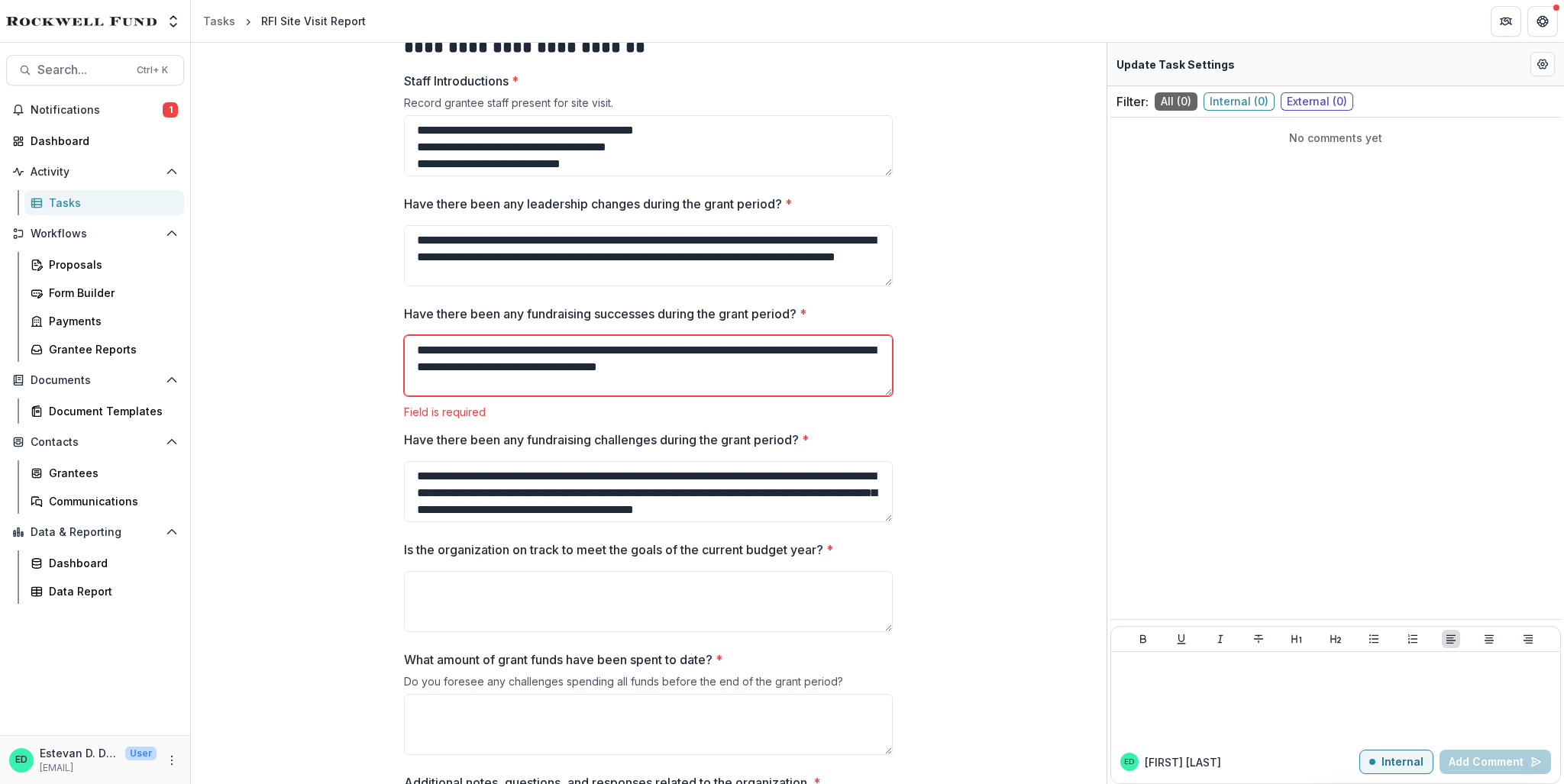 click on "**********" at bounding box center [648, 366] 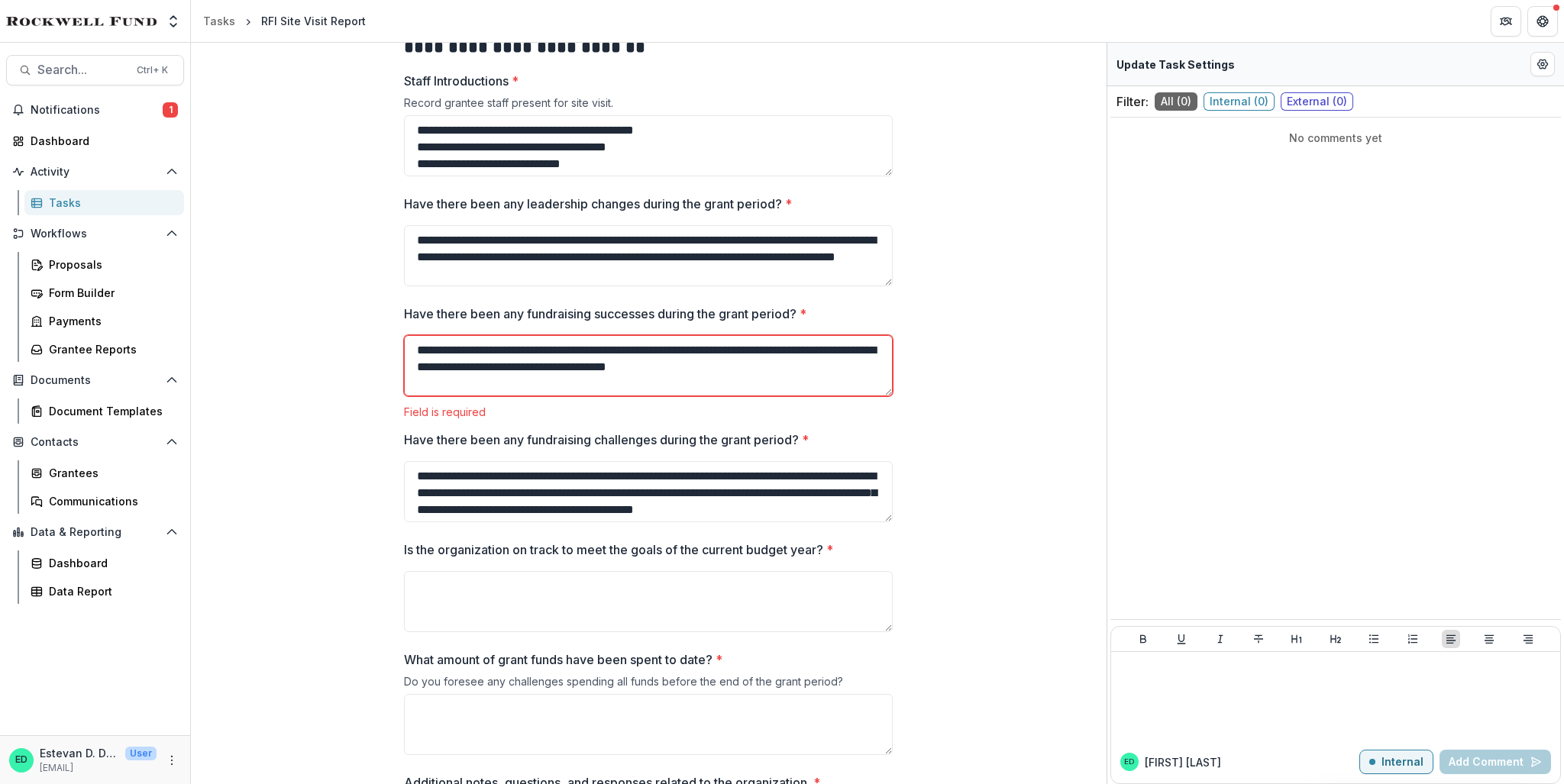 click on "**********" at bounding box center (648, 366) 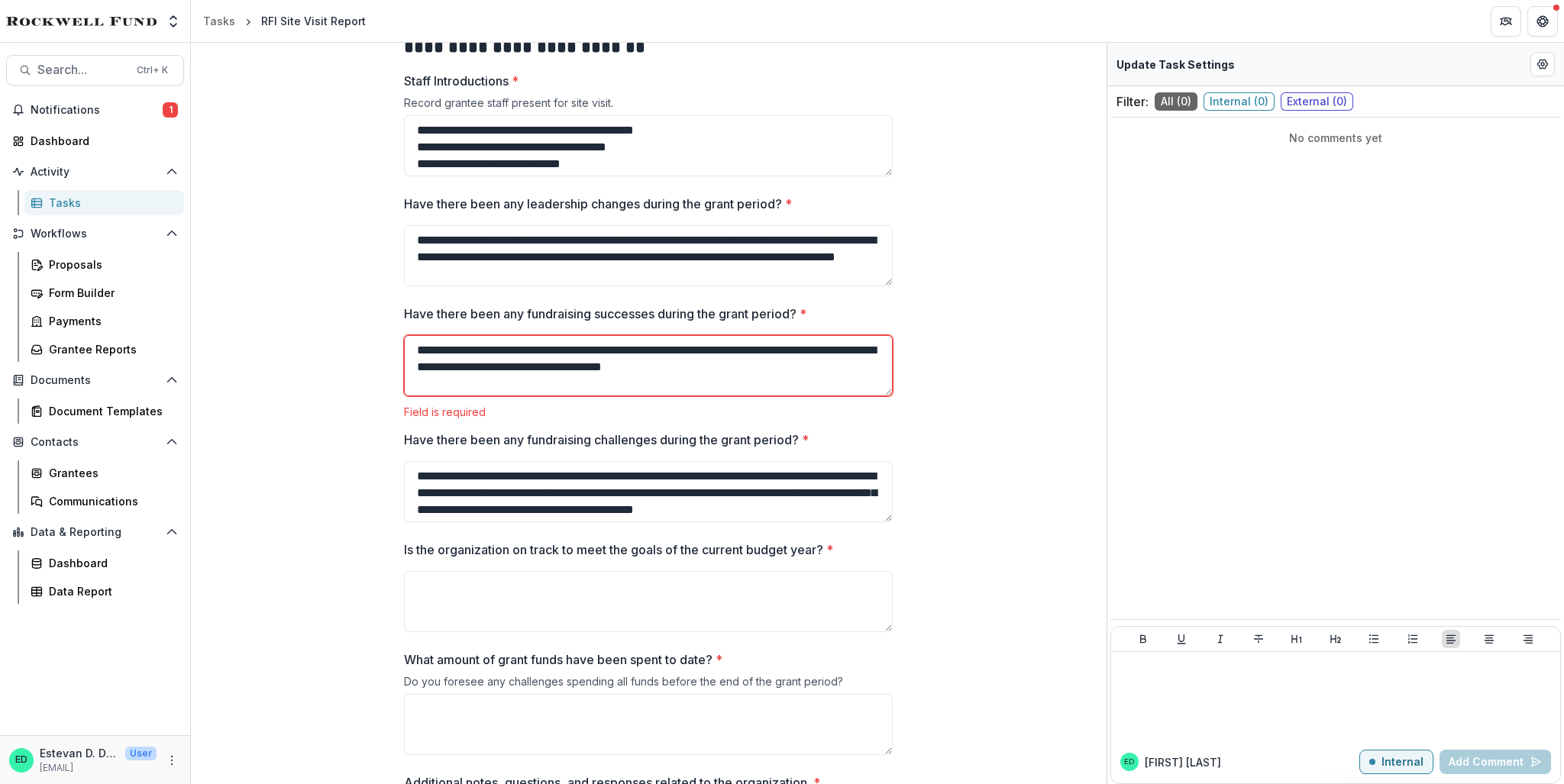 drag, startPoint x: 836, startPoint y: 367, endPoint x: 743, endPoint y: 363, distance: 93.08598 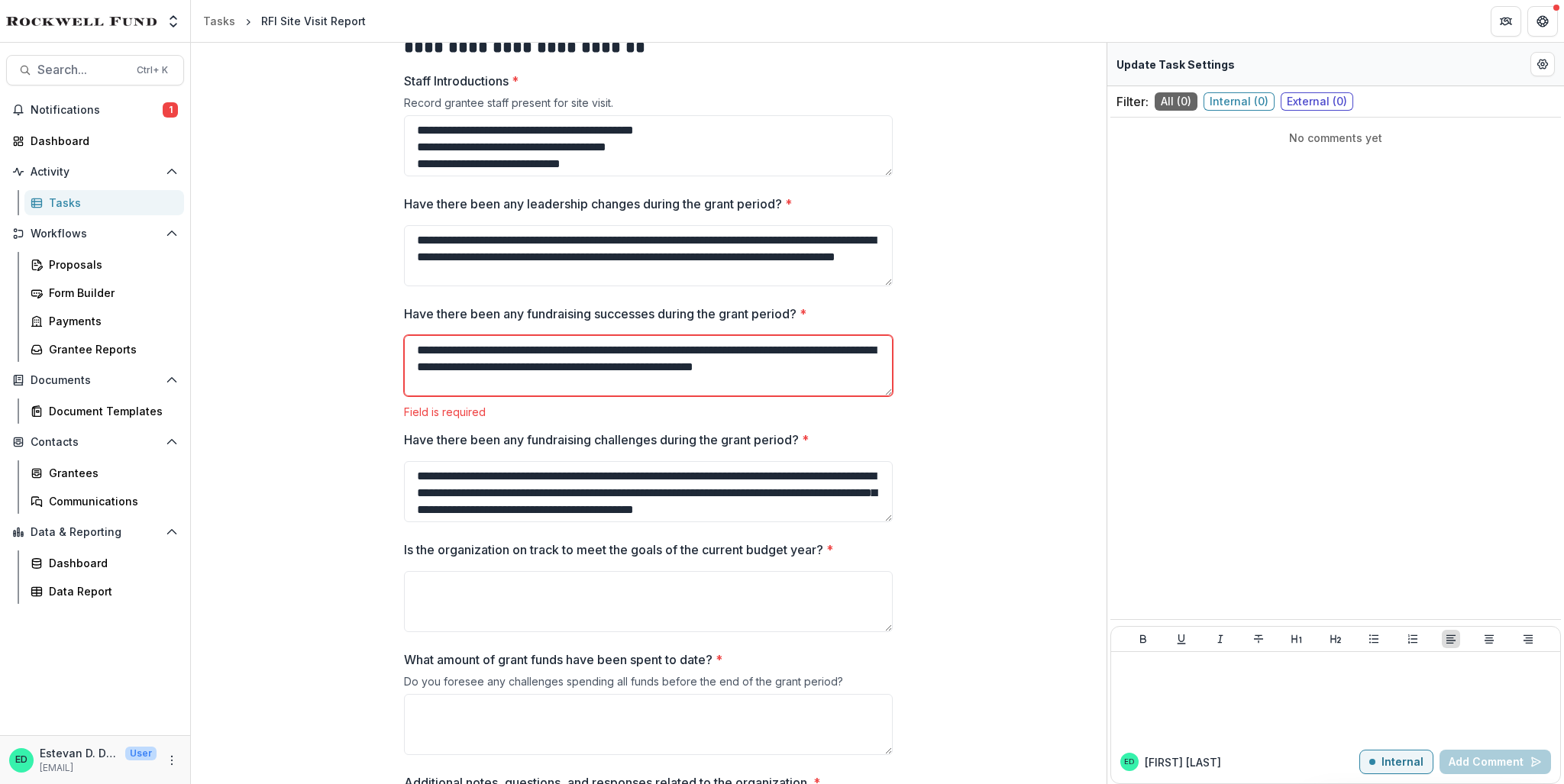 click on "**********" at bounding box center (648, 366) 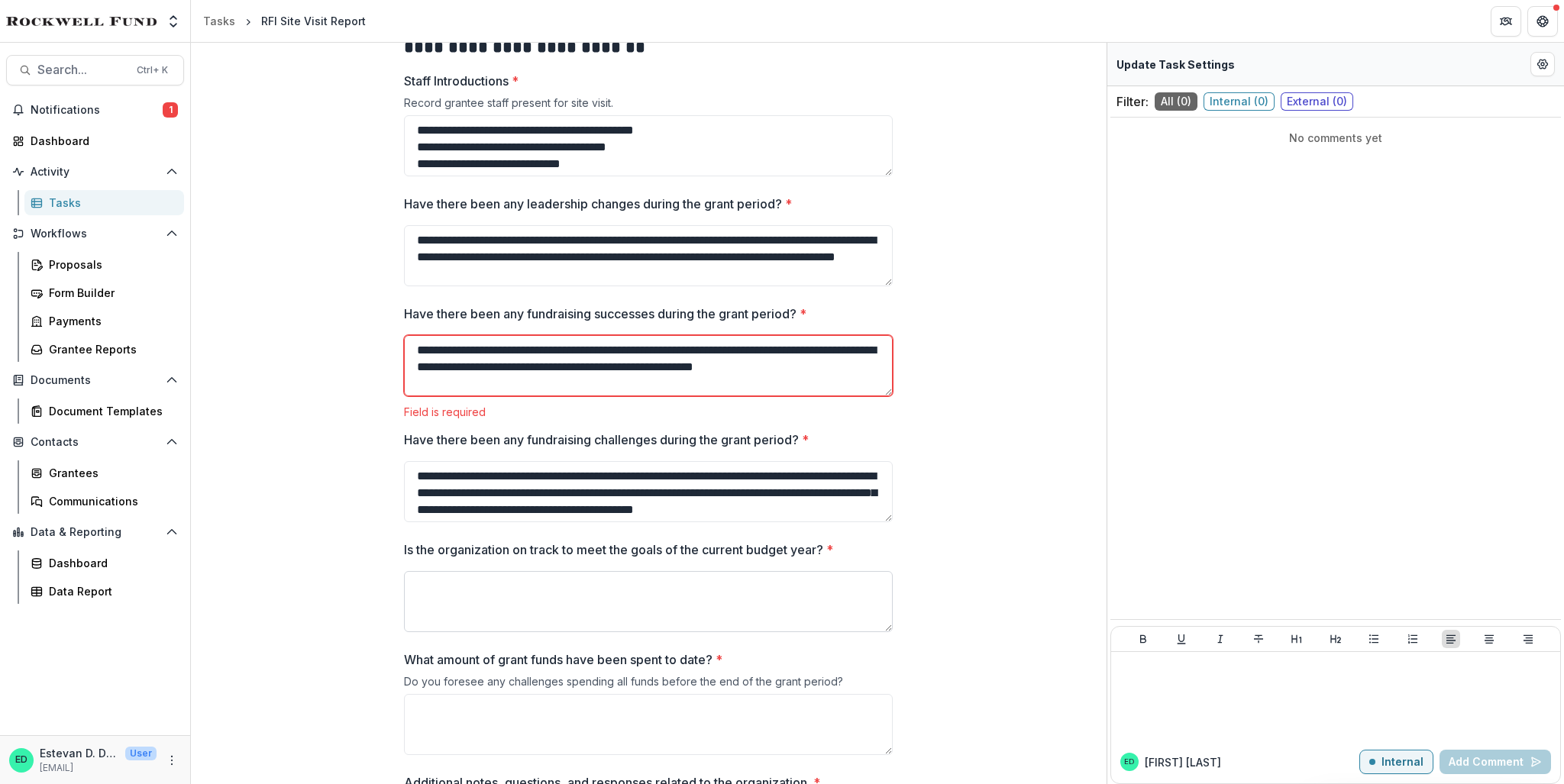 type on "**********" 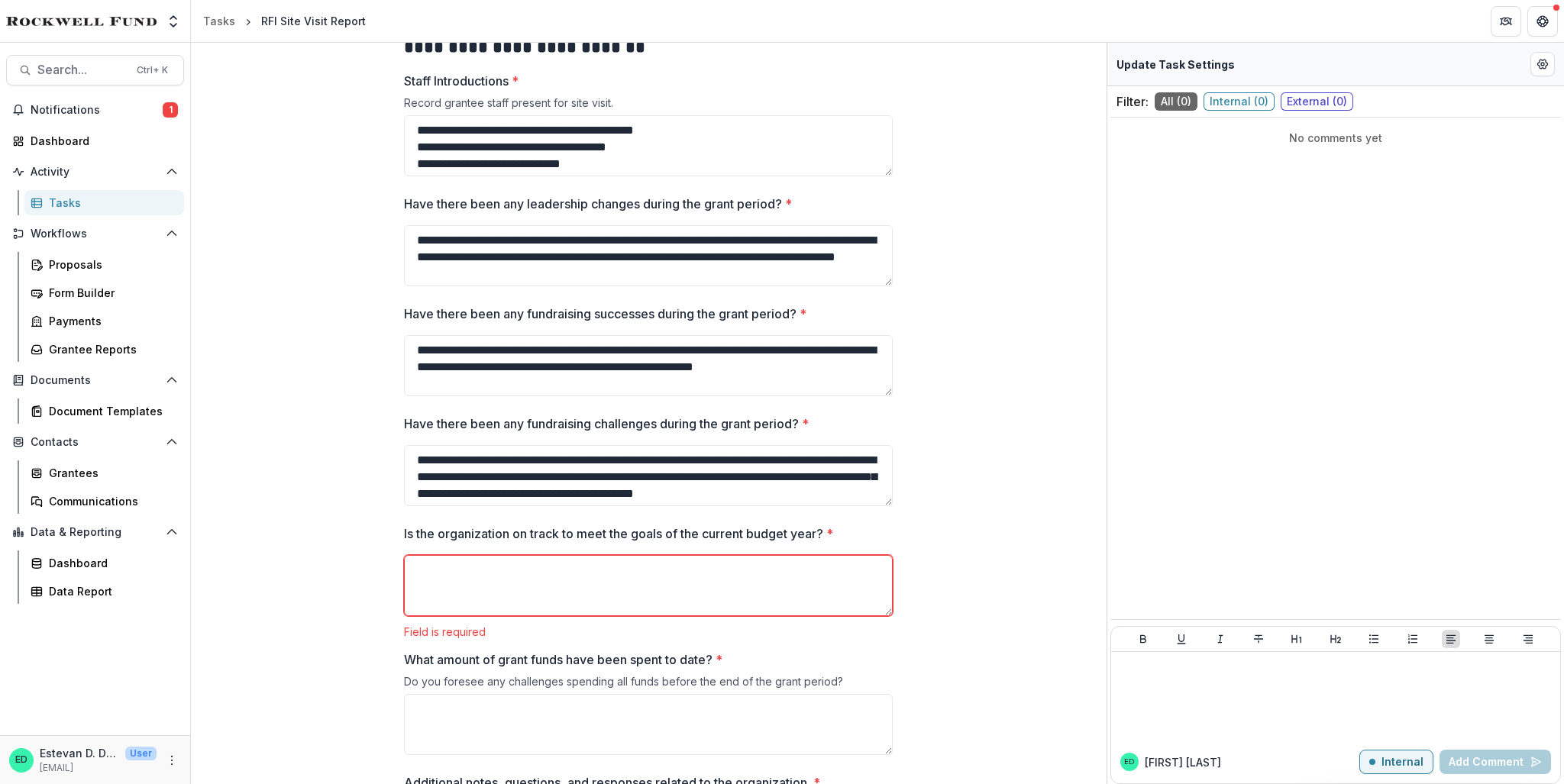 click on "Is the organization on track to meet the goals of the current budget year?   *" at bounding box center (648, 586) 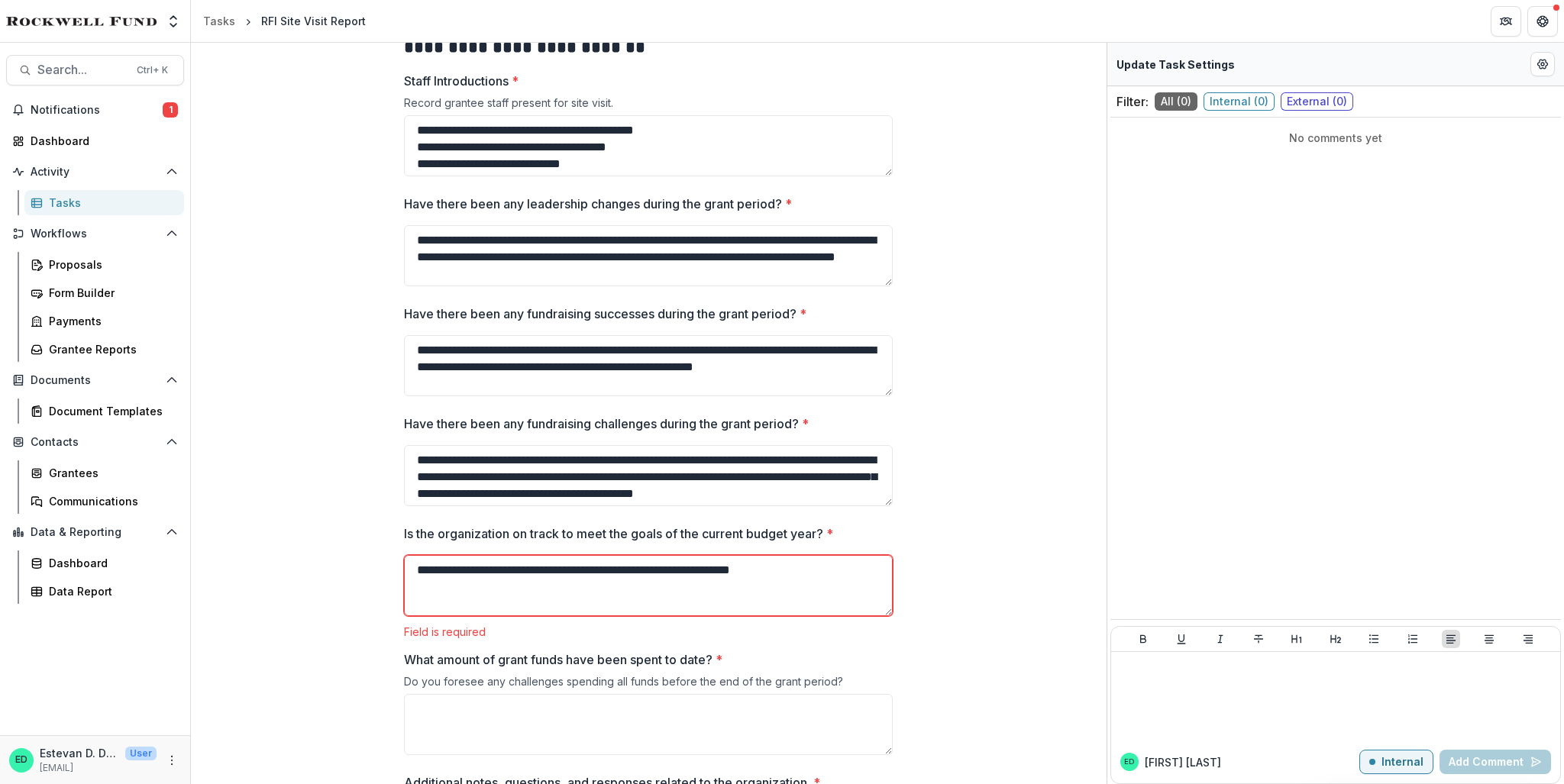 click on "**********" at bounding box center (648, 586) 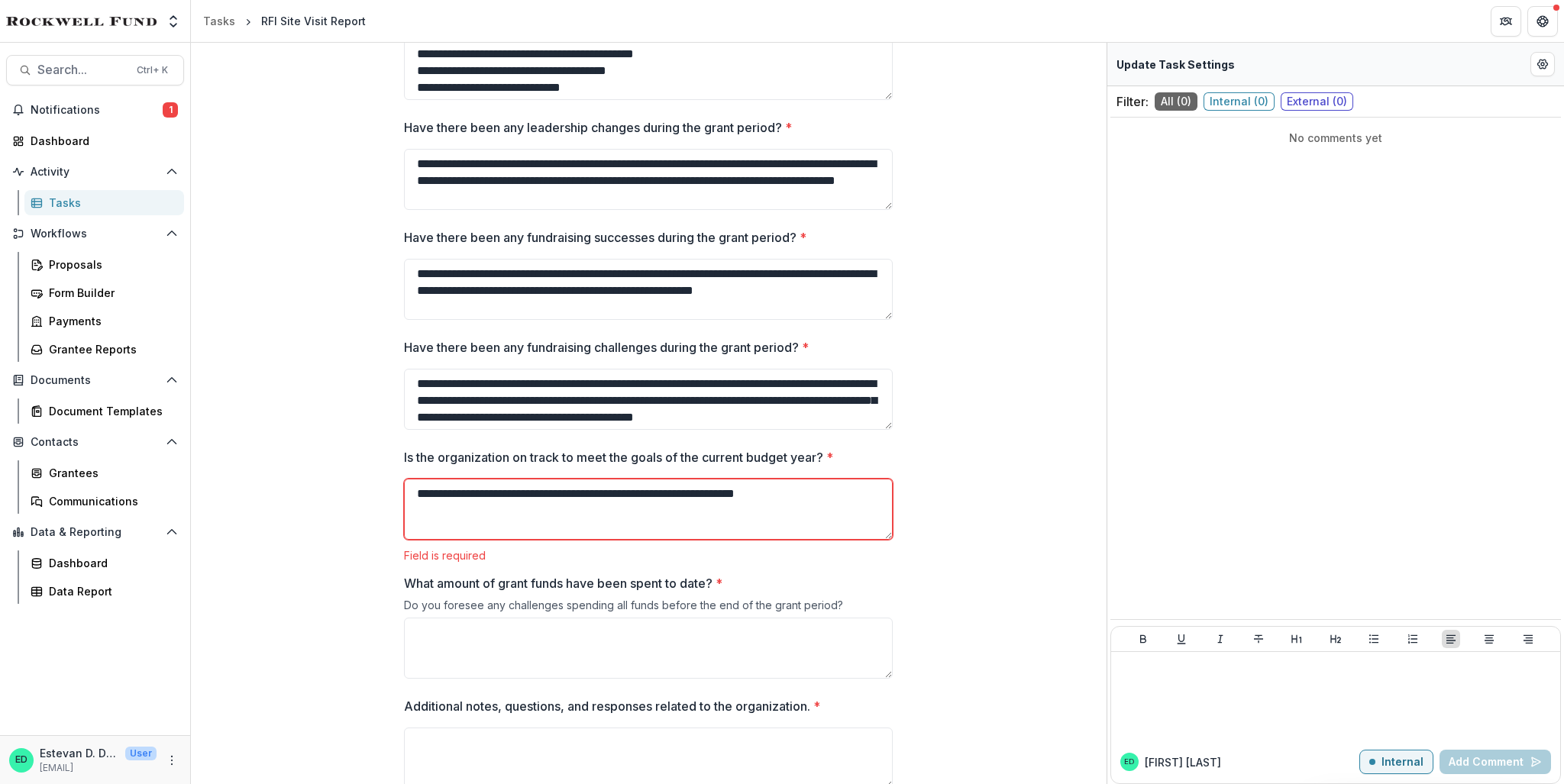 scroll, scrollTop: 1152, scrollLeft: 0, axis: vertical 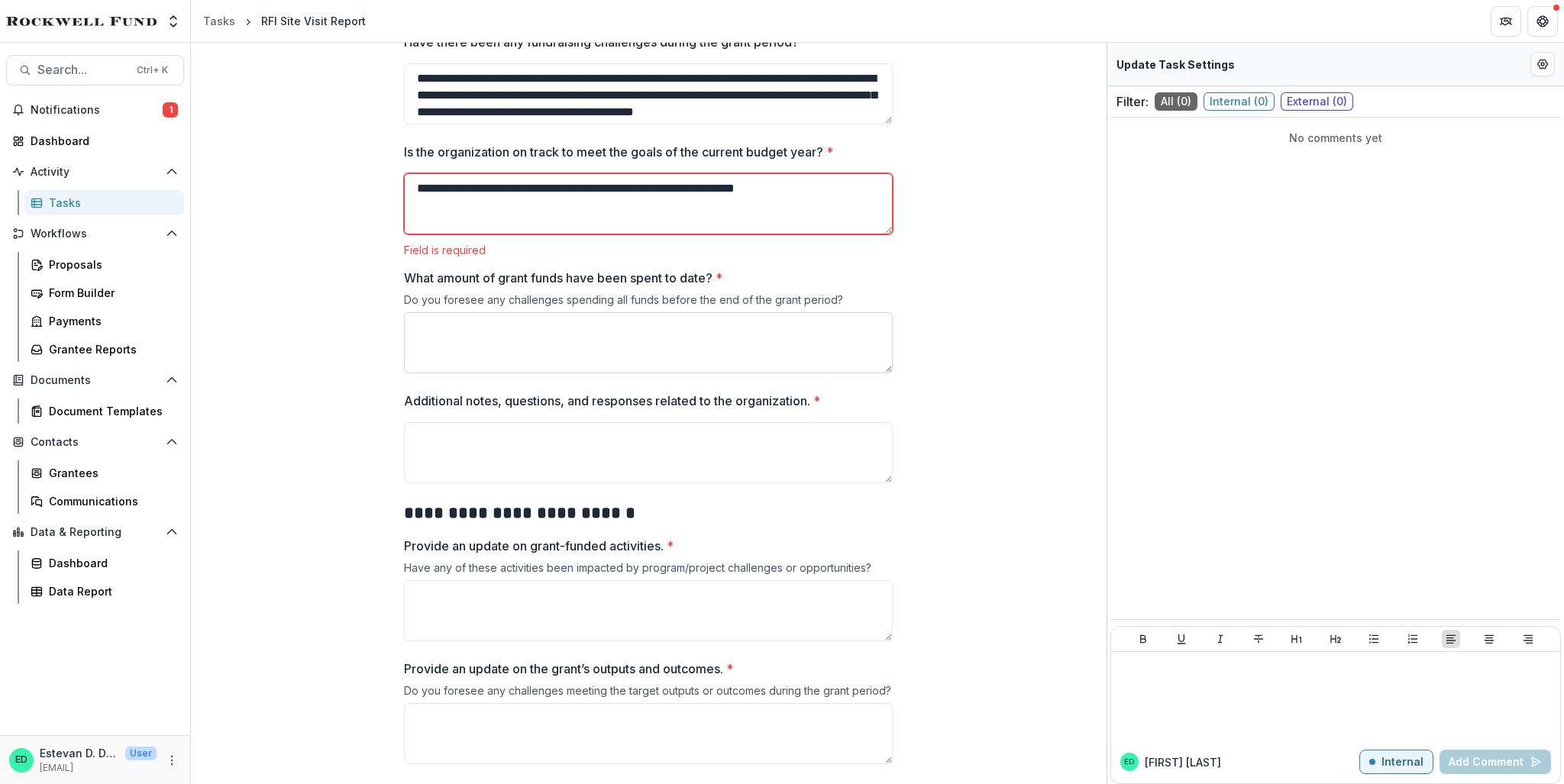 type on "**********" 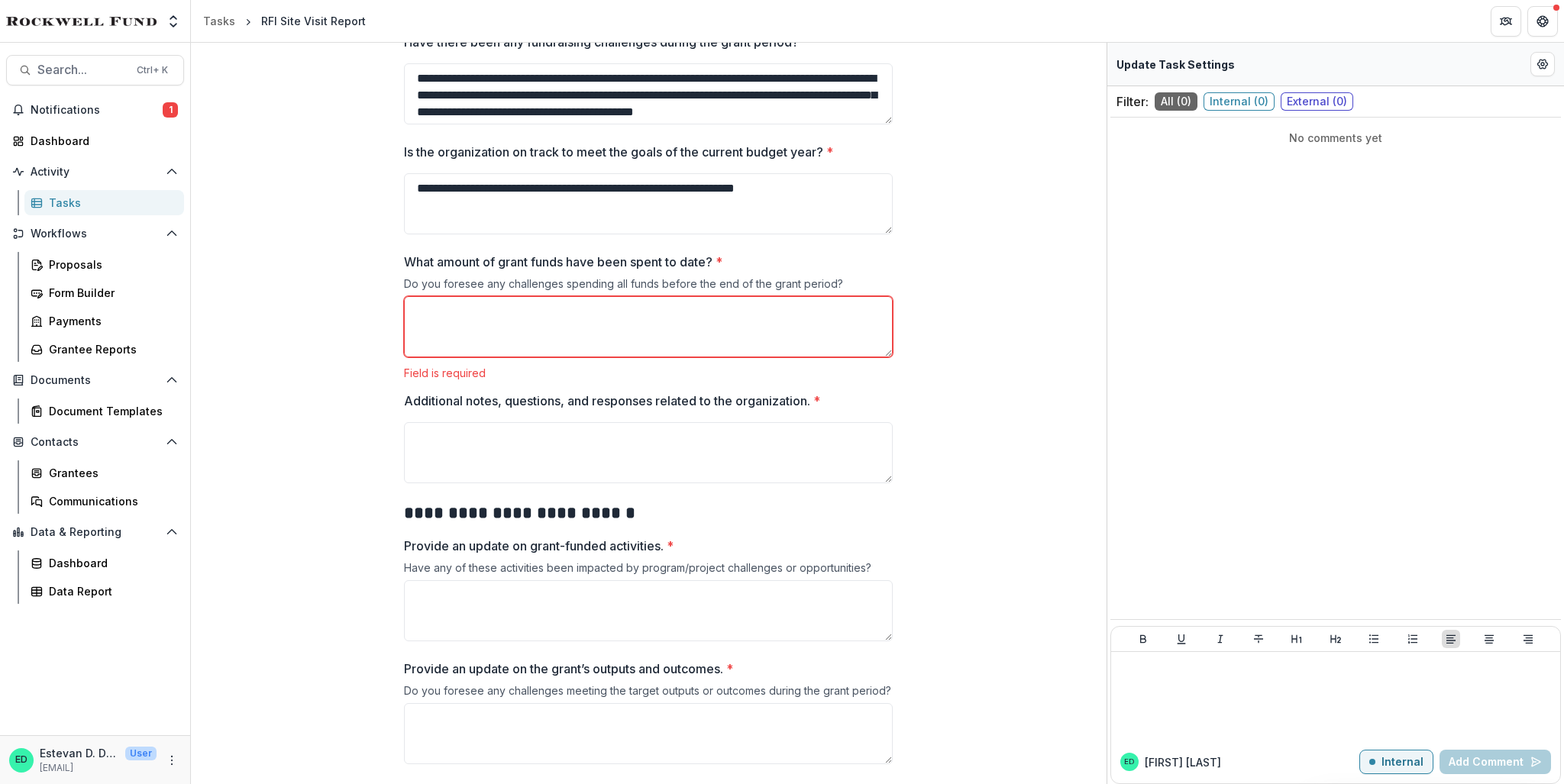 click on "Do you foresee any challenges spending all funds before the end of the grant period?" at bounding box center (648, 286) 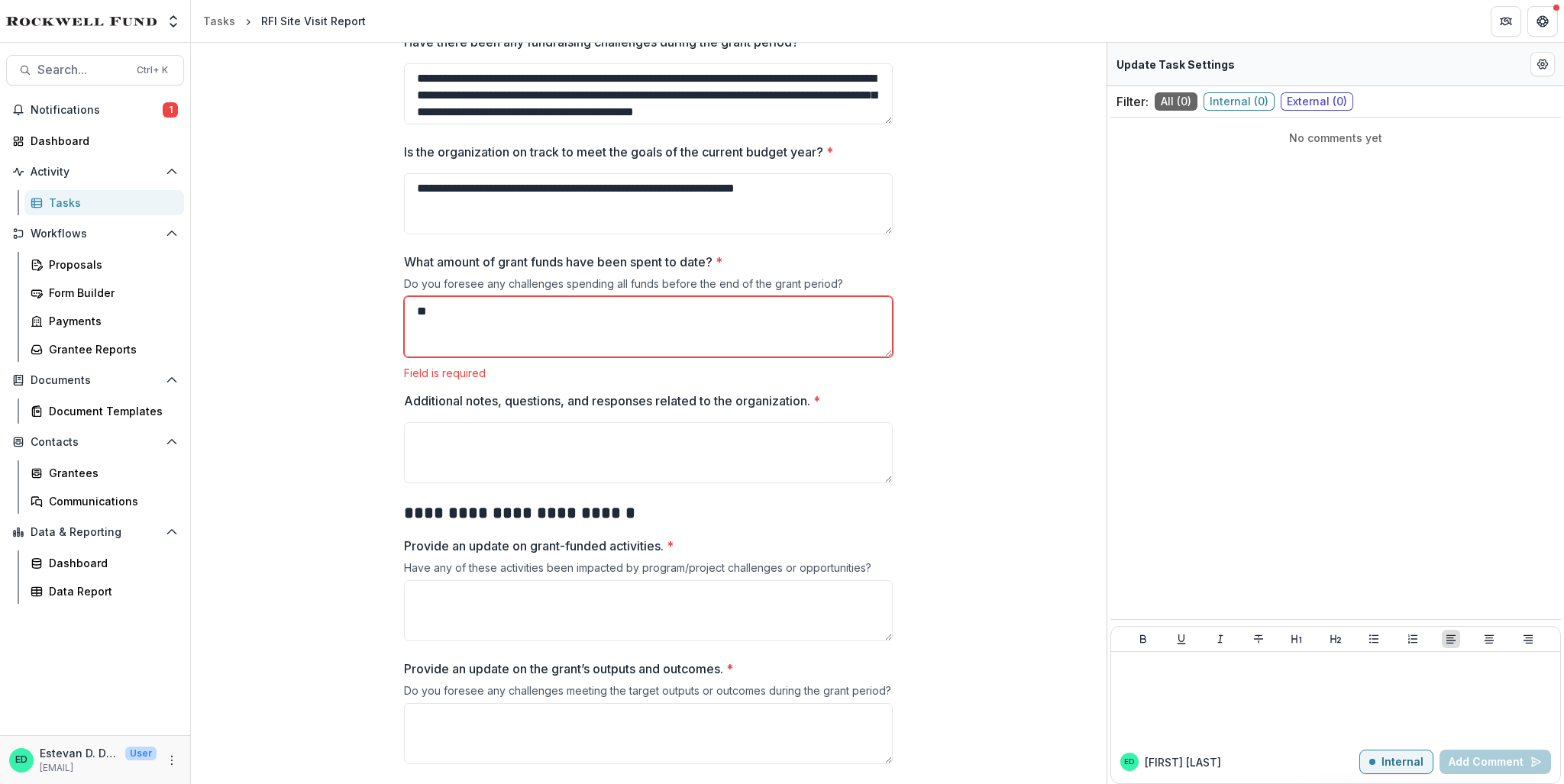 type on "*" 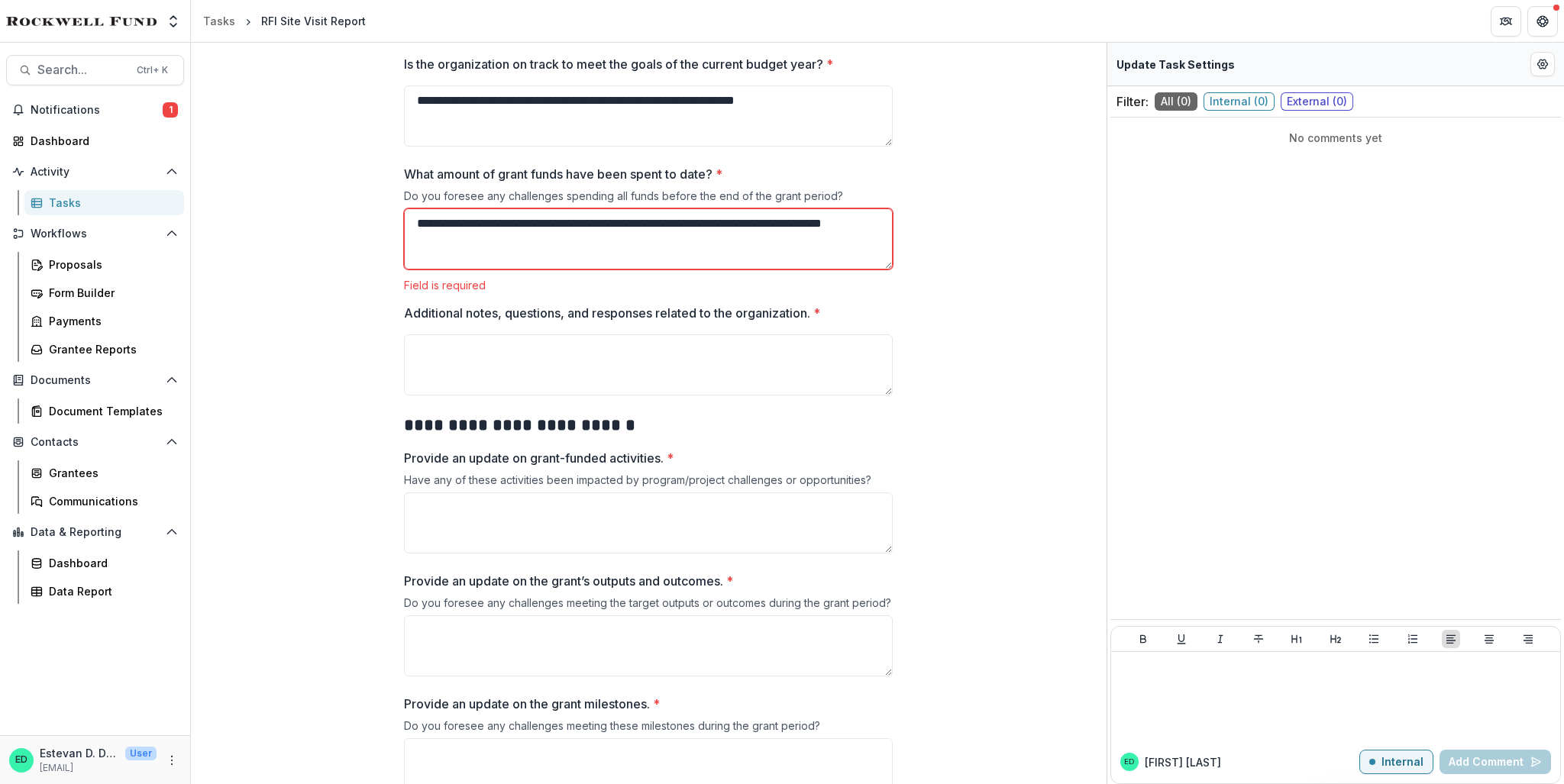 scroll, scrollTop: 1305, scrollLeft: 0, axis: vertical 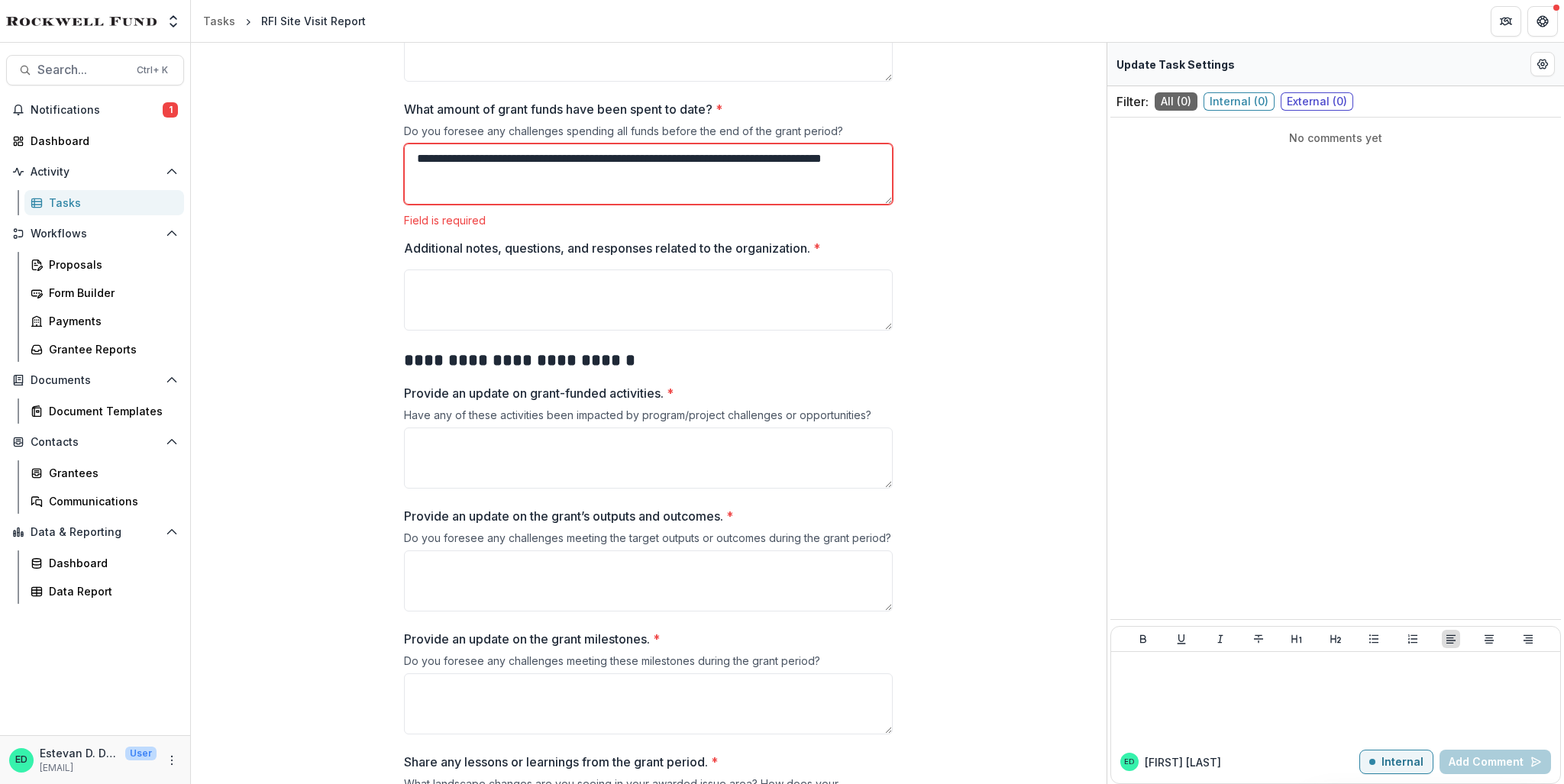 type on "**********" 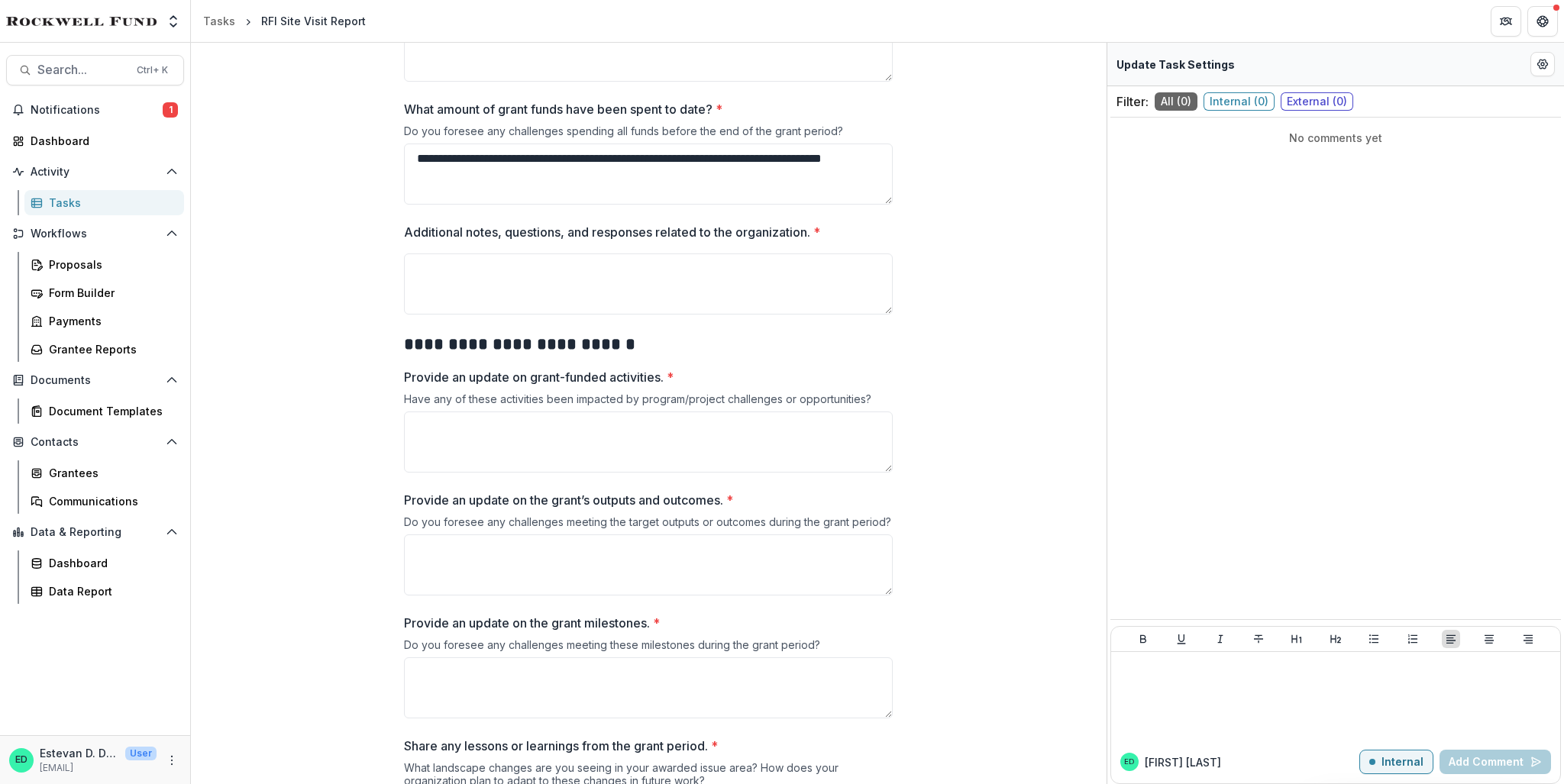 click on "**********" at bounding box center (648, -22) 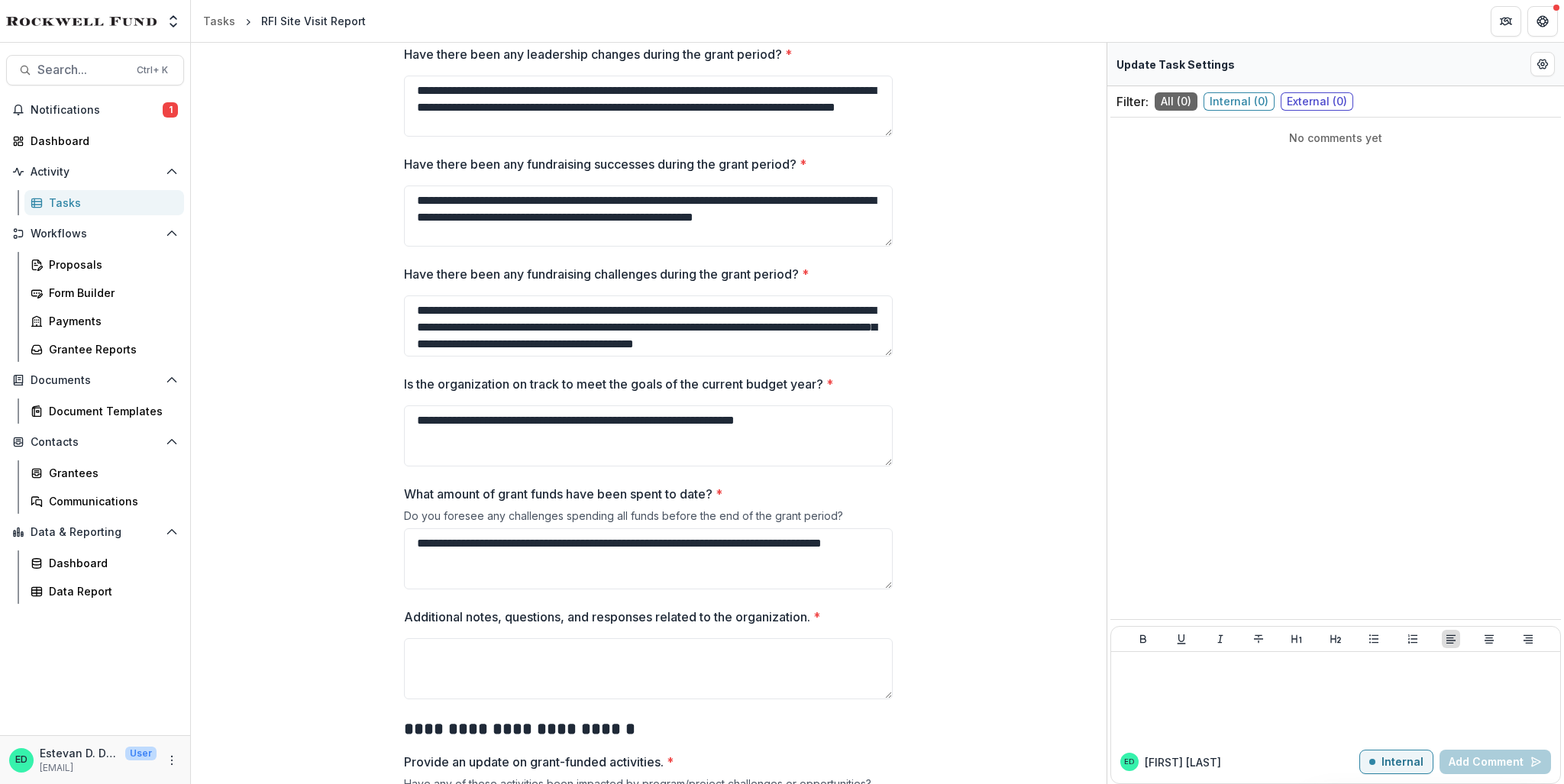 scroll, scrollTop: 1228, scrollLeft: 0, axis: vertical 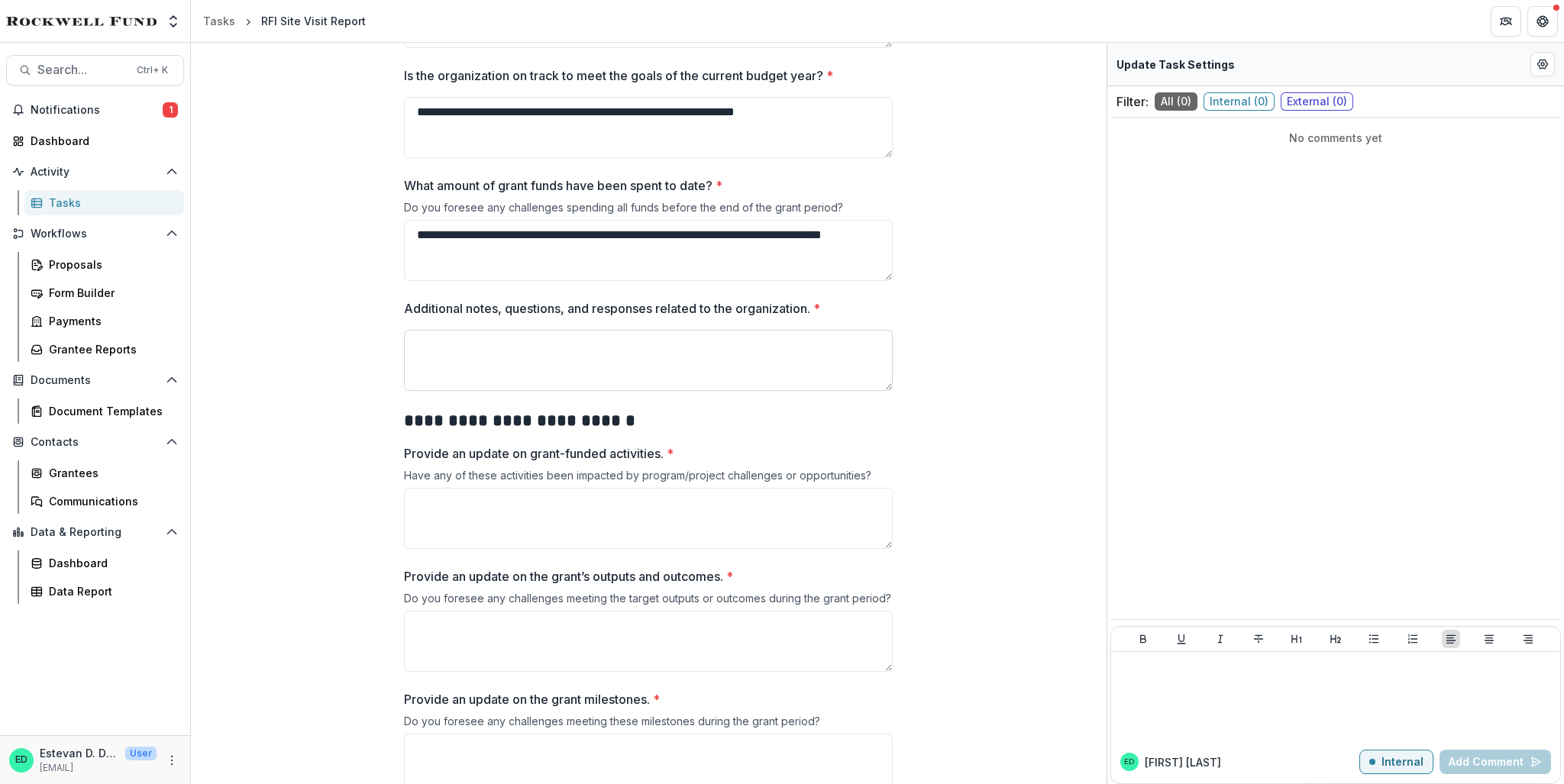 click on "Additional notes, questions, and responses related to the organization.  *" at bounding box center [648, 360] 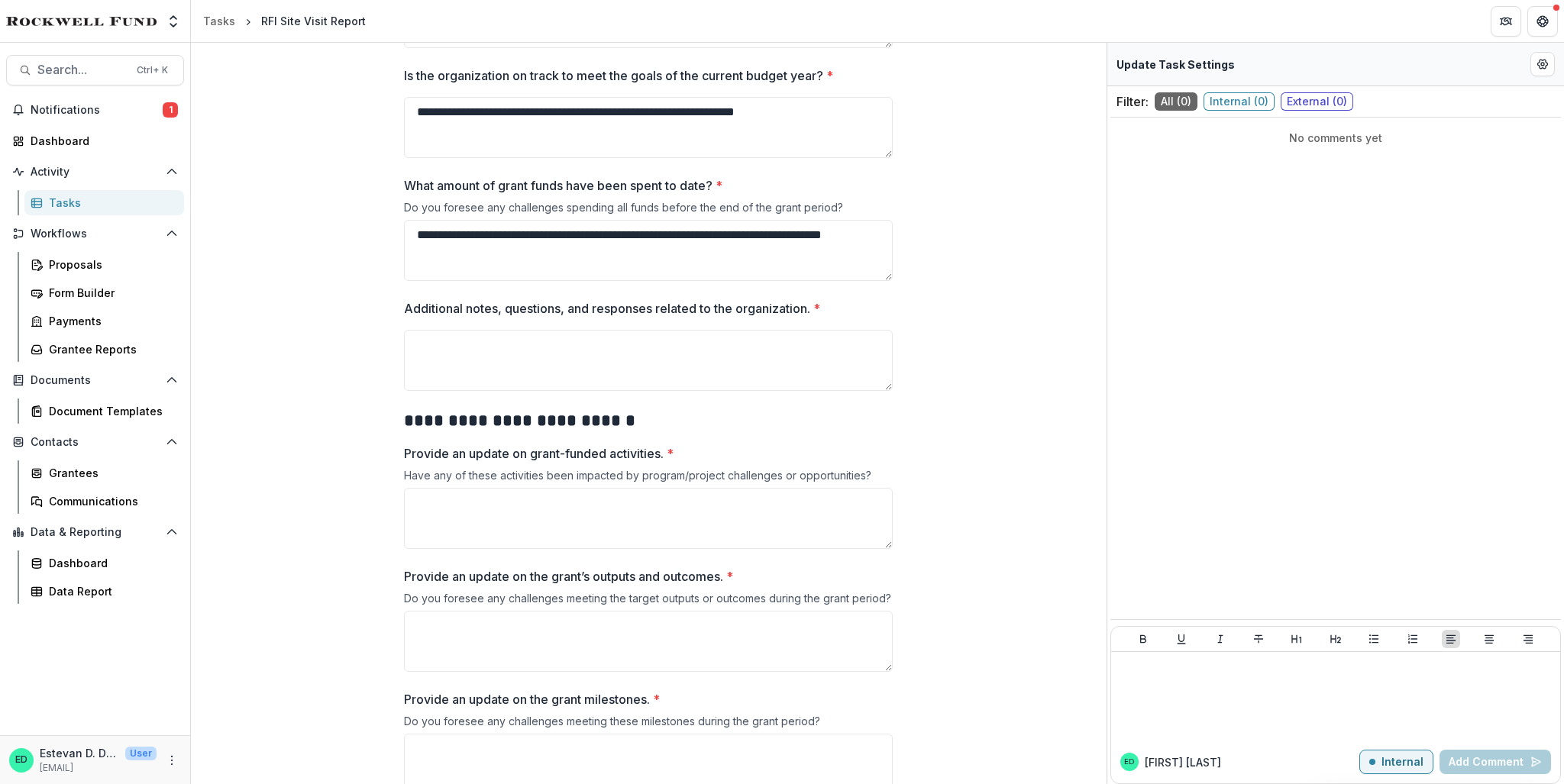 click on "Additional notes, questions, and responses related to the organization.  *" at bounding box center (644, 308) 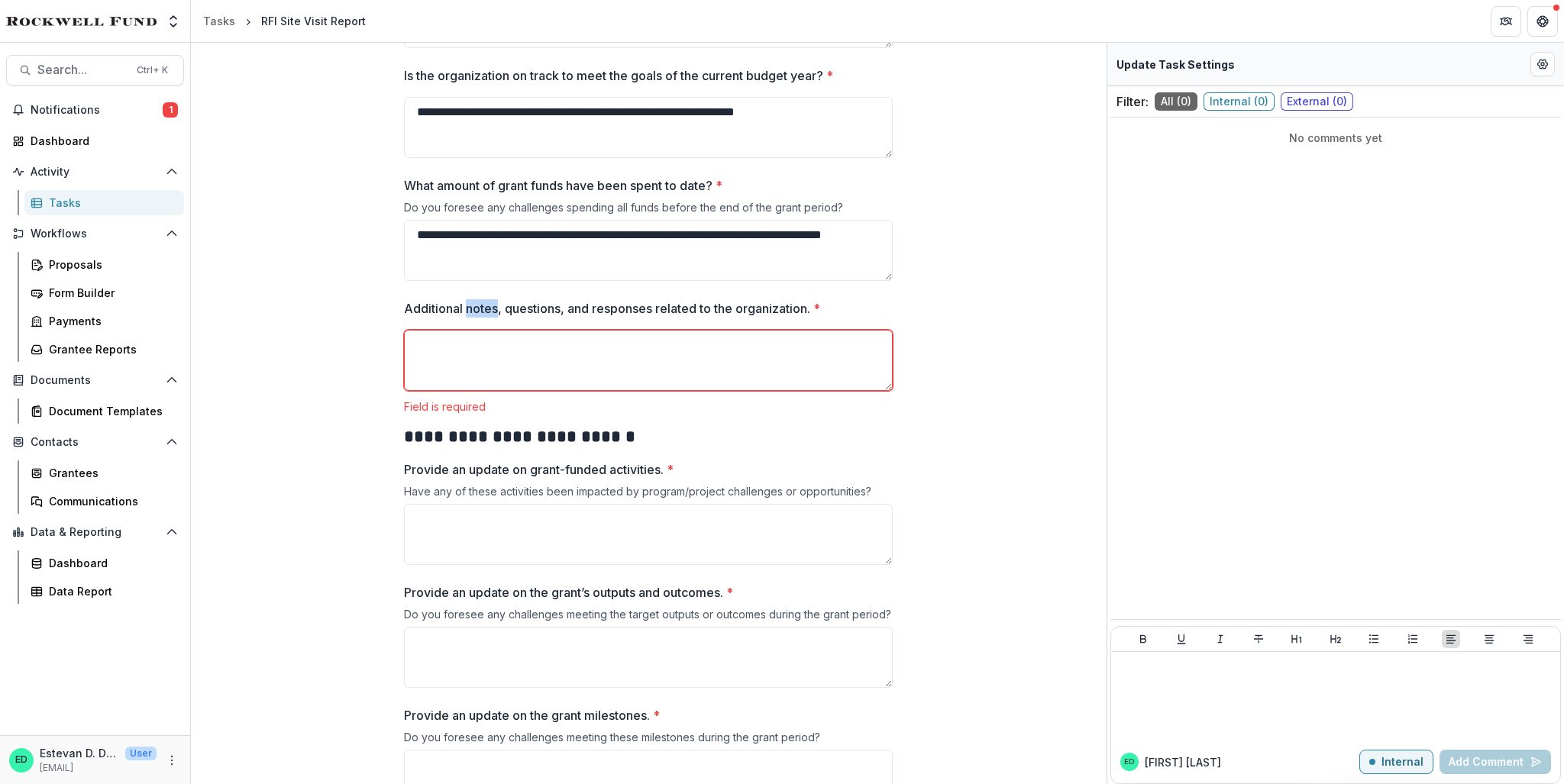 click on "Additional notes, questions, and responses related to the organization.  *" at bounding box center [644, 308] 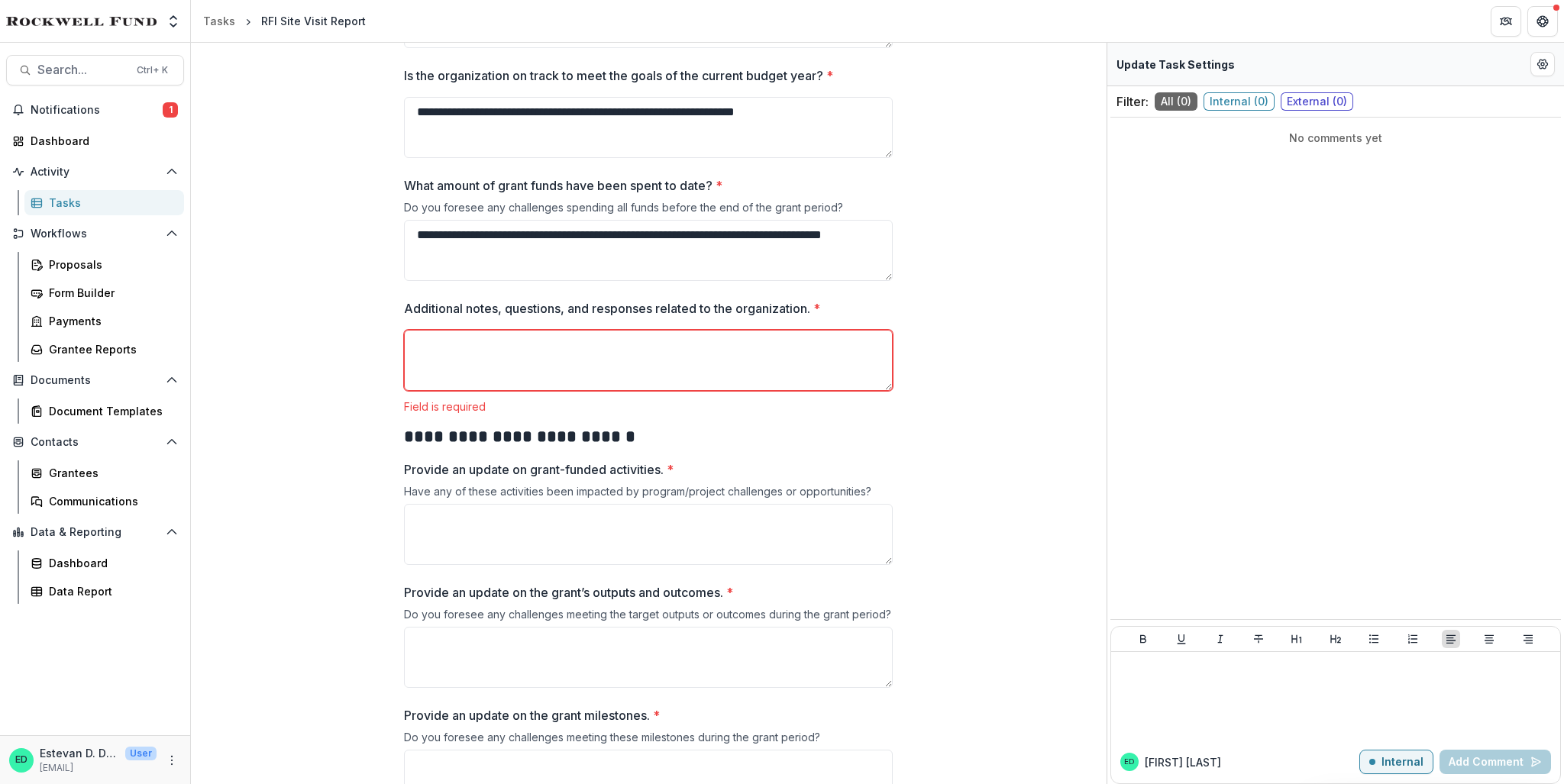 click on "Additional notes, questions, and responses related to the organization.  *" at bounding box center [644, 308] 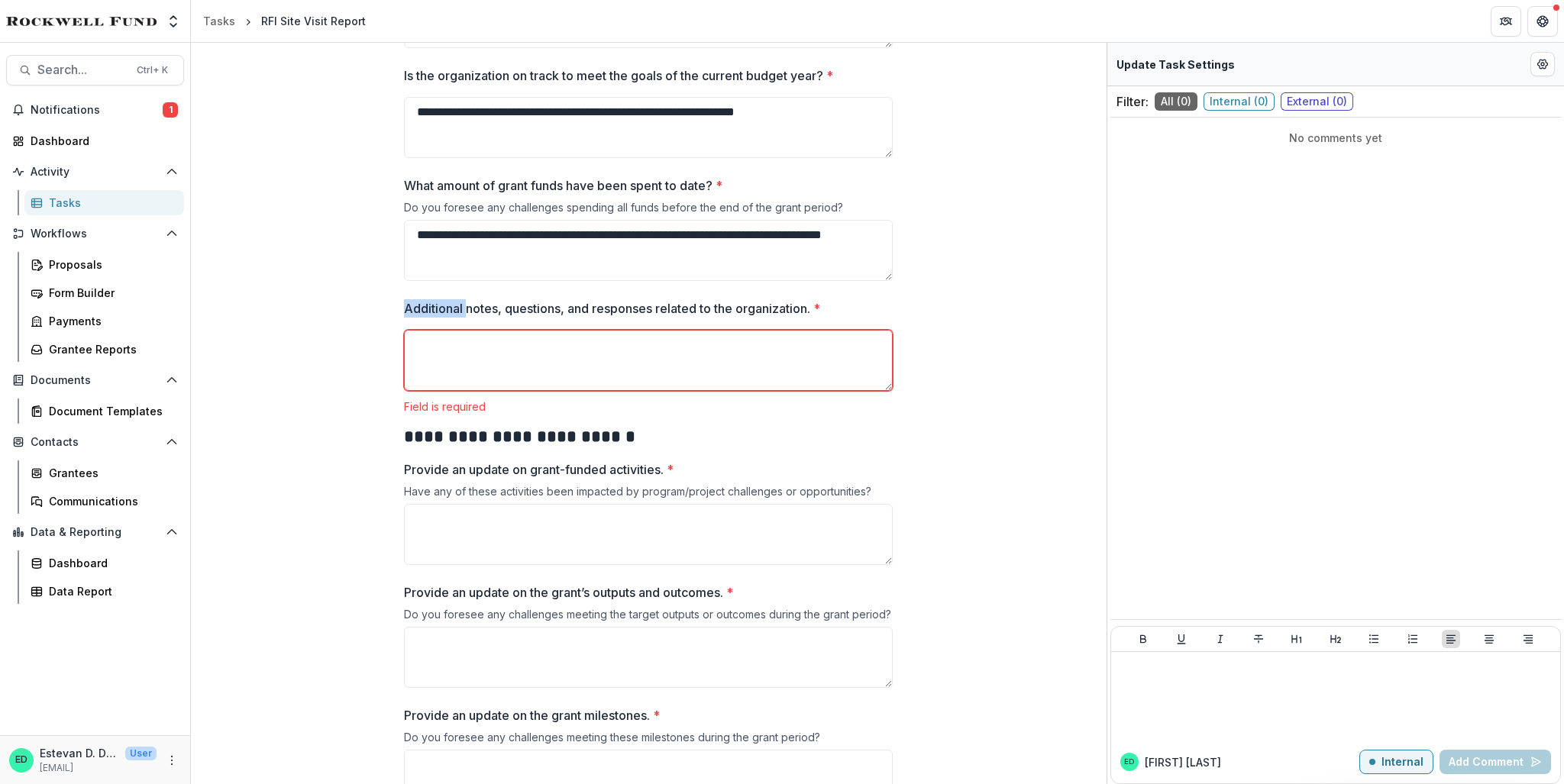 click on "Additional notes, questions, and responses related to the organization.  *" at bounding box center [644, 308] 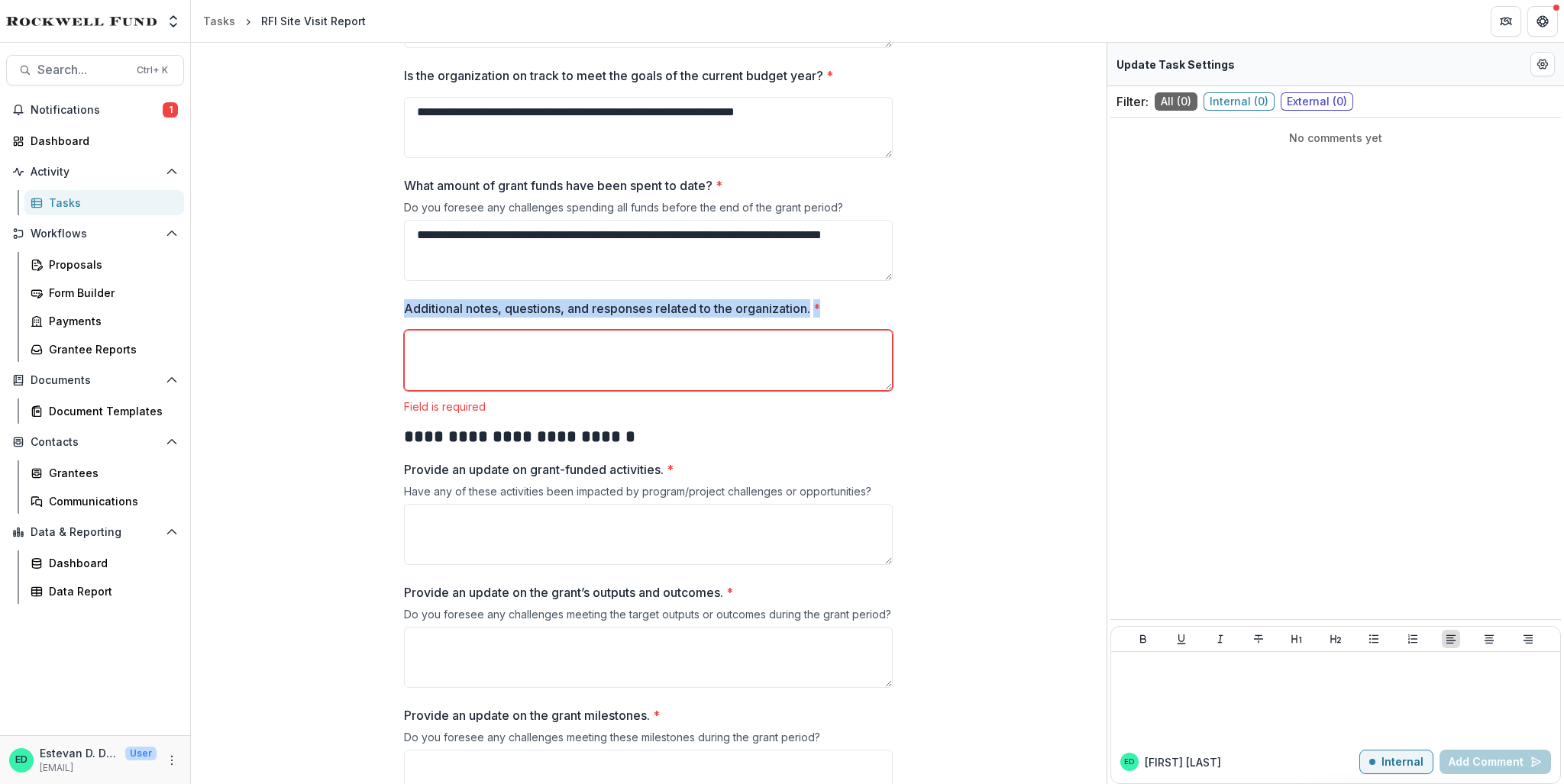 click on "Additional notes, questions, and responses related to the organization.  *" at bounding box center (644, 308) 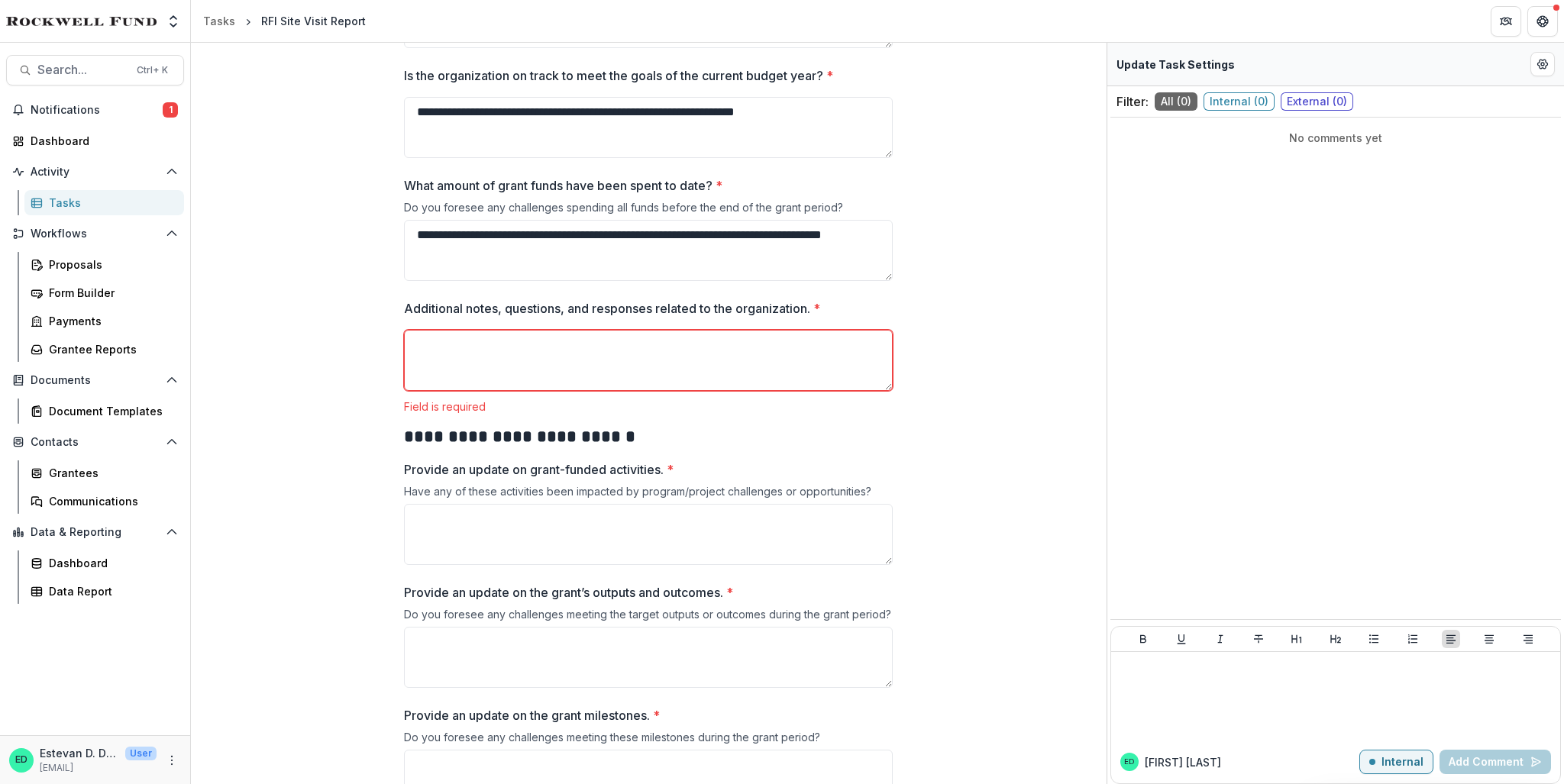 click on "Additional notes, questions, and responses related to the organization.  *" at bounding box center [648, 360] 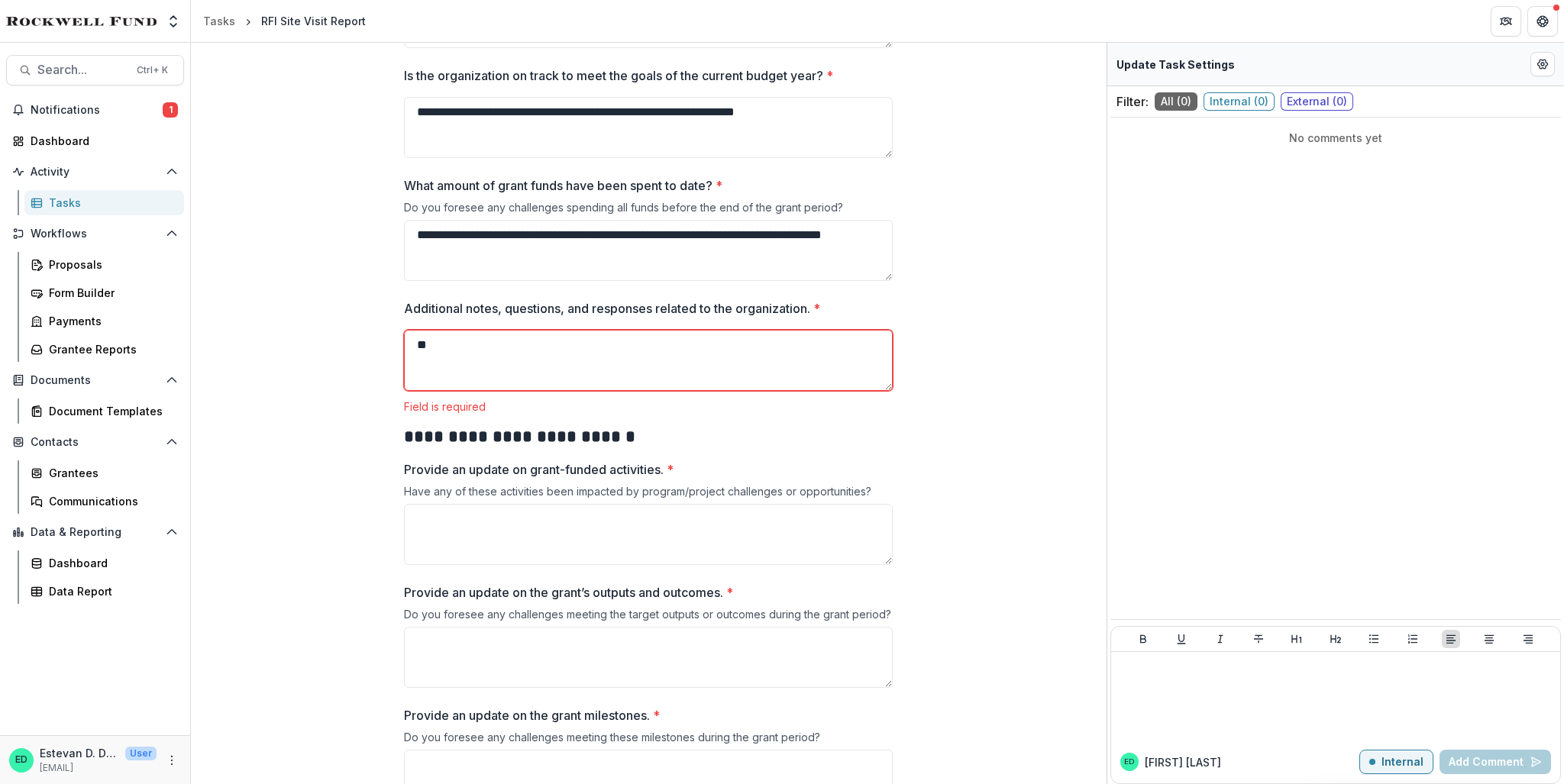 type on "*" 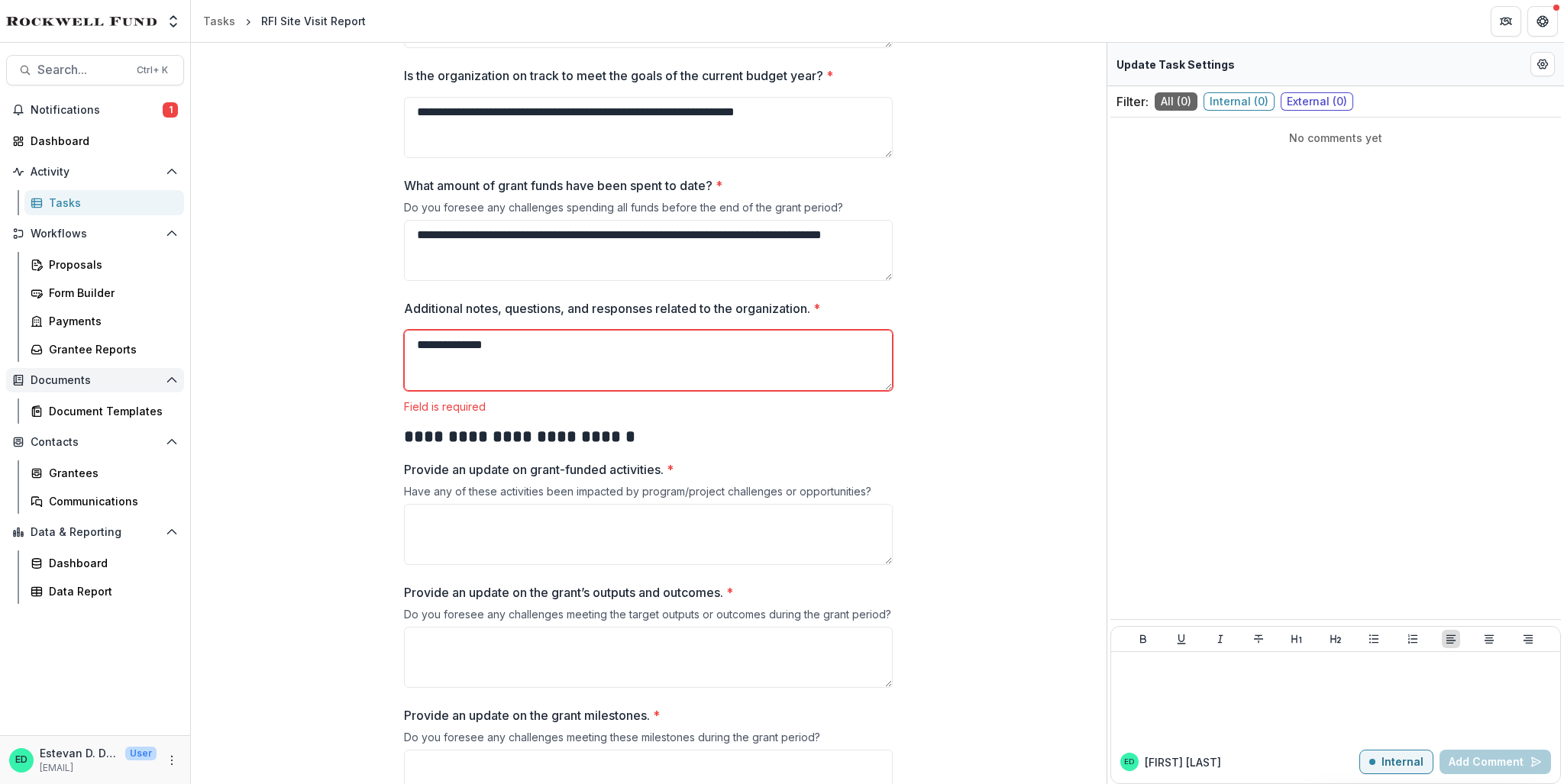 type on "**********" 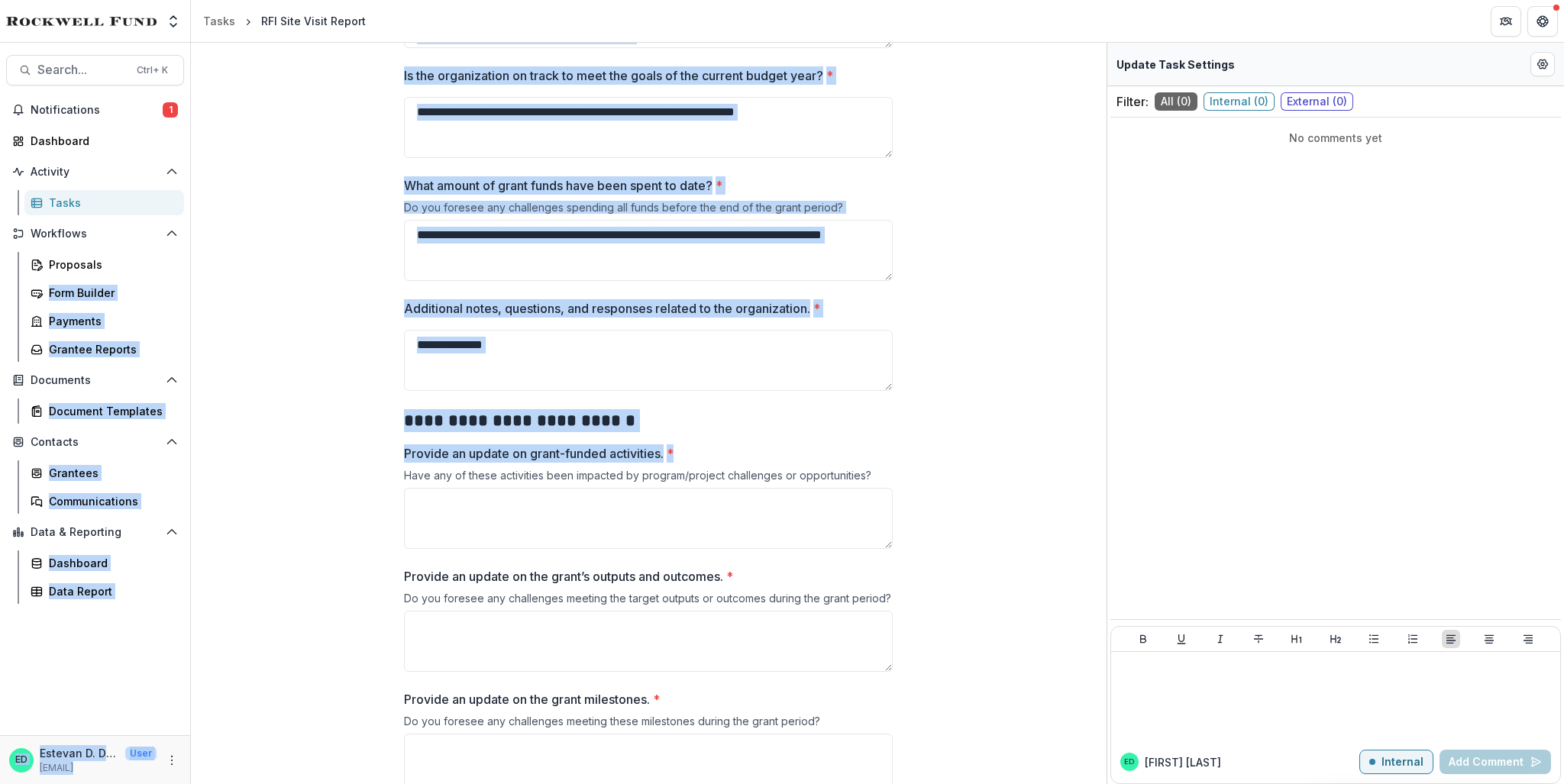 drag, startPoint x: 54, startPoint y: 382, endPoint x: 0, endPoint y: -19, distance: 404.6196 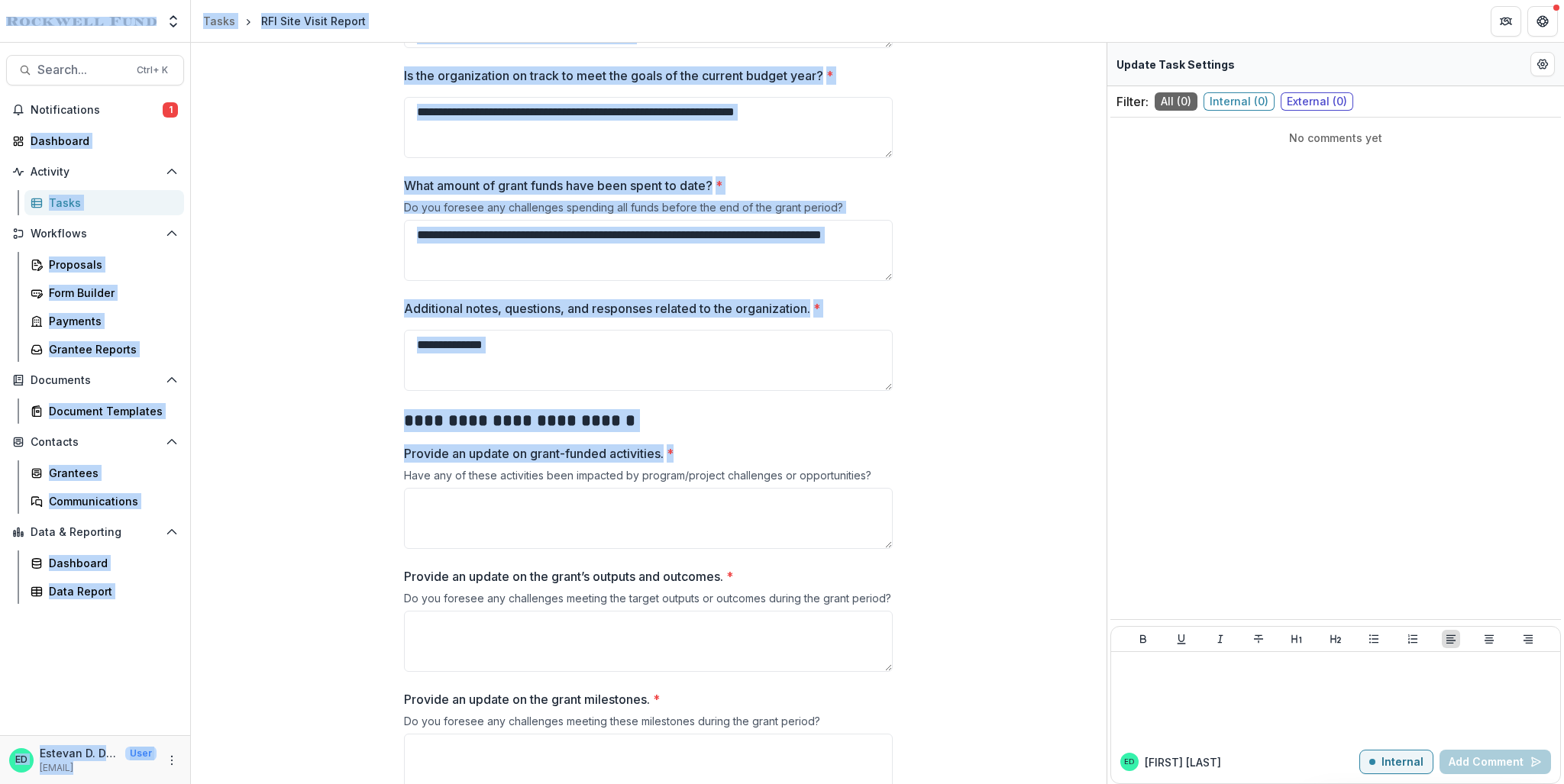click on "**********" at bounding box center [648, 421] 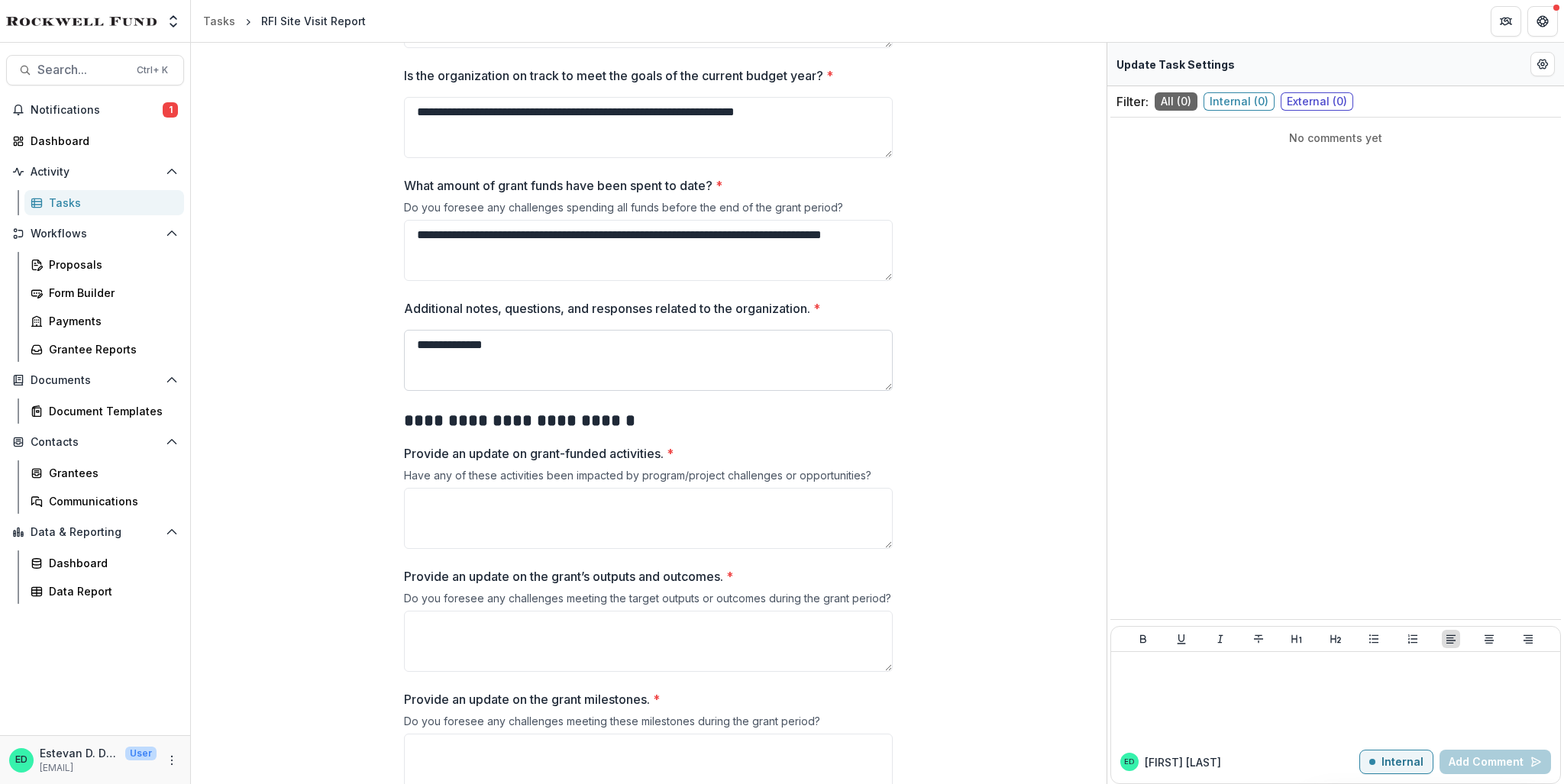 click on "**********" at bounding box center (648, 360) 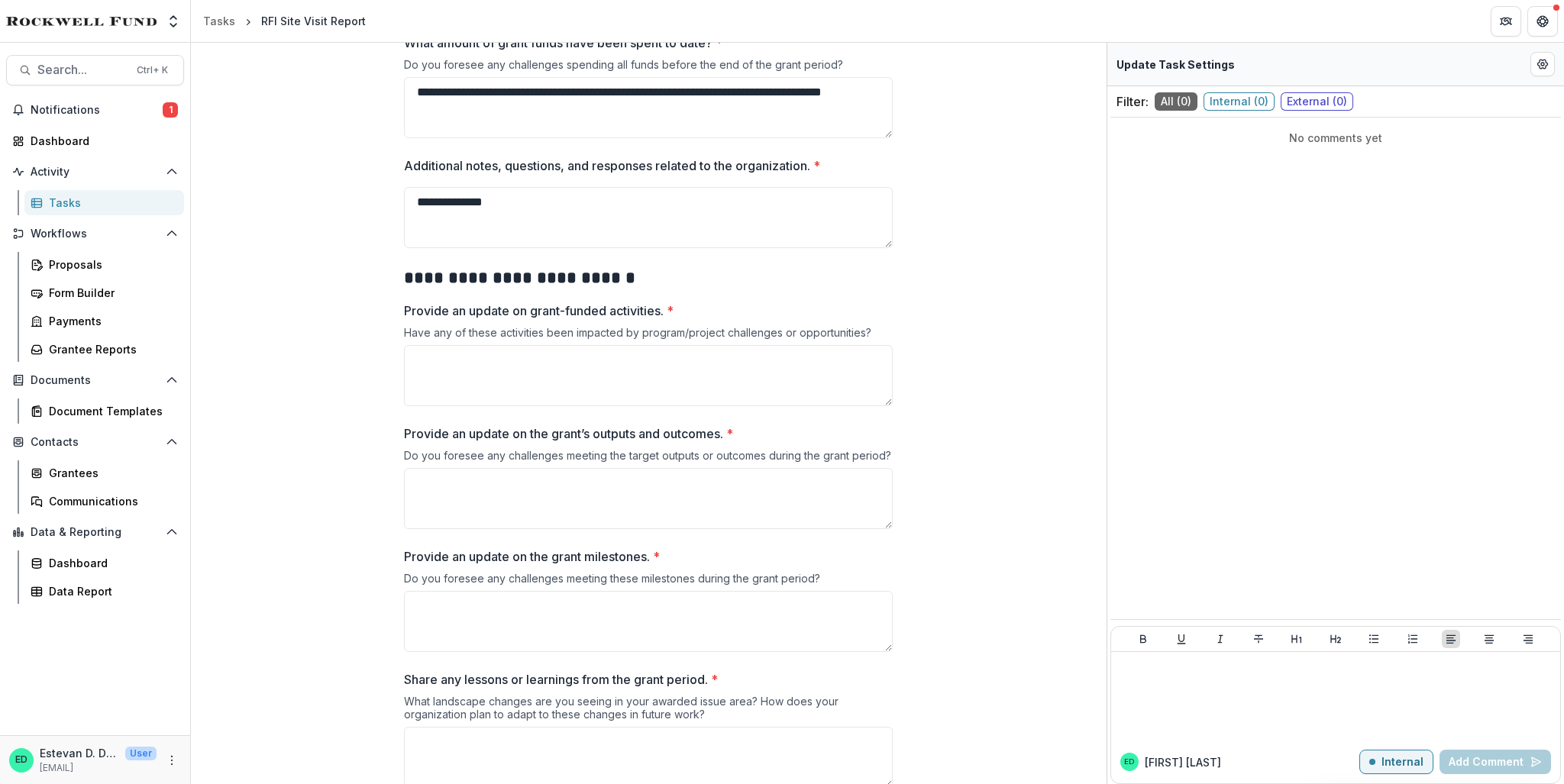 scroll, scrollTop: 1381, scrollLeft: 0, axis: vertical 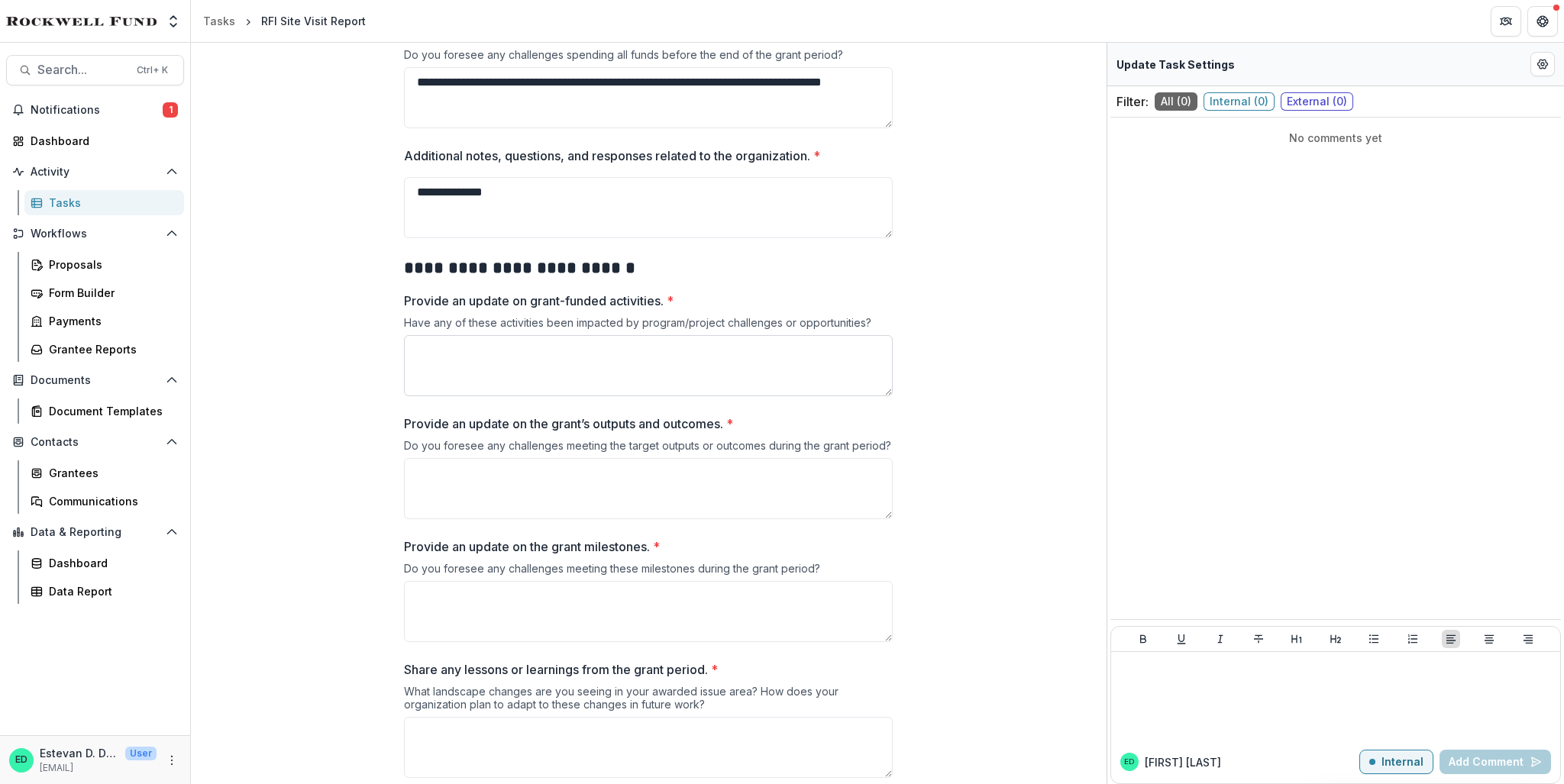 click on "Provide an update on grant-funded activities.   *" at bounding box center (648, 366) 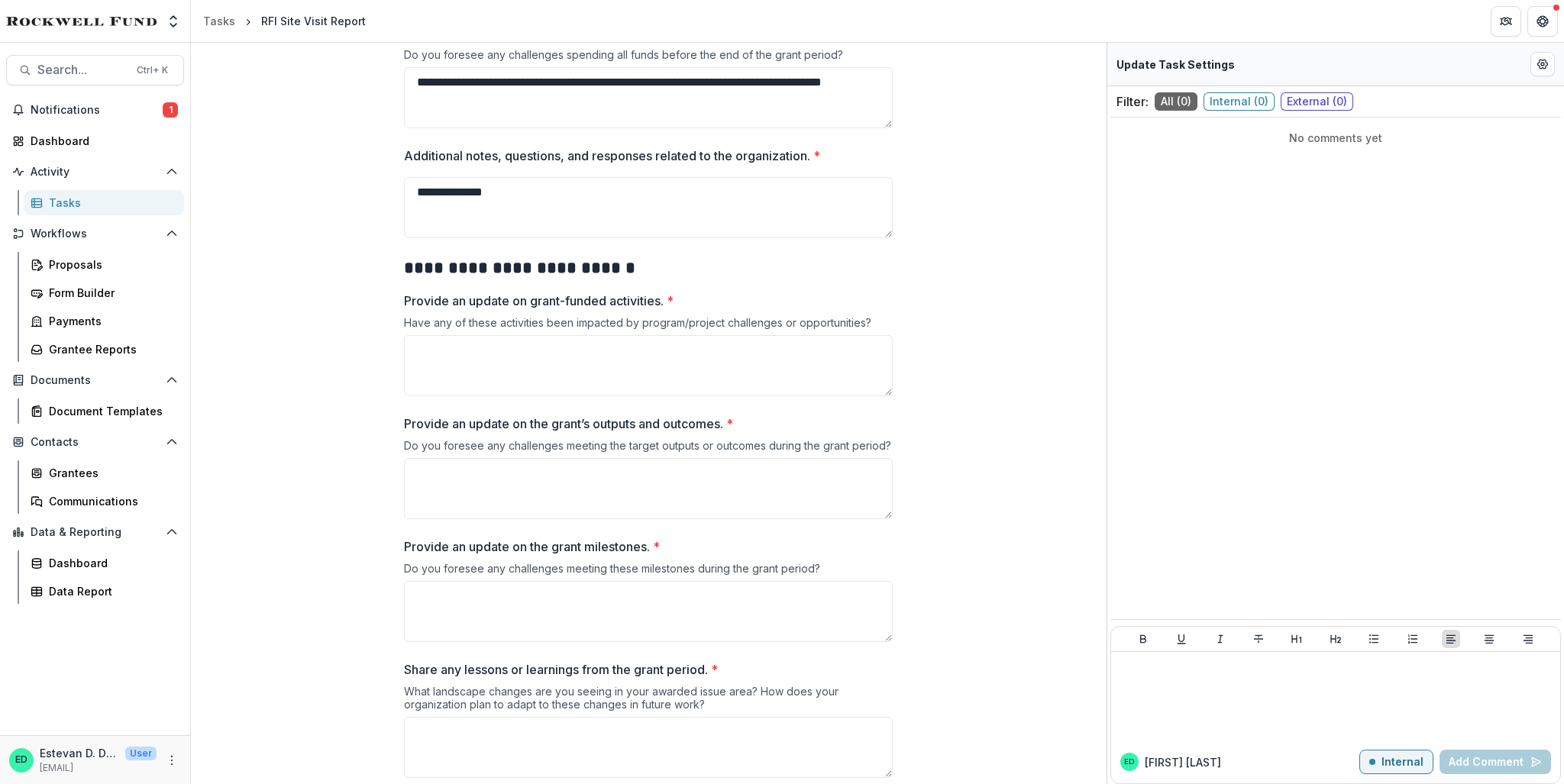 click on "Provide an update on grant-funded activities.   *" at bounding box center [644, 301] 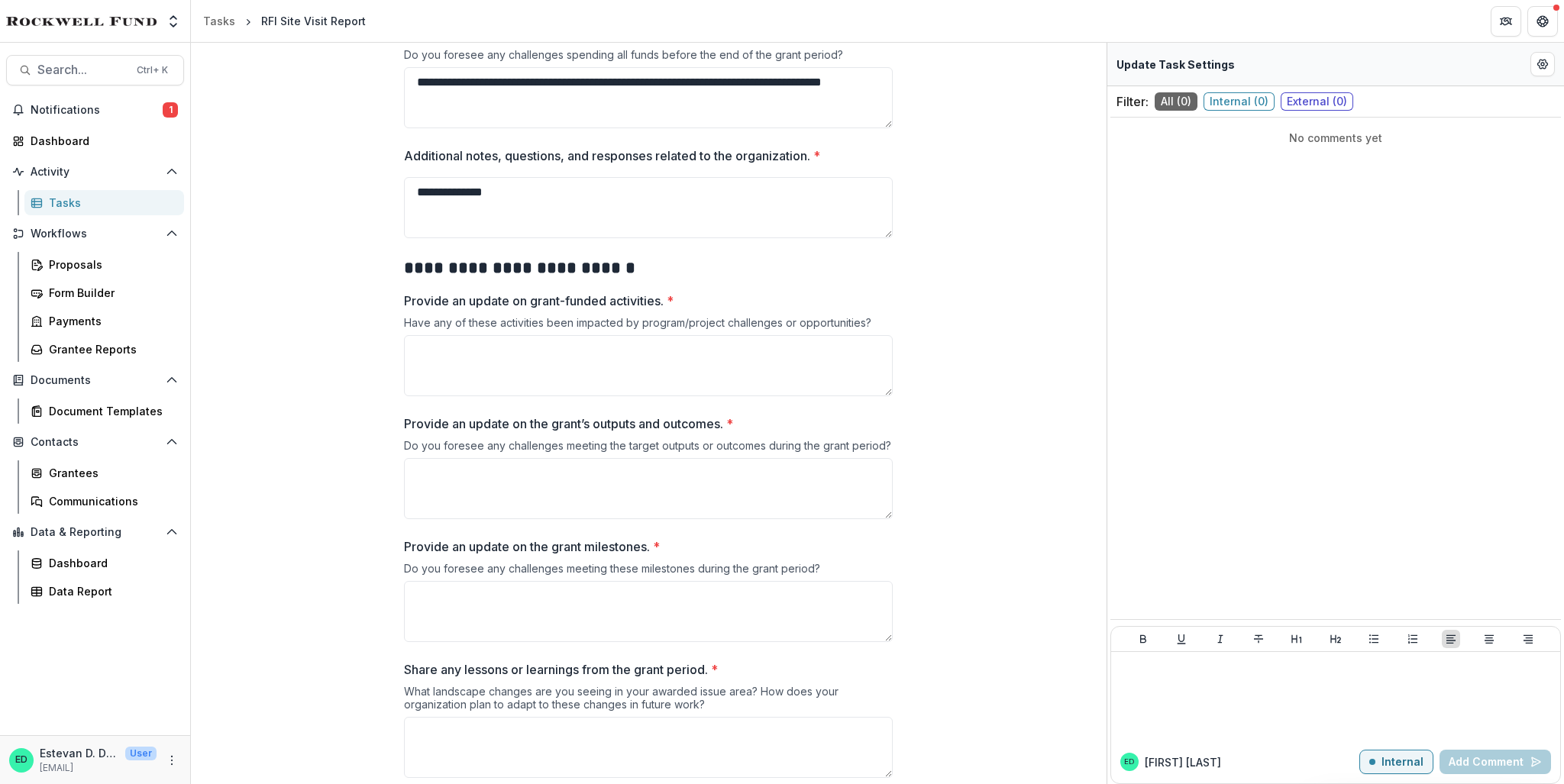 click on "Provide an update on grant-funded activities.   *" at bounding box center [648, 366] 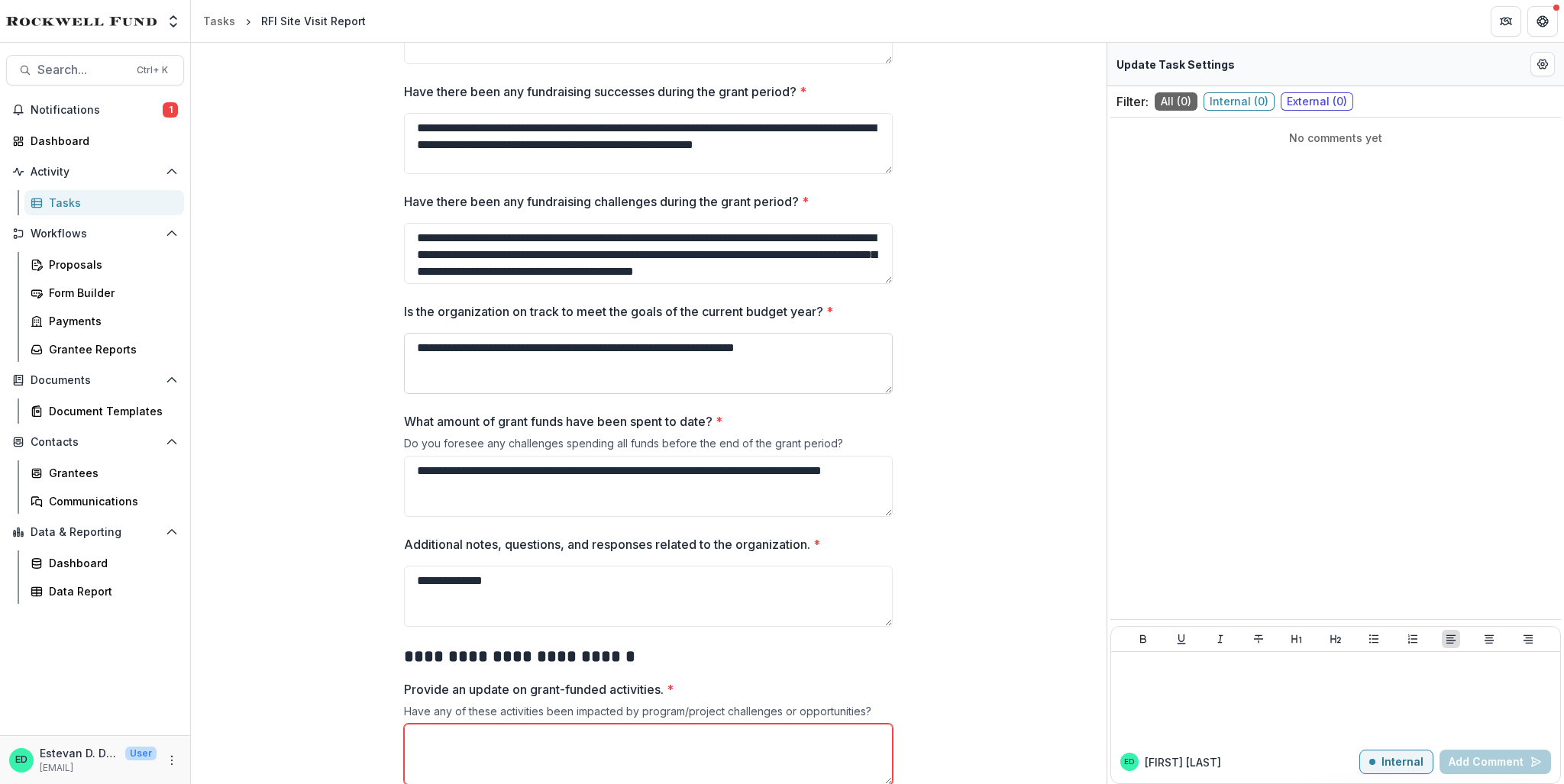 scroll, scrollTop: 1145, scrollLeft: 0, axis: vertical 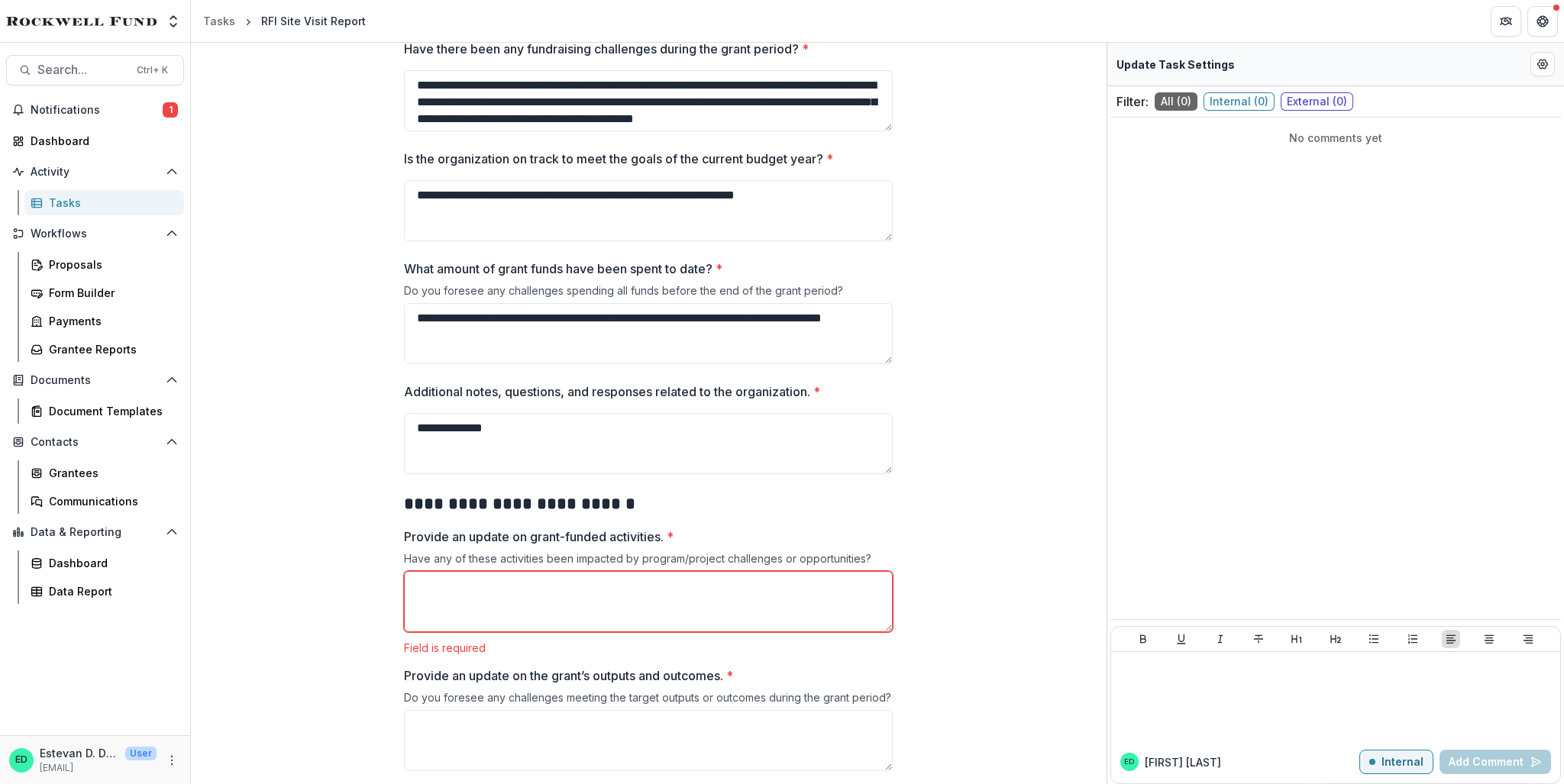 click on "Provide an update on grant-funded activities.   *" at bounding box center [648, 602] 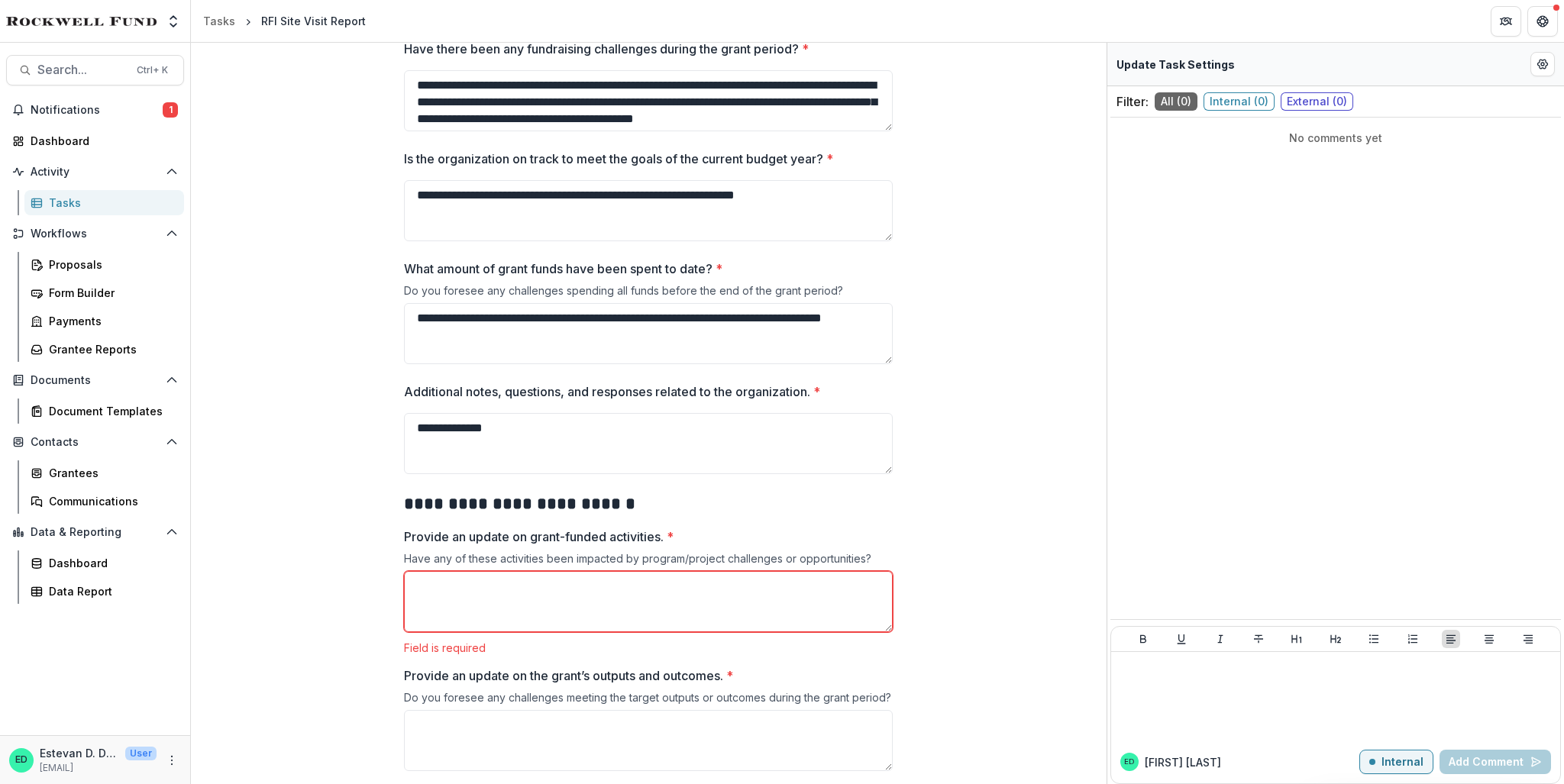 click on "Provide an update on grant-funded activities.   *" at bounding box center (648, 602) 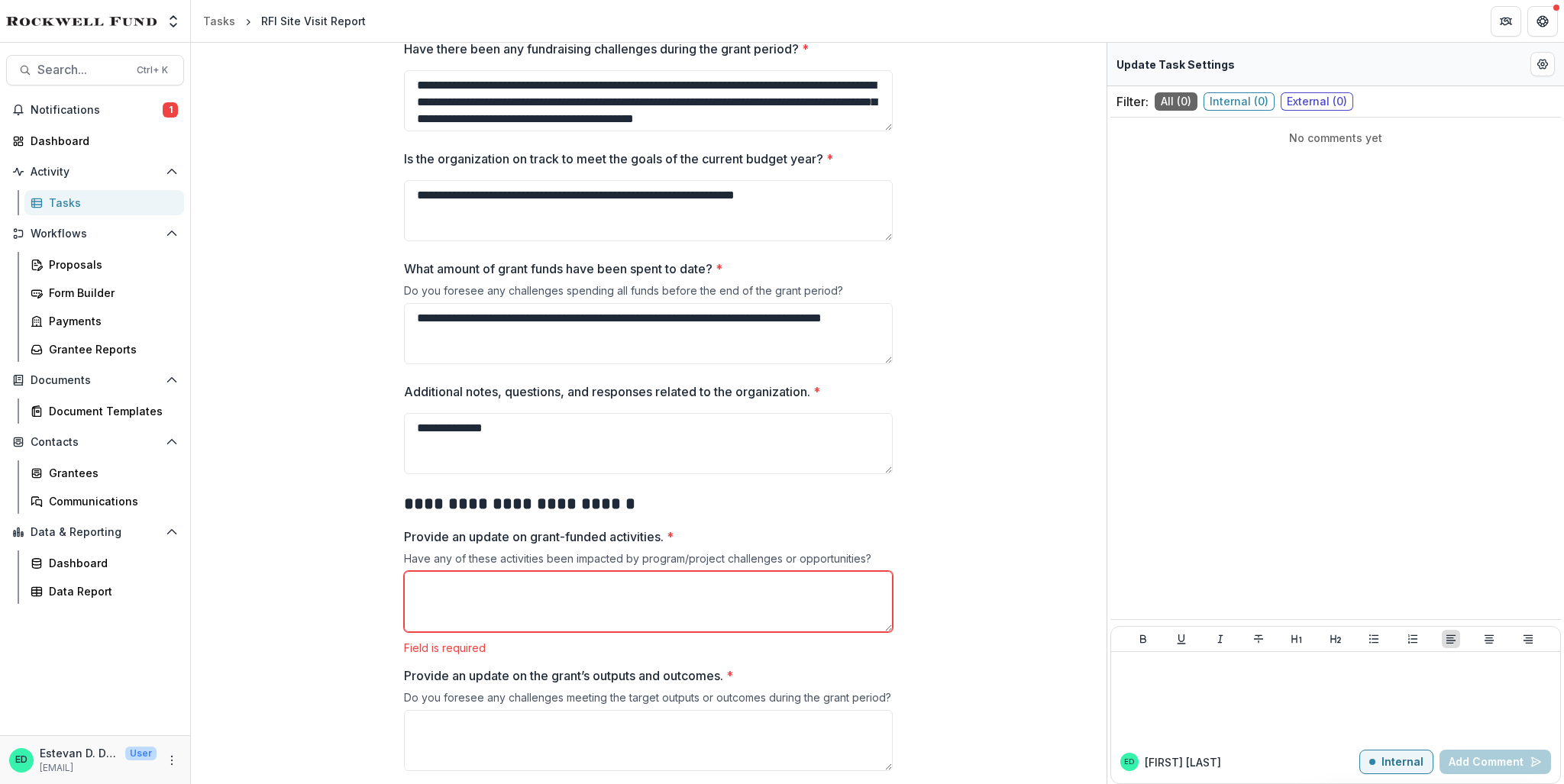 click on "Provide an update on grant-funded activities.   *" at bounding box center (648, 602) 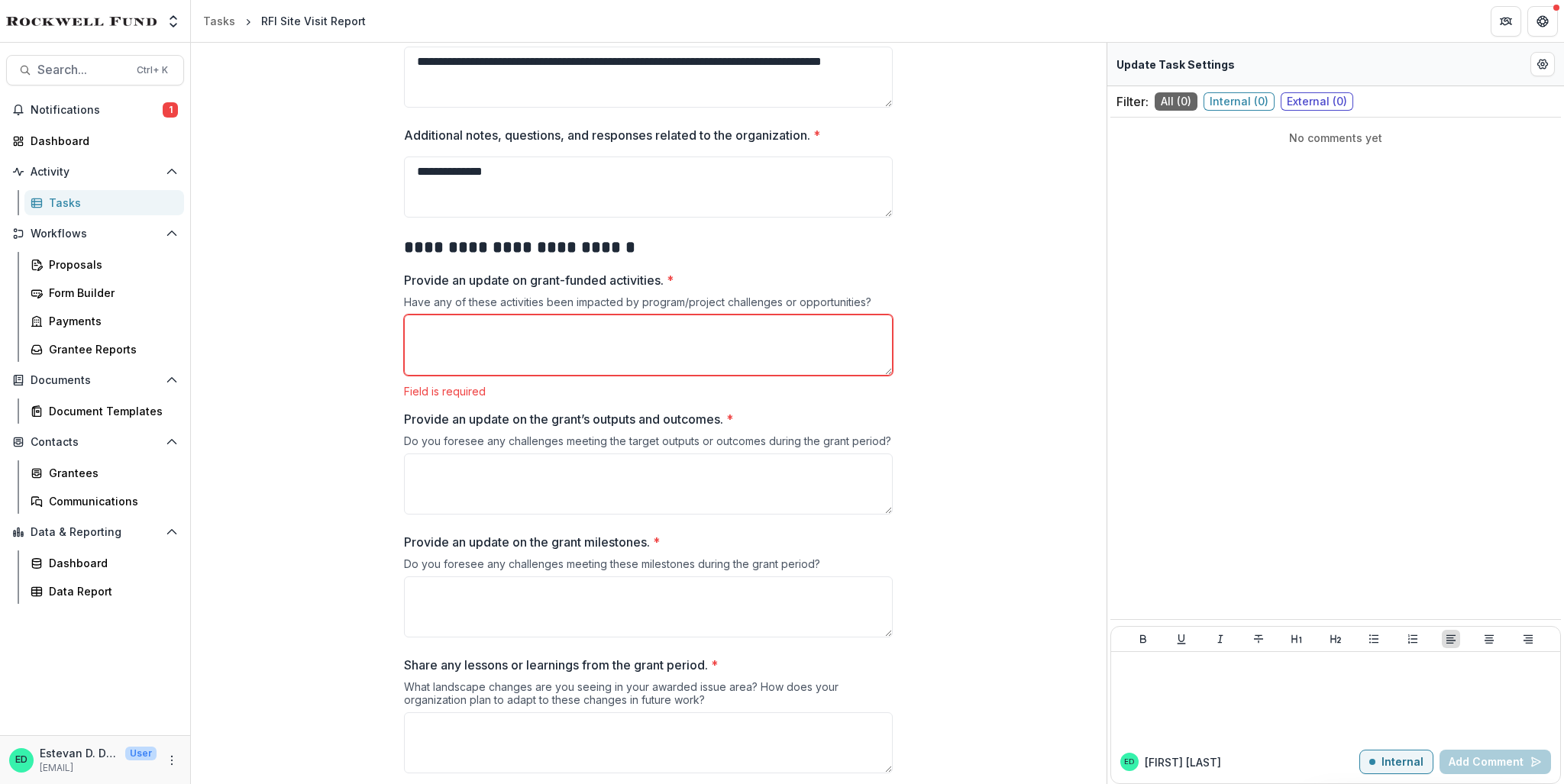 scroll, scrollTop: 1527, scrollLeft: 0, axis: vertical 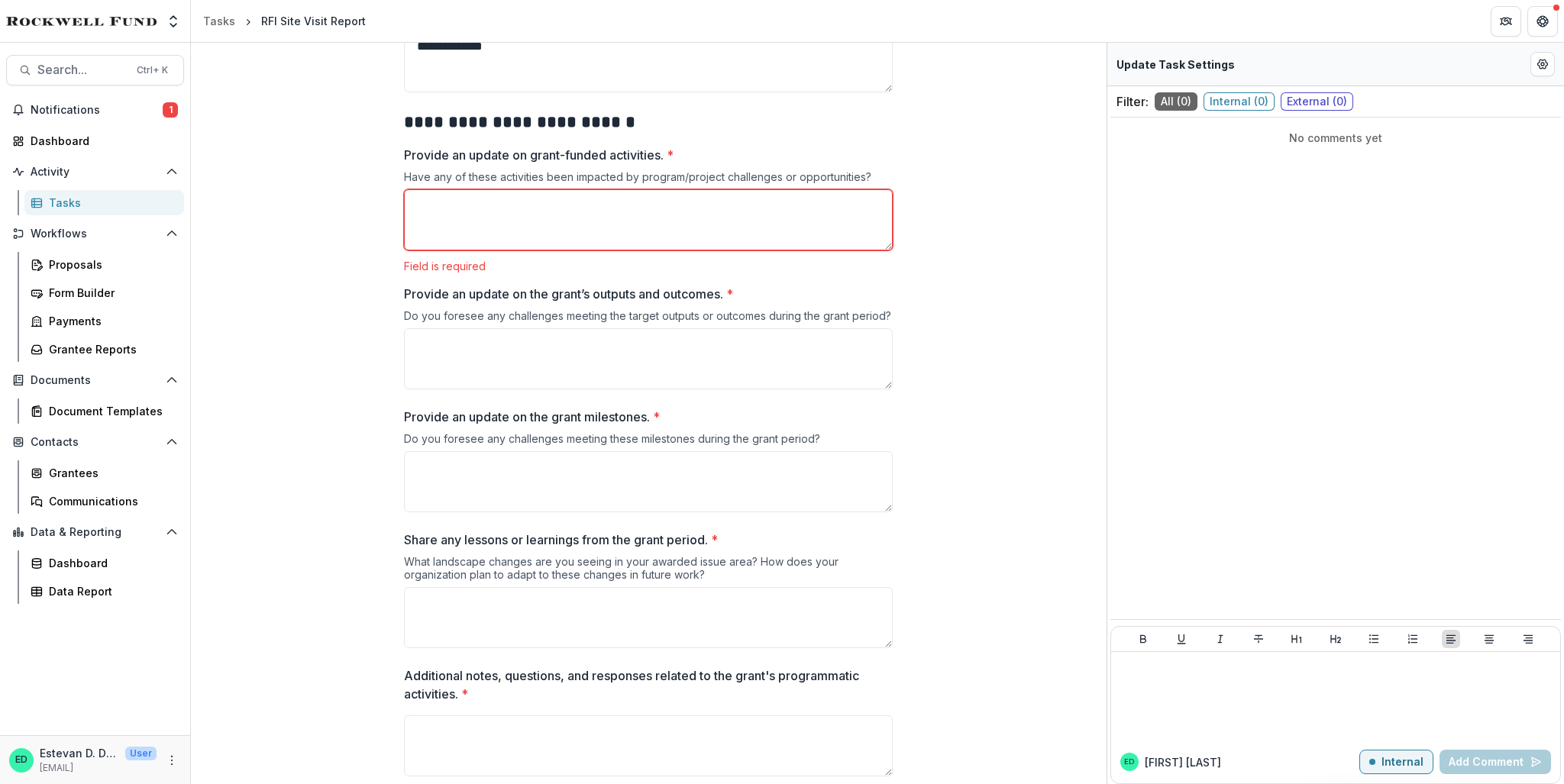 click on "Provide an update on grant-funded activities.   *" at bounding box center [648, 220] 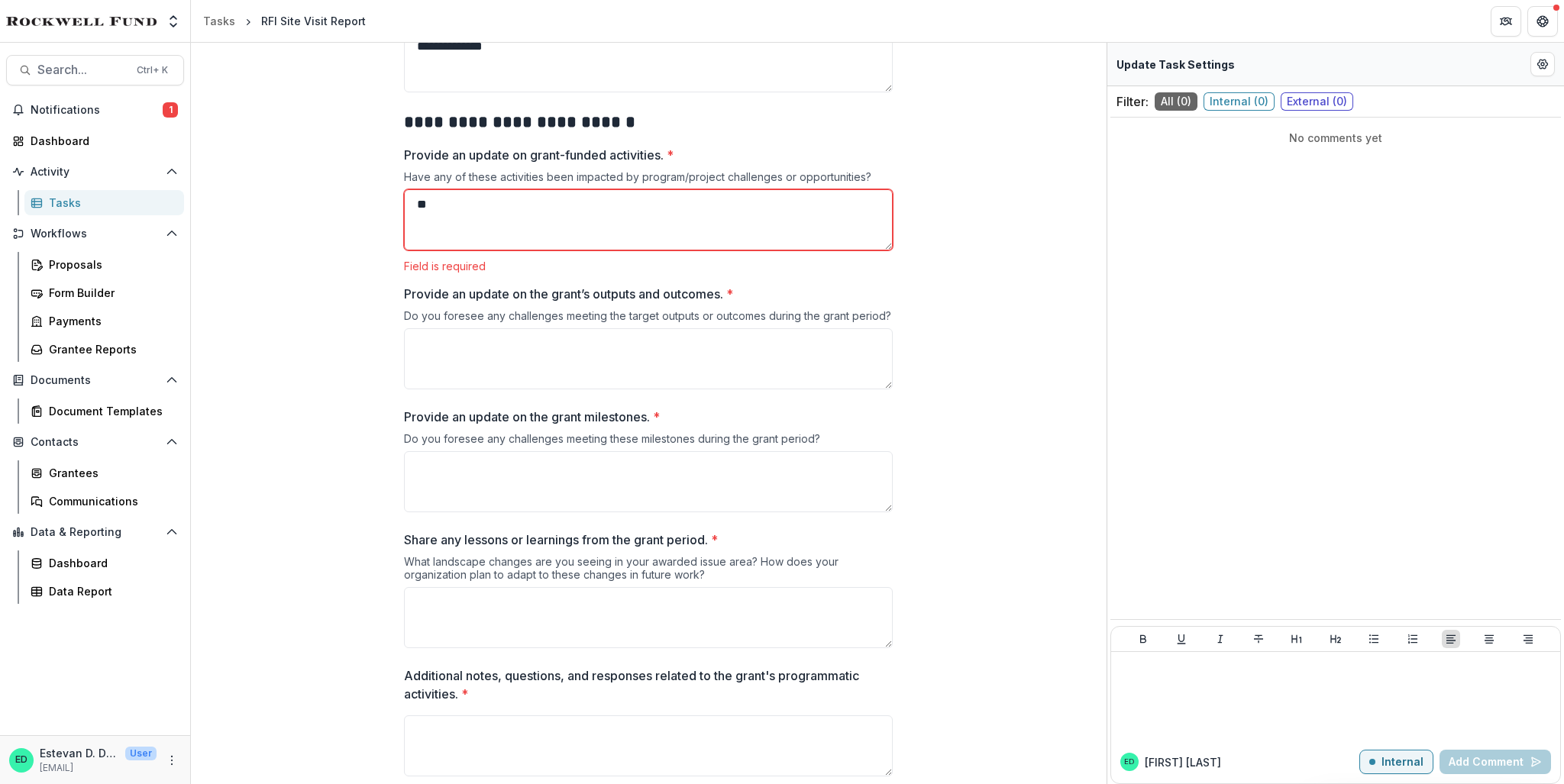 type on "*" 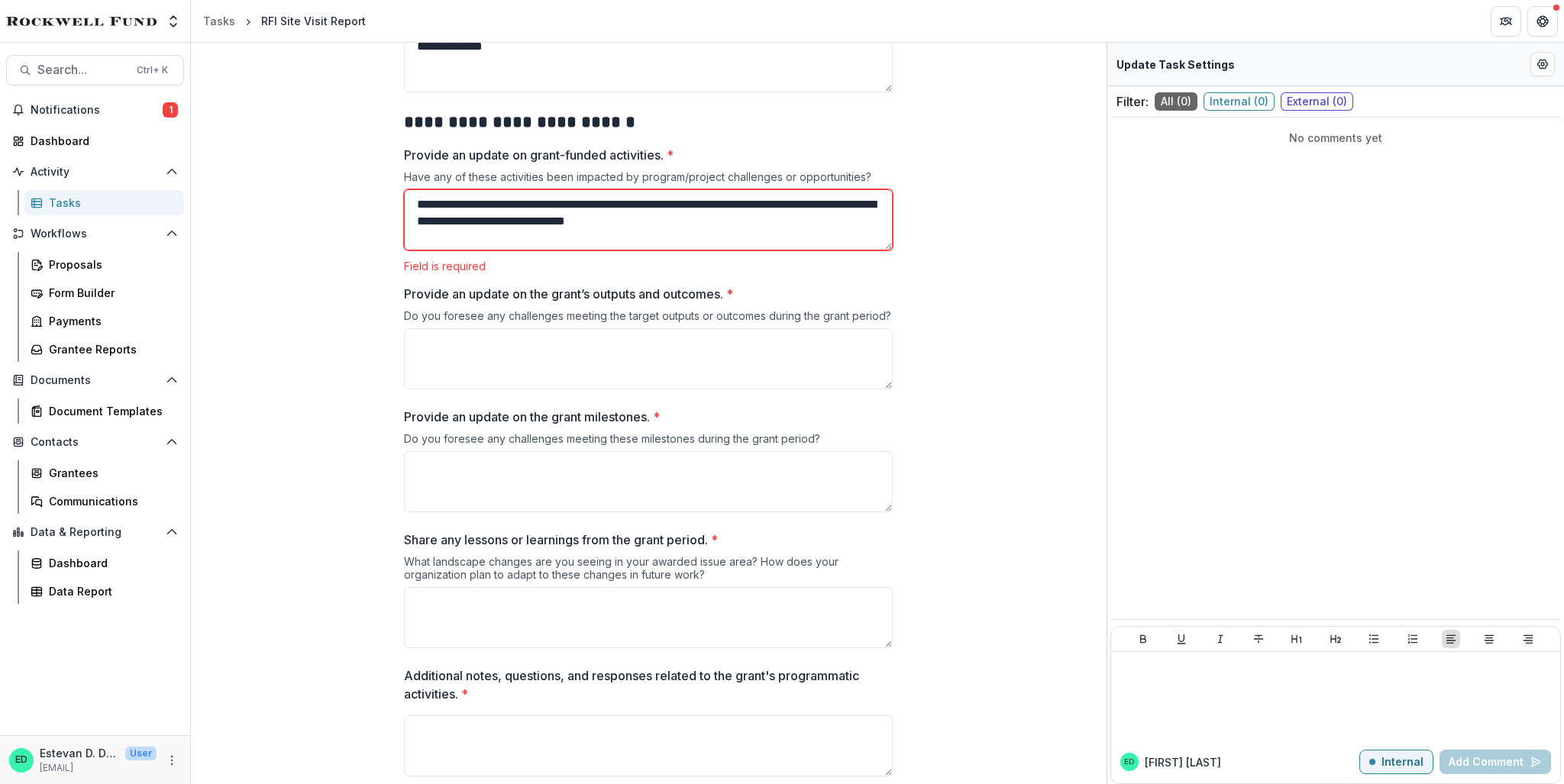 drag, startPoint x: 548, startPoint y: 204, endPoint x: 289, endPoint y: 182, distance: 259.9327 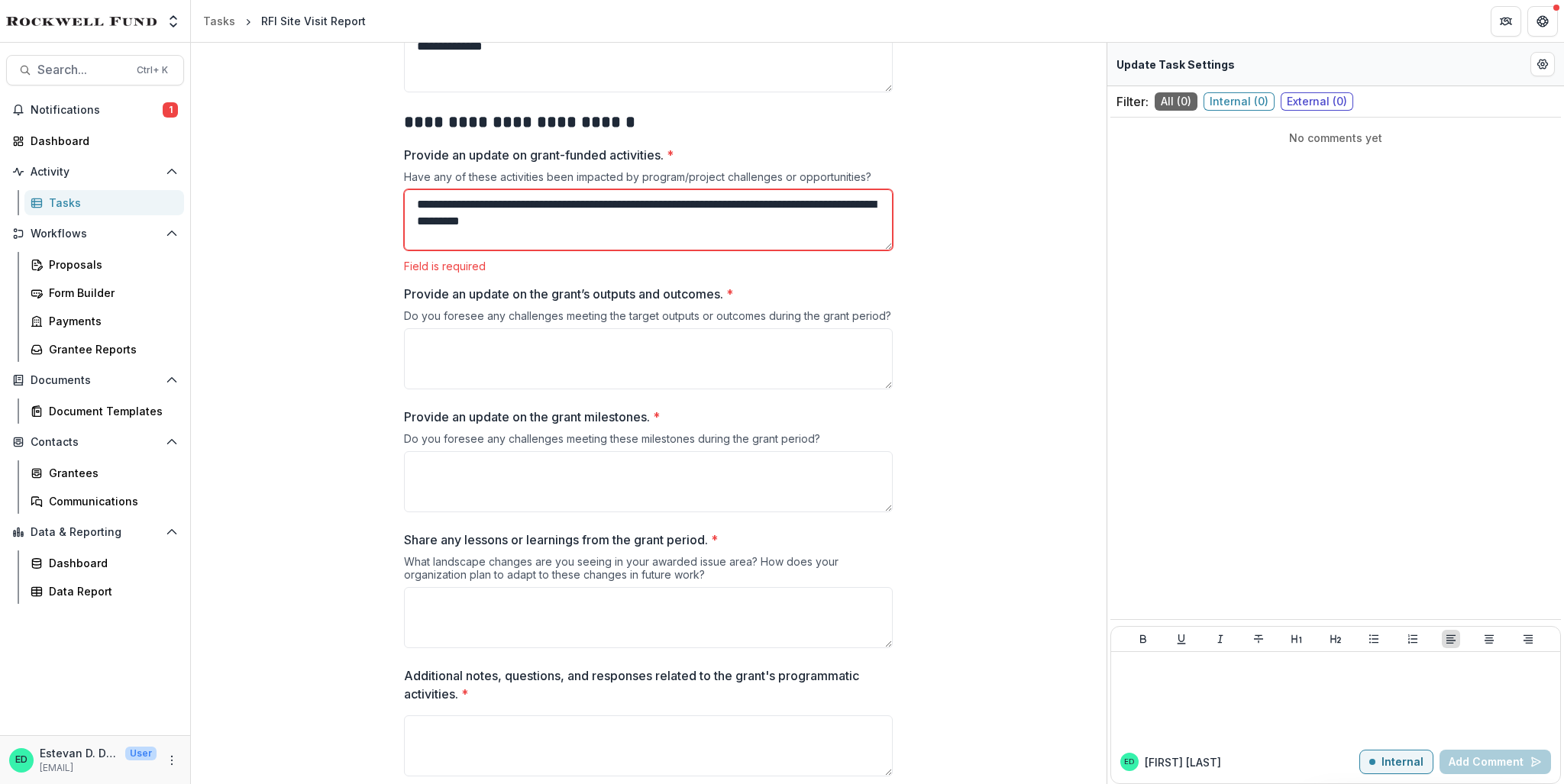 click on "**********" at bounding box center (648, 220) 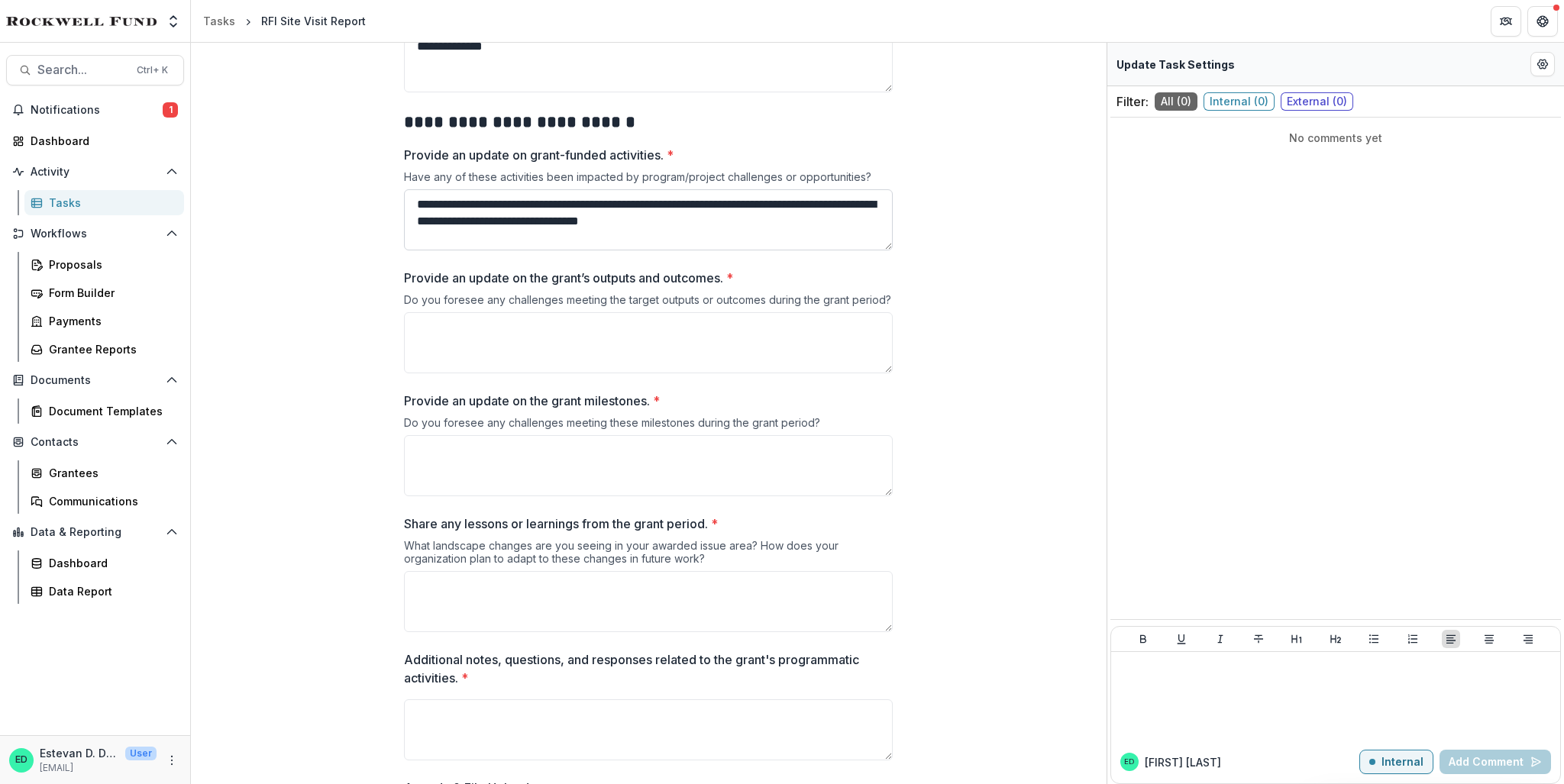 click on "**********" at bounding box center (648, 220) 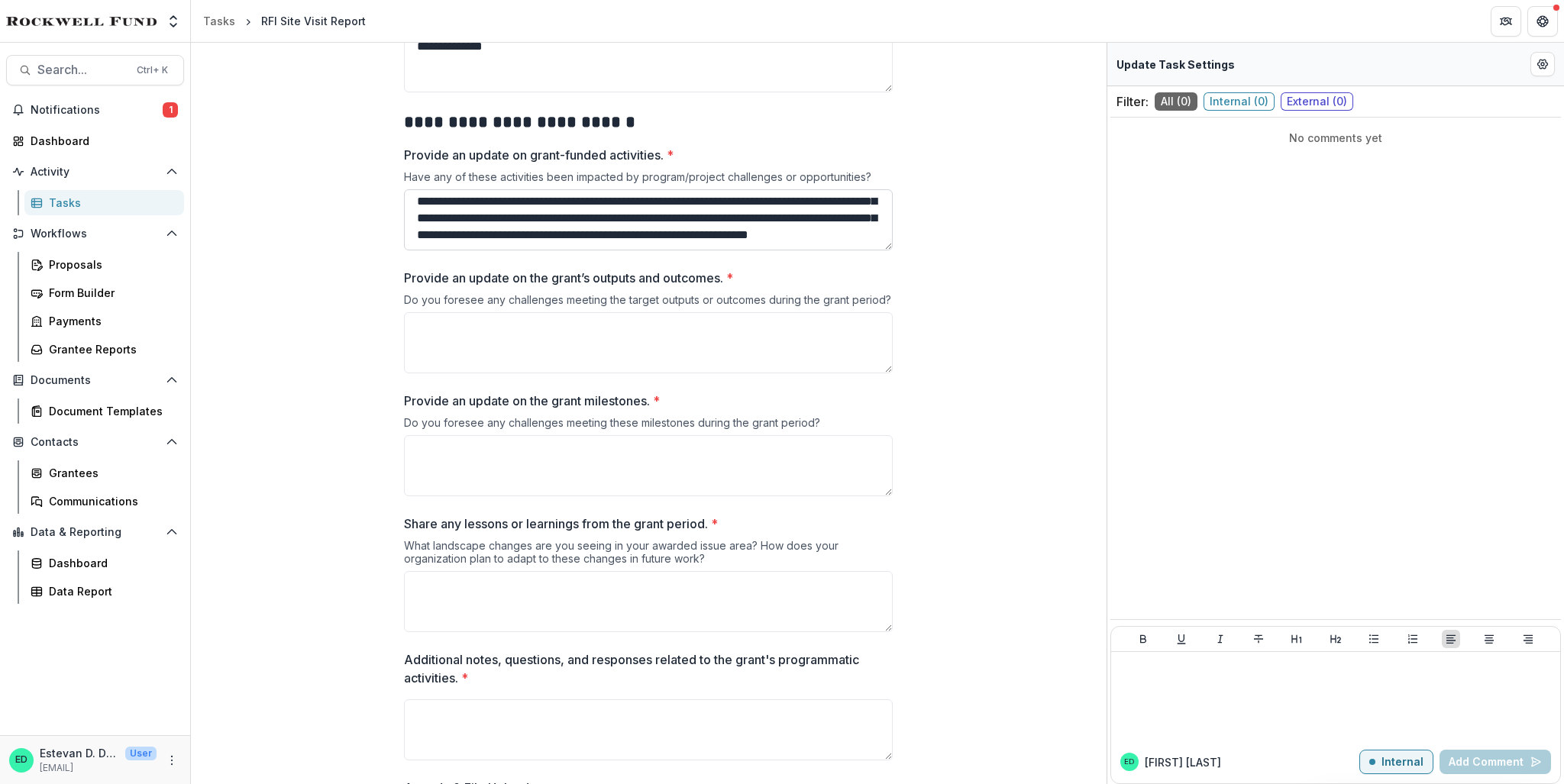 scroll, scrollTop: 46, scrollLeft: 0, axis: vertical 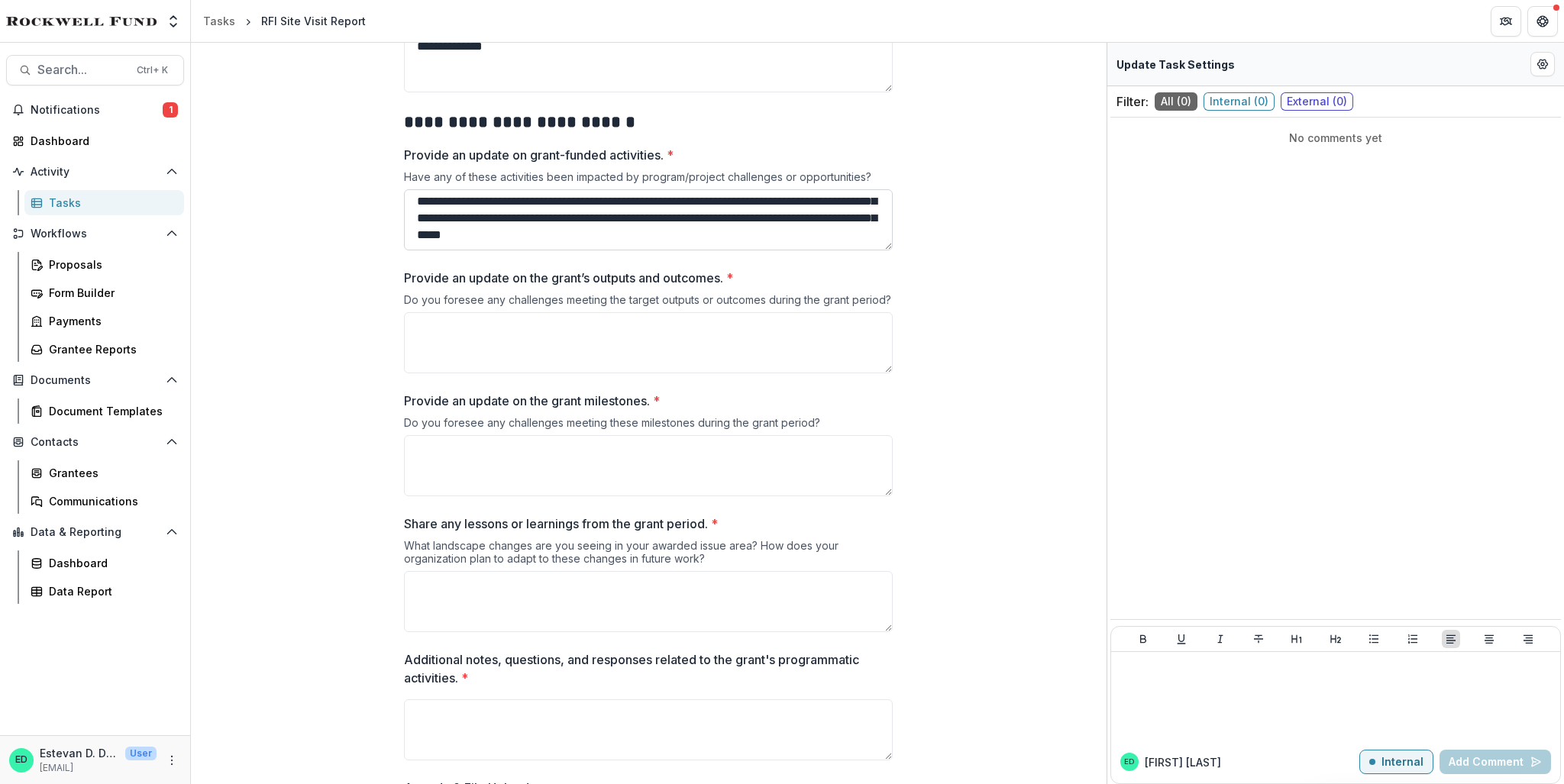 click on "**********" at bounding box center (648, 220) 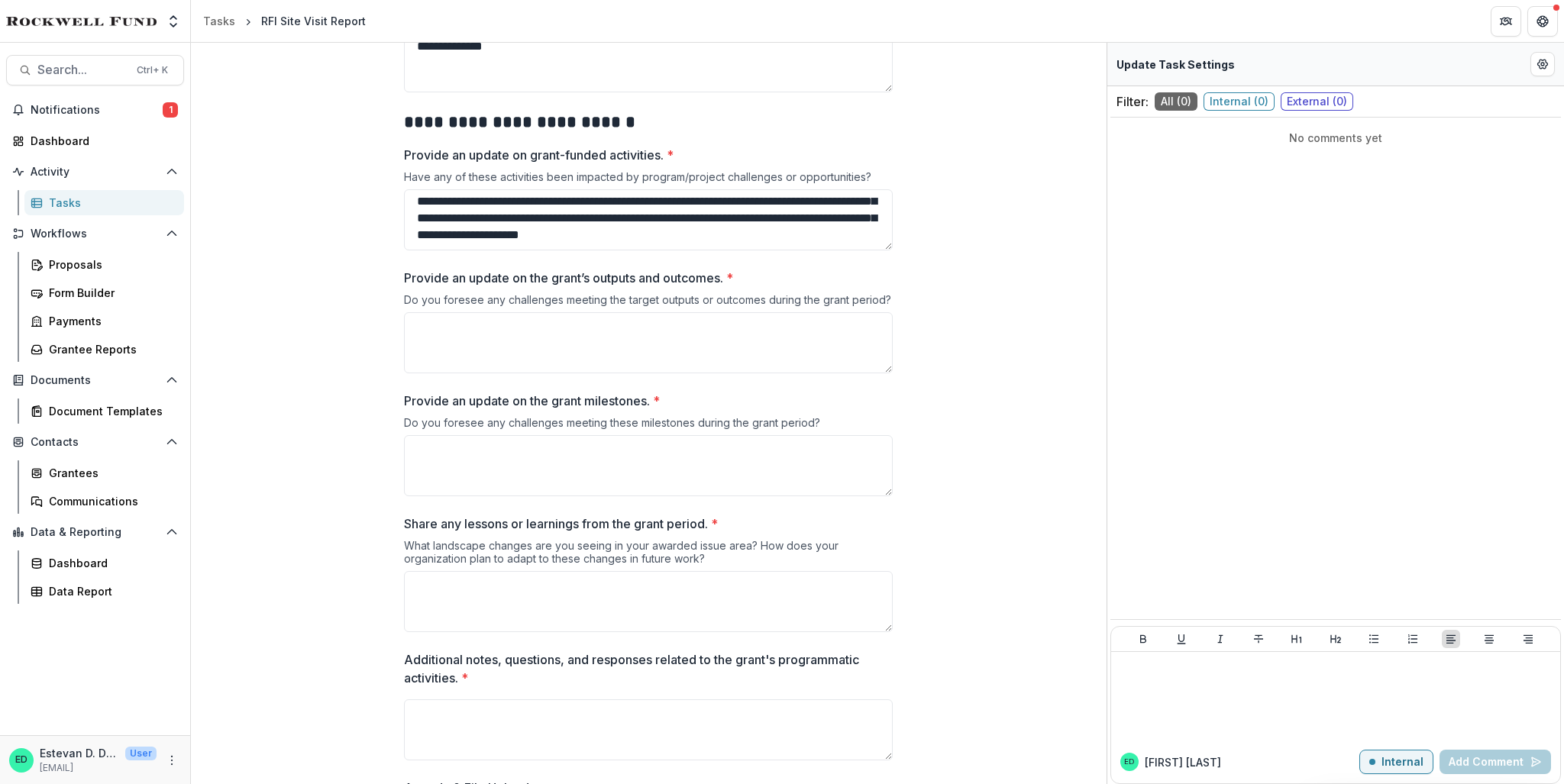 type on "**********" 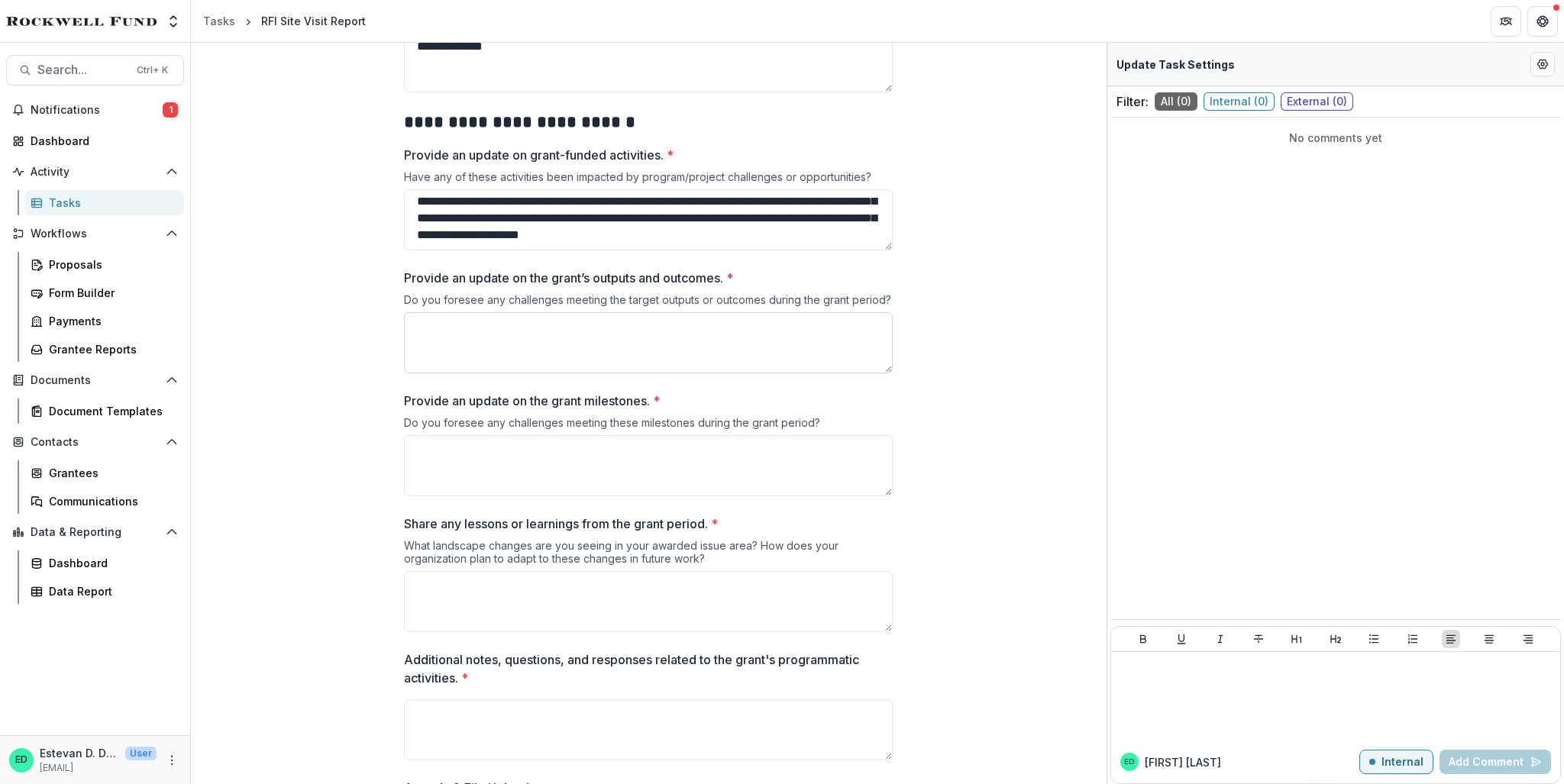 click on "Provide an update on the grant’s outputs and outcomes.   *" at bounding box center (648, 343) 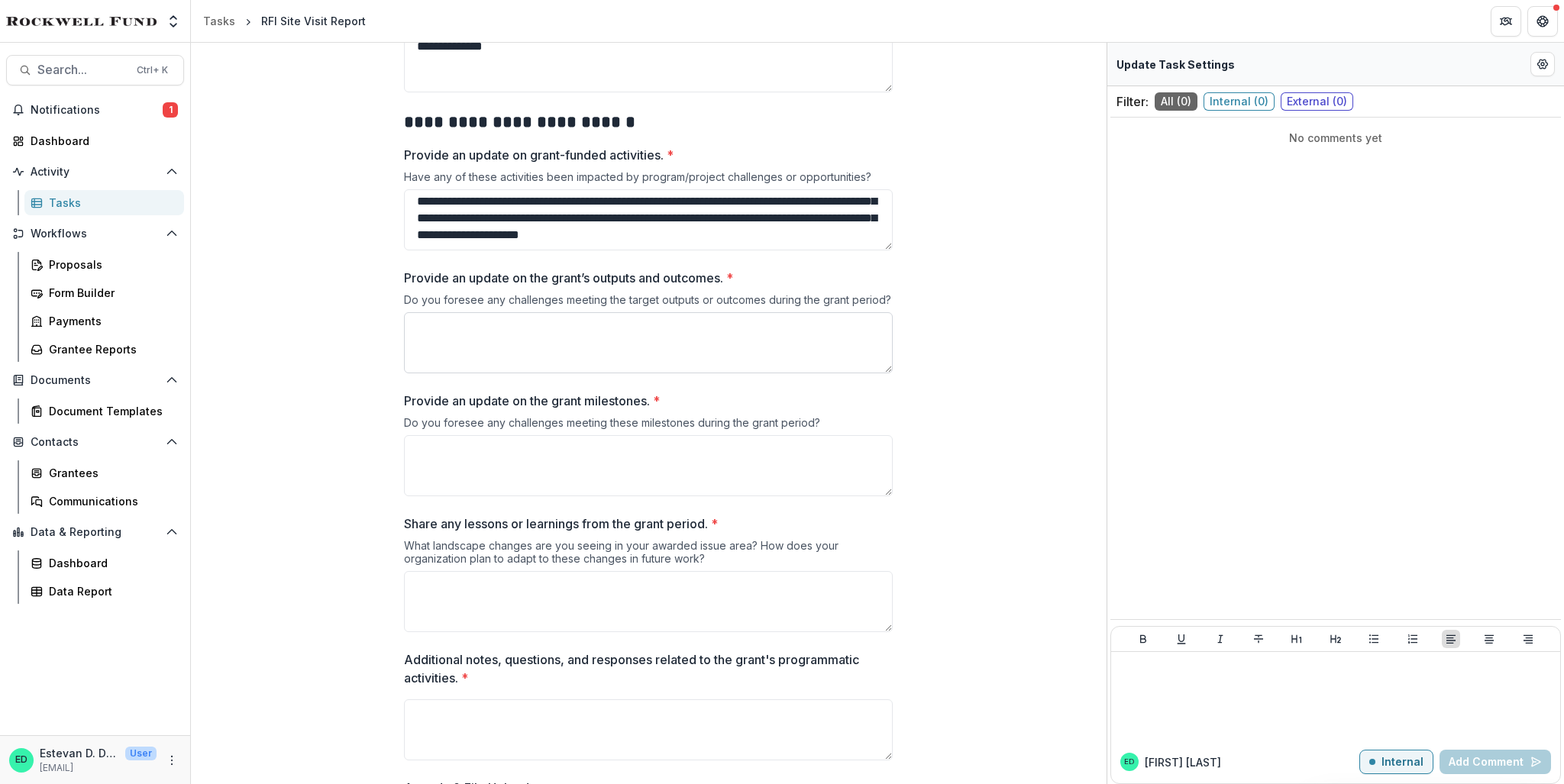 click on "Provide an update on the grant’s outputs and outcomes.   *" at bounding box center [648, 343] 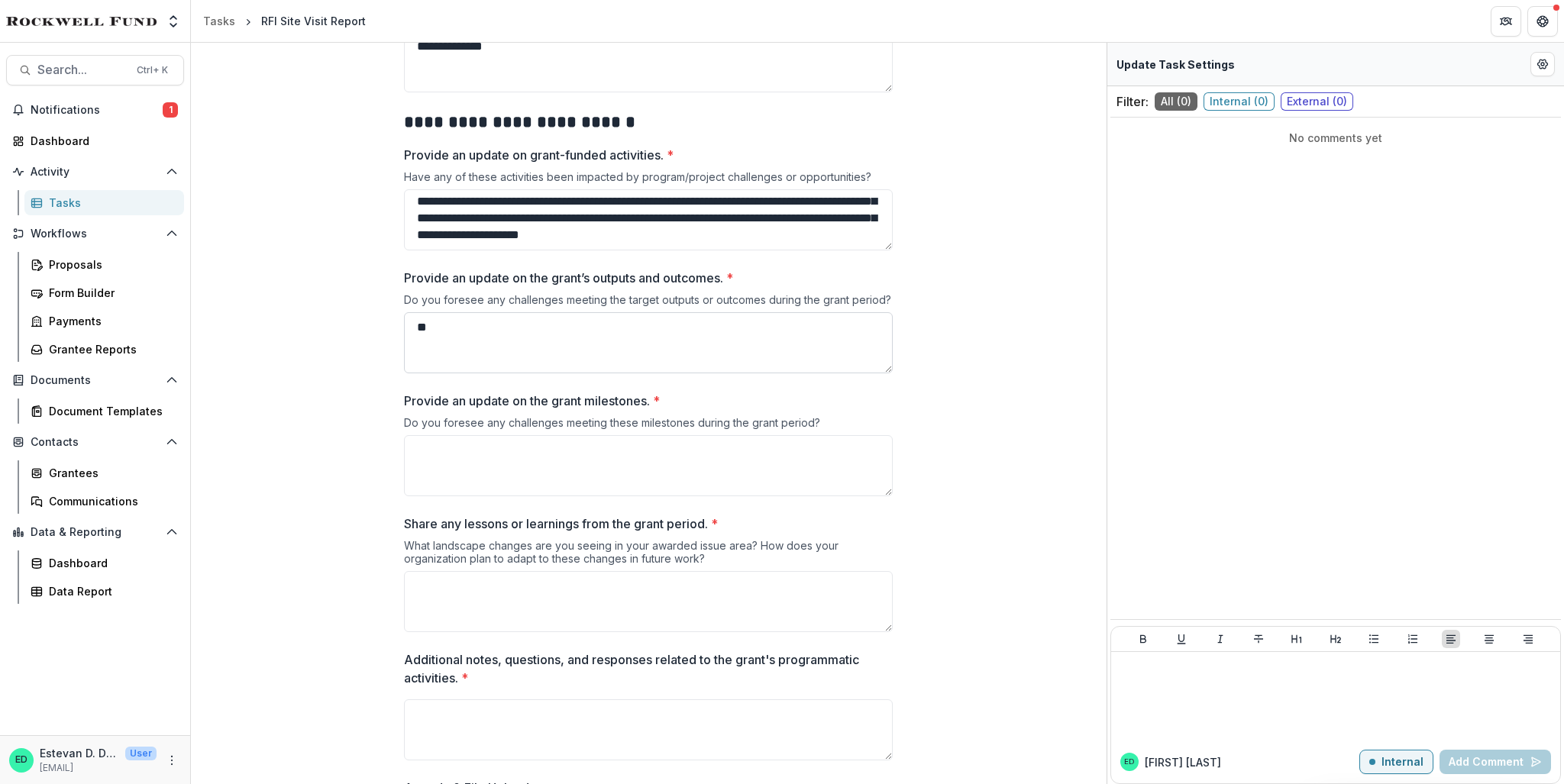 type on "*" 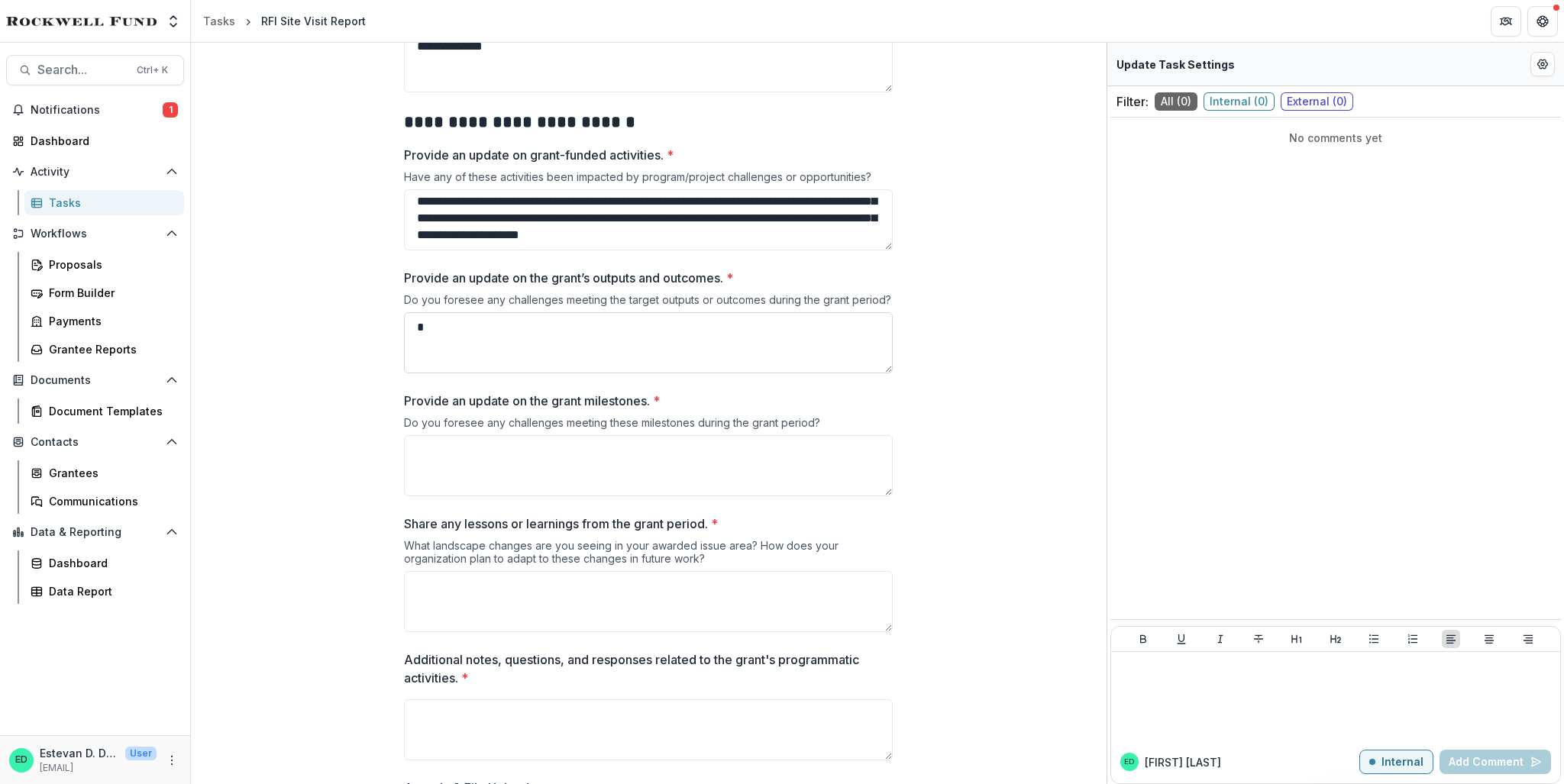 type 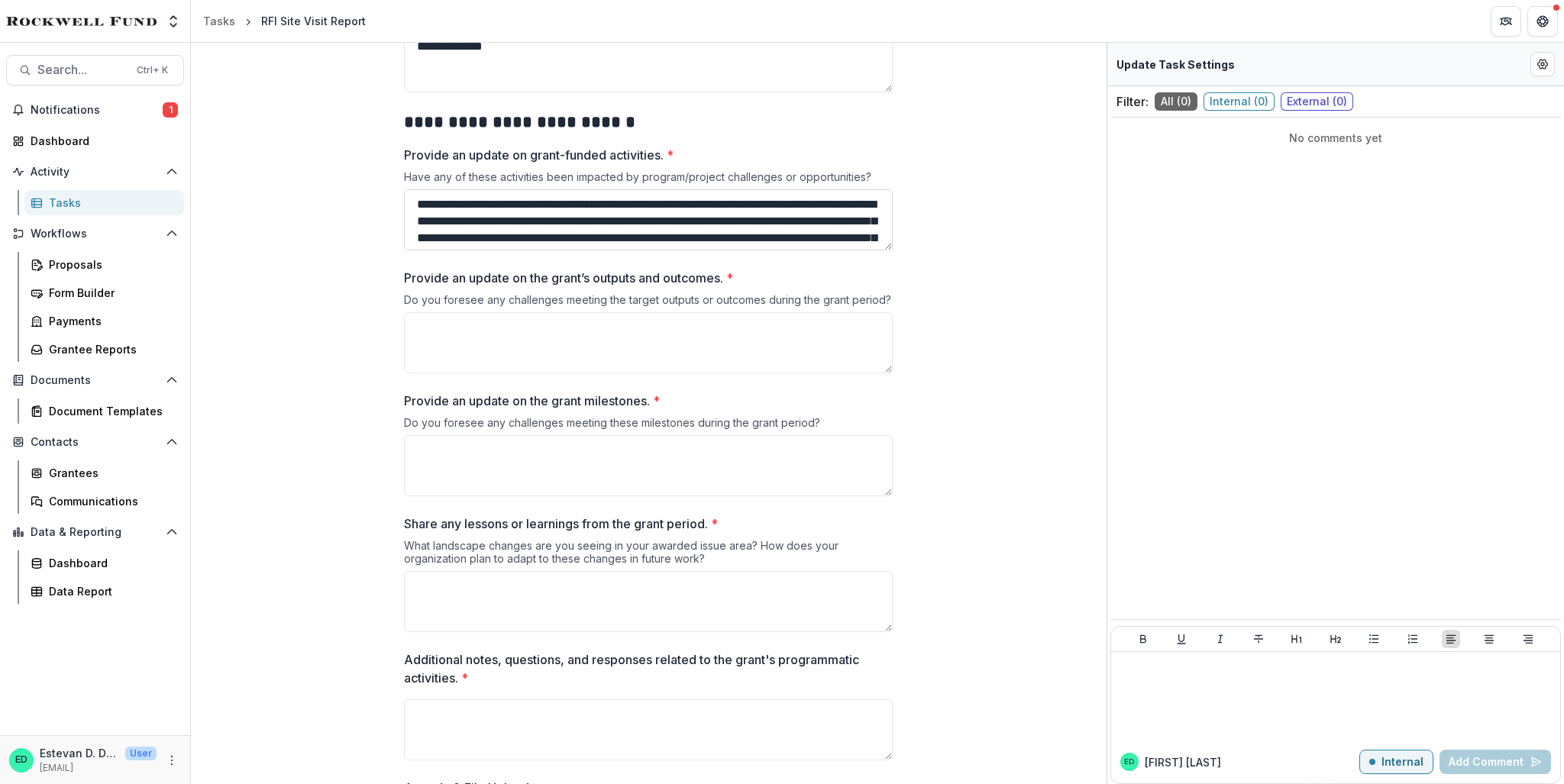 scroll, scrollTop: 53, scrollLeft: 0, axis: vertical 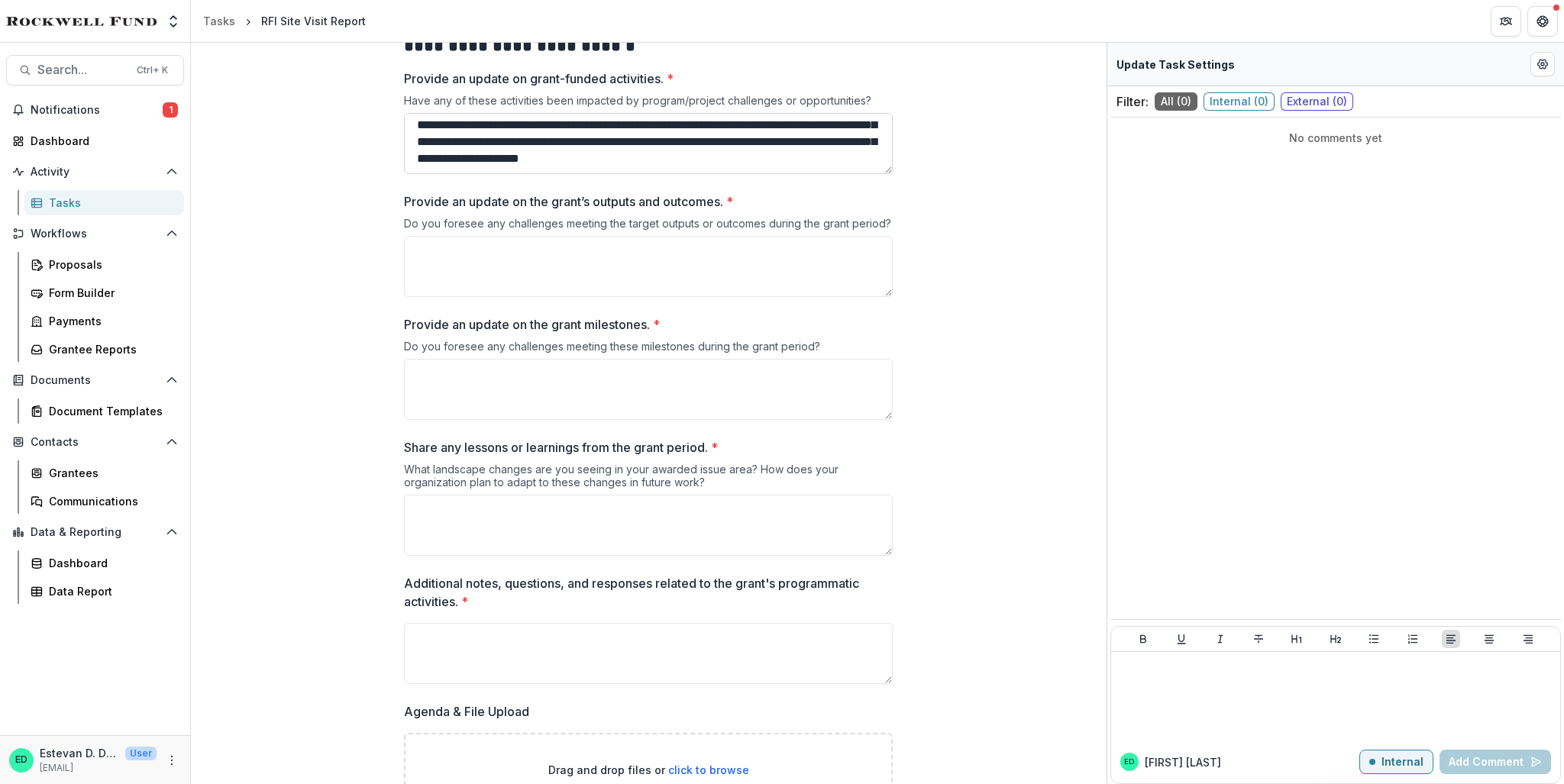 click on "**********" at bounding box center (648, 144) 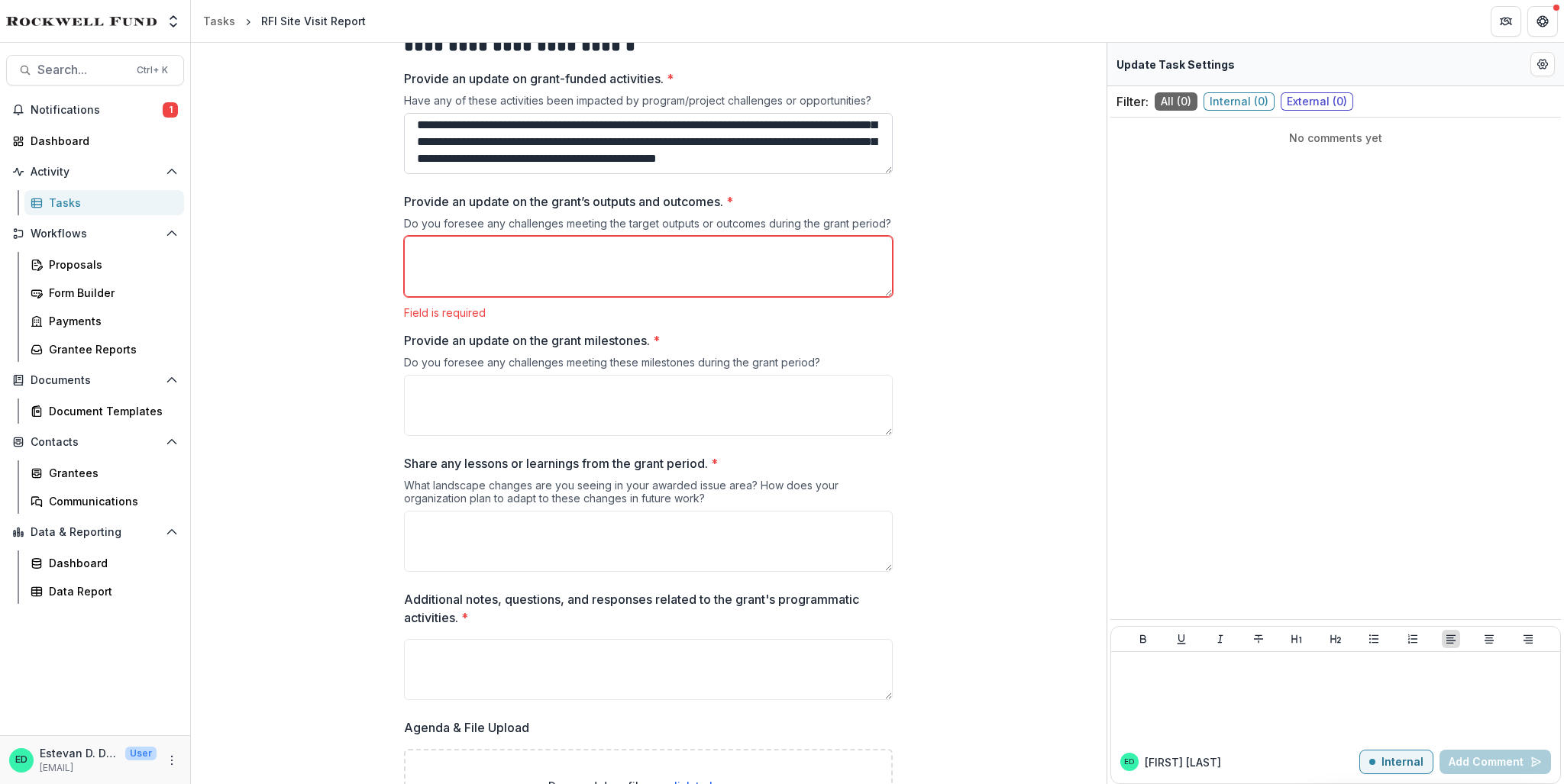 scroll, scrollTop: 63, scrollLeft: 0, axis: vertical 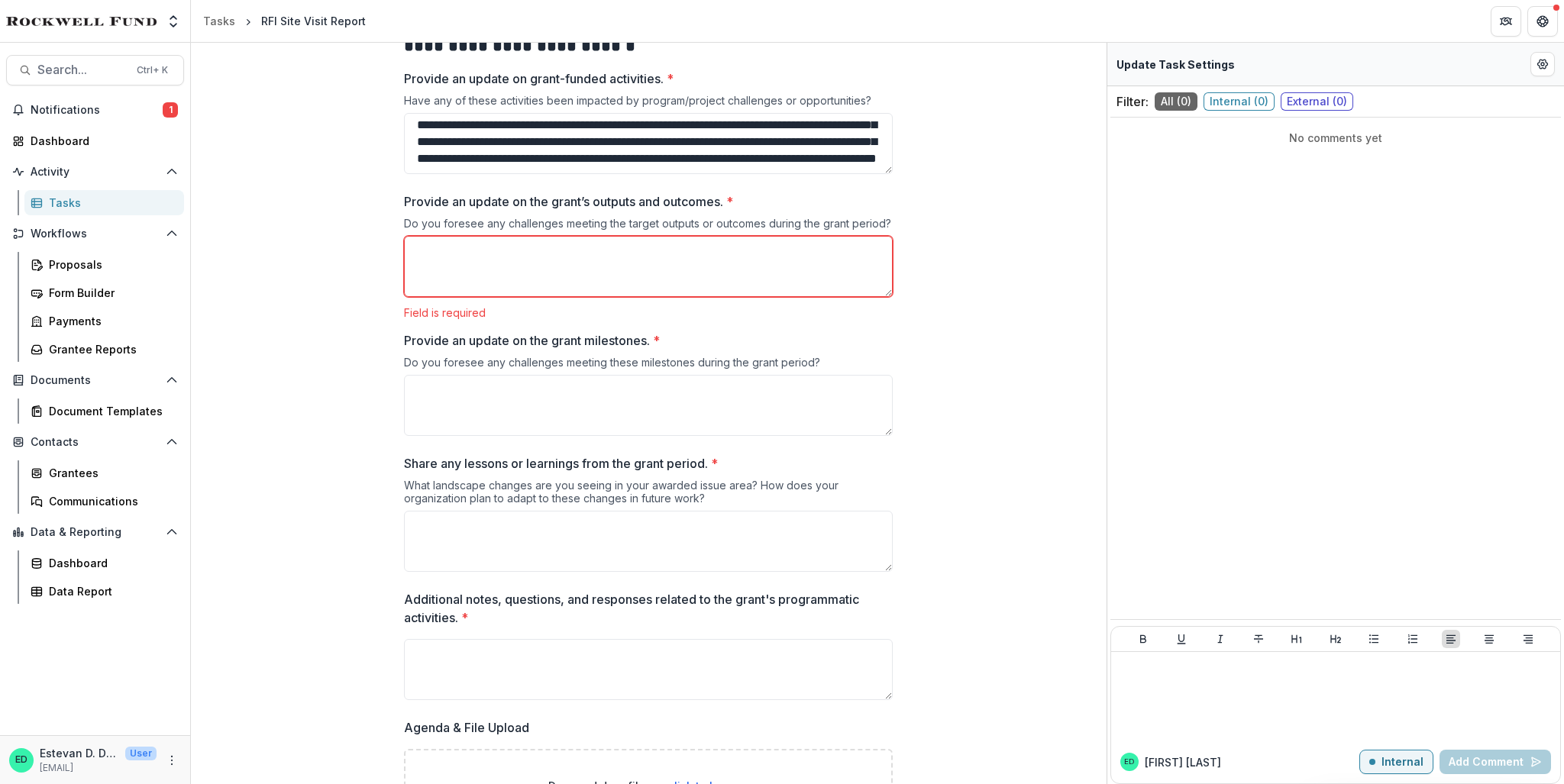 type on "**********" 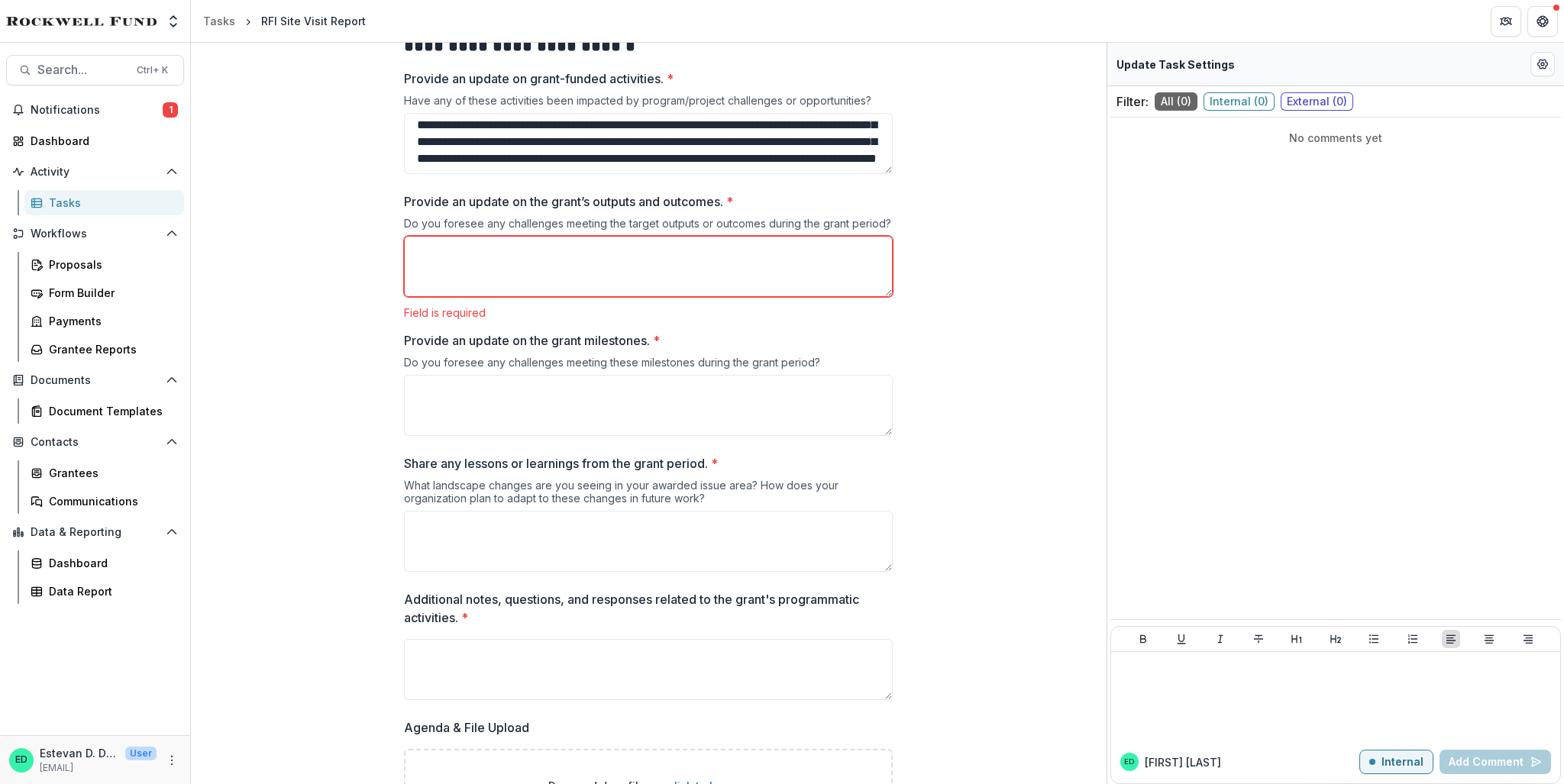 click on "Provide an update on the grant’s outputs and outcomes.   *" at bounding box center (648, 266) 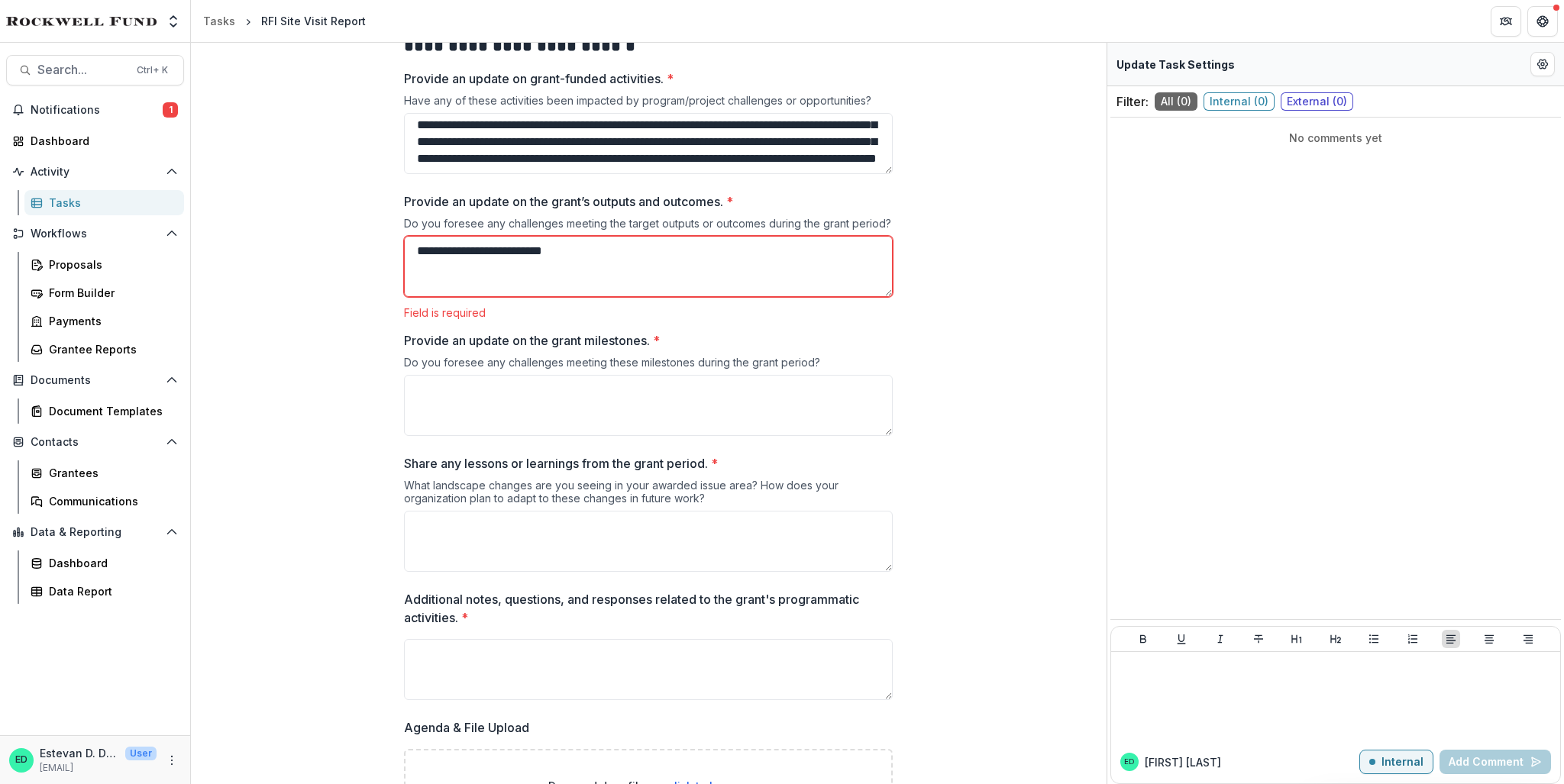click on "**********" at bounding box center [648, 266] 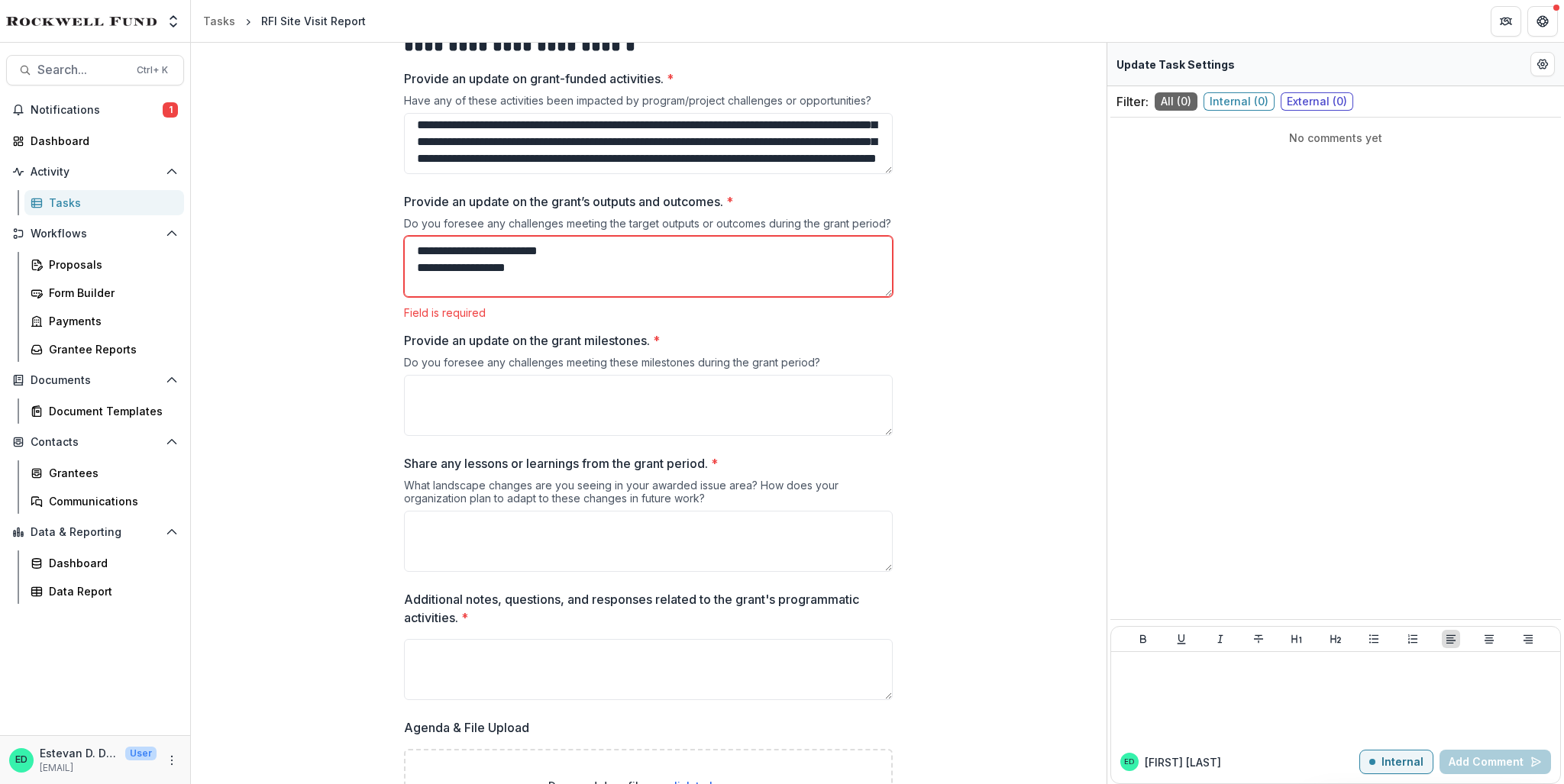 click on "**********" at bounding box center [648, 266] 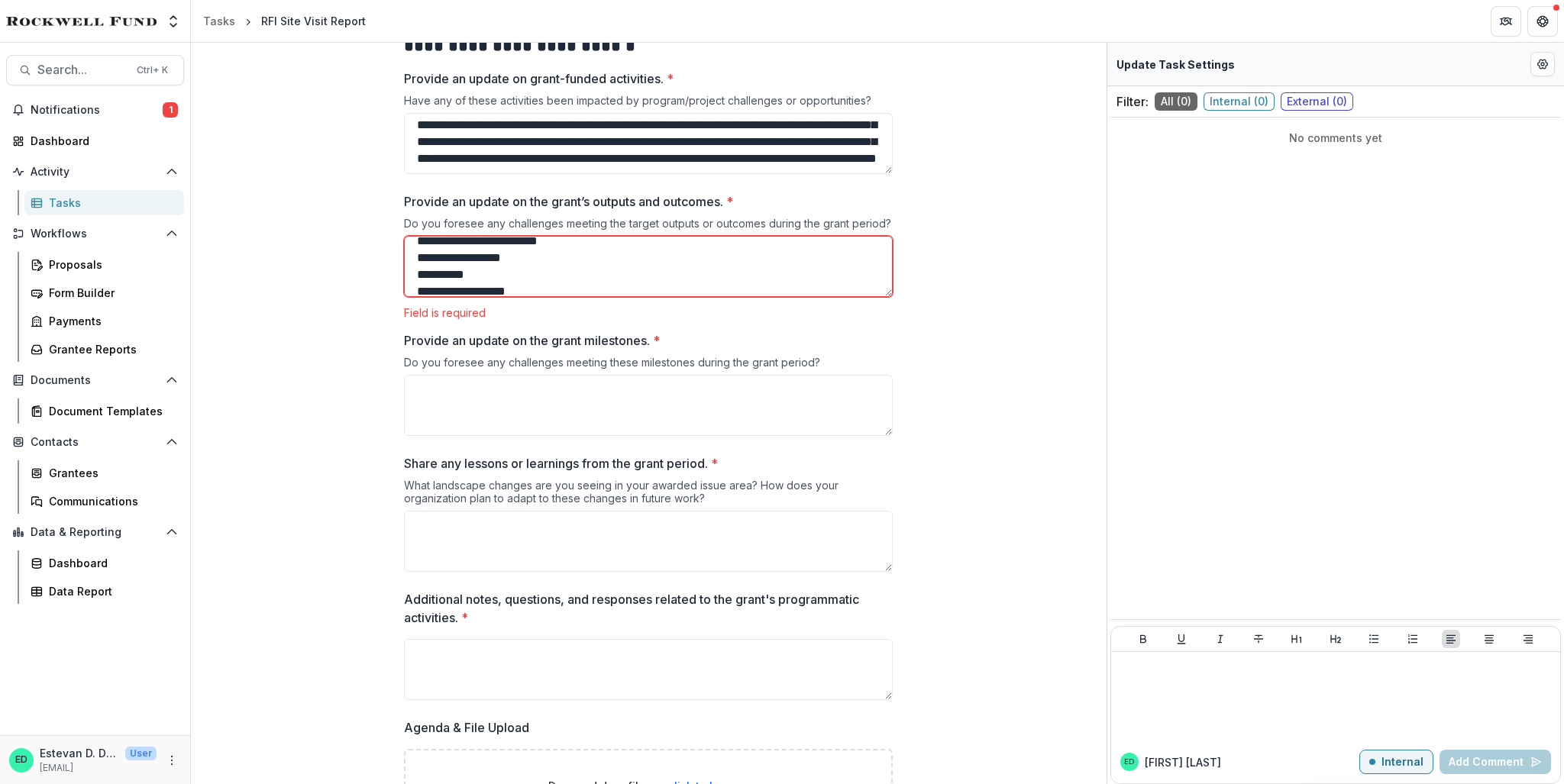 scroll, scrollTop: 0, scrollLeft: 0, axis: both 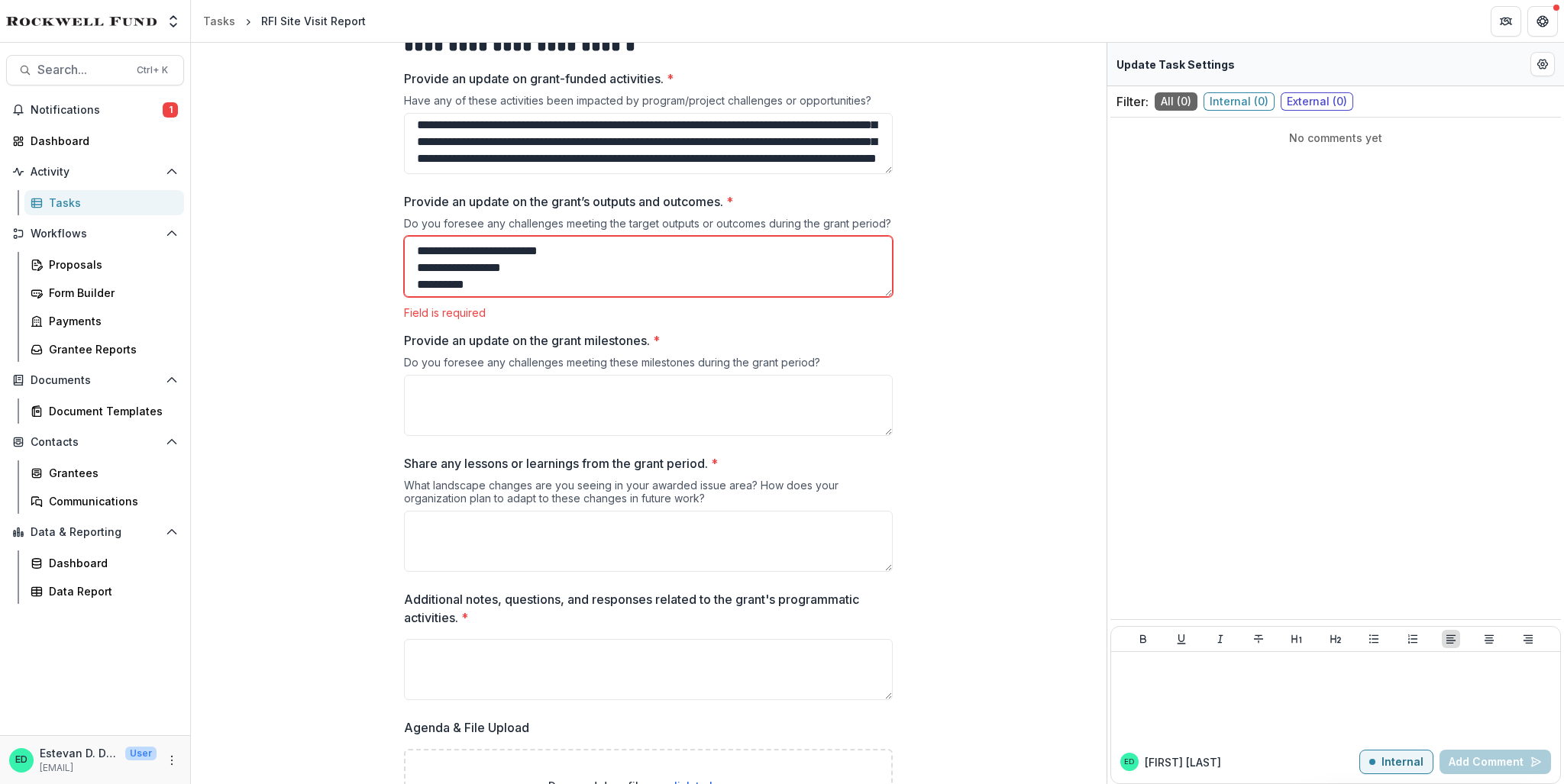 click on "**********" at bounding box center [648, 266] 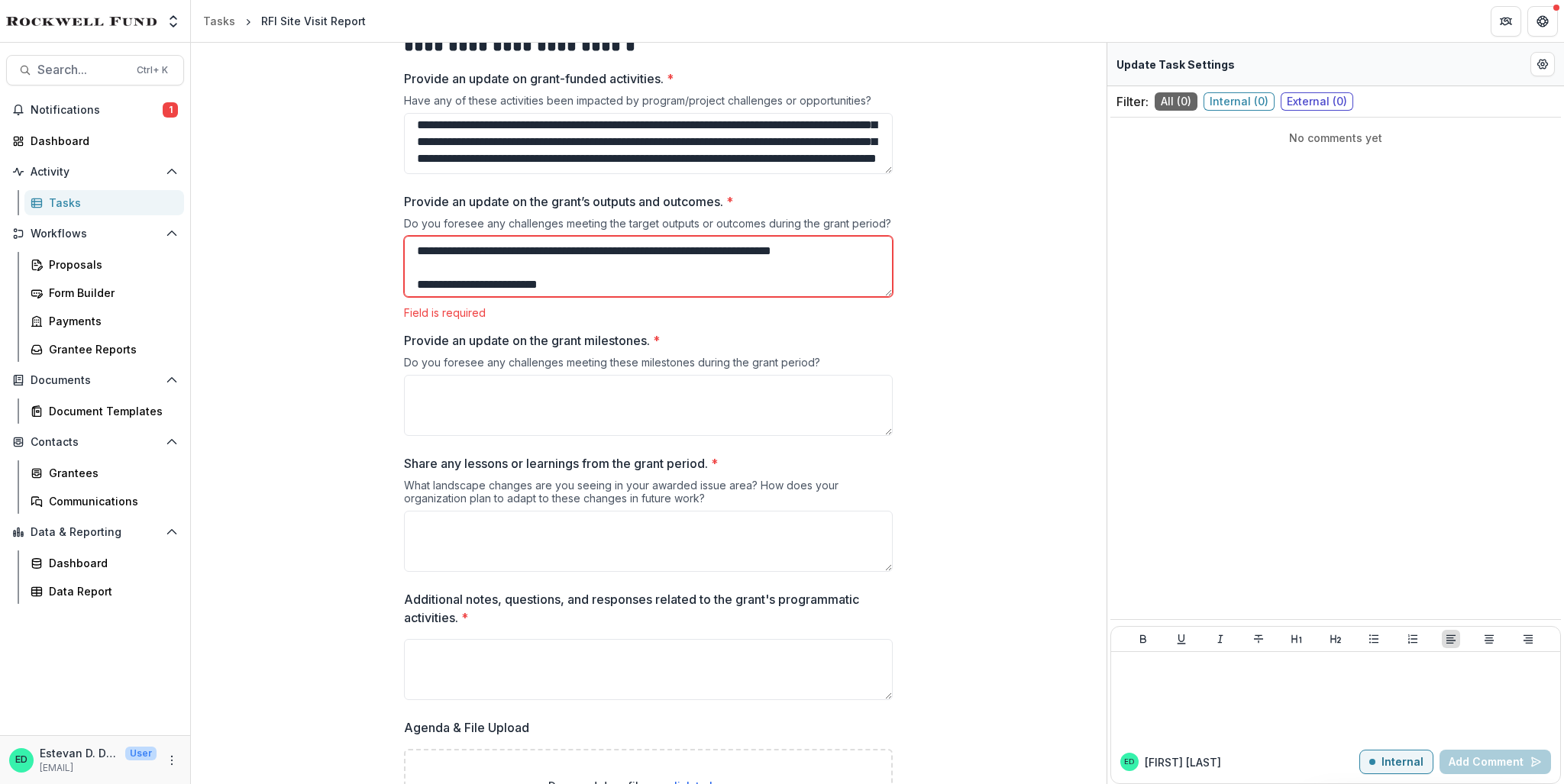 scroll, scrollTop: 12, scrollLeft: 0, axis: vertical 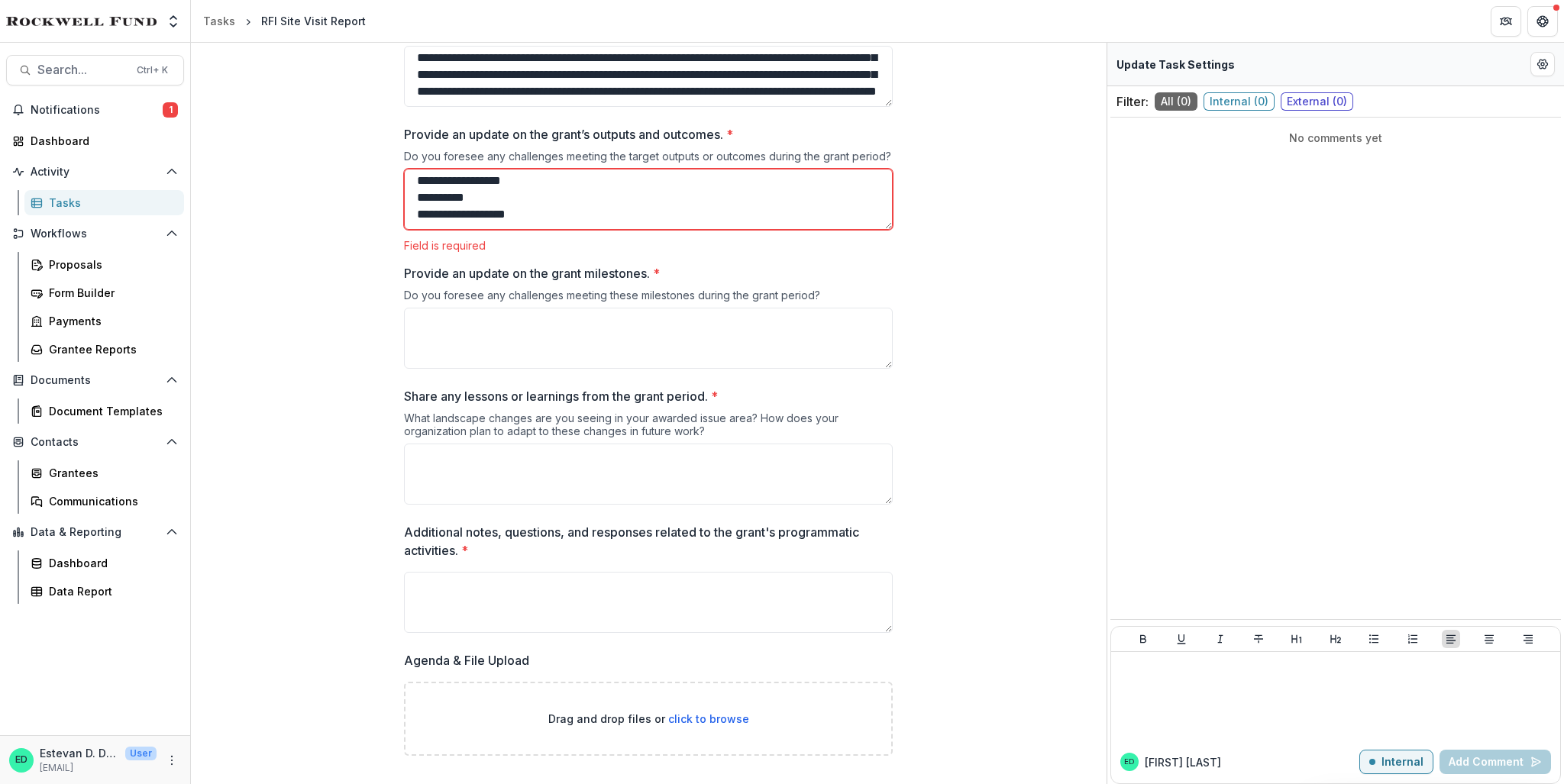 click on "**********" at bounding box center [648, 199] 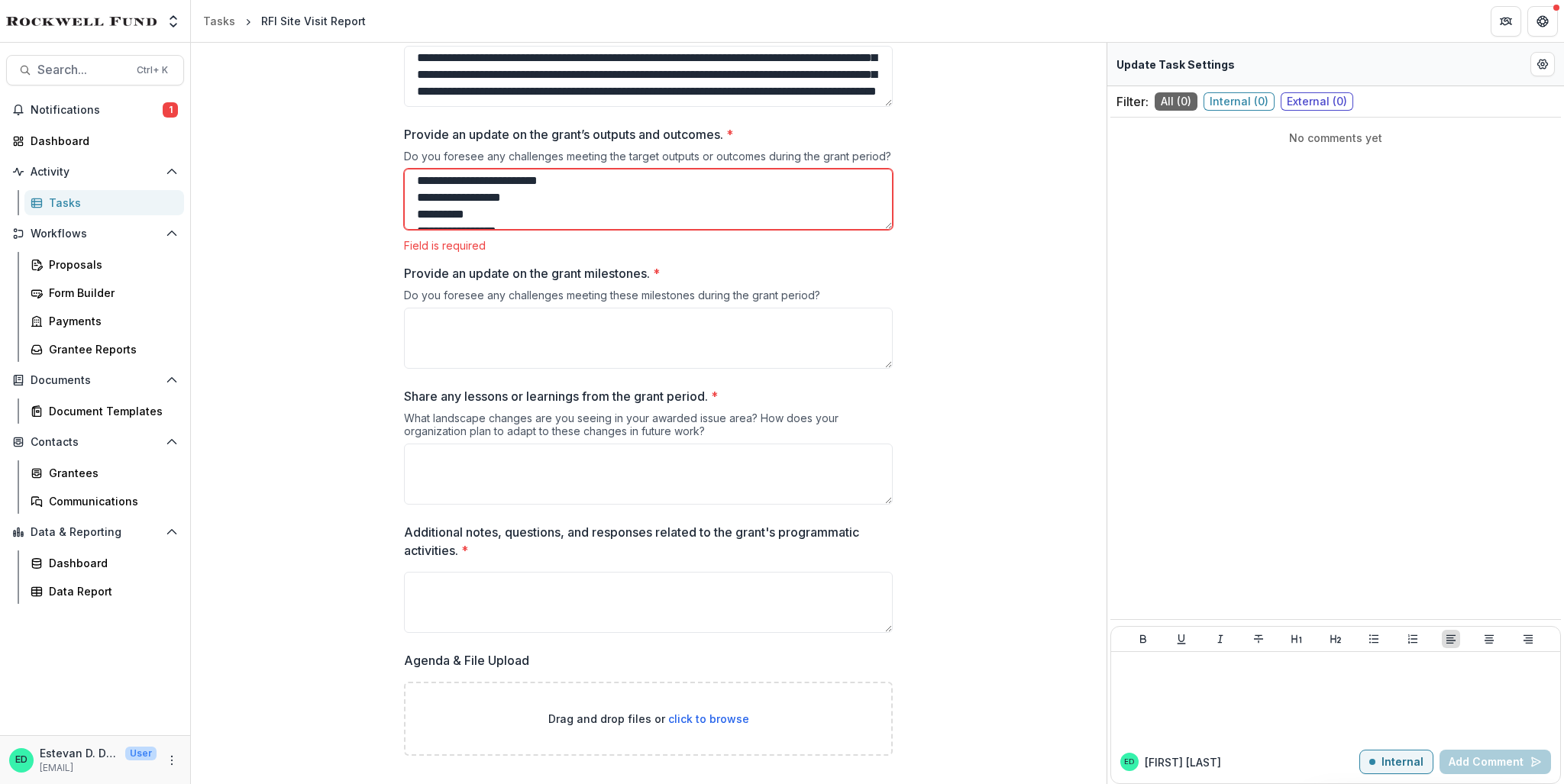 scroll, scrollTop: 96, scrollLeft: 0, axis: vertical 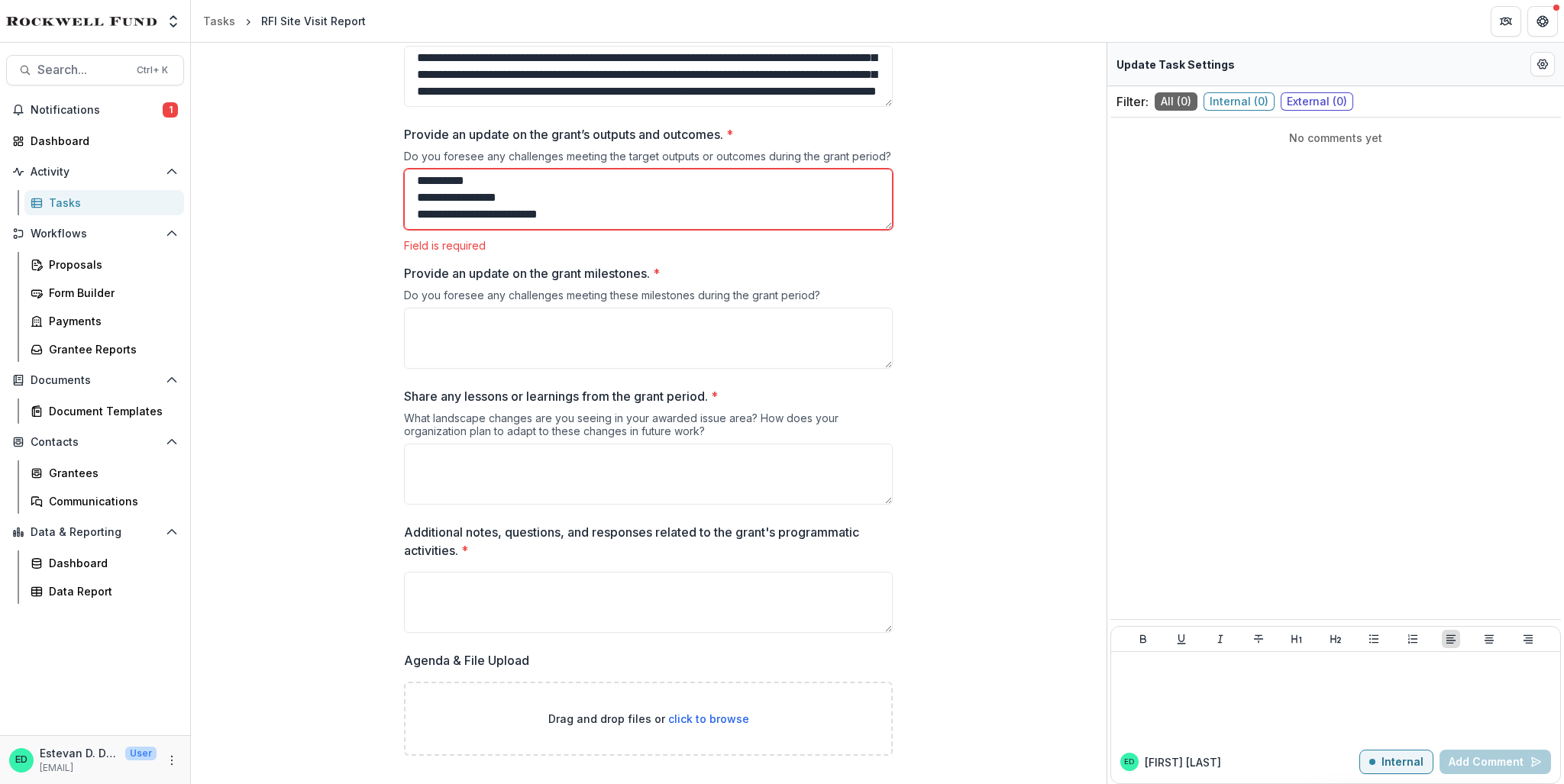 click on "**********" at bounding box center [648, 199] 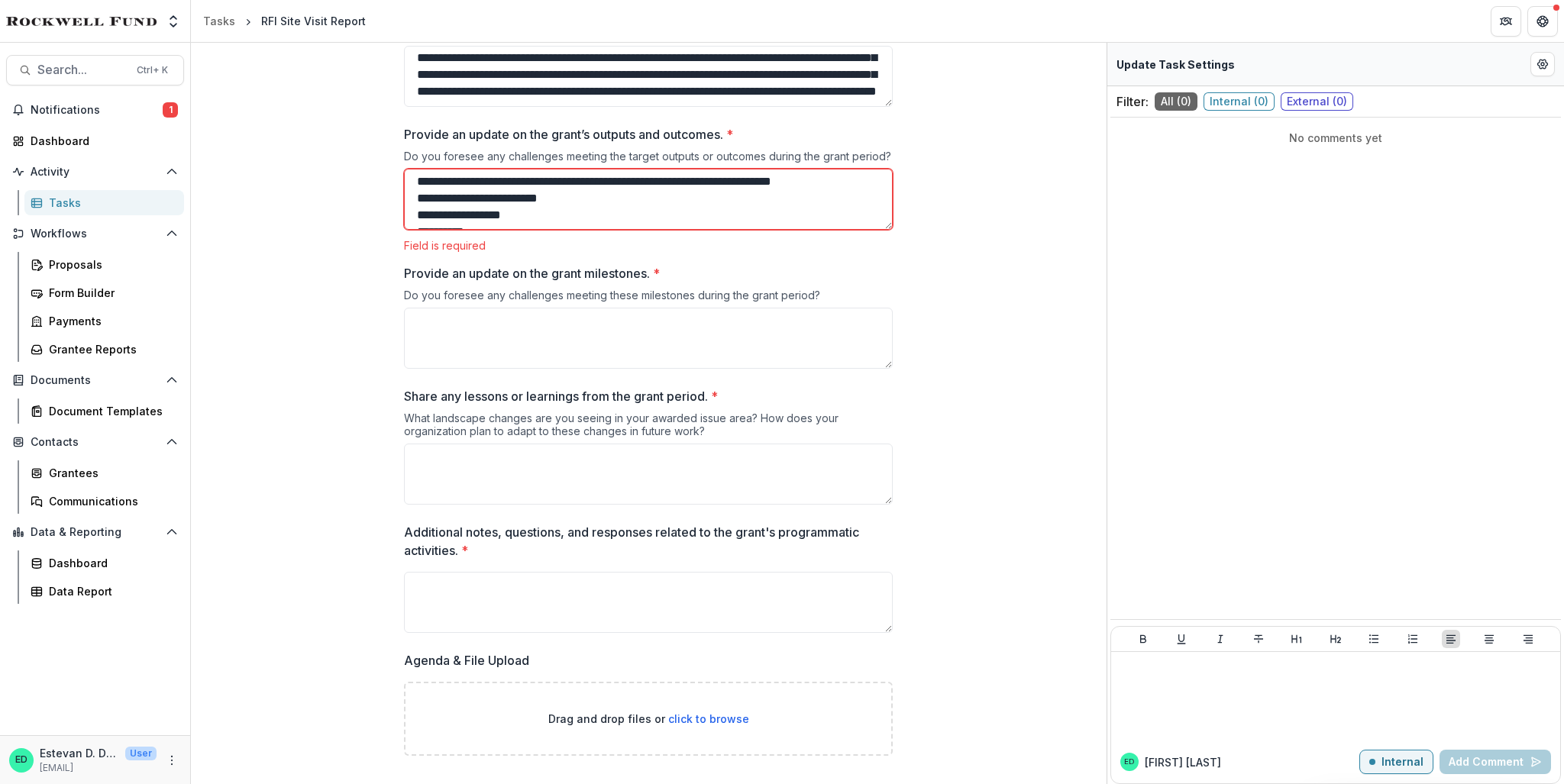 scroll, scrollTop: 0, scrollLeft: 0, axis: both 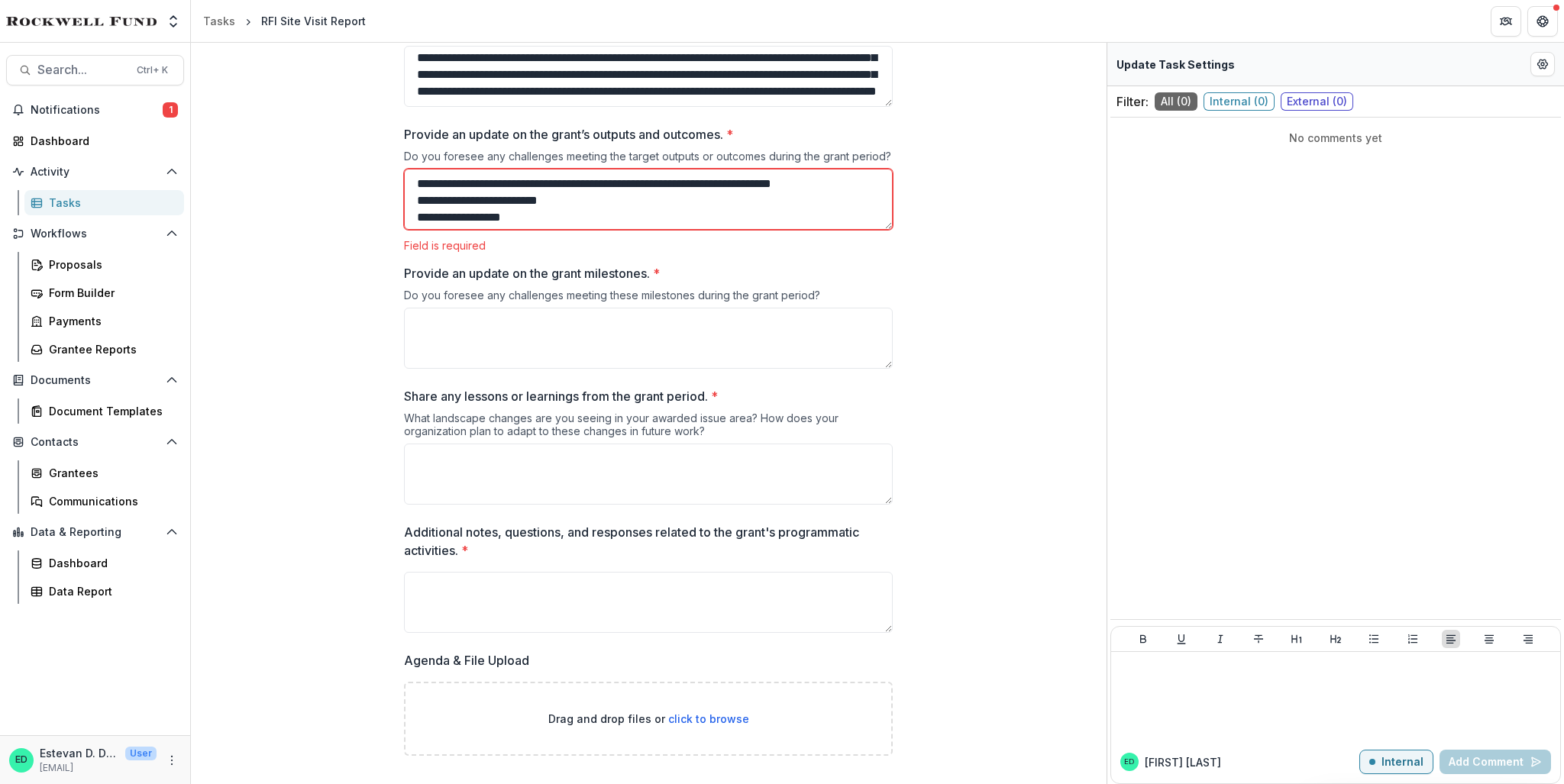 click at bounding box center (648, 199) 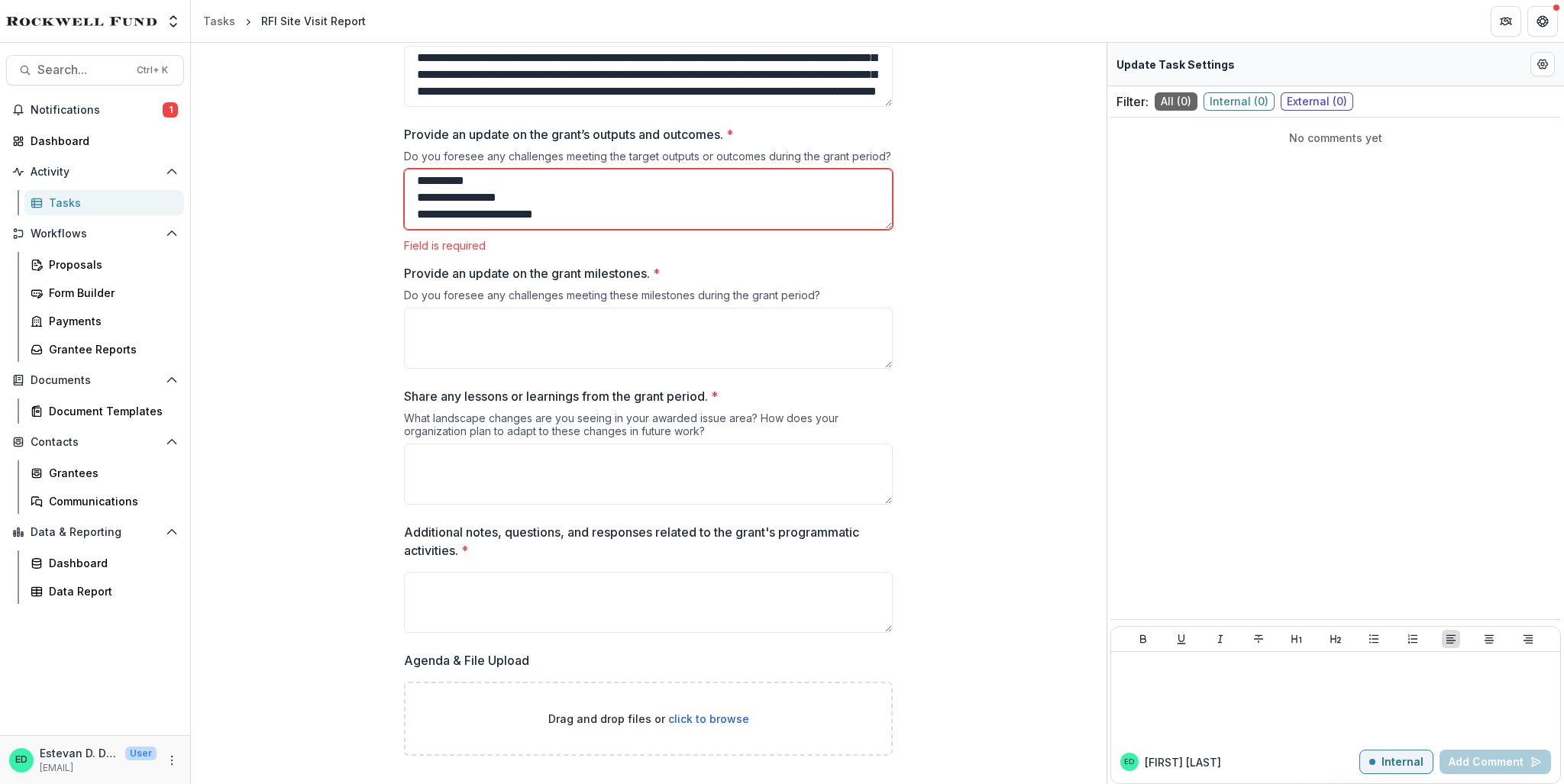 scroll, scrollTop: 137, scrollLeft: 0, axis: vertical 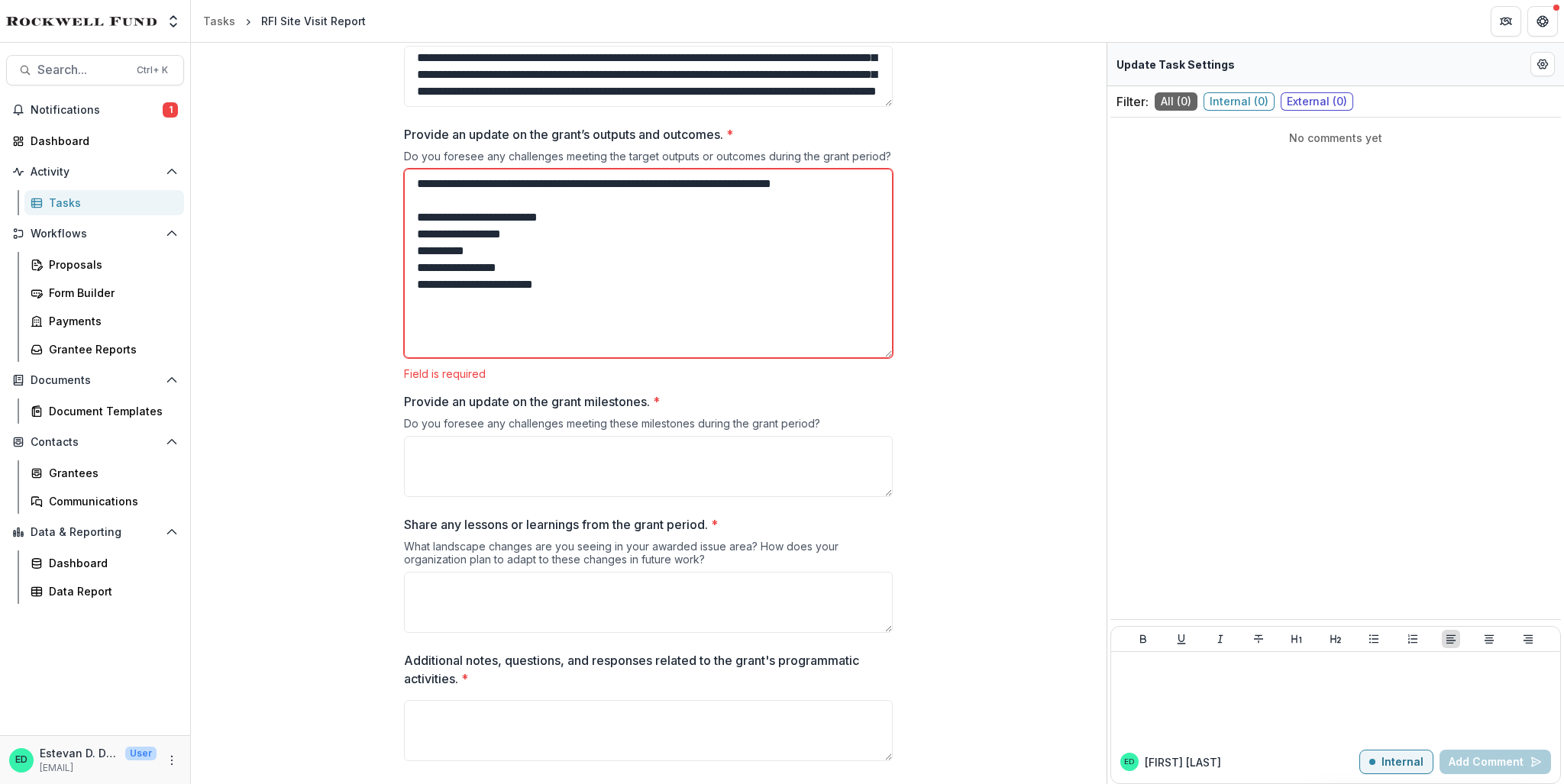 drag, startPoint x: 887, startPoint y: 224, endPoint x: 899, endPoint y: 365, distance: 141.50972 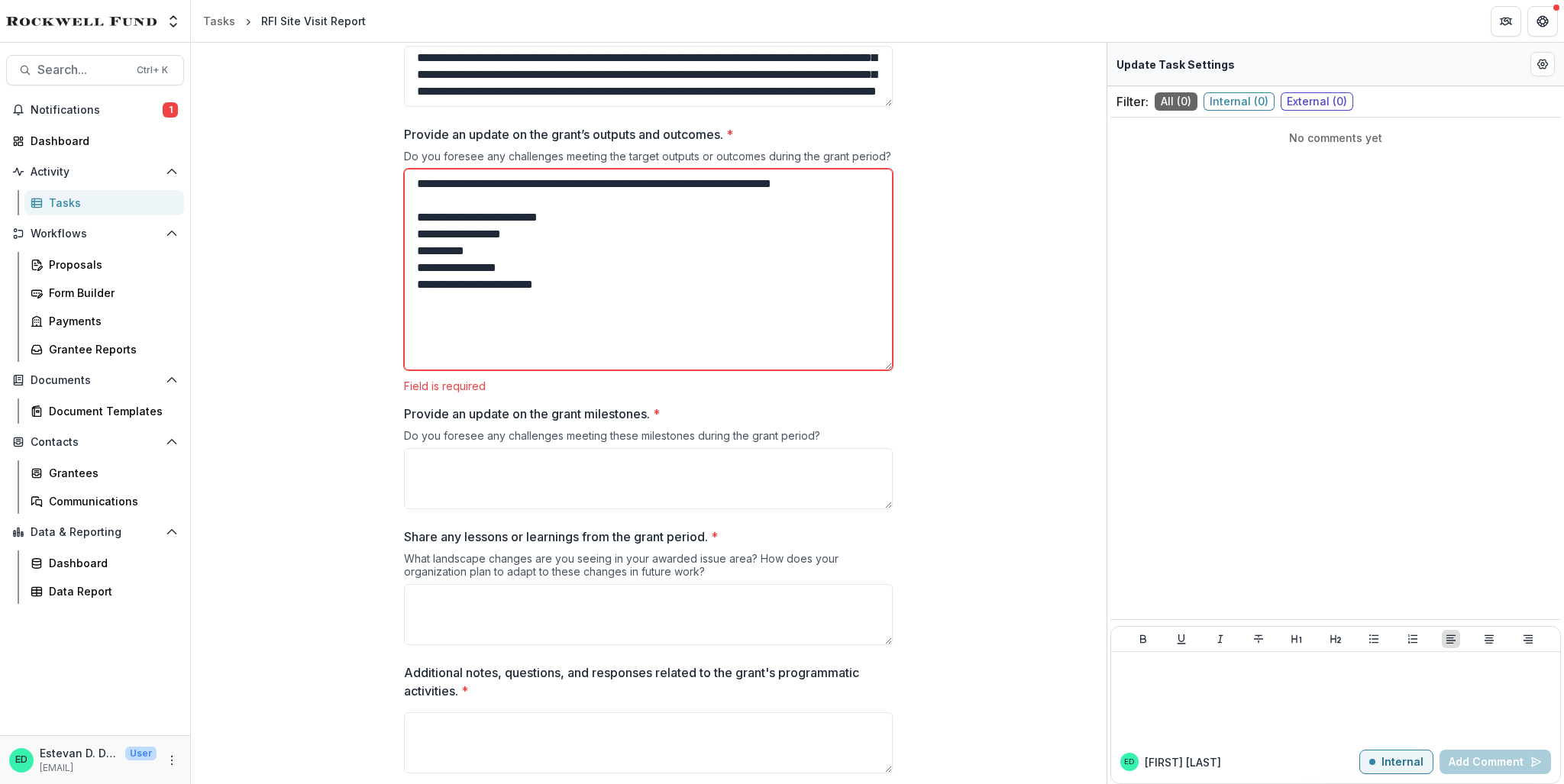 click on "**********" at bounding box center (648, 269) 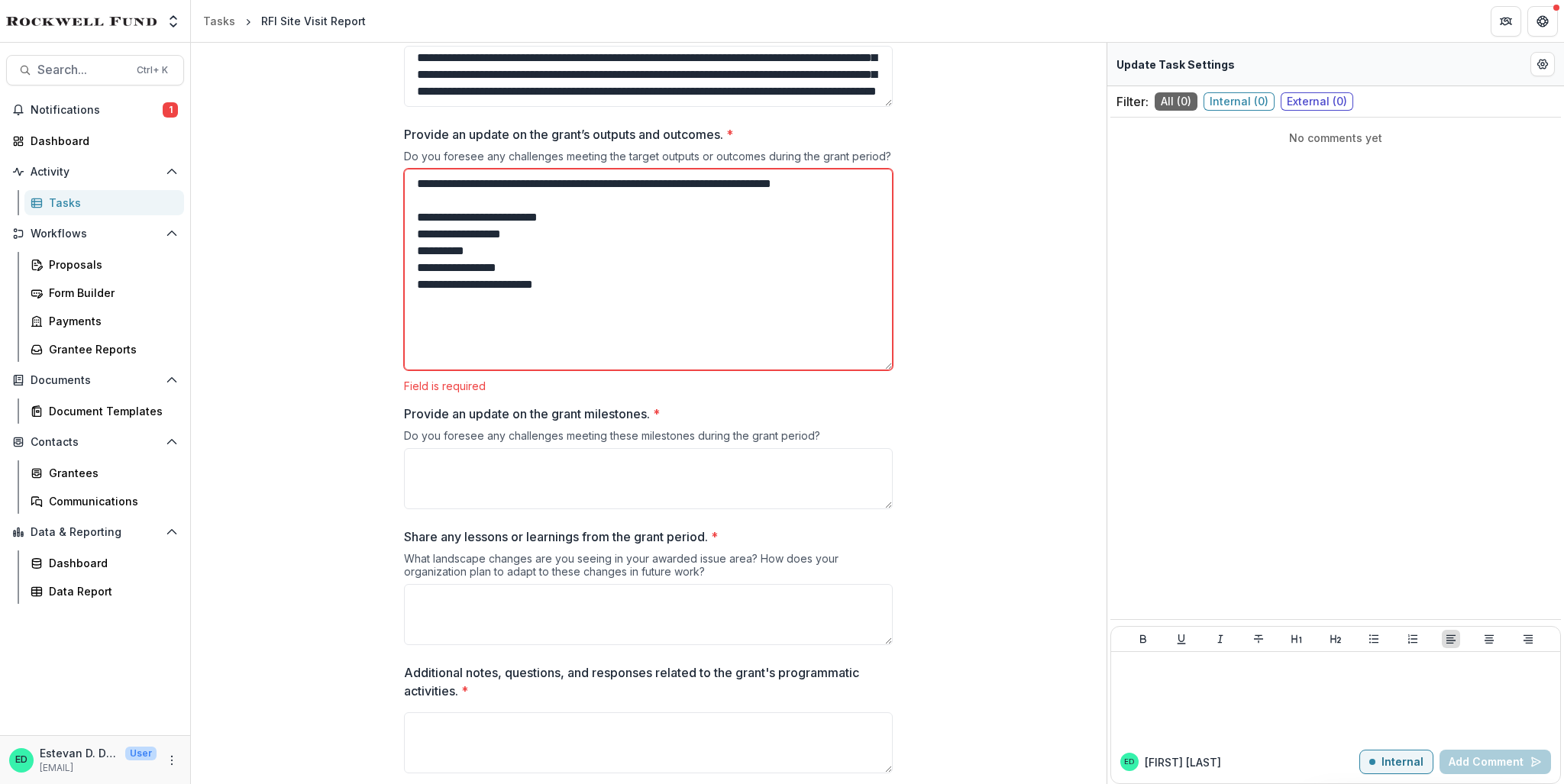 click on "**********" at bounding box center [648, 269] 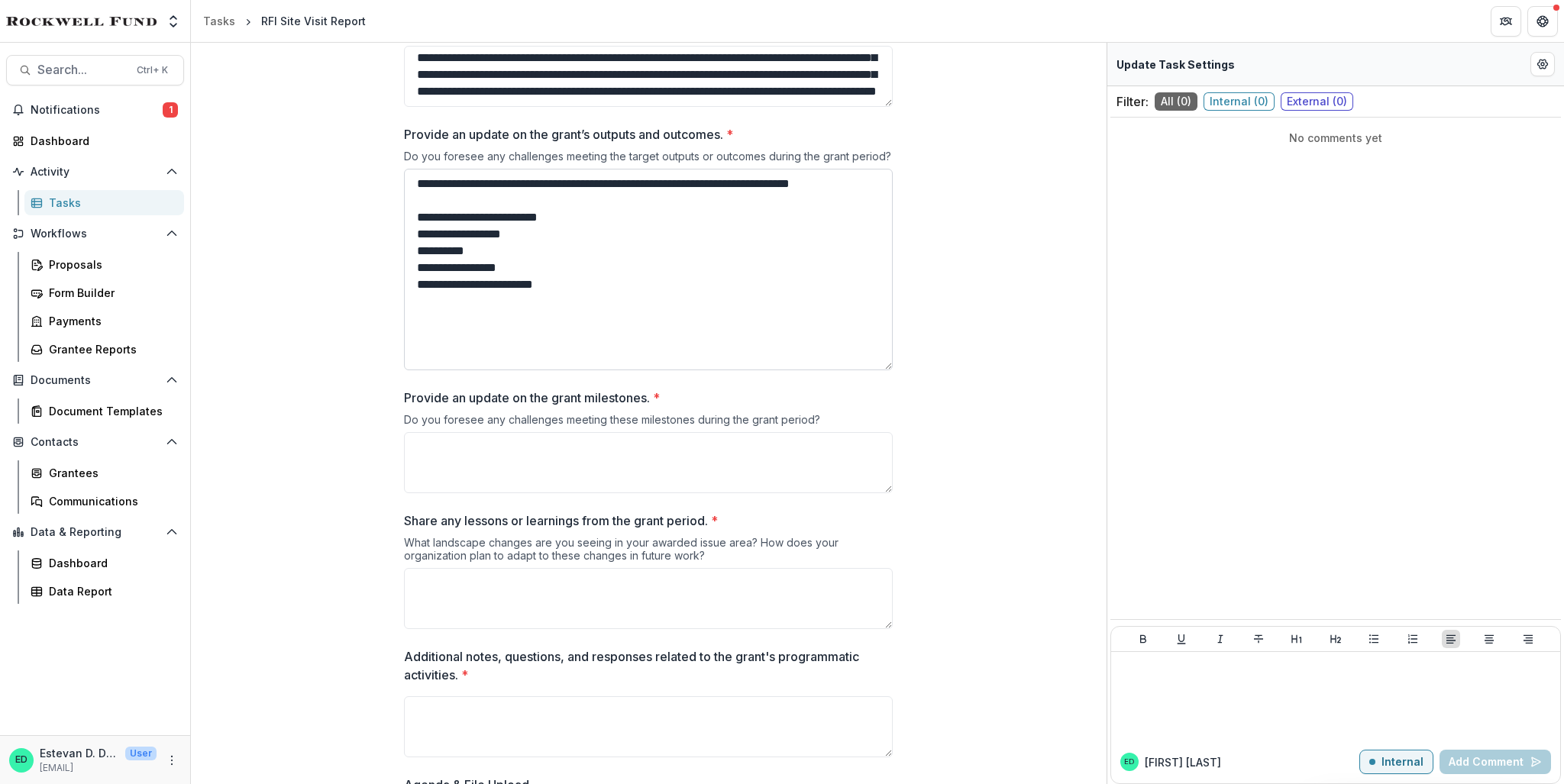 click on "**********" at bounding box center (648, 269) 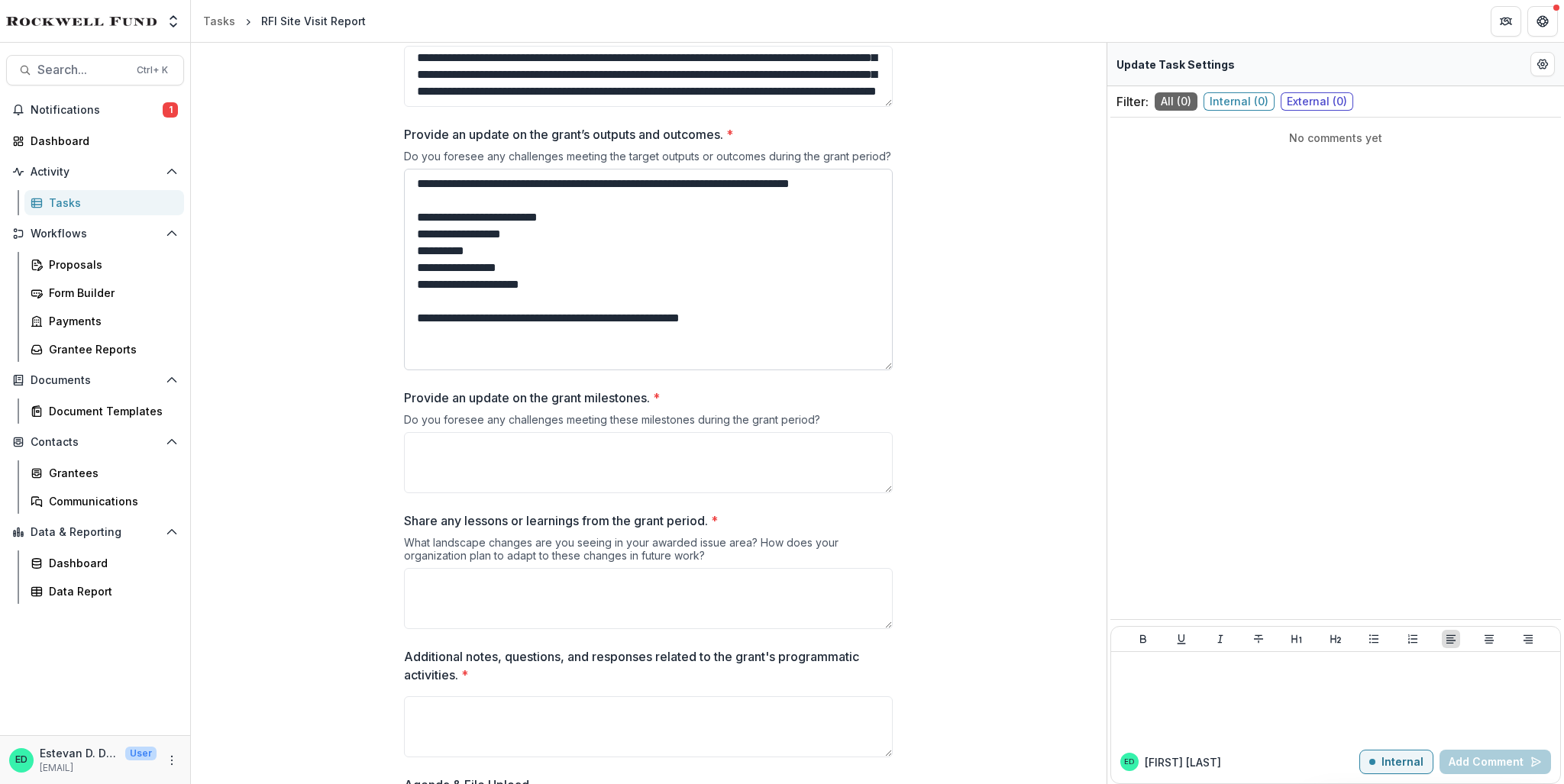 click on "**********" at bounding box center [648, 269] 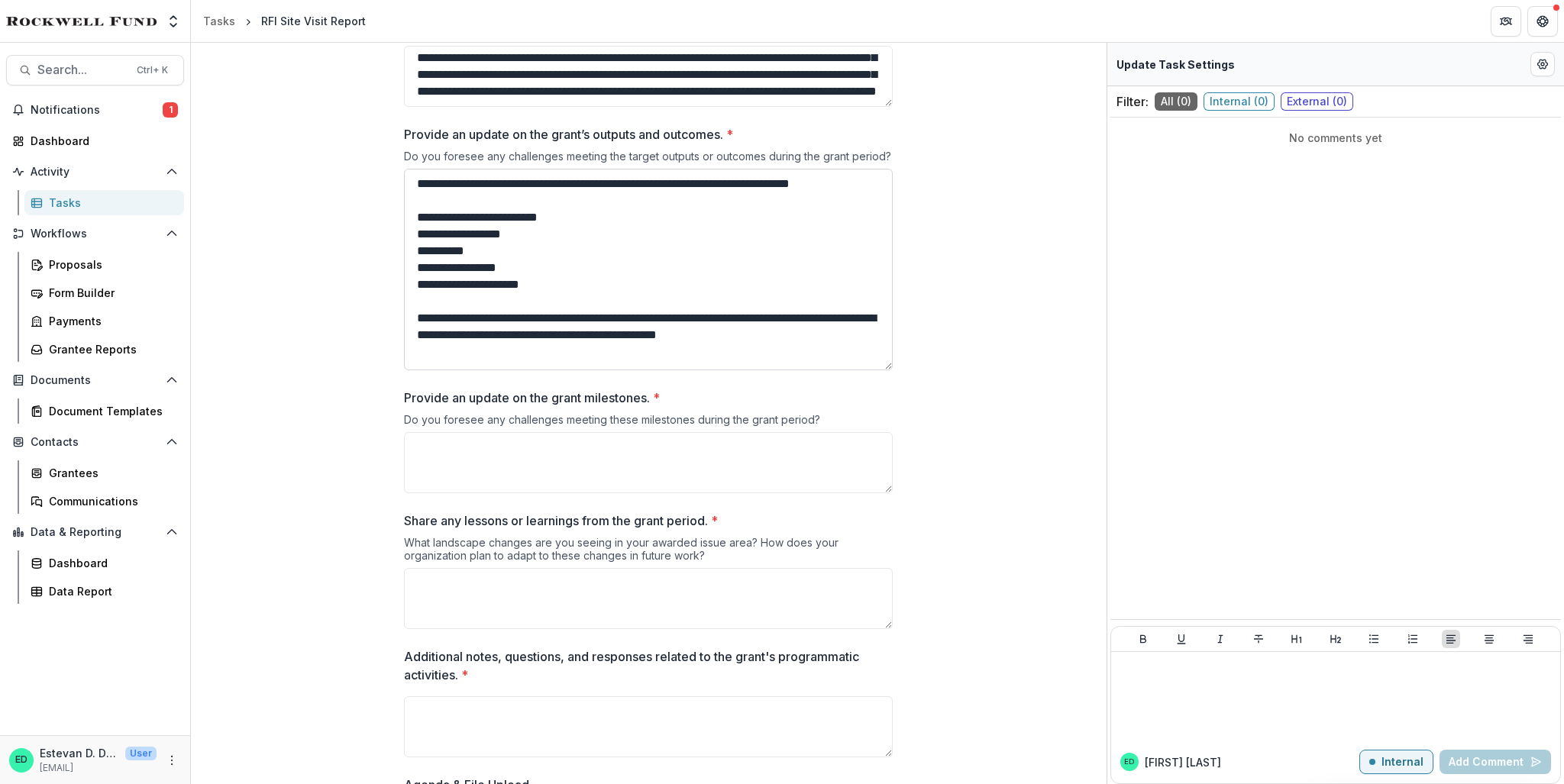 click on "**********" at bounding box center (648, 269) 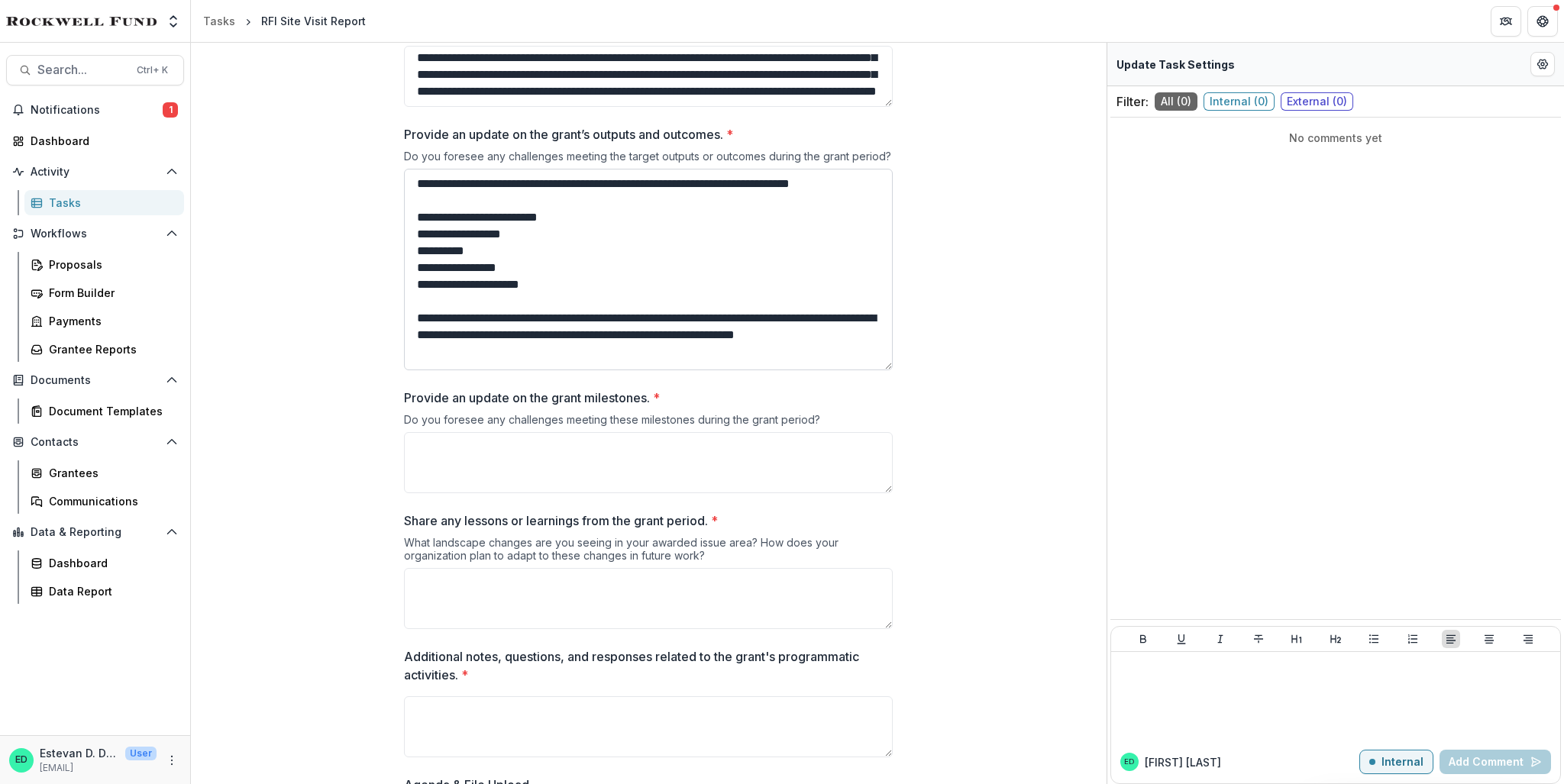 scroll, scrollTop: 31, scrollLeft: 0, axis: vertical 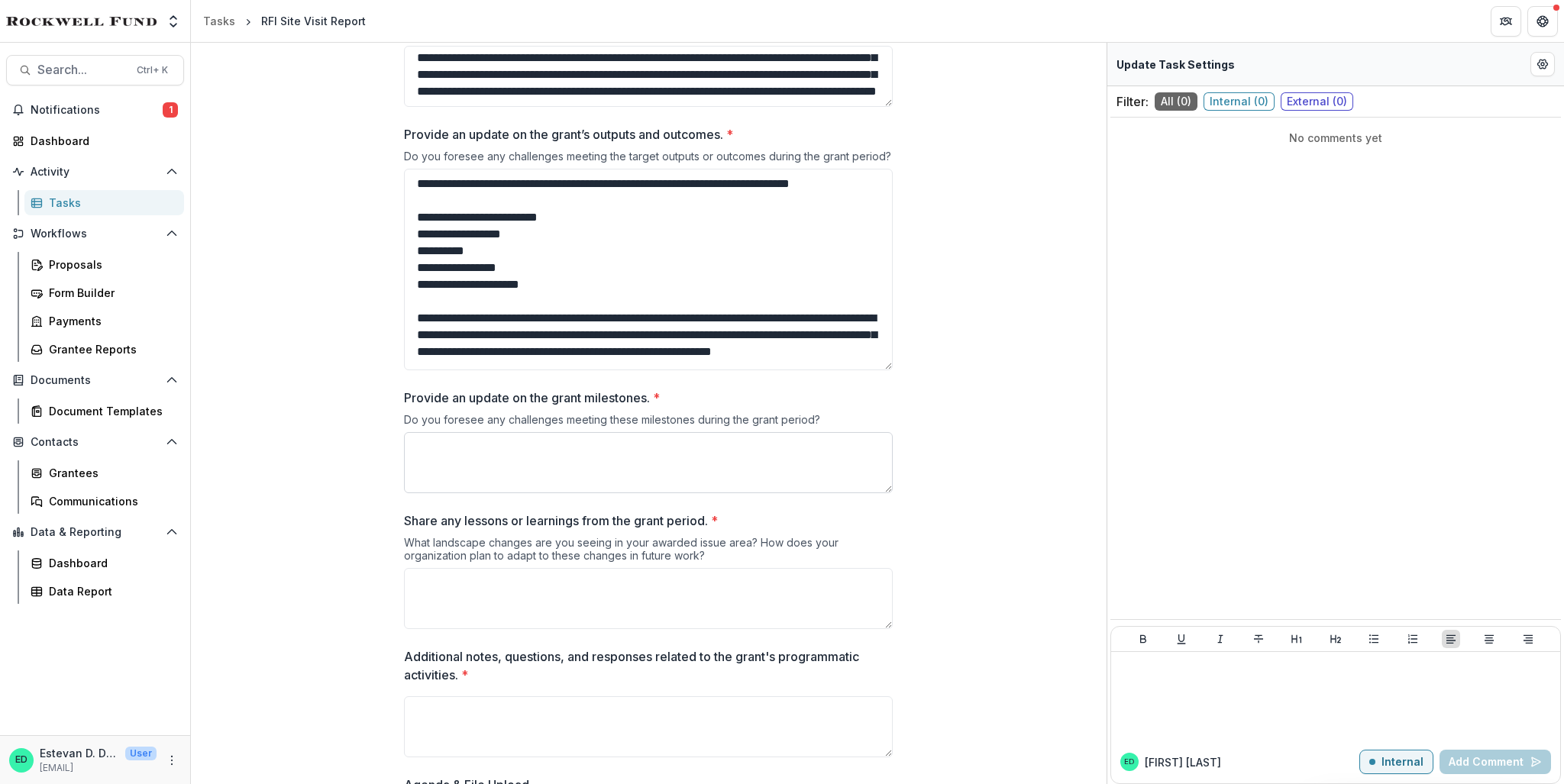 type on "**********" 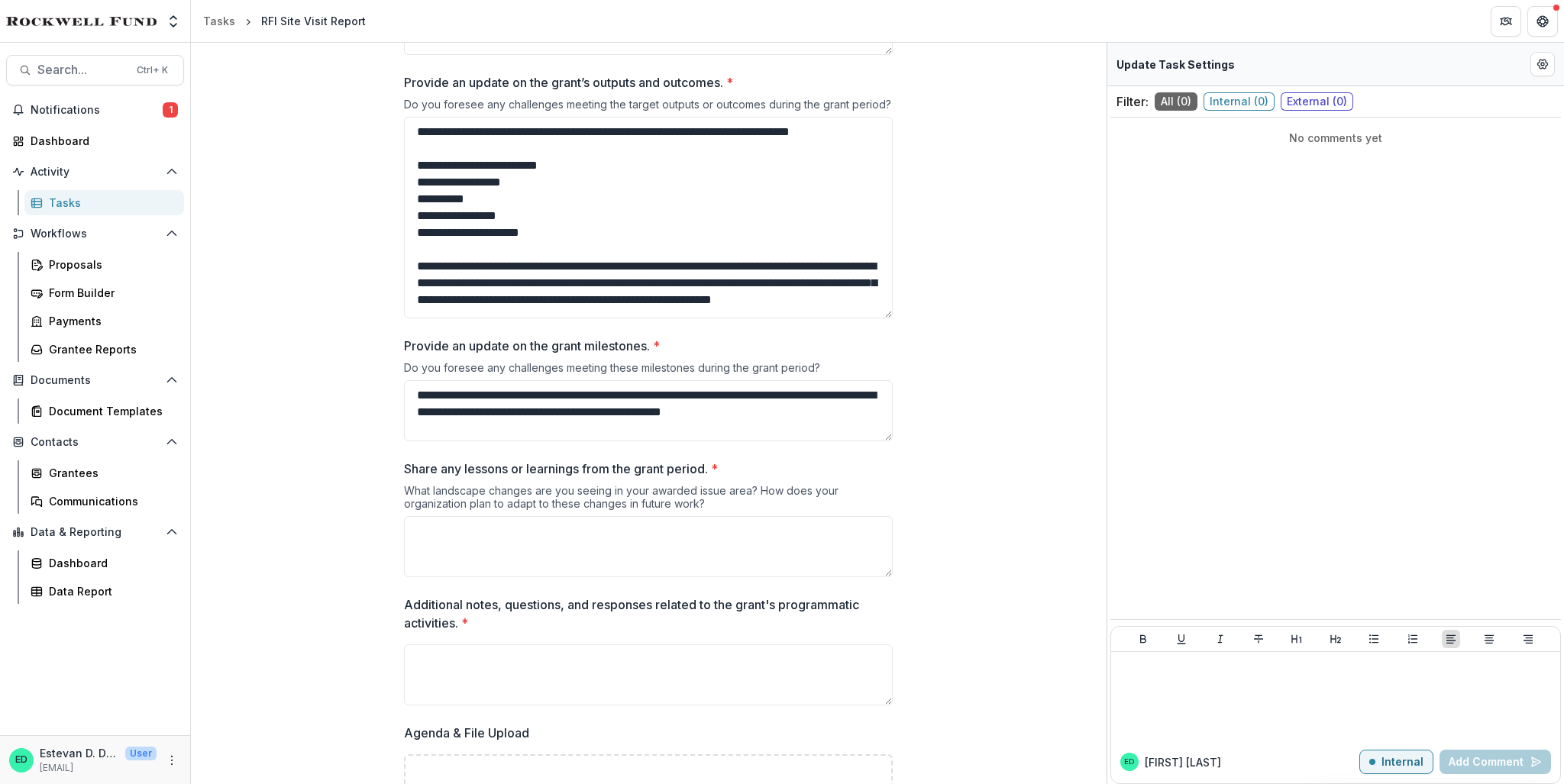 scroll, scrollTop: 1747, scrollLeft: 0, axis: vertical 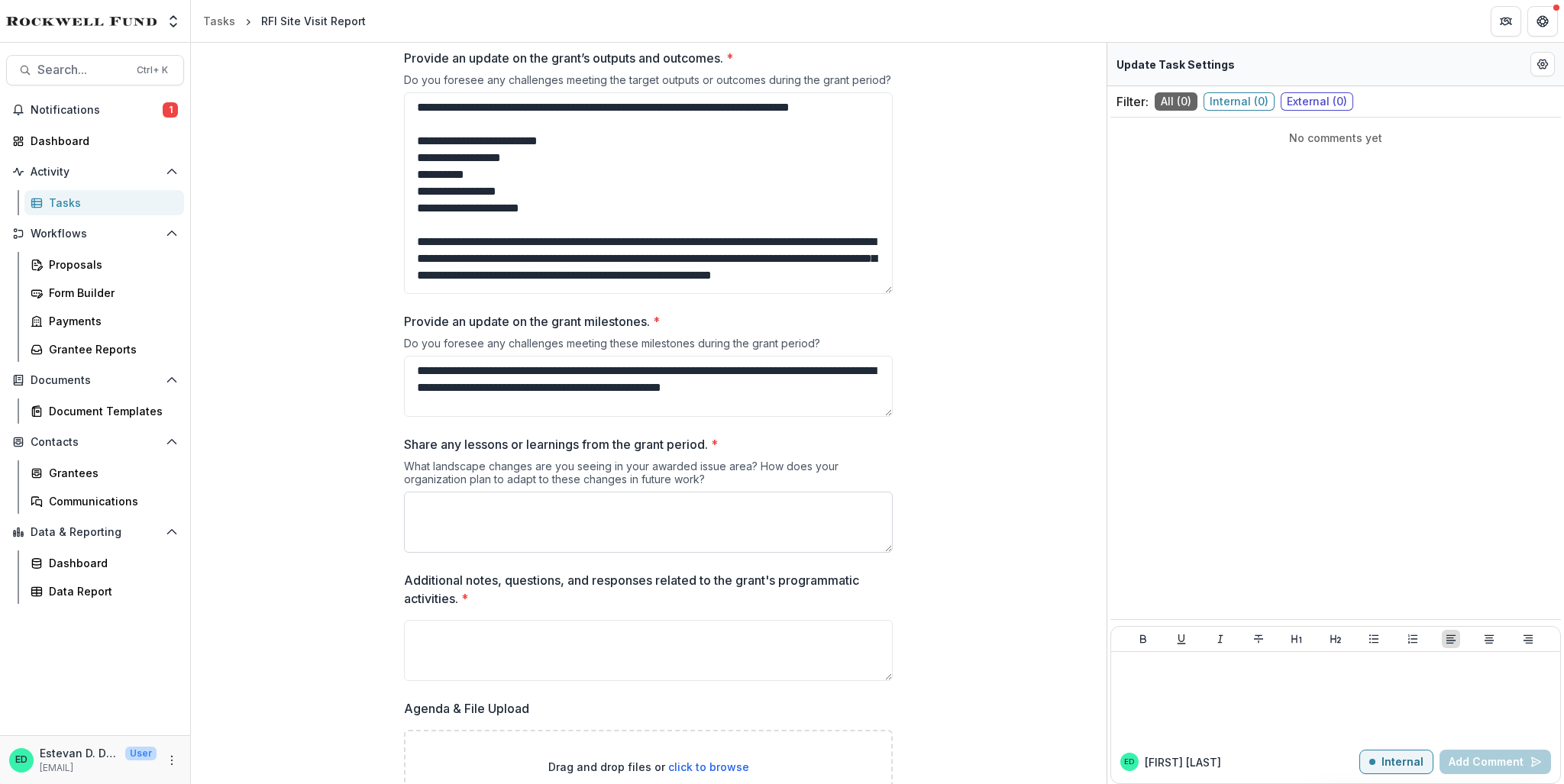 type on "**********" 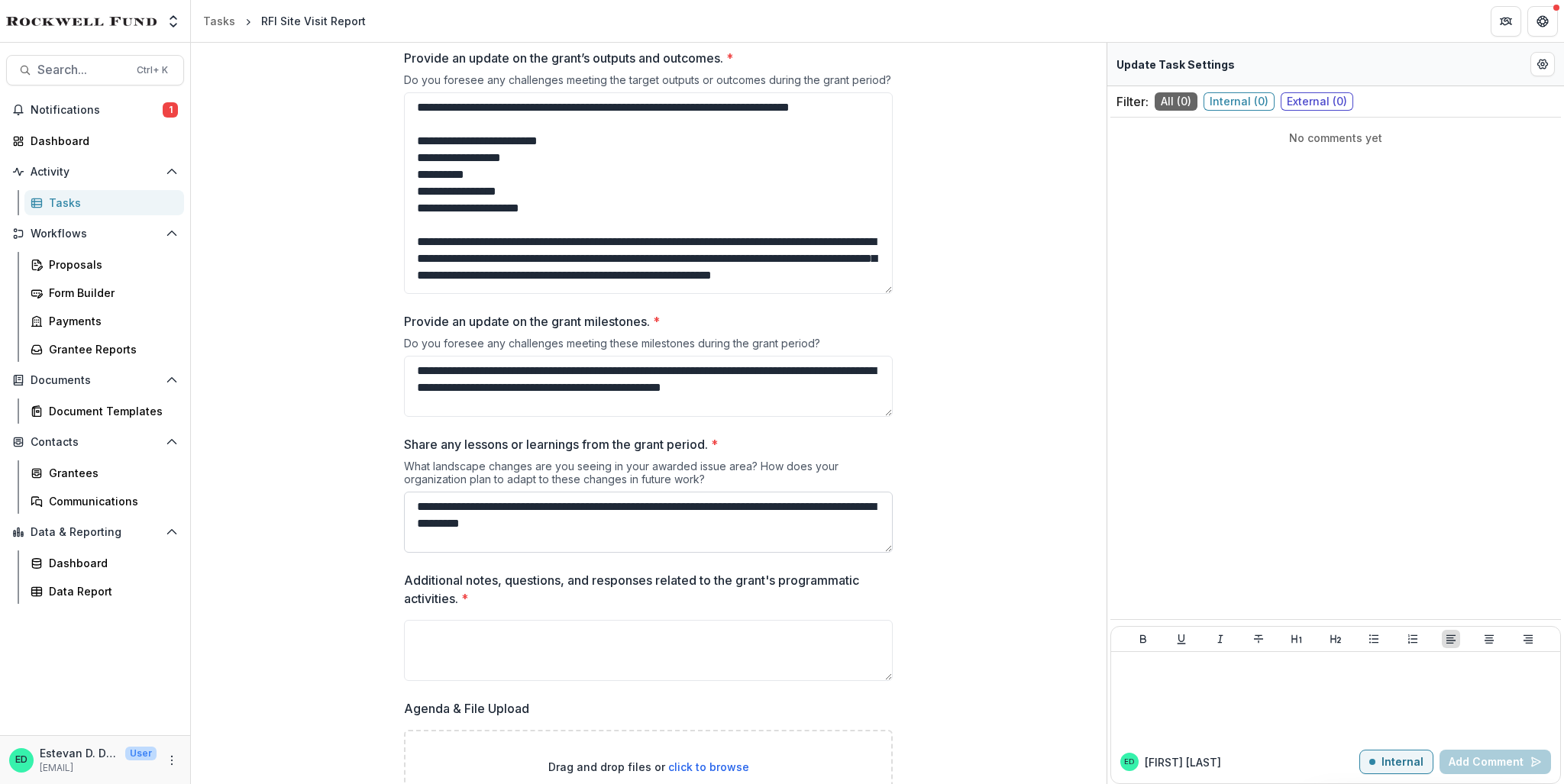 click on "**********" at bounding box center [648, 522] 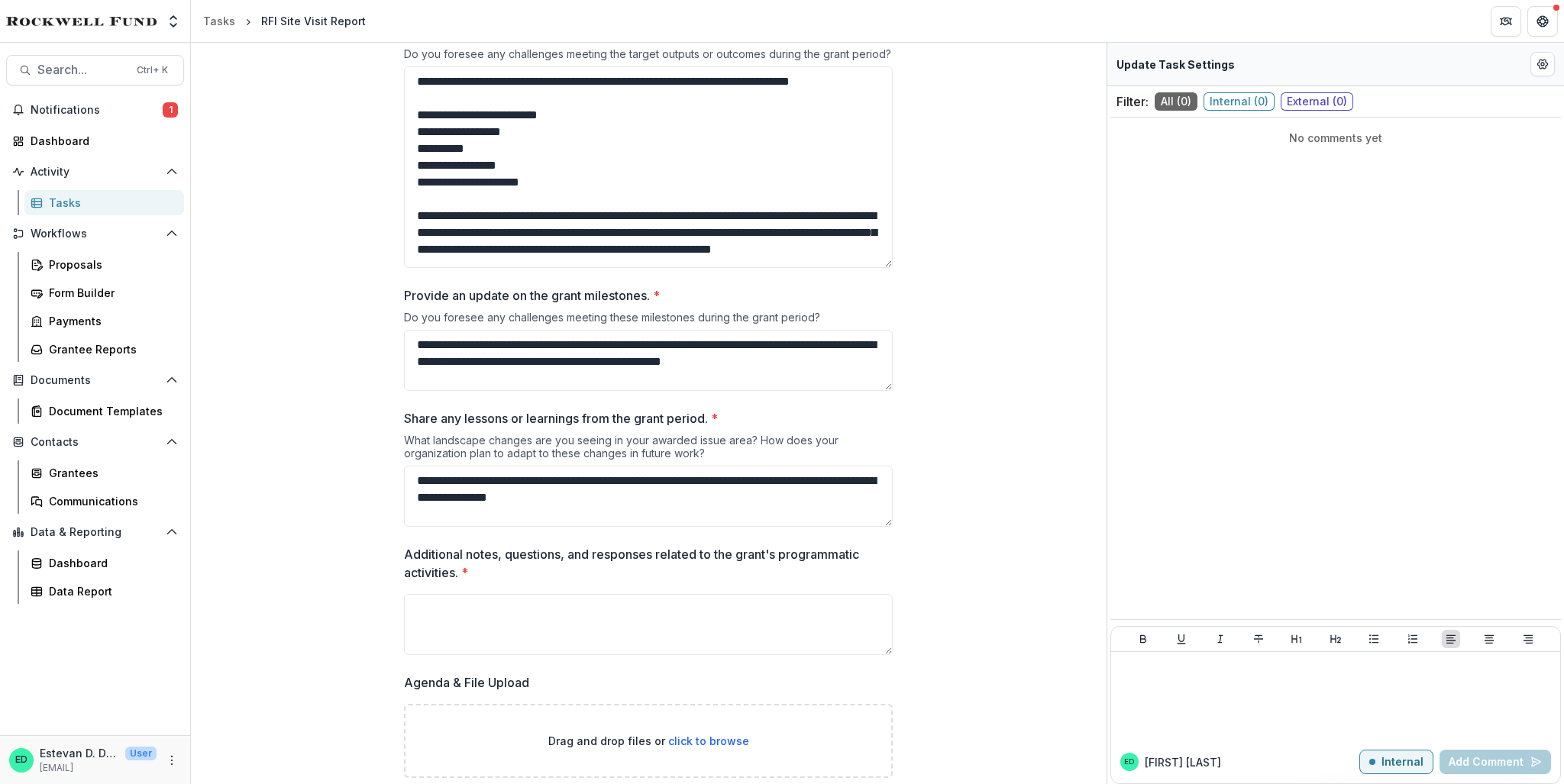 scroll, scrollTop: 1795, scrollLeft: 0, axis: vertical 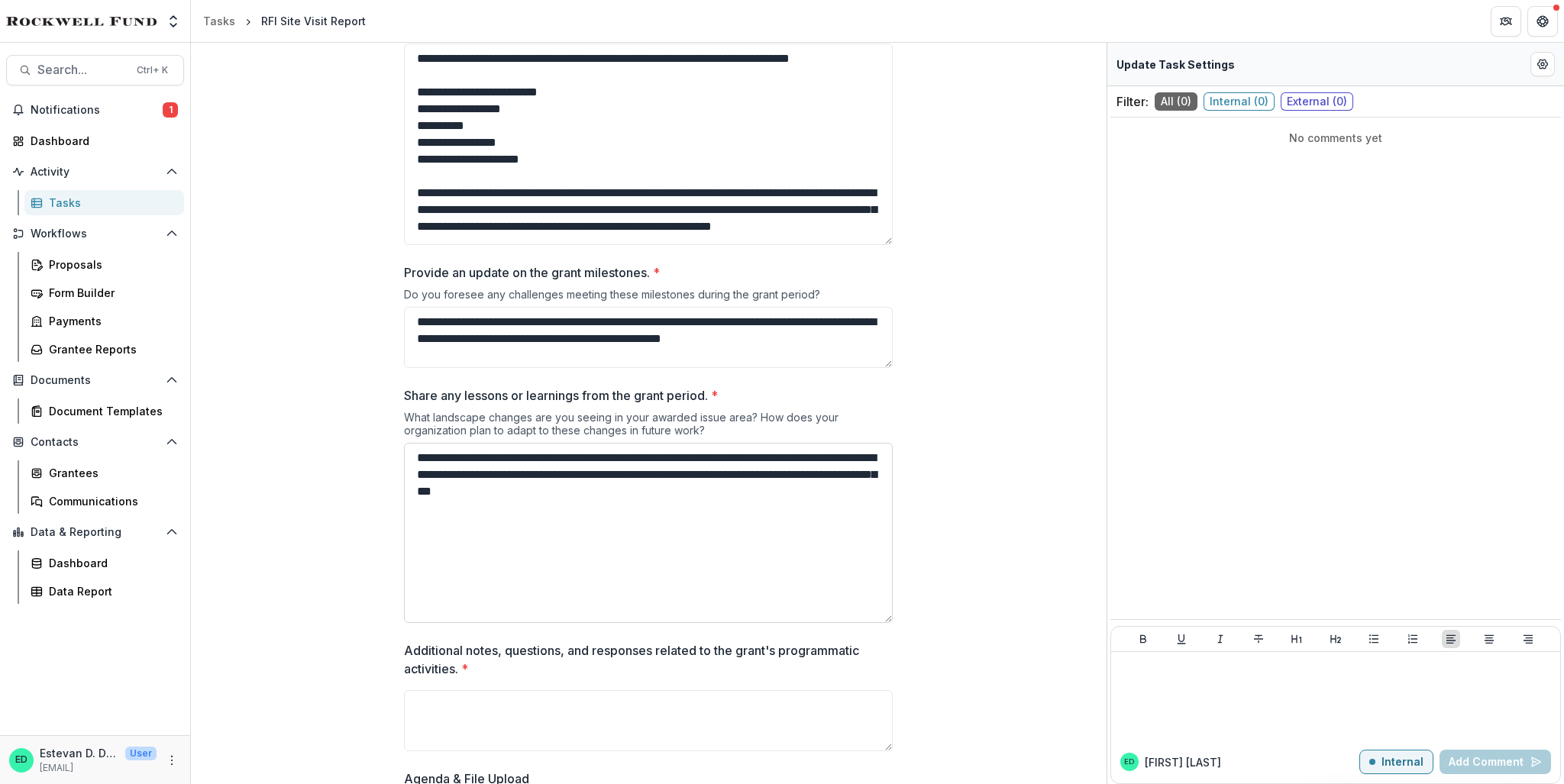 drag, startPoint x: 888, startPoint y: 502, endPoint x: 877, endPoint y: 621, distance: 119.5073 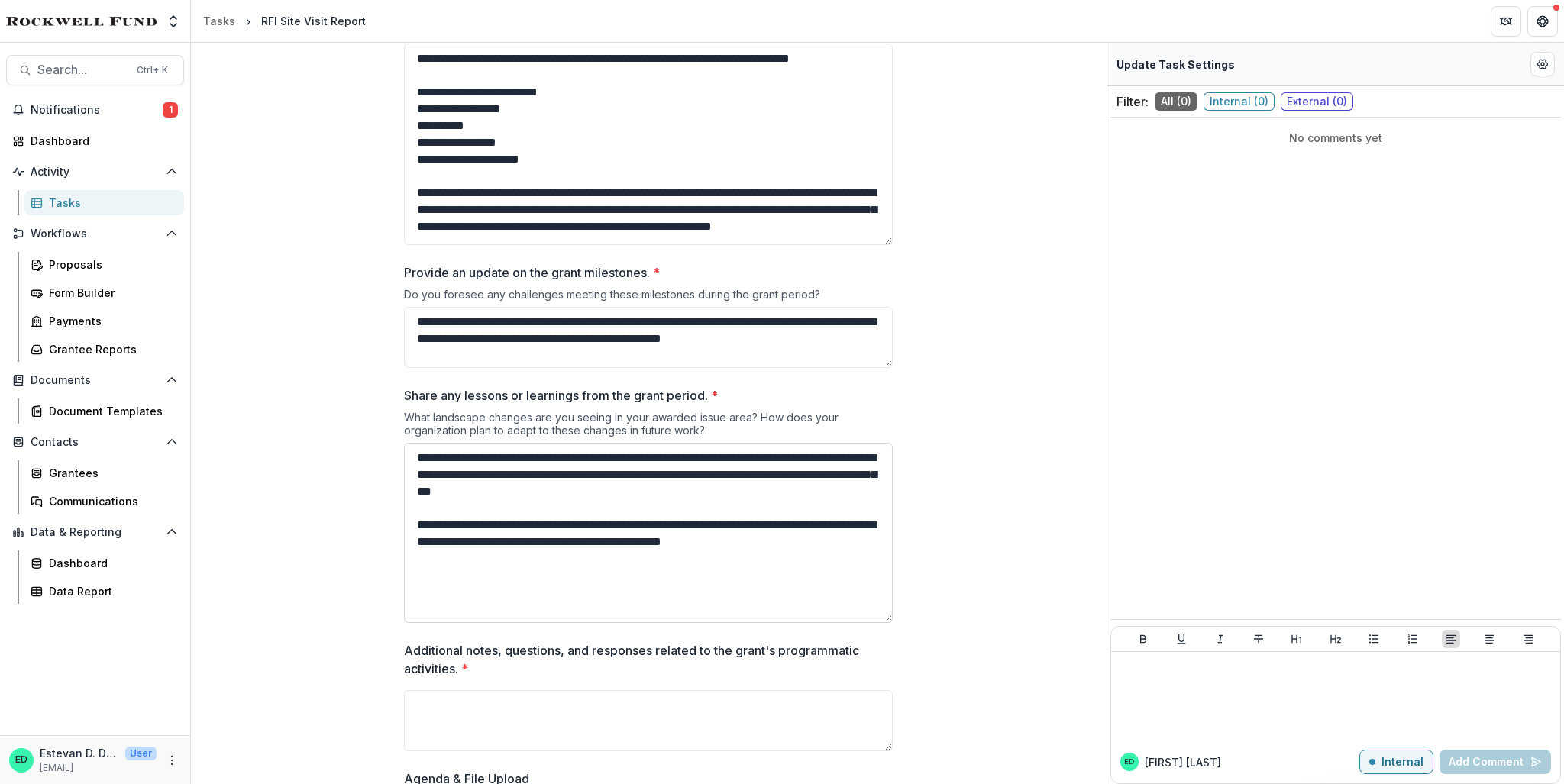click at bounding box center [648, 533] 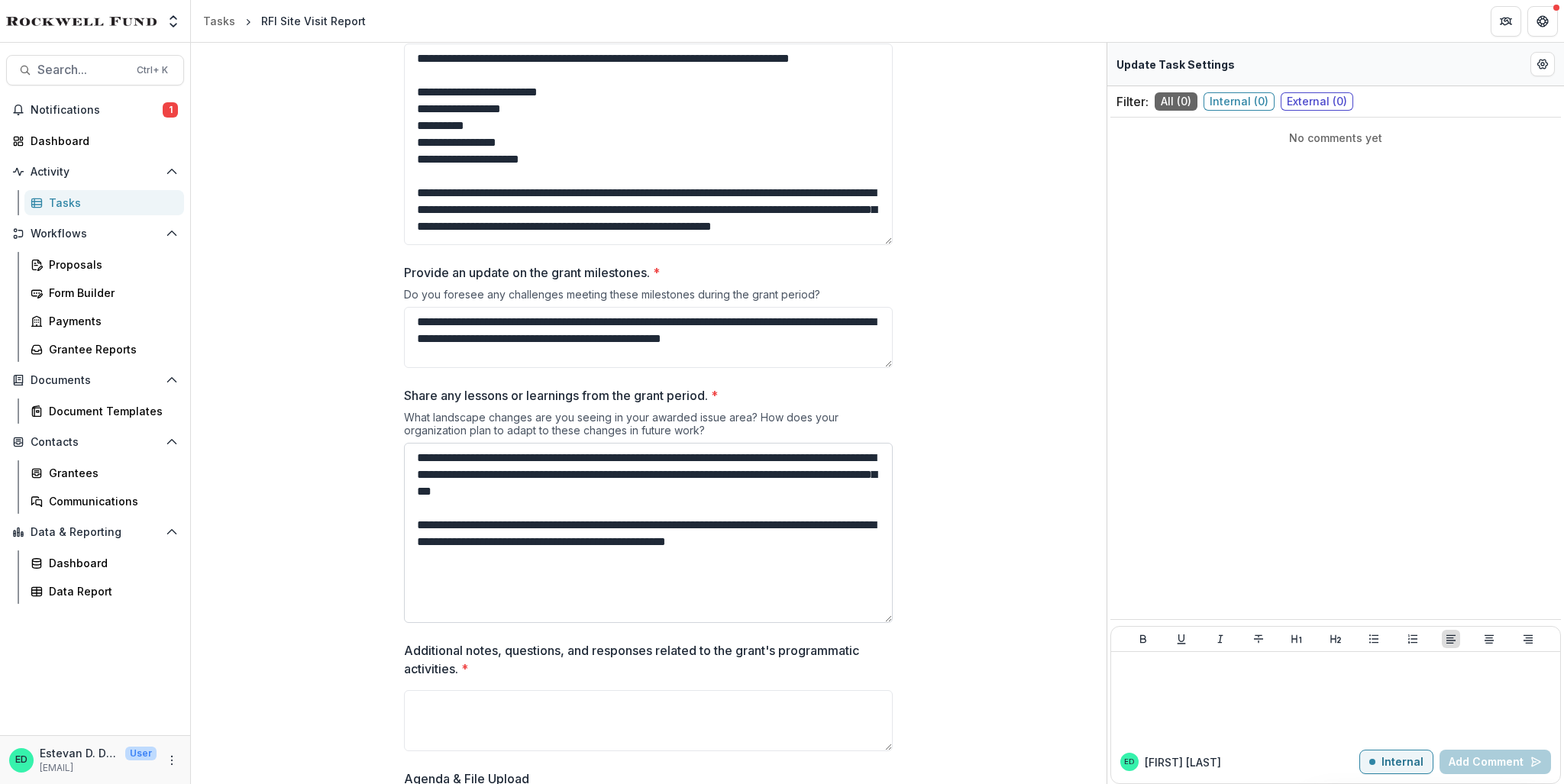 click on "**********" at bounding box center (648, 533) 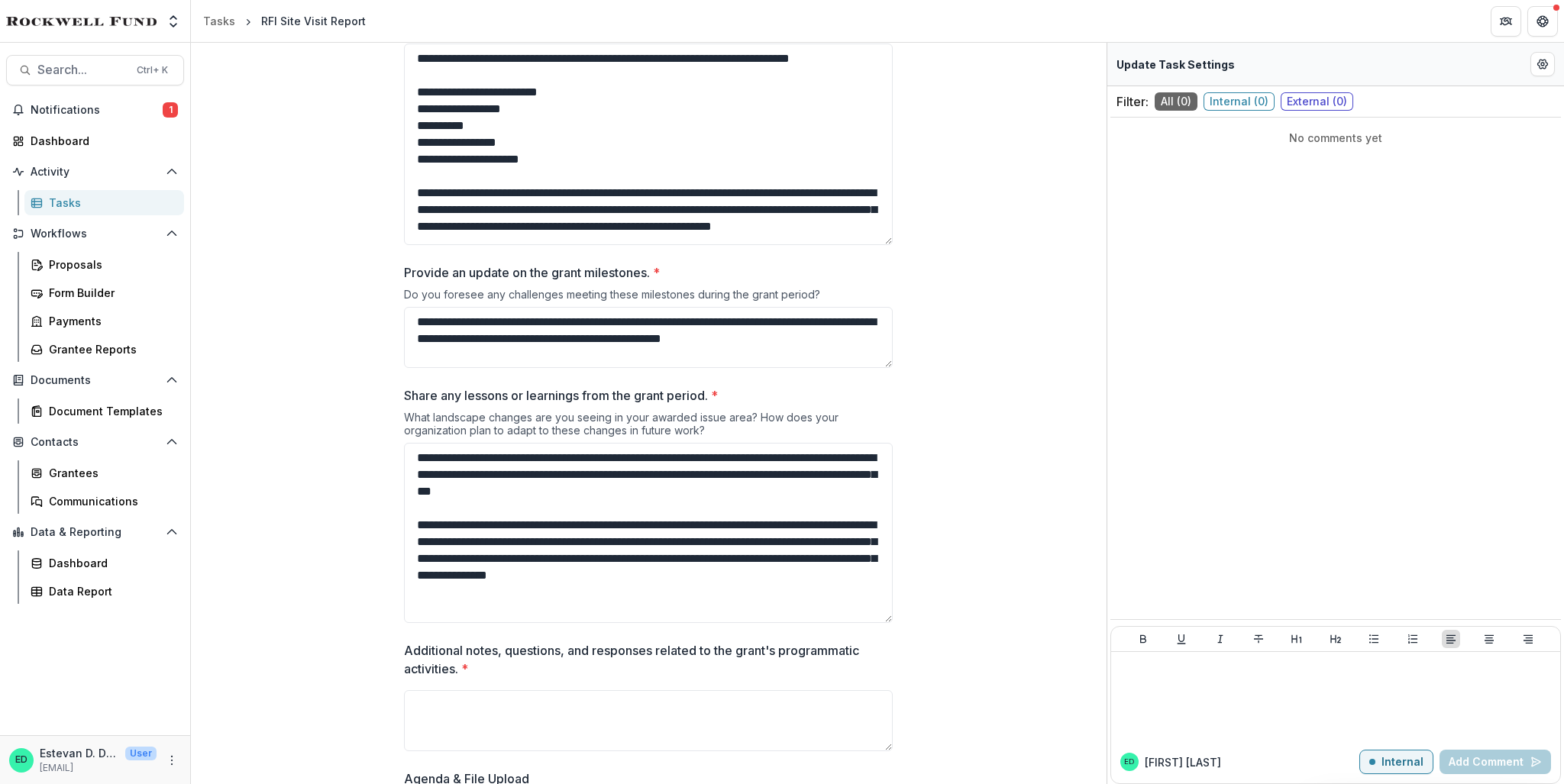 type on "**********" 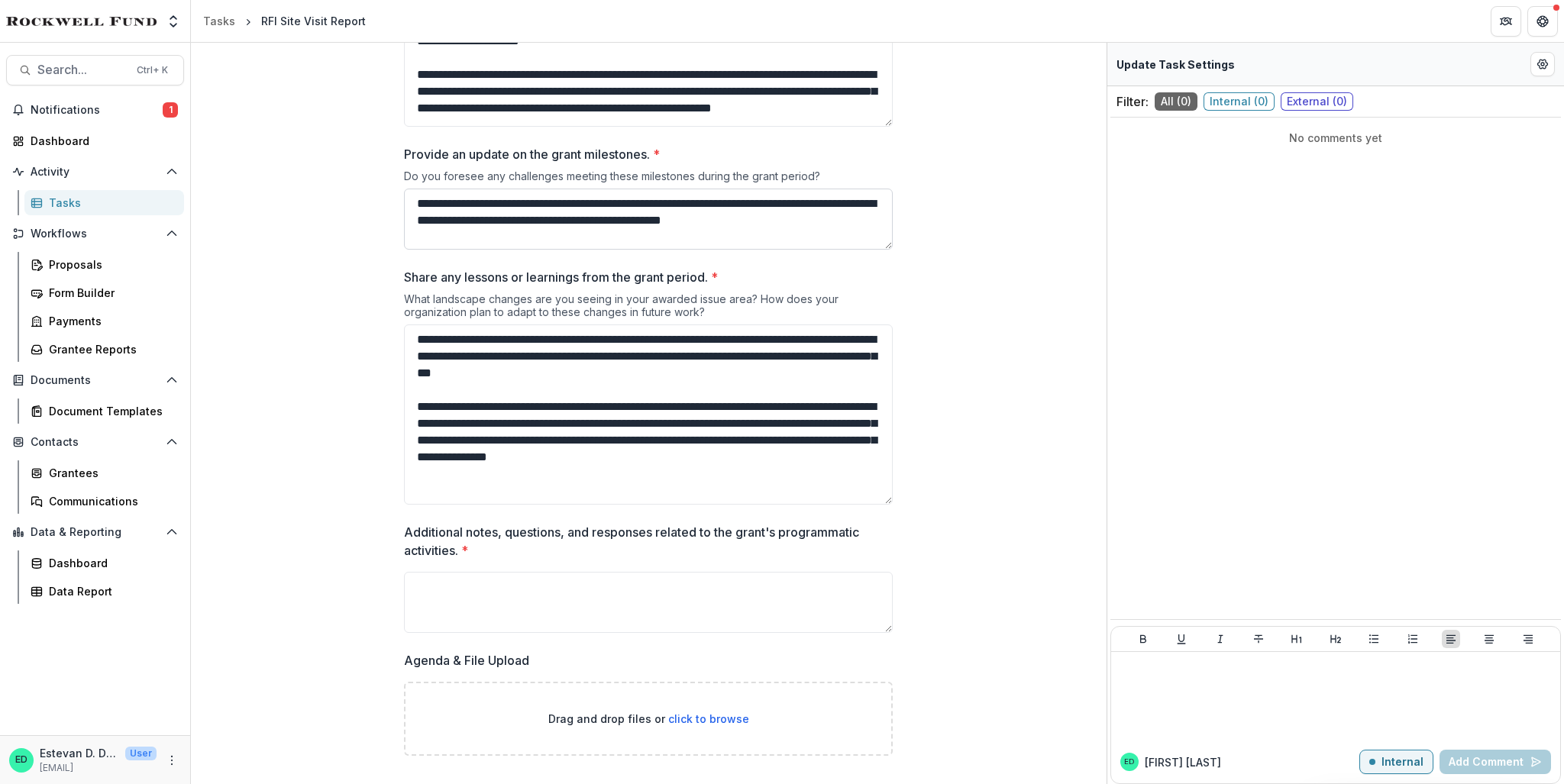 scroll, scrollTop: 1915, scrollLeft: 0, axis: vertical 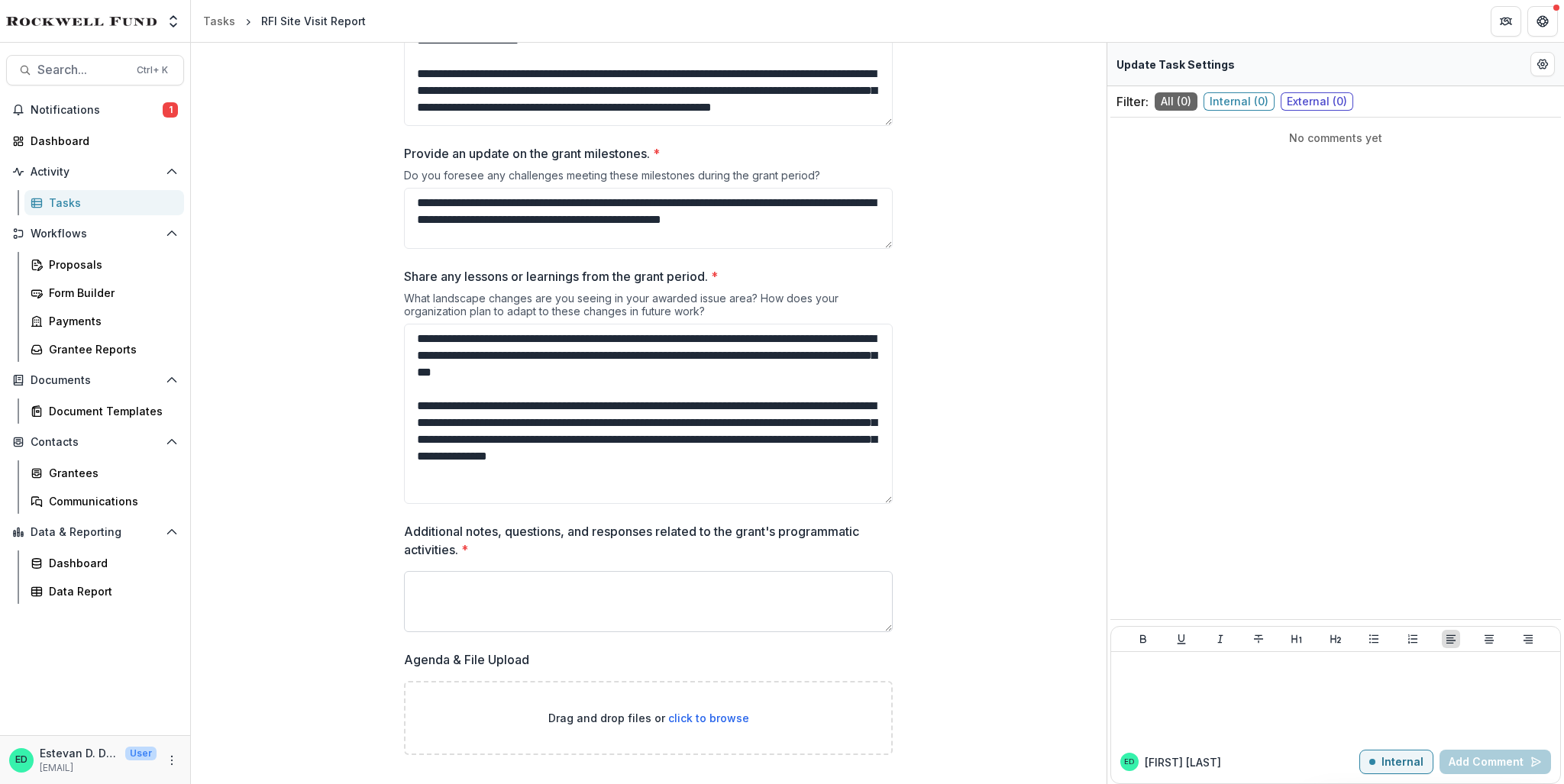 click on "Additional notes, questions, and responses related to the grant's programmatic activities. *" at bounding box center [648, 602] 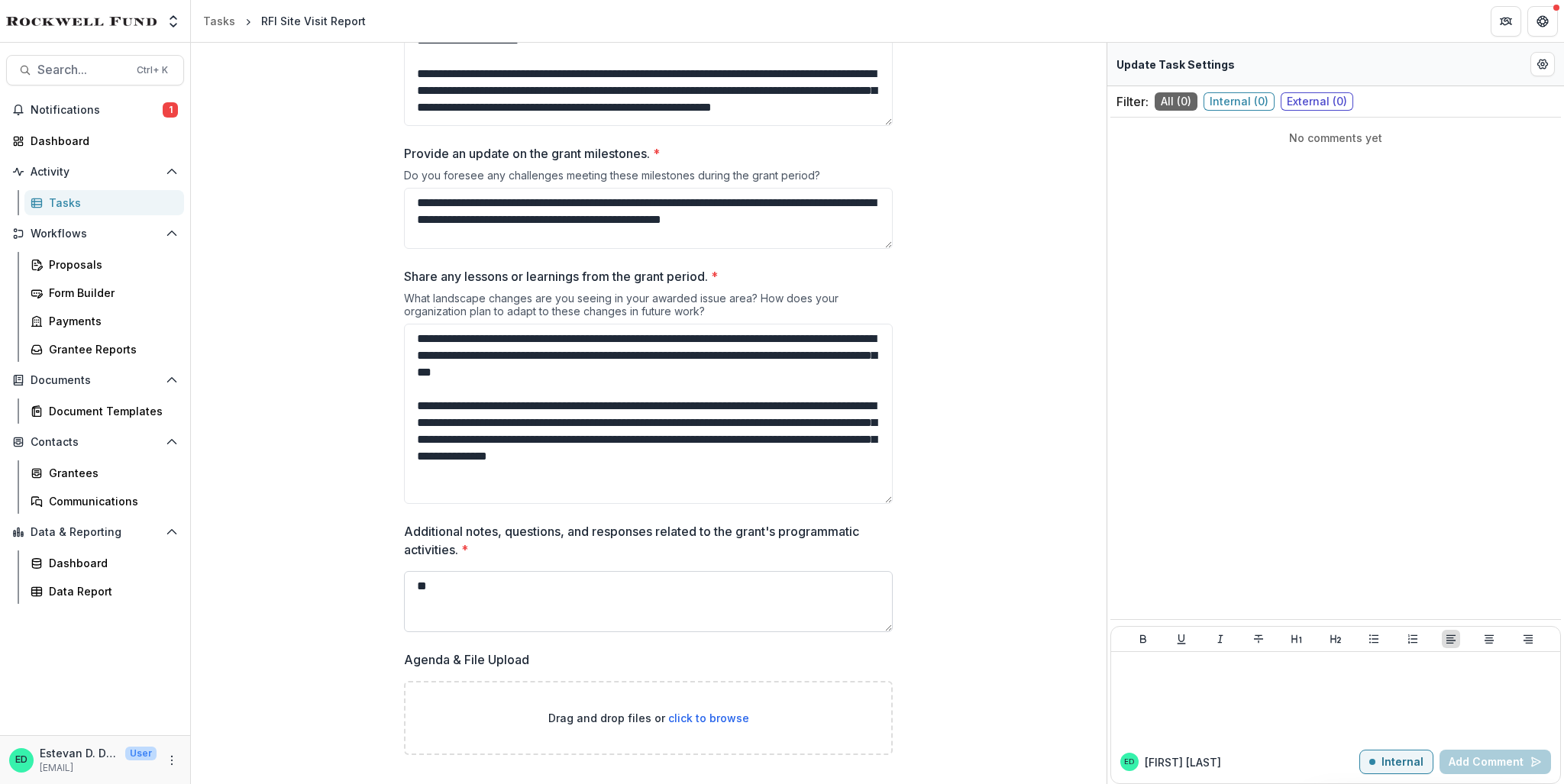 type on "*" 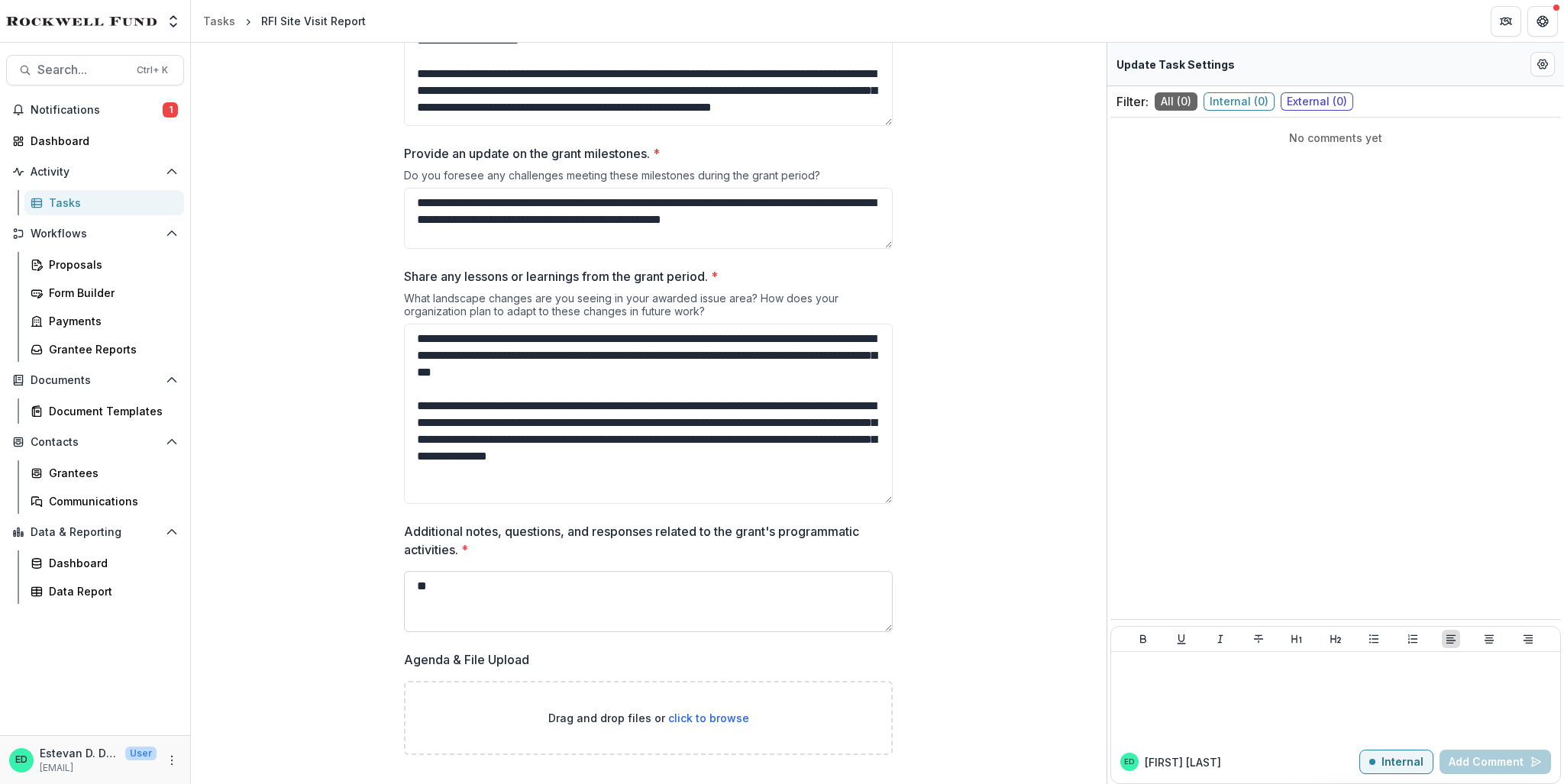 type on "*" 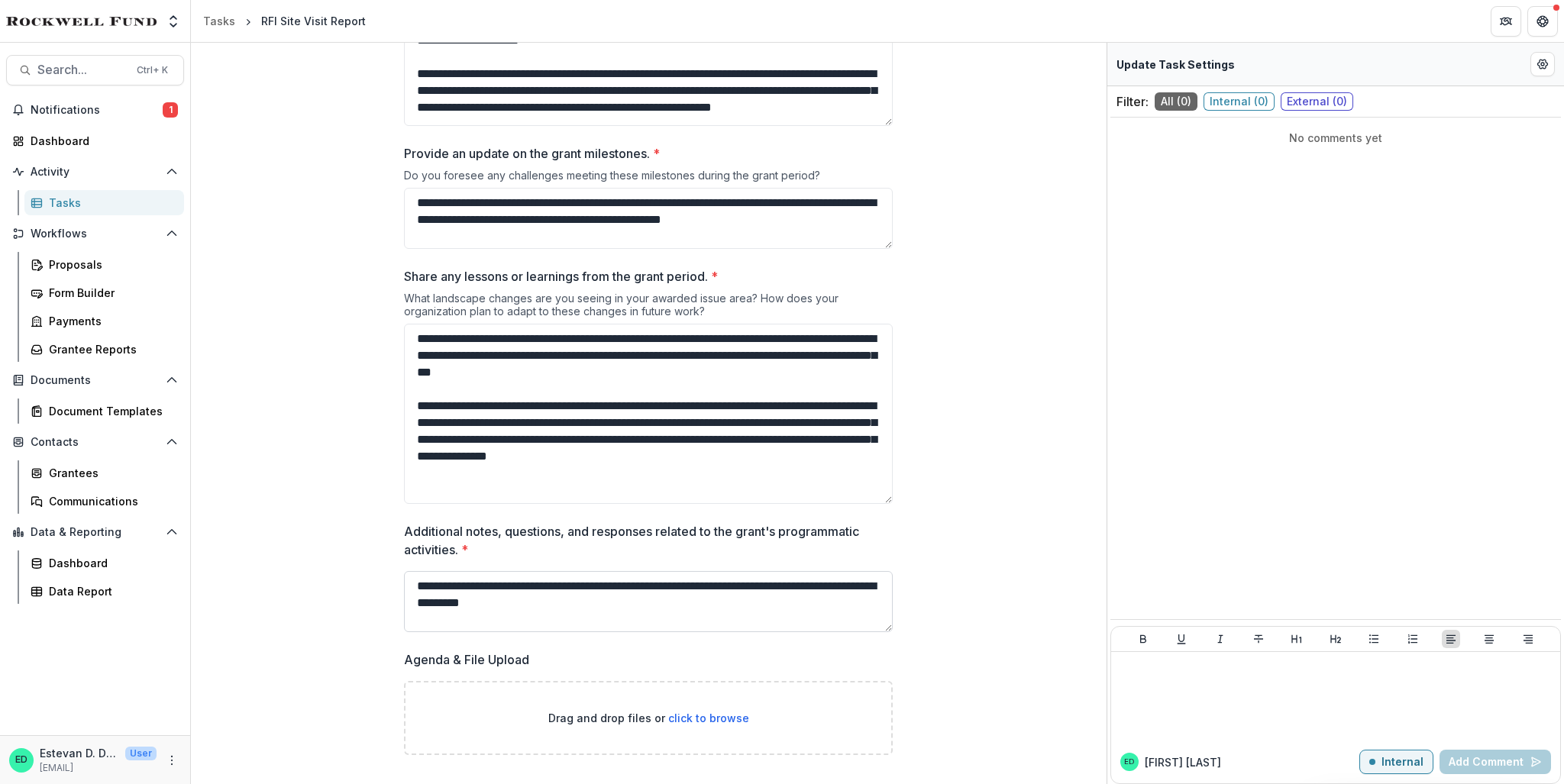 click on "**********" at bounding box center (648, 602) 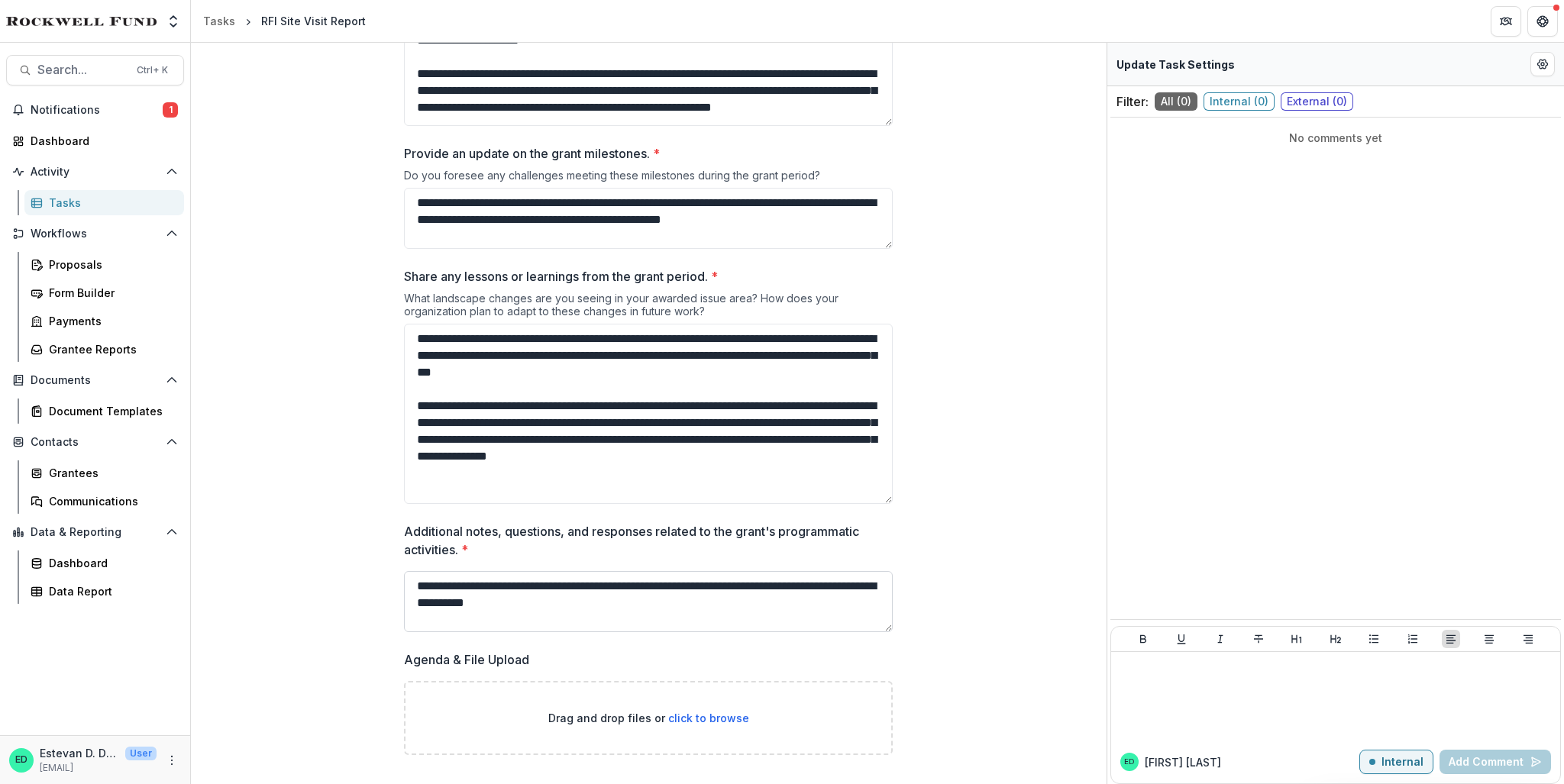 click on "**********" at bounding box center [648, 602] 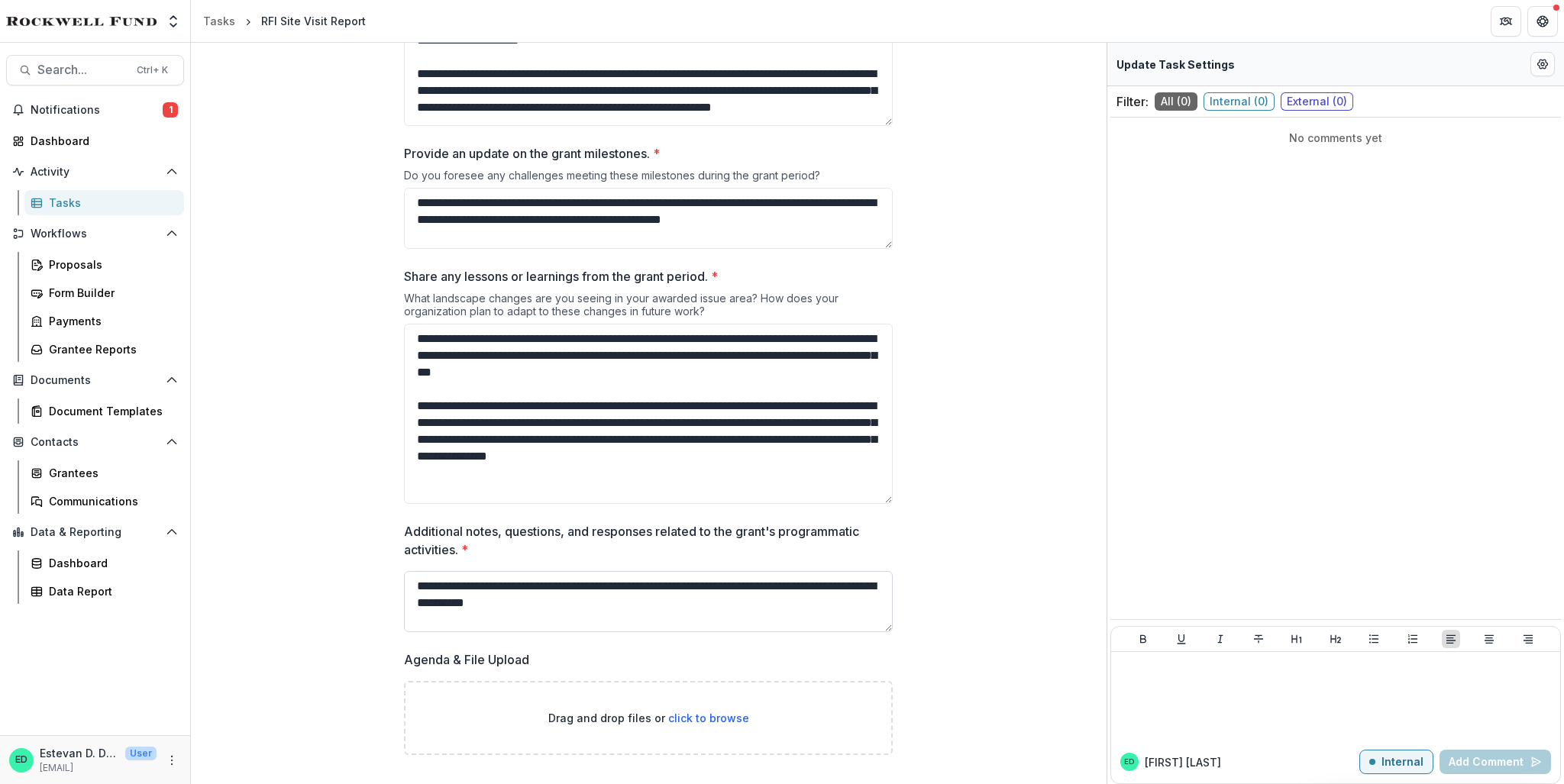 click on "**********" at bounding box center [648, 602] 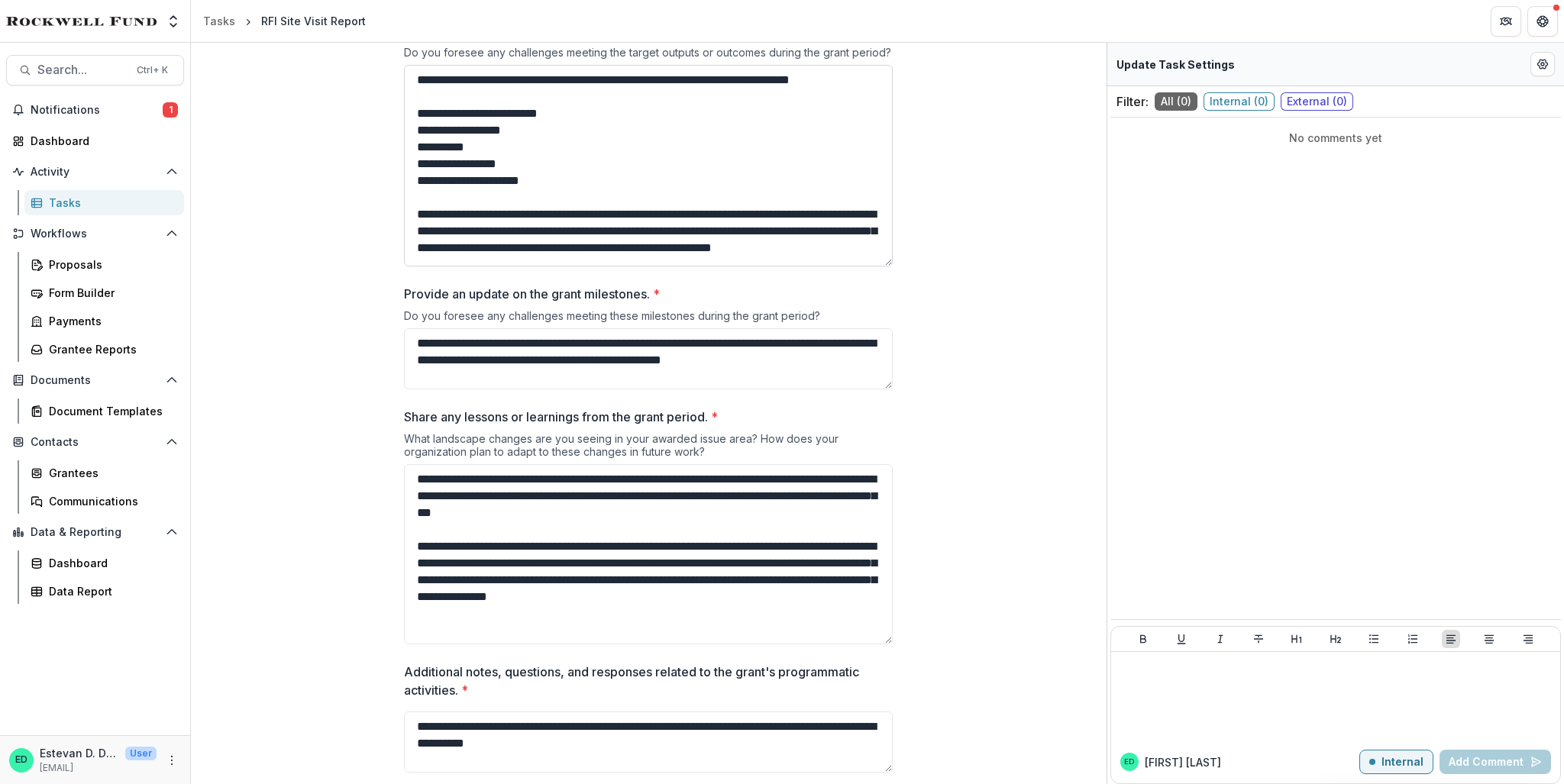 scroll, scrollTop: 1686, scrollLeft: 0, axis: vertical 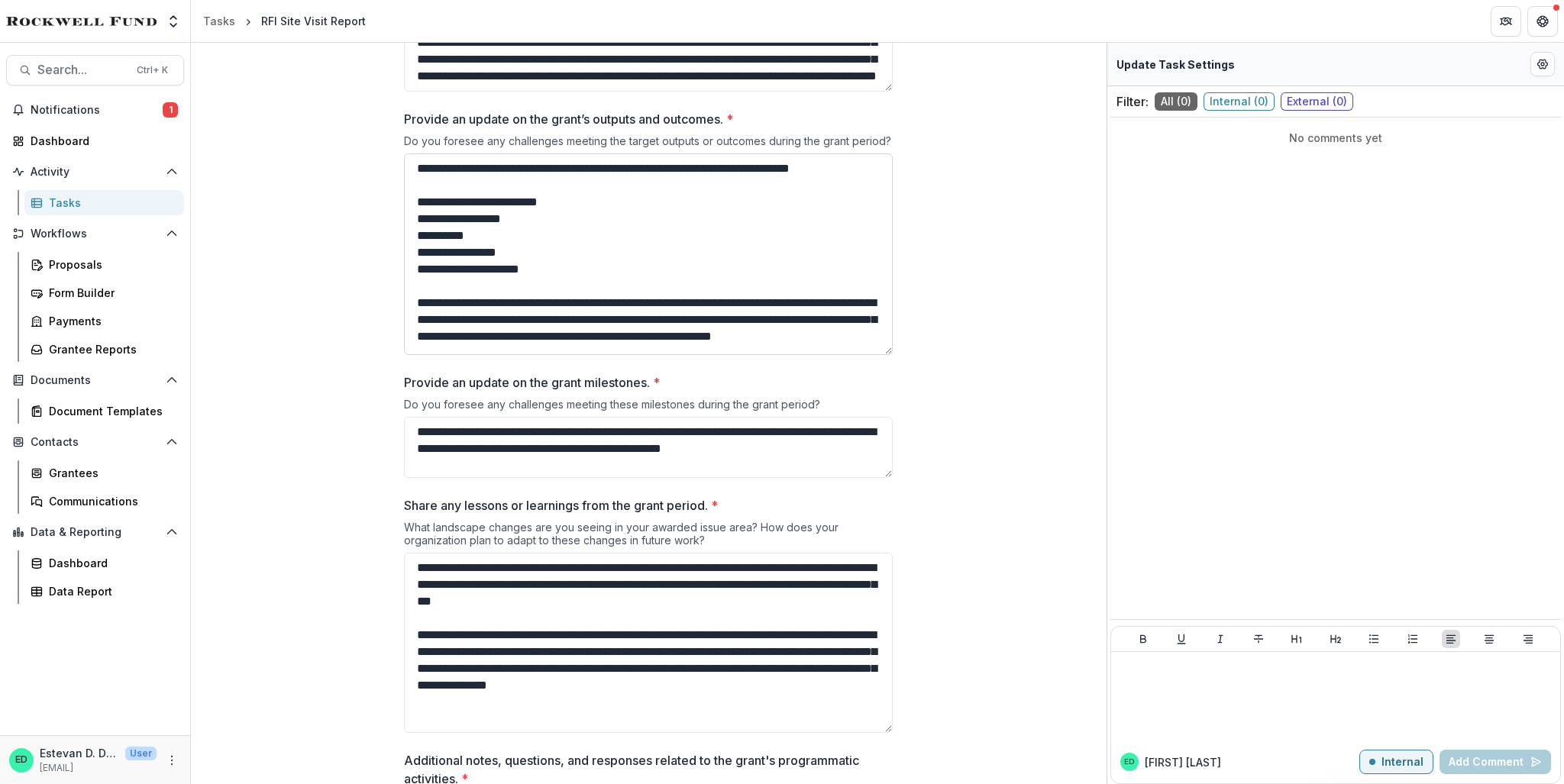 click on "**********" at bounding box center (648, 254) 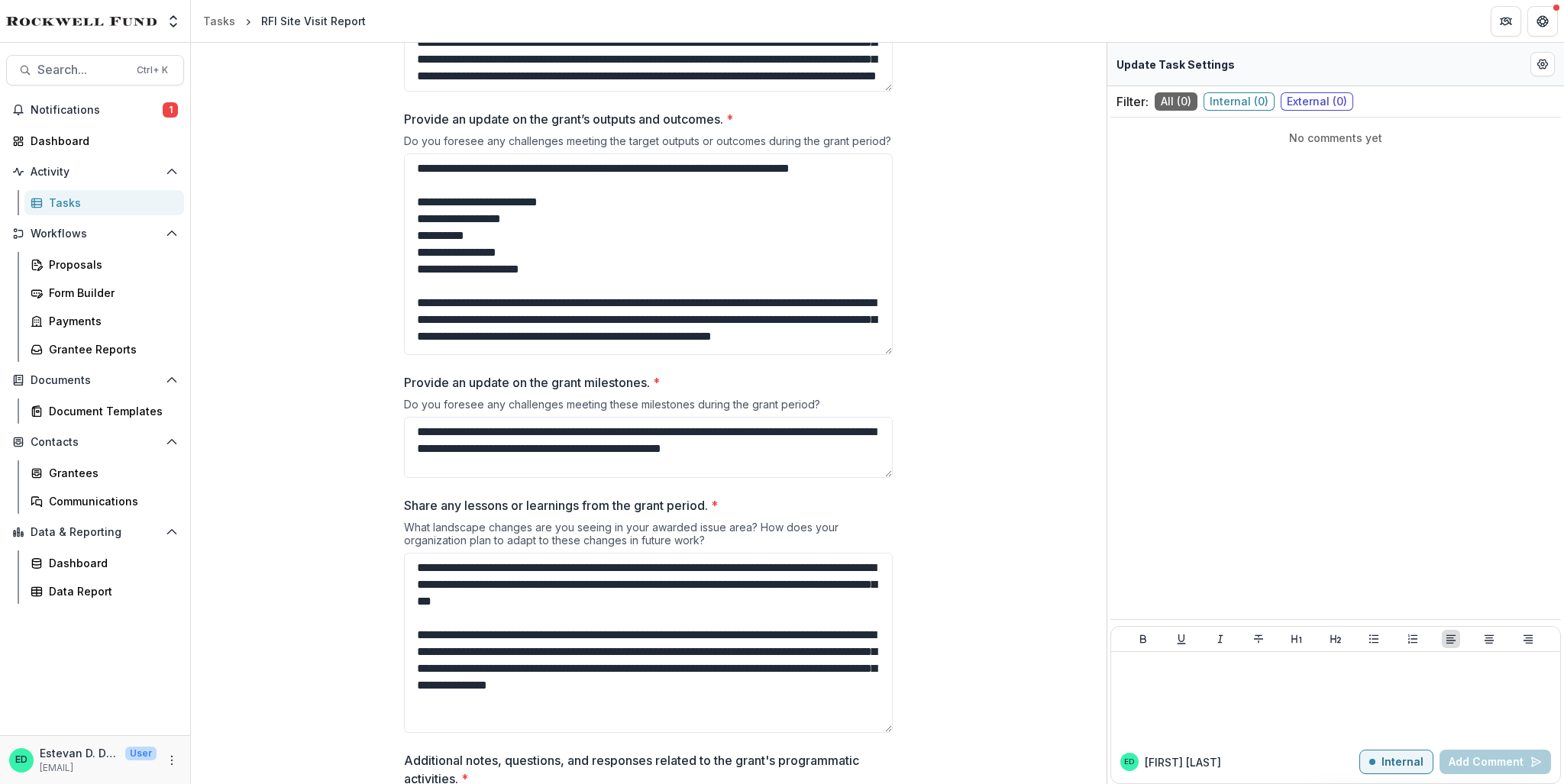 drag, startPoint x: 572, startPoint y: 287, endPoint x: 401, endPoint y: 218, distance: 184.39631 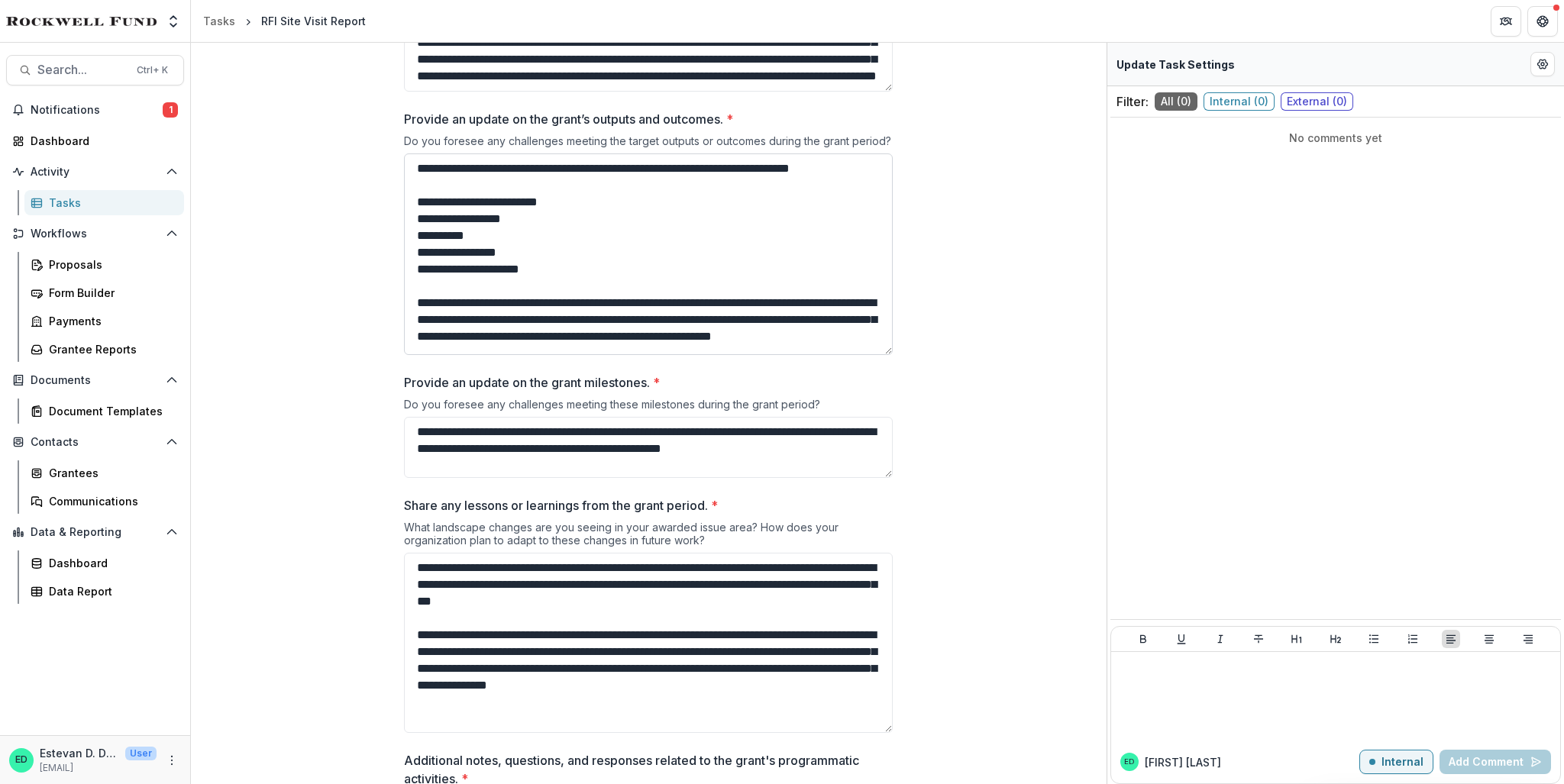 click on "**********" at bounding box center [648, 254] 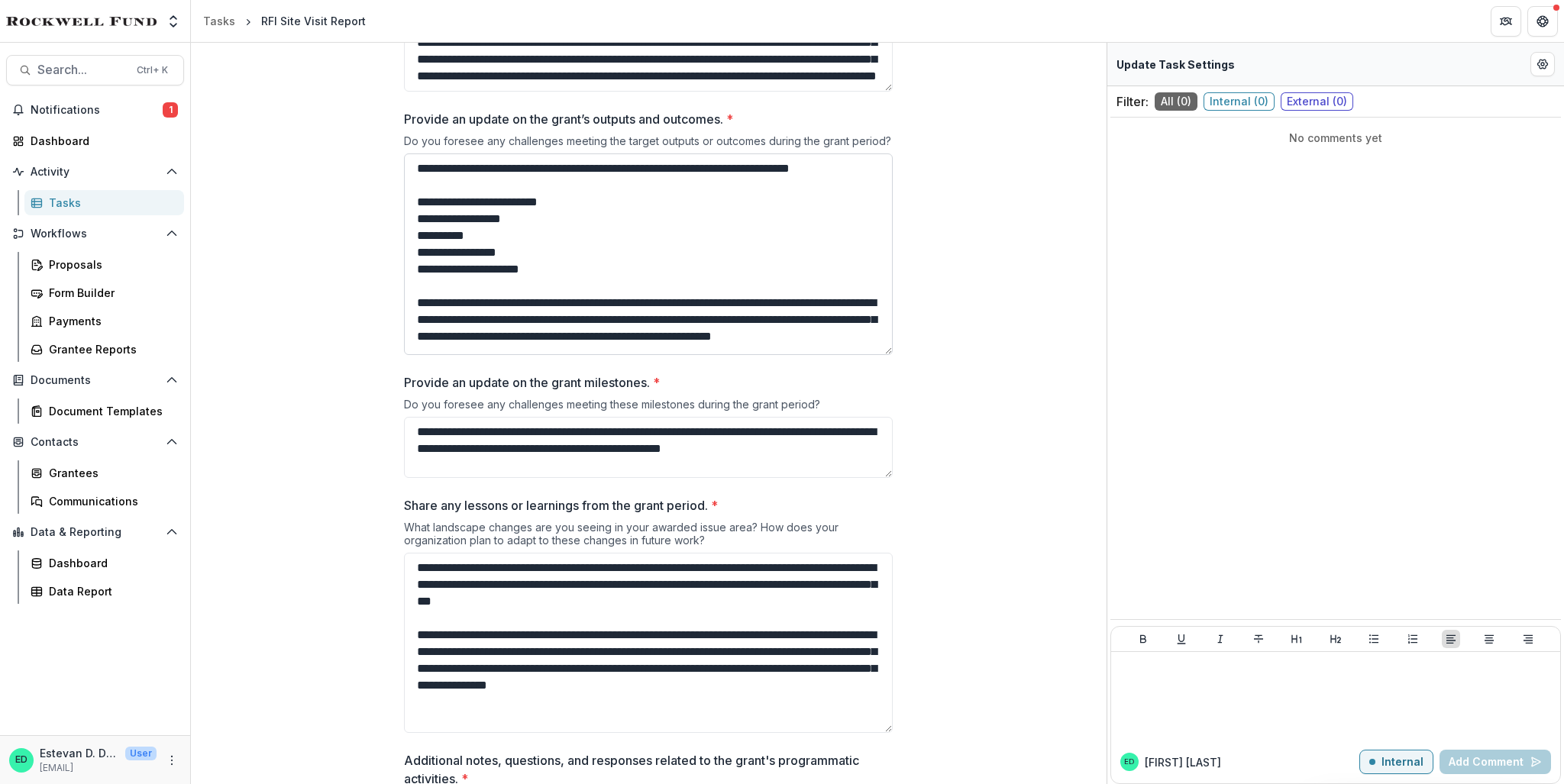 drag, startPoint x: 415, startPoint y: 218, endPoint x: 581, endPoint y: 289, distance: 180.54639 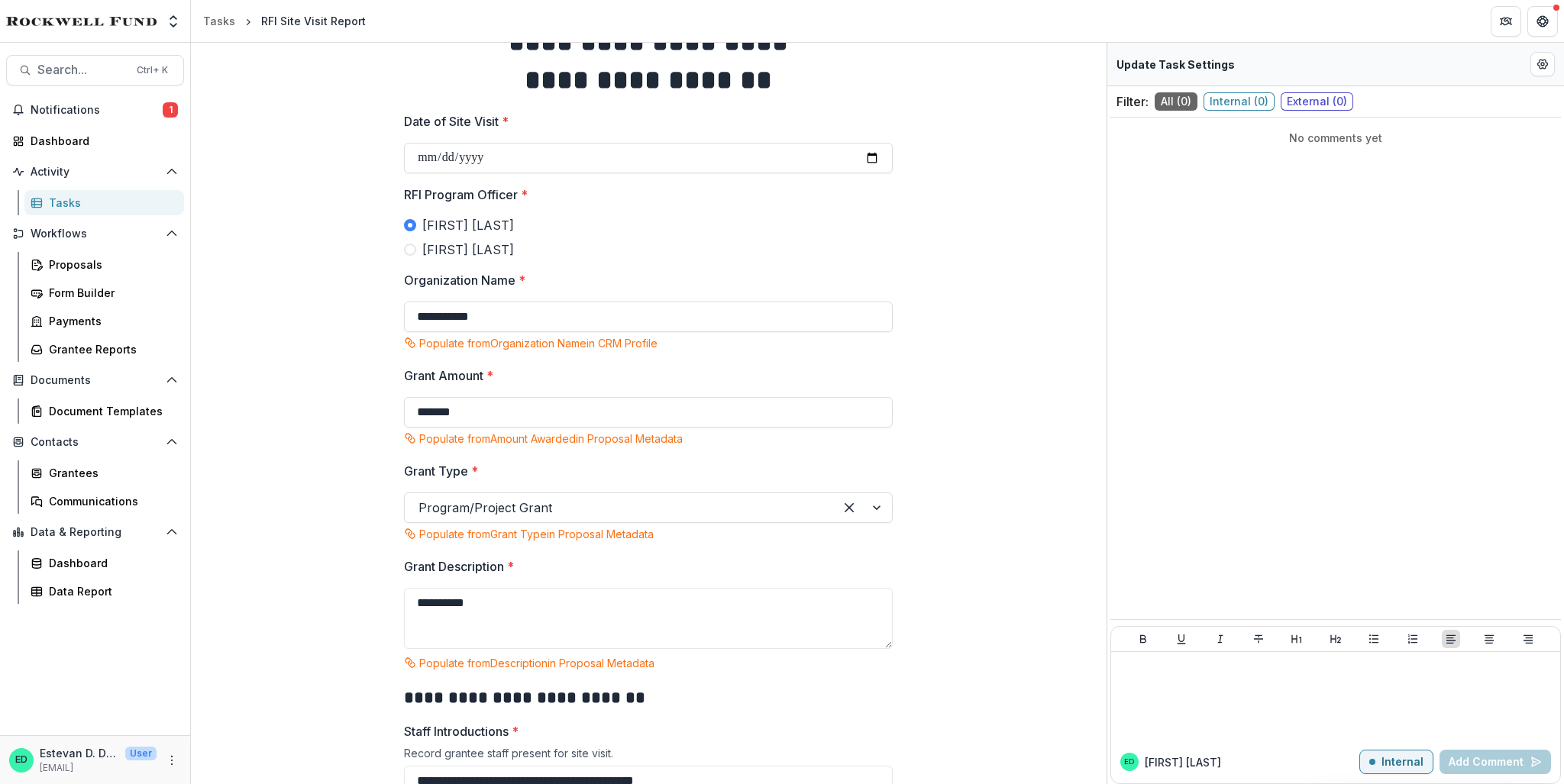 scroll, scrollTop: 0, scrollLeft: 0, axis: both 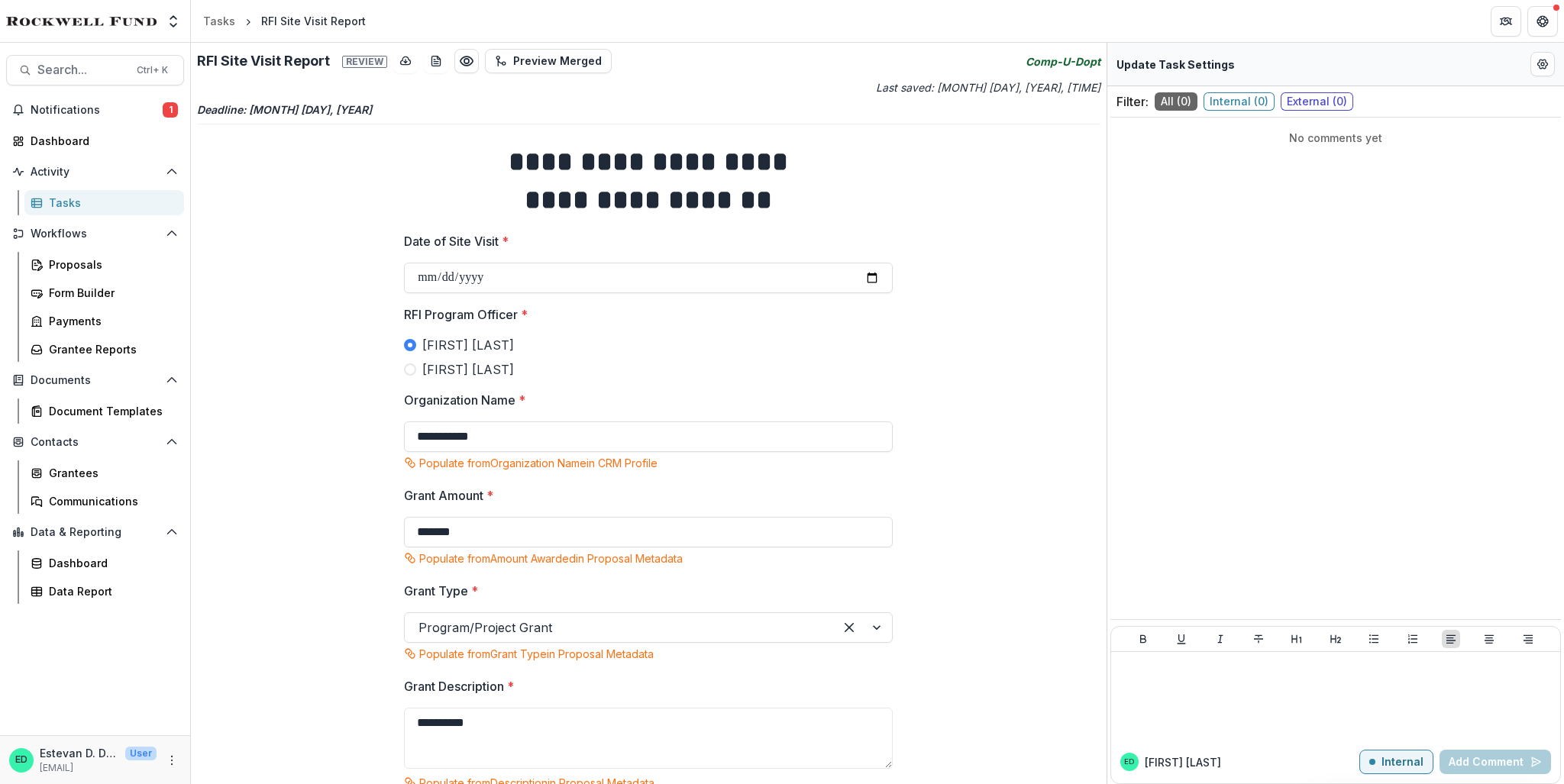 click on "RFI Site Visit Report Review Preview Merged Comp-U-Dopt" at bounding box center [648, 61] 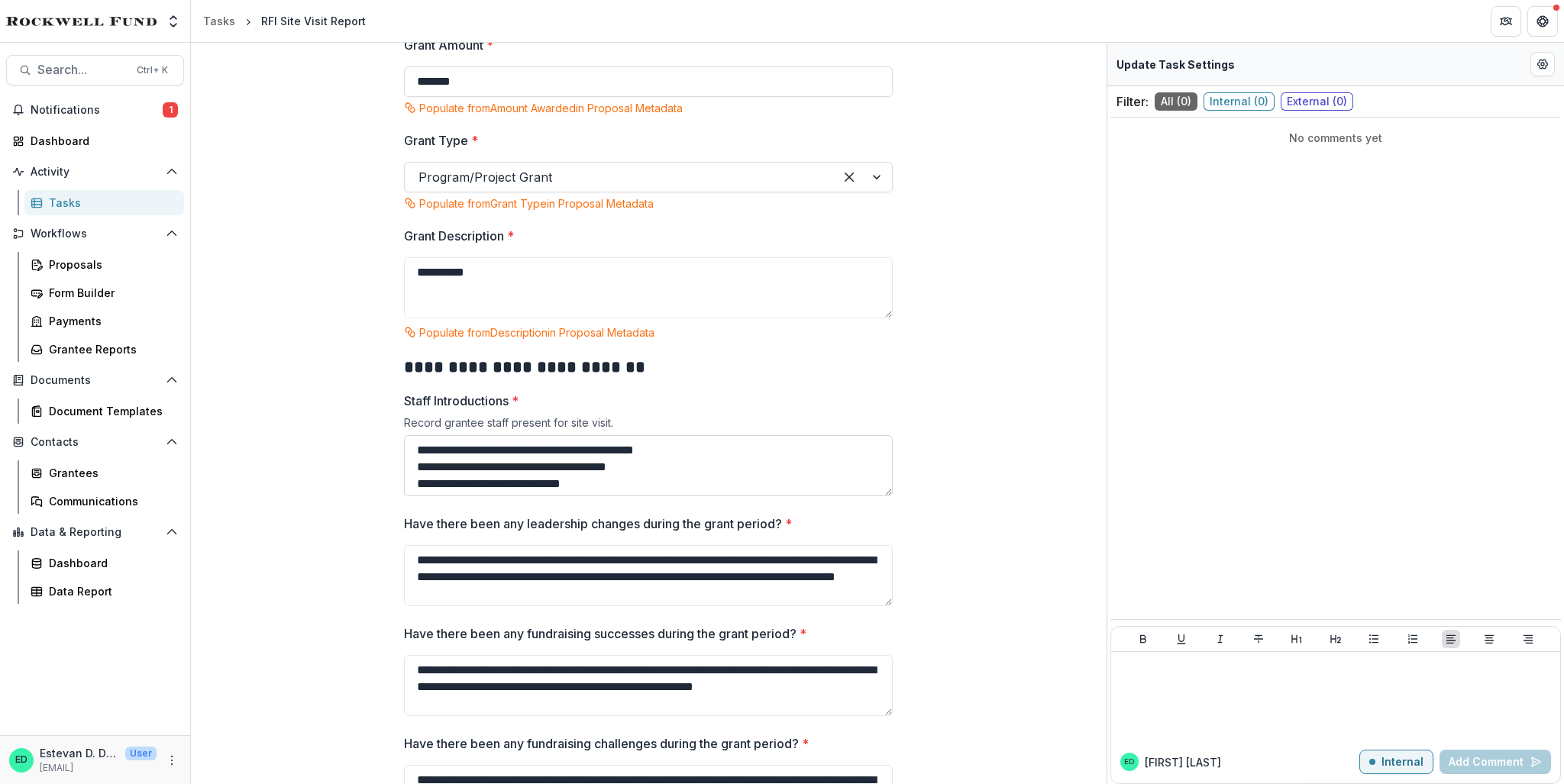 scroll, scrollTop: 687, scrollLeft: 0, axis: vertical 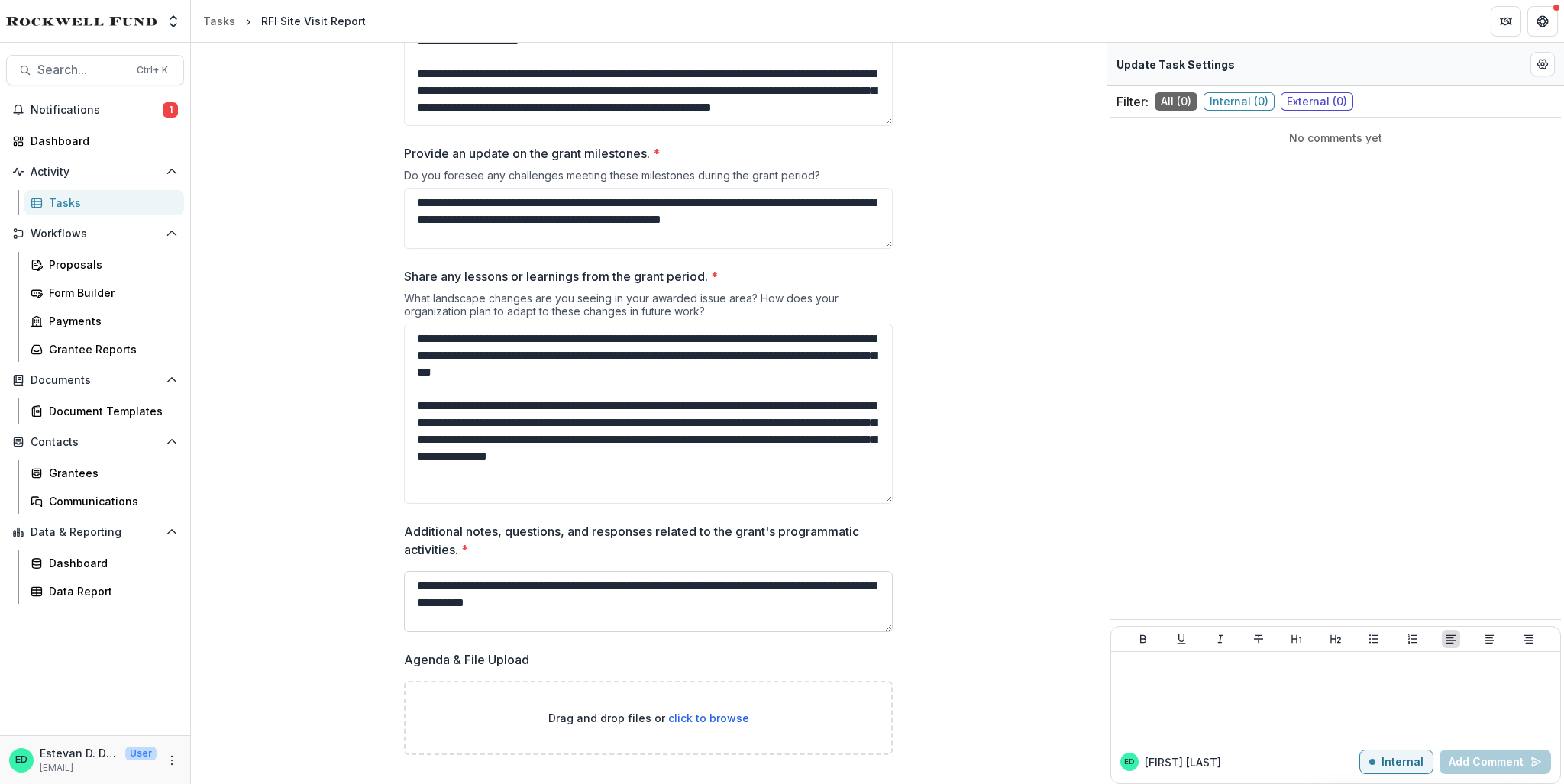 click on "**********" at bounding box center [648, 602] 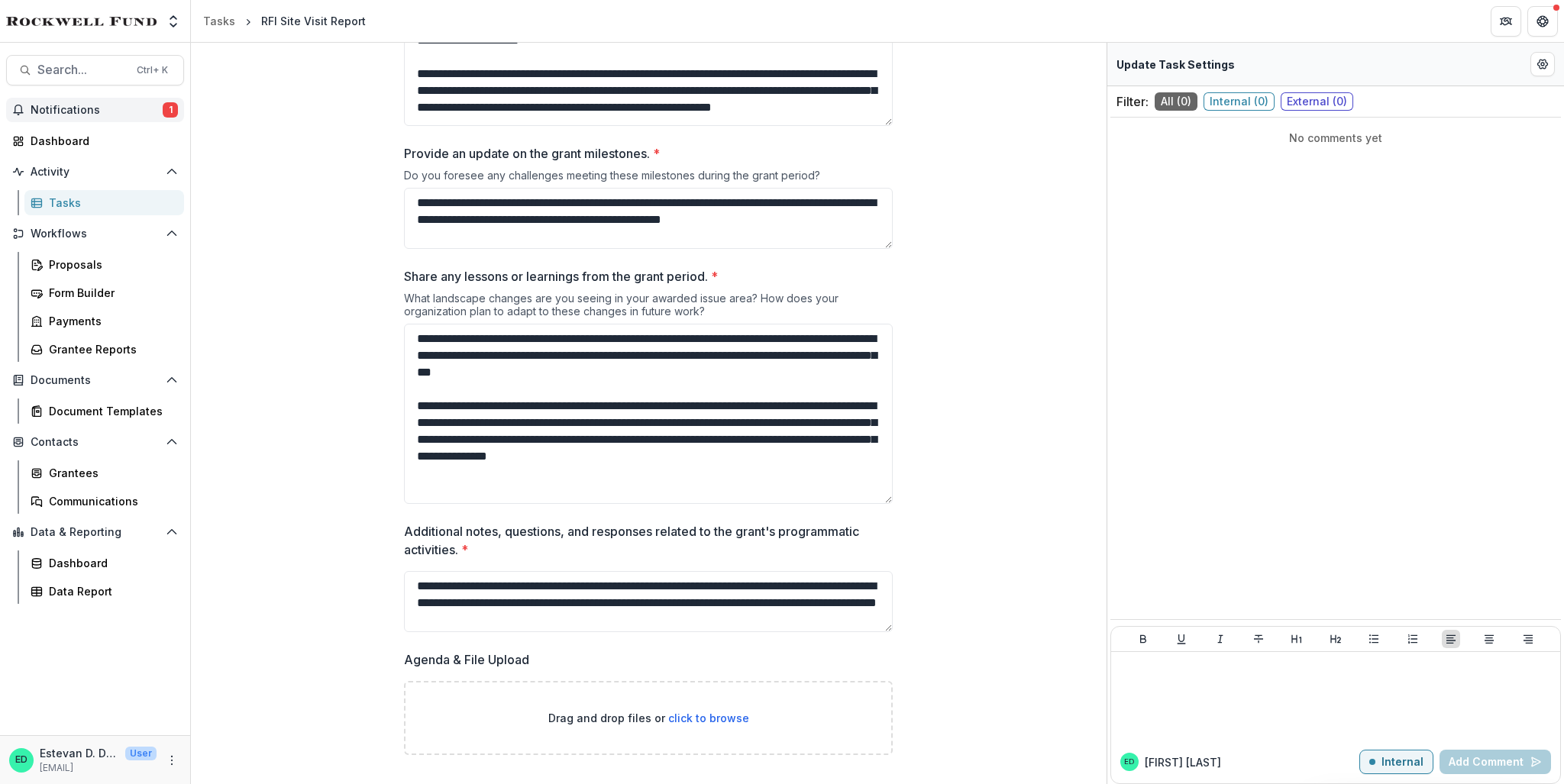 type on "**********" 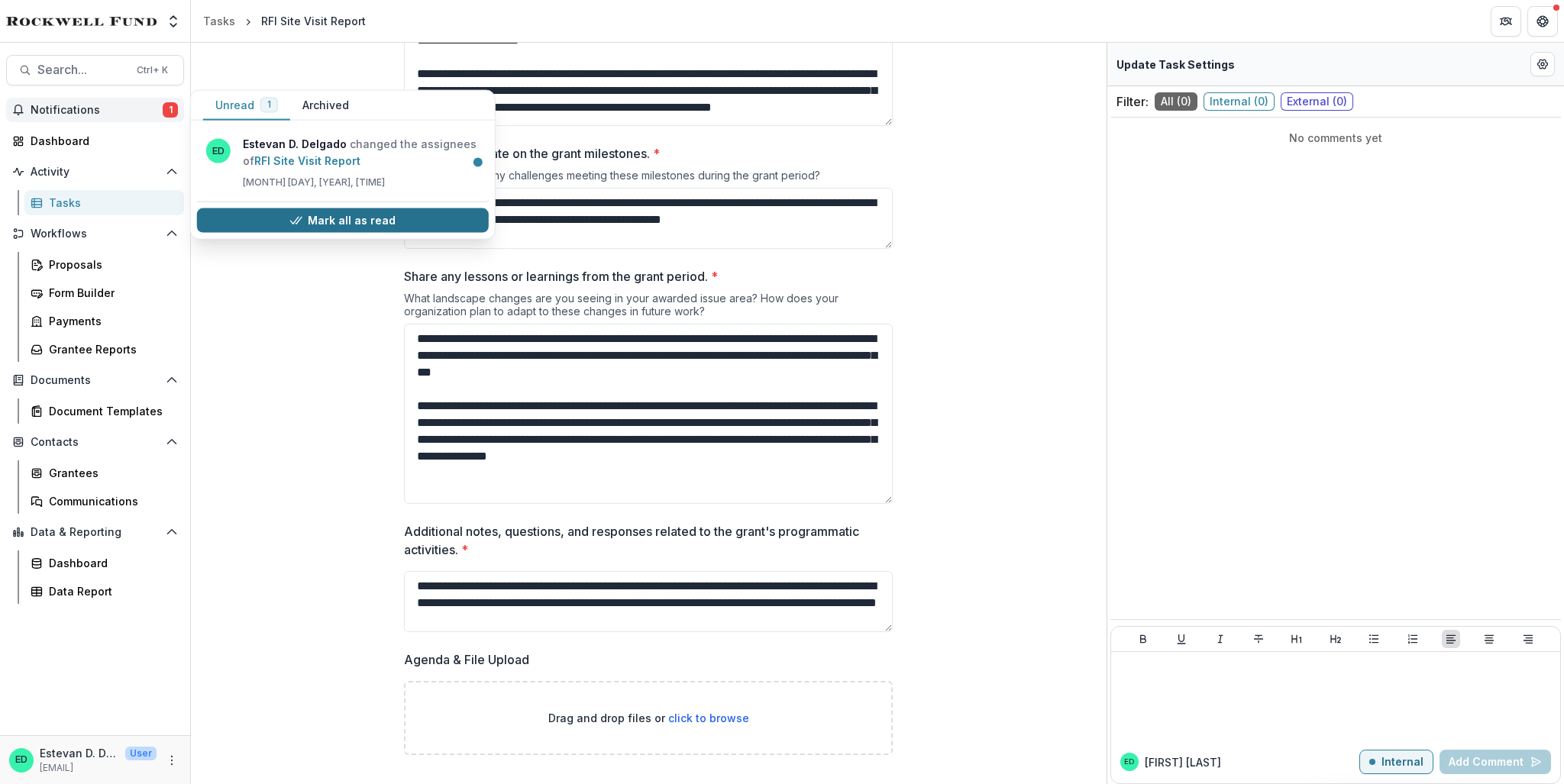 click on "Mark all as read" at bounding box center [343, 221] 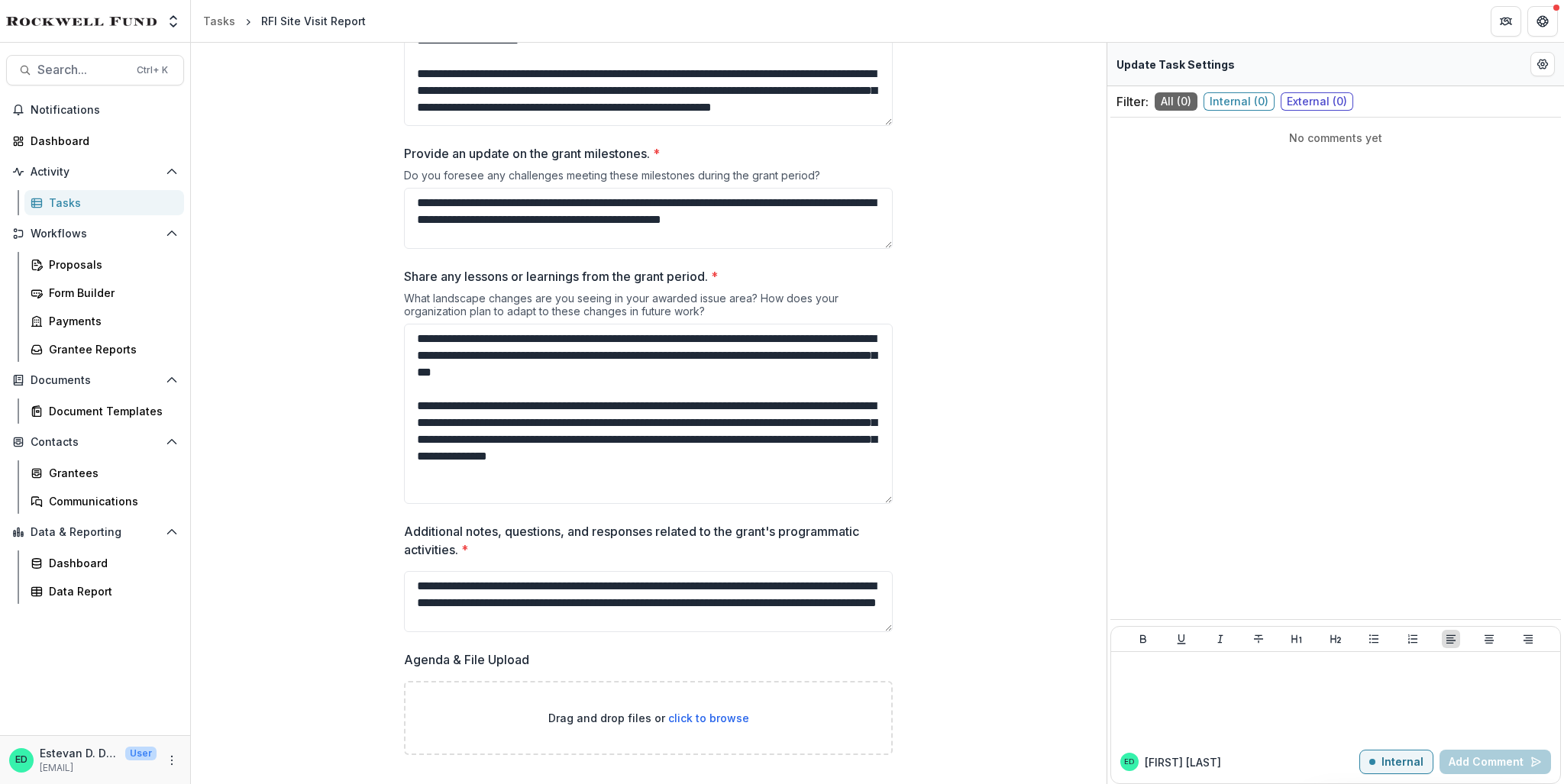 click on "**********" at bounding box center (648, -502) 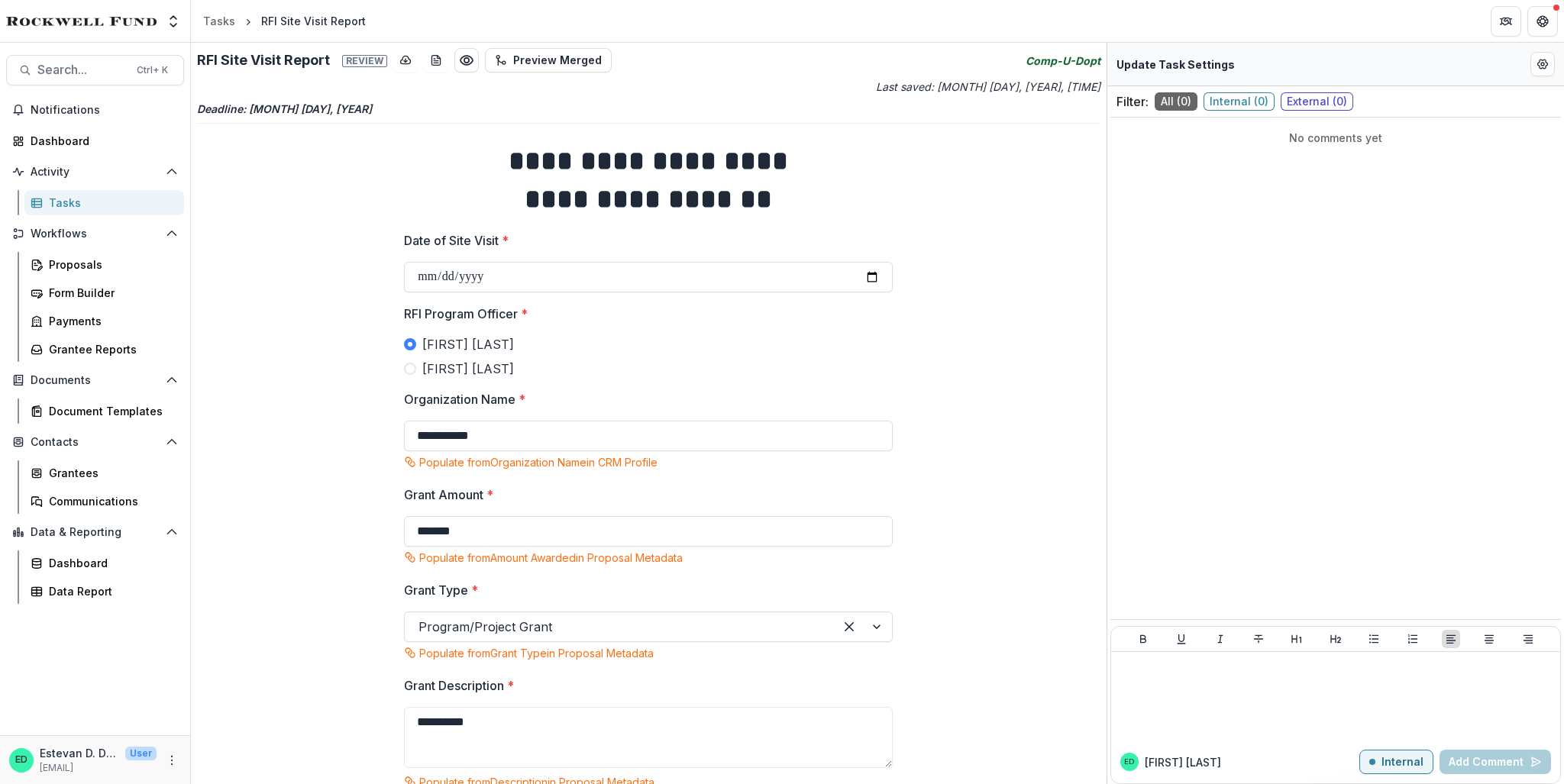 scroll, scrollTop: 0, scrollLeft: 0, axis: both 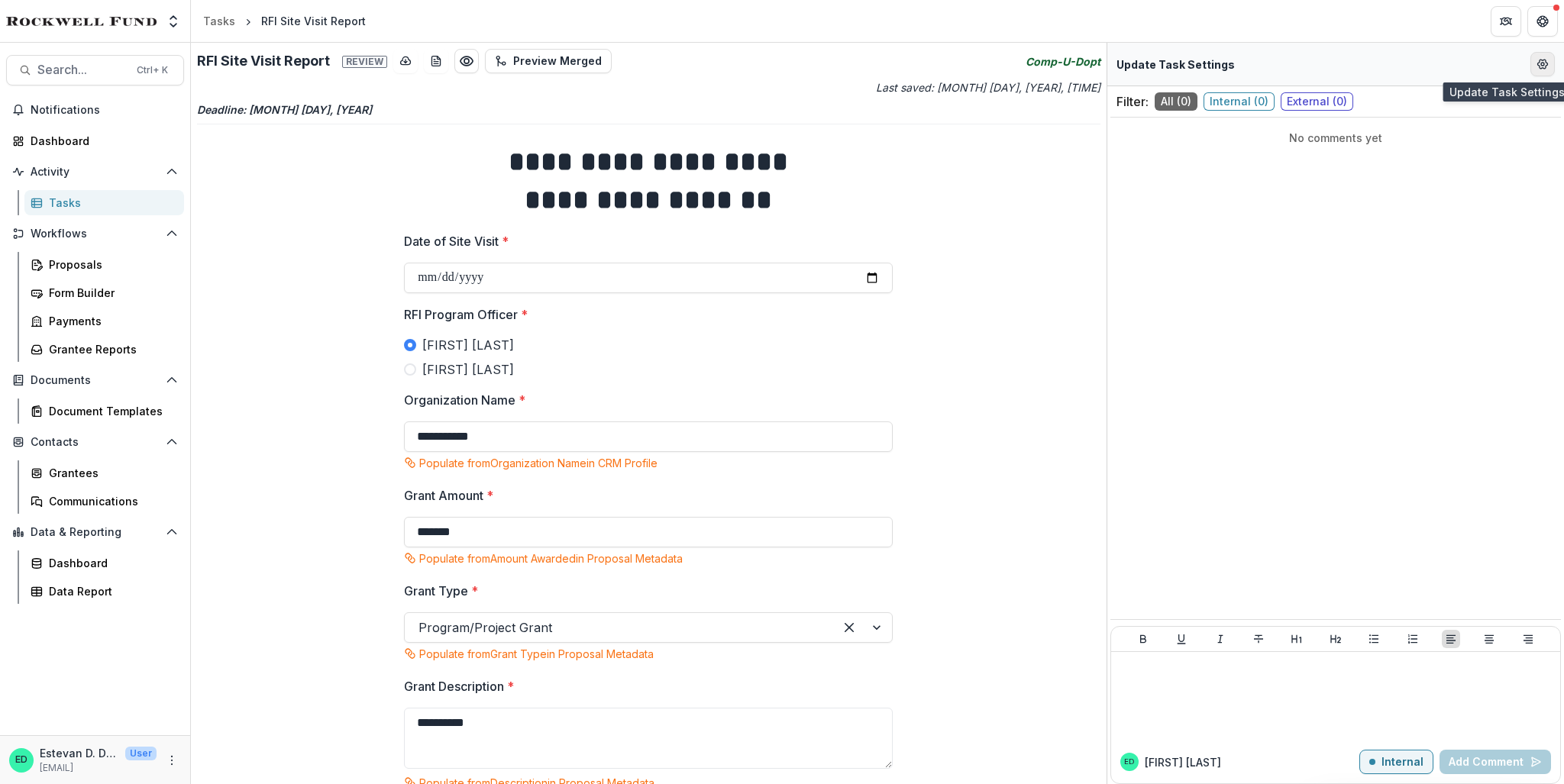 click 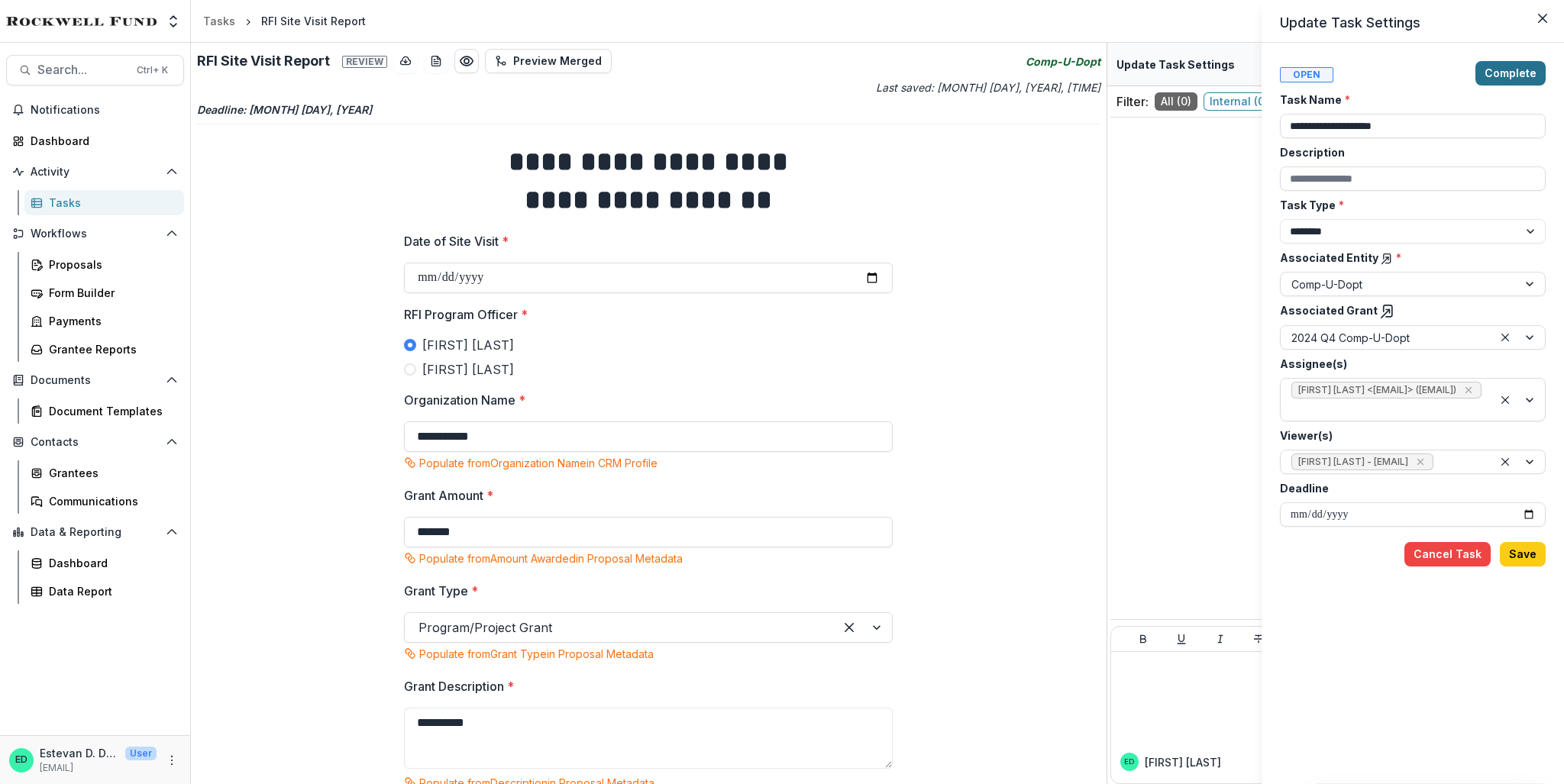 click on "Complete" at bounding box center (1511, 73) 